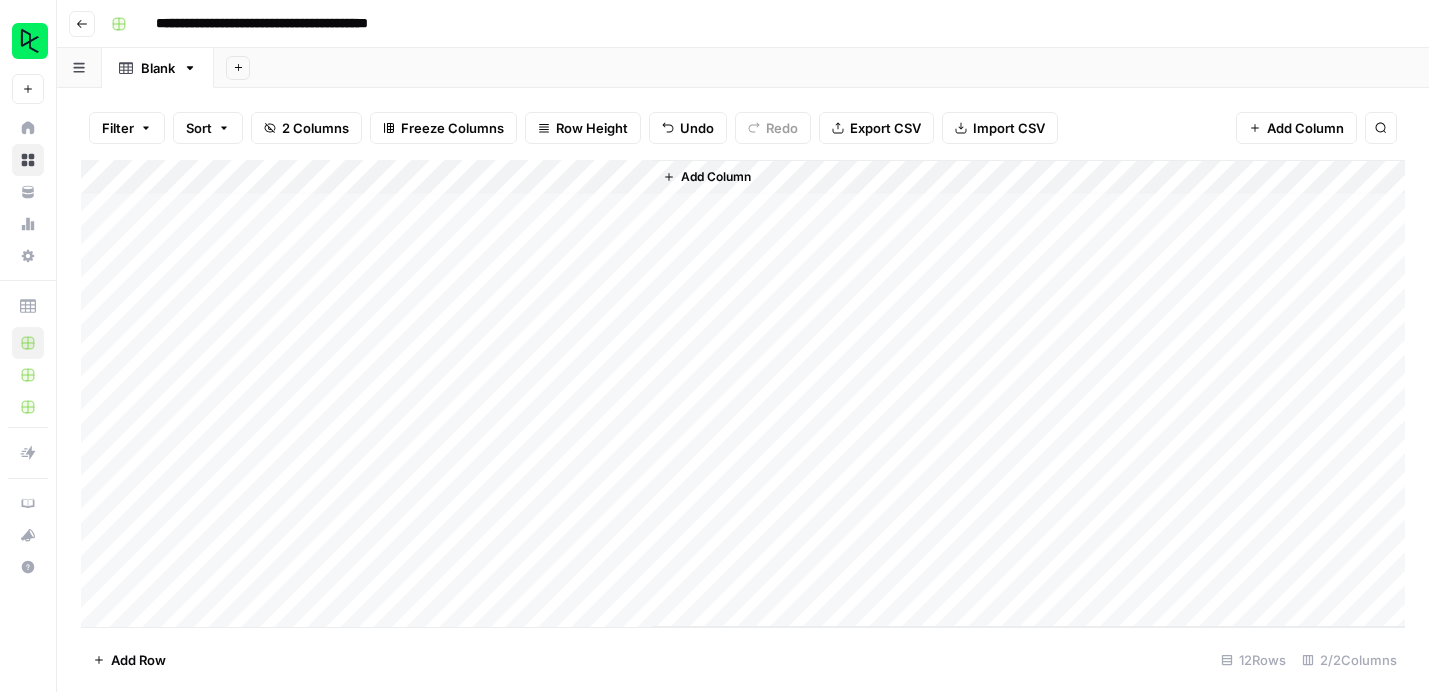 scroll, scrollTop: 0, scrollLeft: 0, axis: both 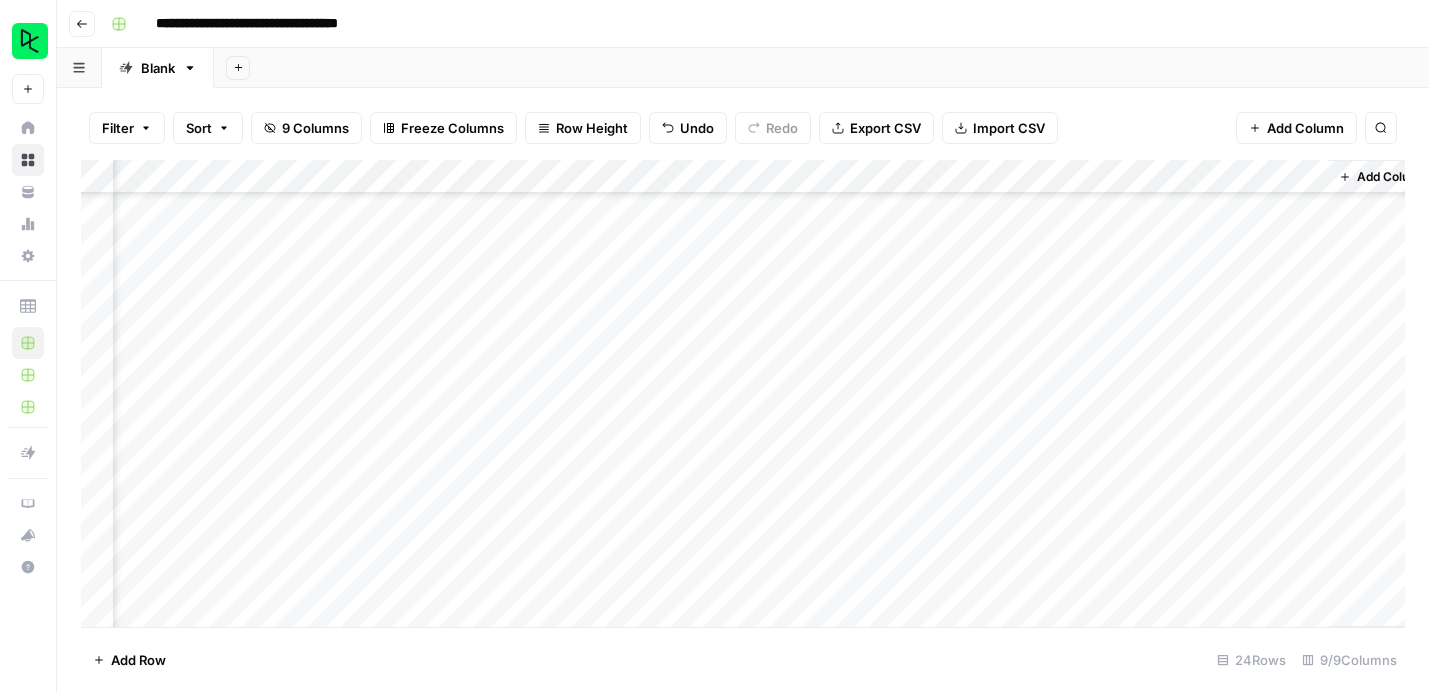 click 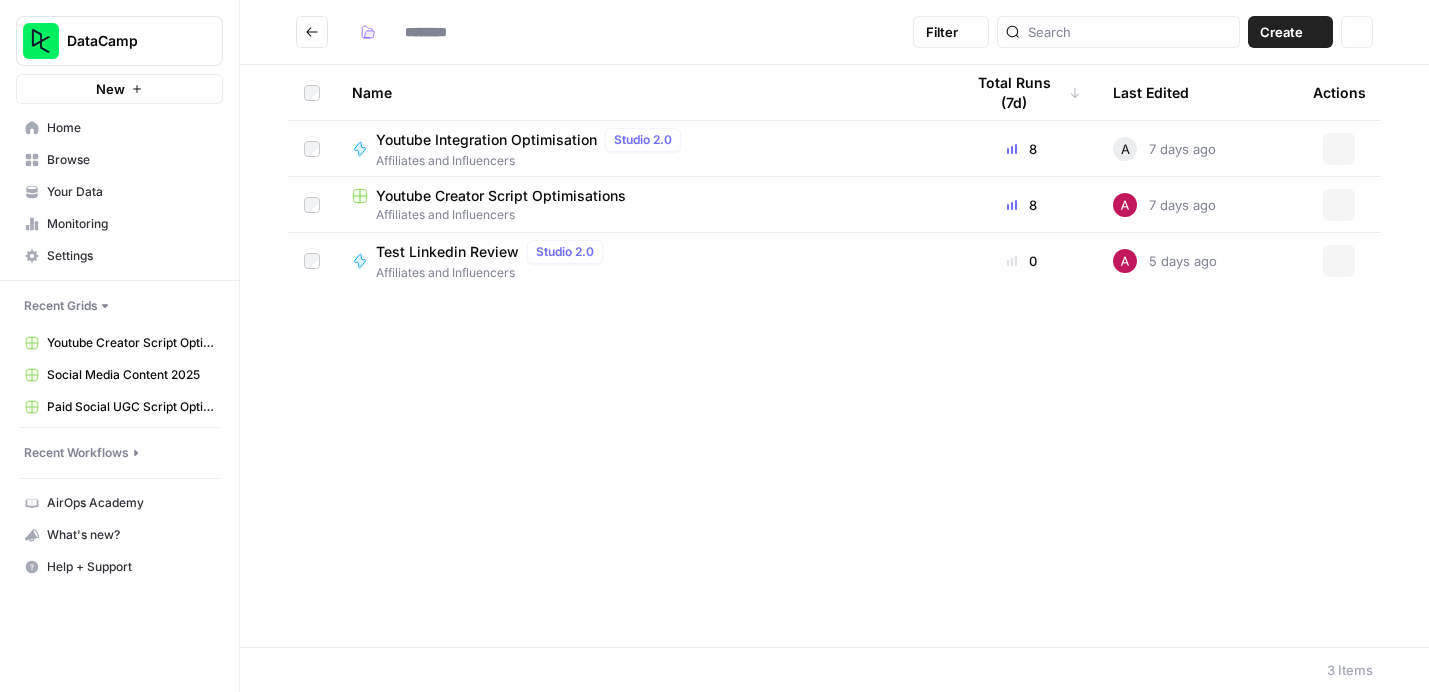 type on "**********" 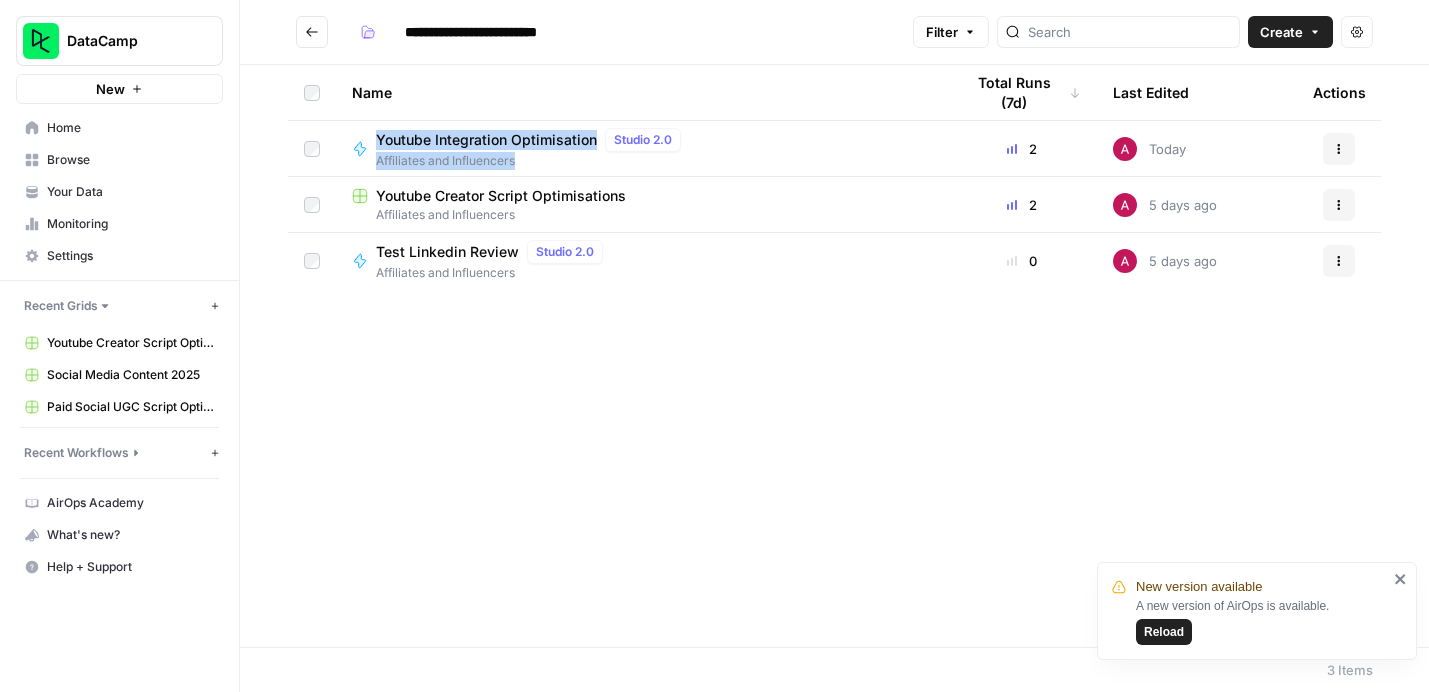 click 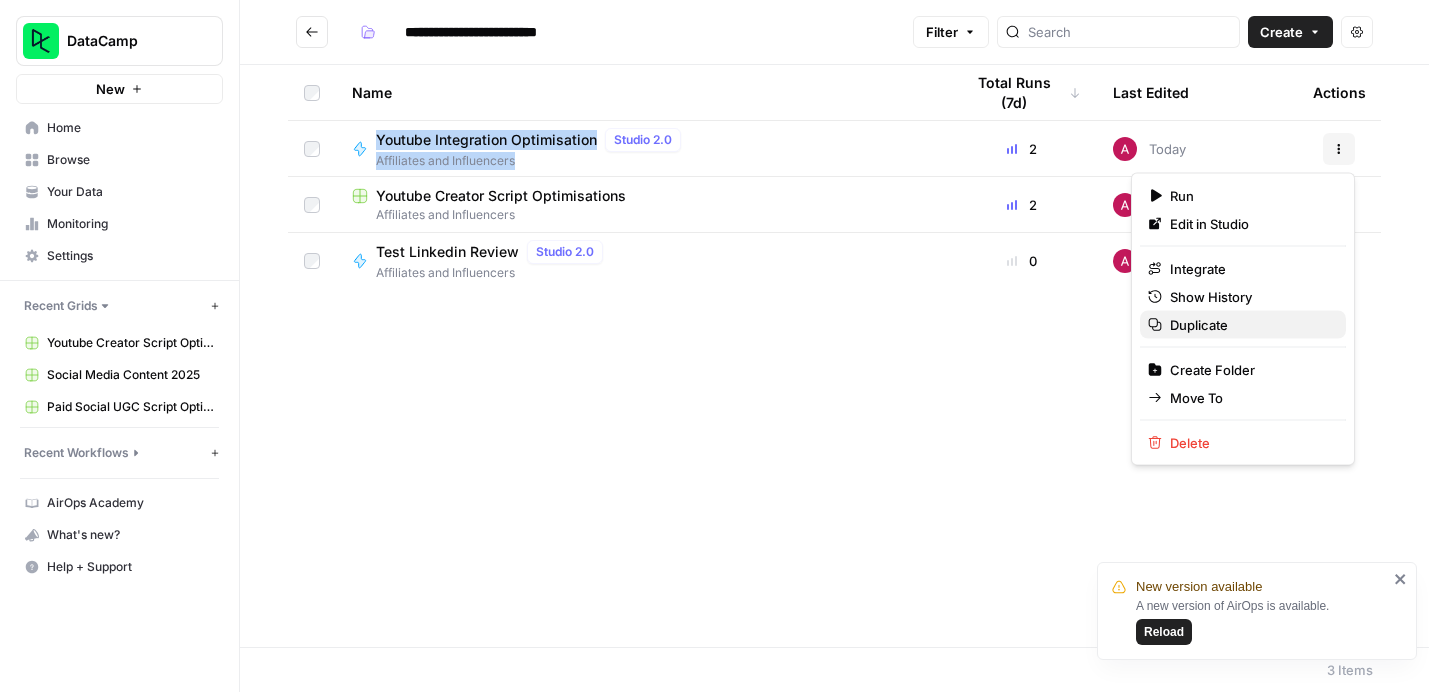 click on "Duplicate" at bounding box center (1250, 325) 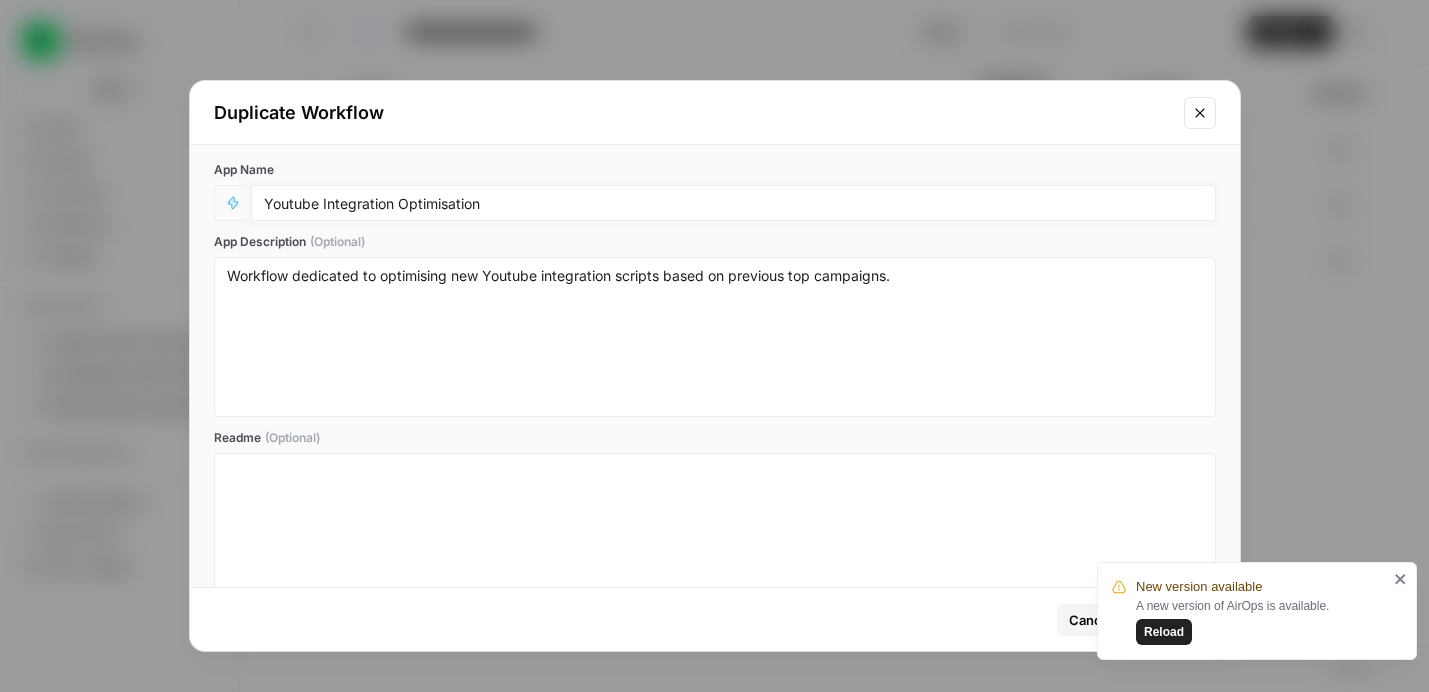 click on "Youtube Integration Optimisation" at bounding box center (733, 203) 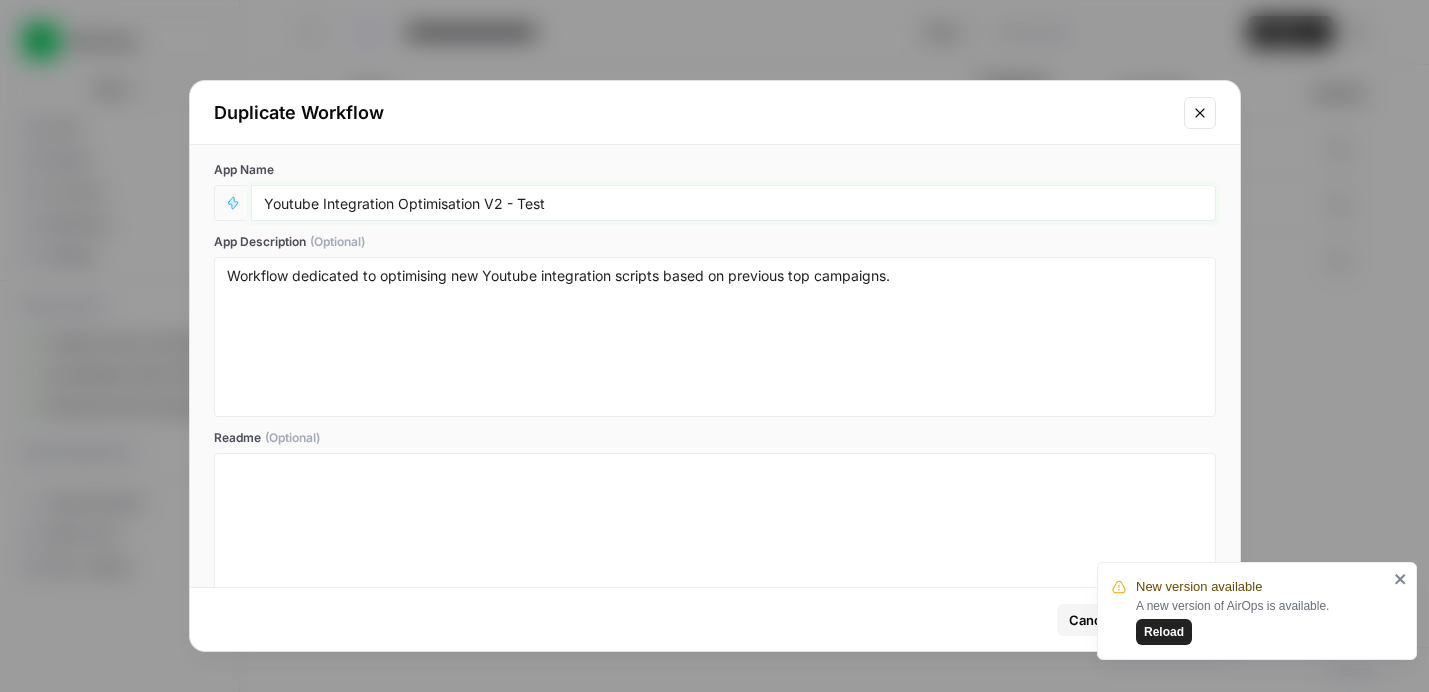 type on "Youtube Integration Optimisation V2 - Test" 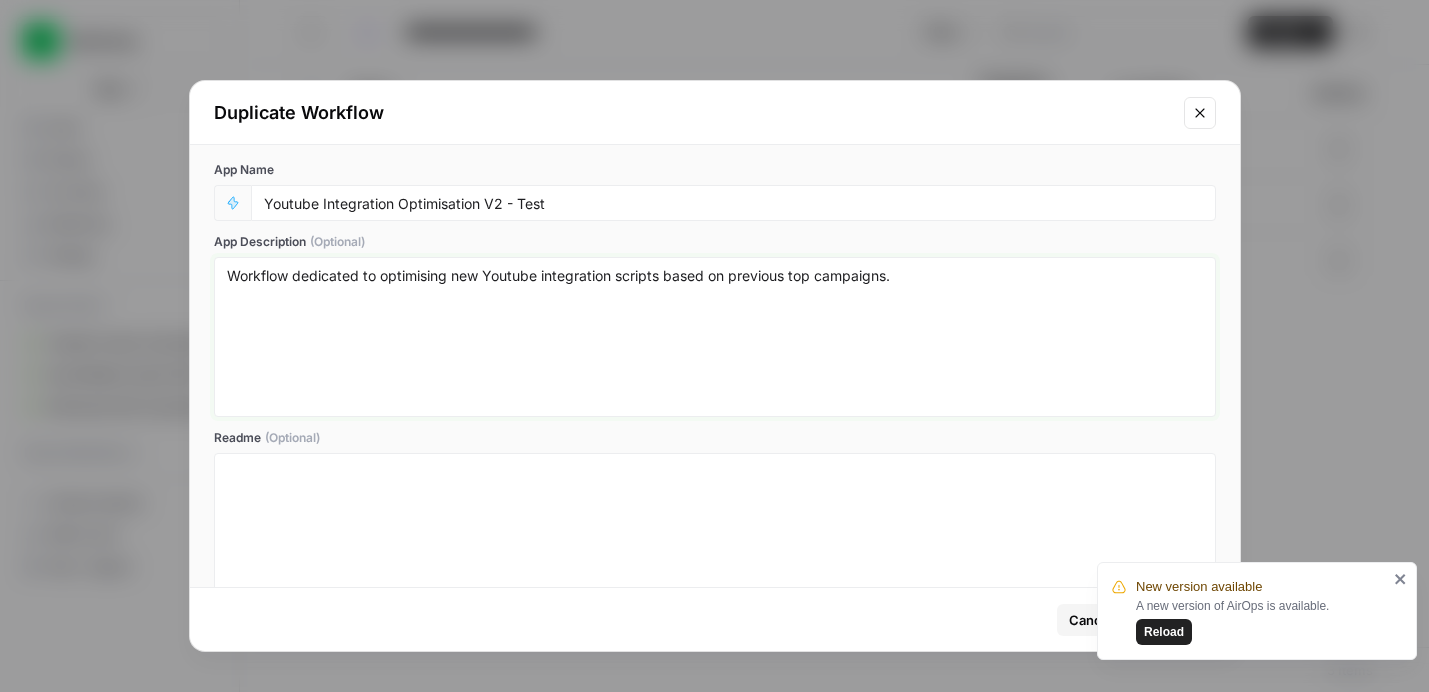 click on "Workflow dedicated to optimising new Youtube integration scripts based on previous top campaigns." at bounding box center (715, 337) 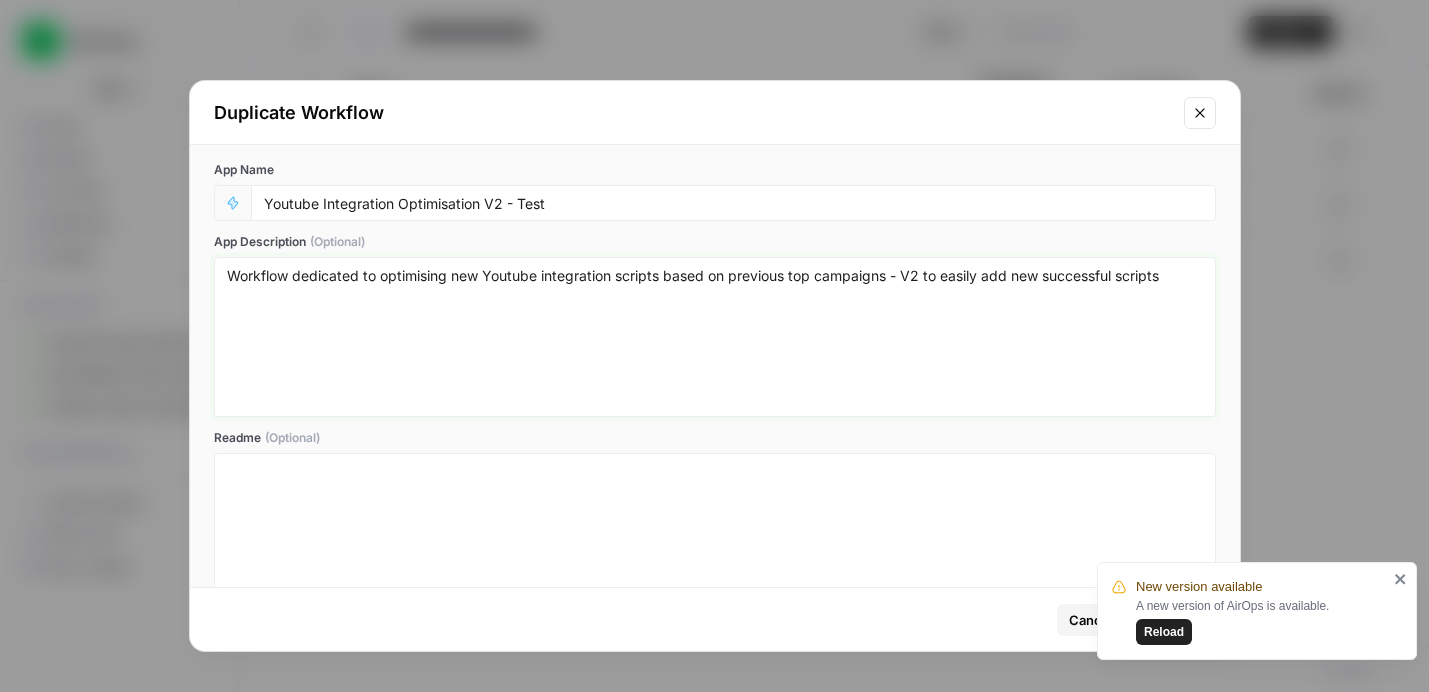 type on "Workflow dedicated to optimising new Youtube integration scripts based on previous top campaigns - V2 to easily add new successful scripts" 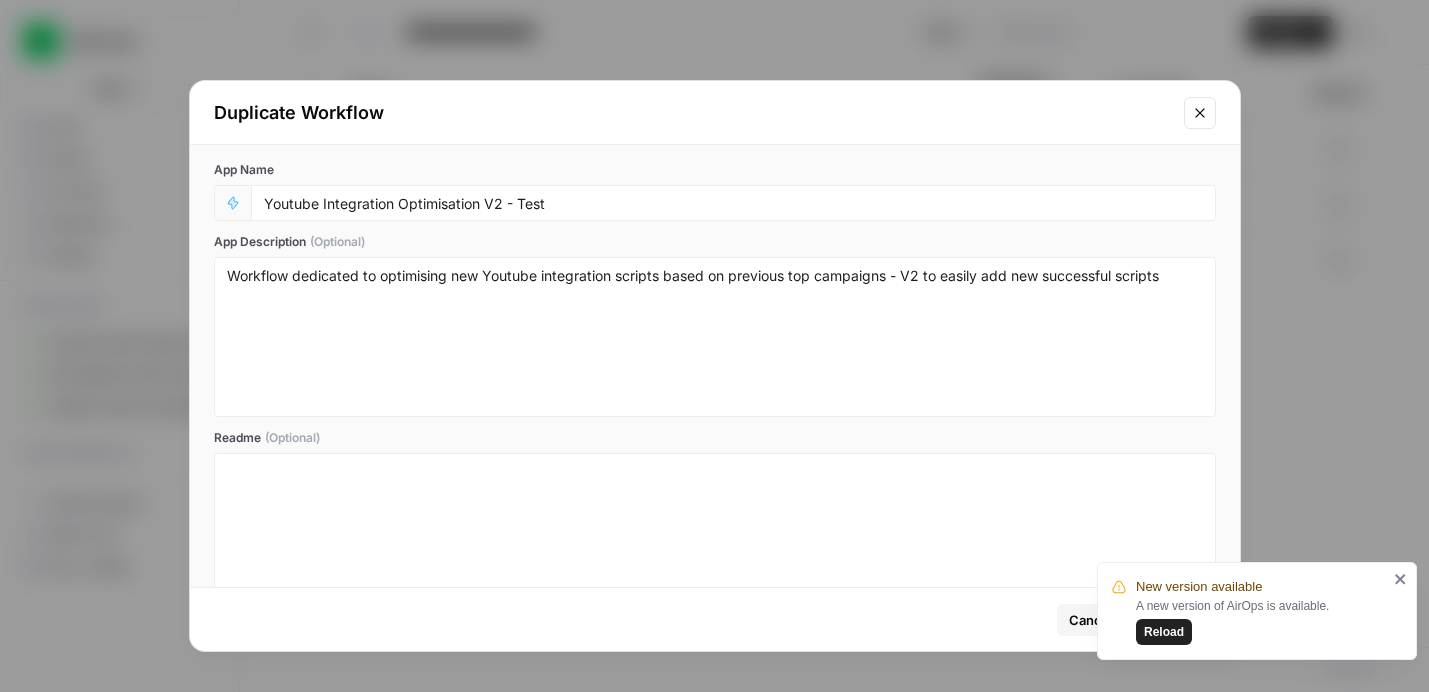 click 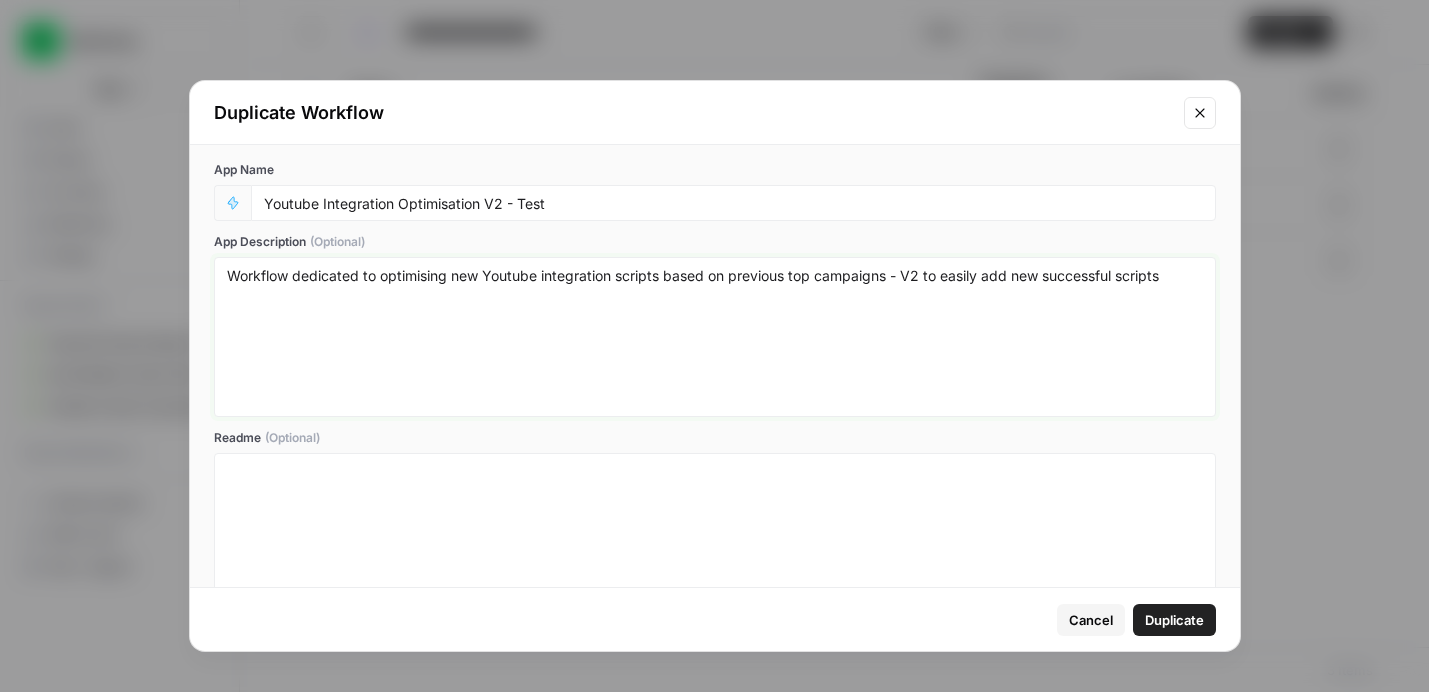 click on "Workflow dedicated to optimising new Youtube integration scripts based on previous top campaigns - V2 to easily add new successful scripts" at bounding box center [715, 337] 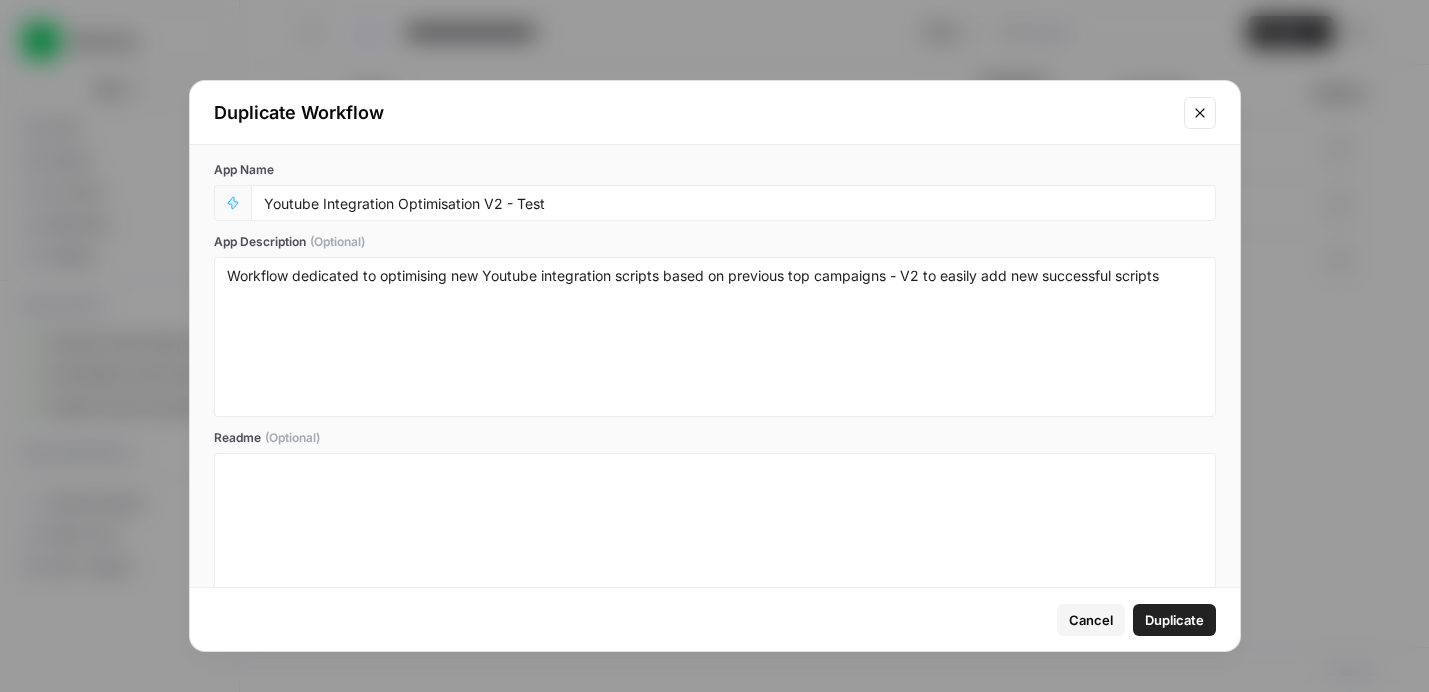 click on "Duplicate" at bounding box center [1174, 620] 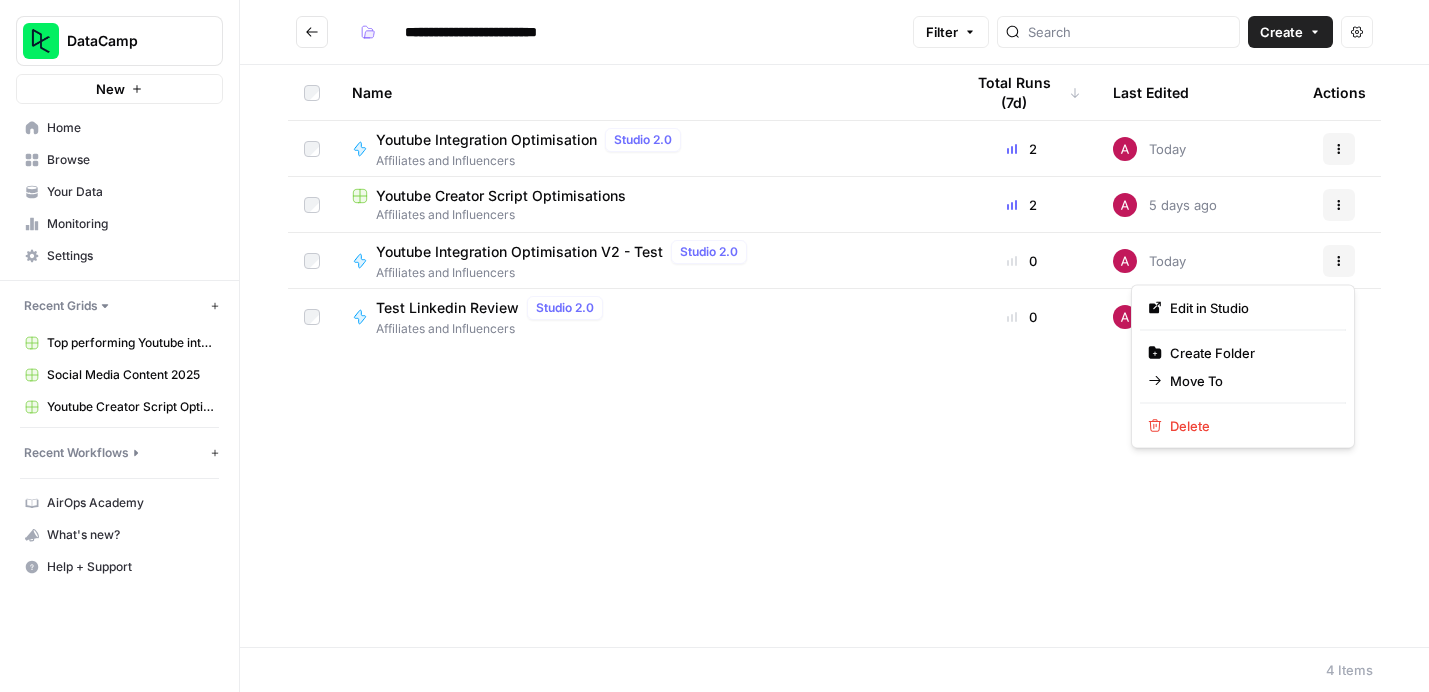 click 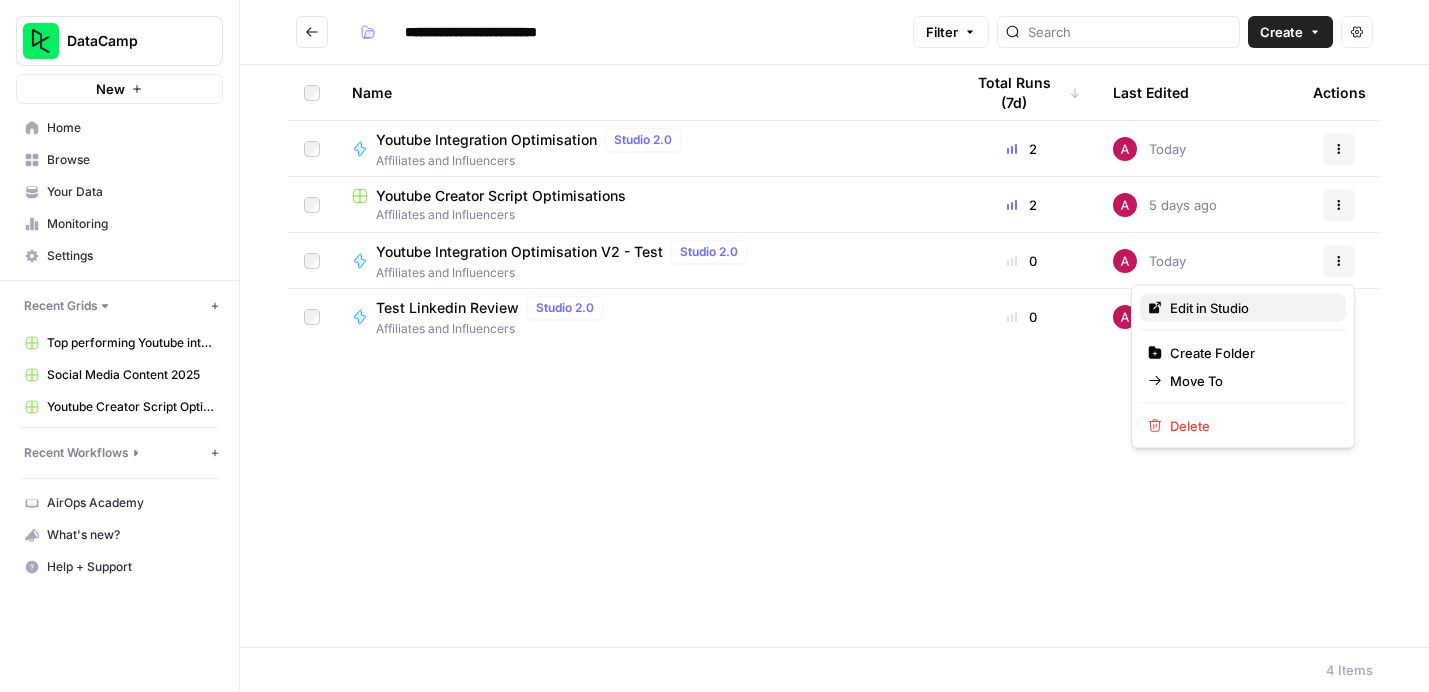 click on "Edit in Studio" at bounding box center (1250, 308) 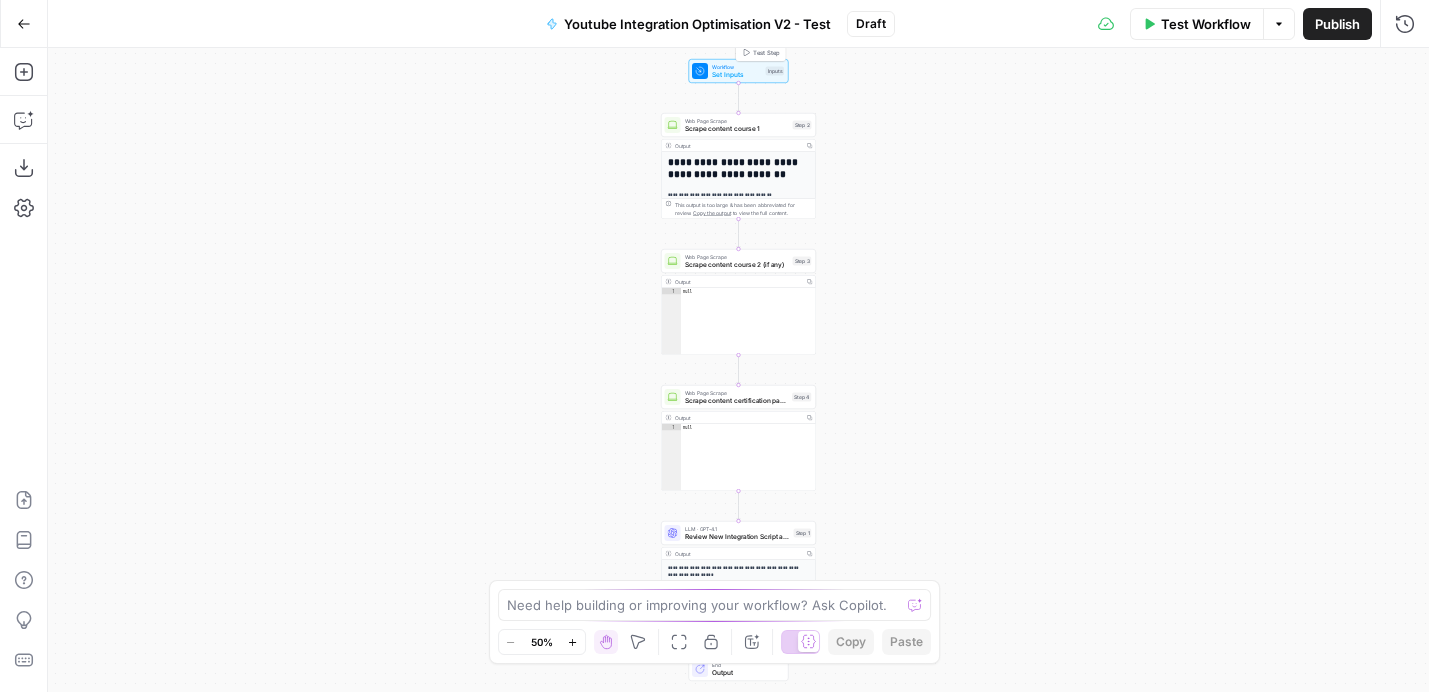 click on "Set Inputs" at bounding box center (737, 75) 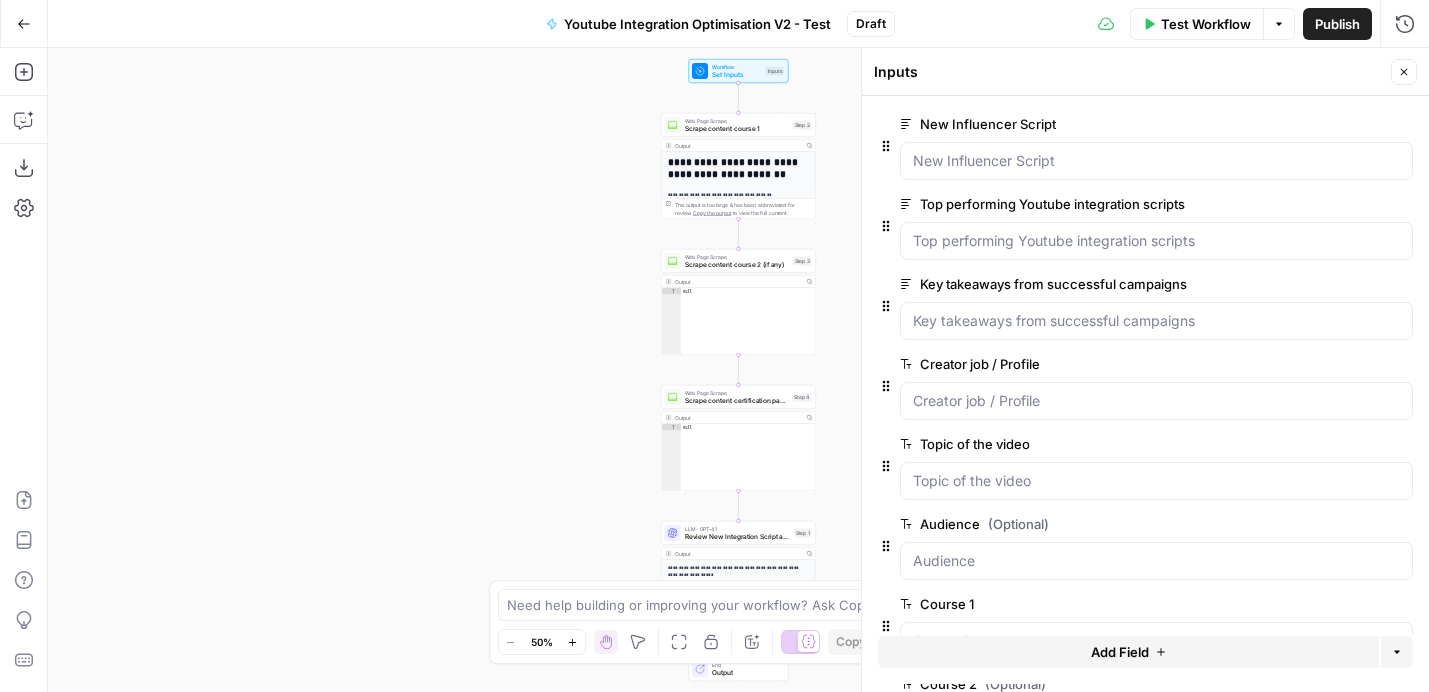 click 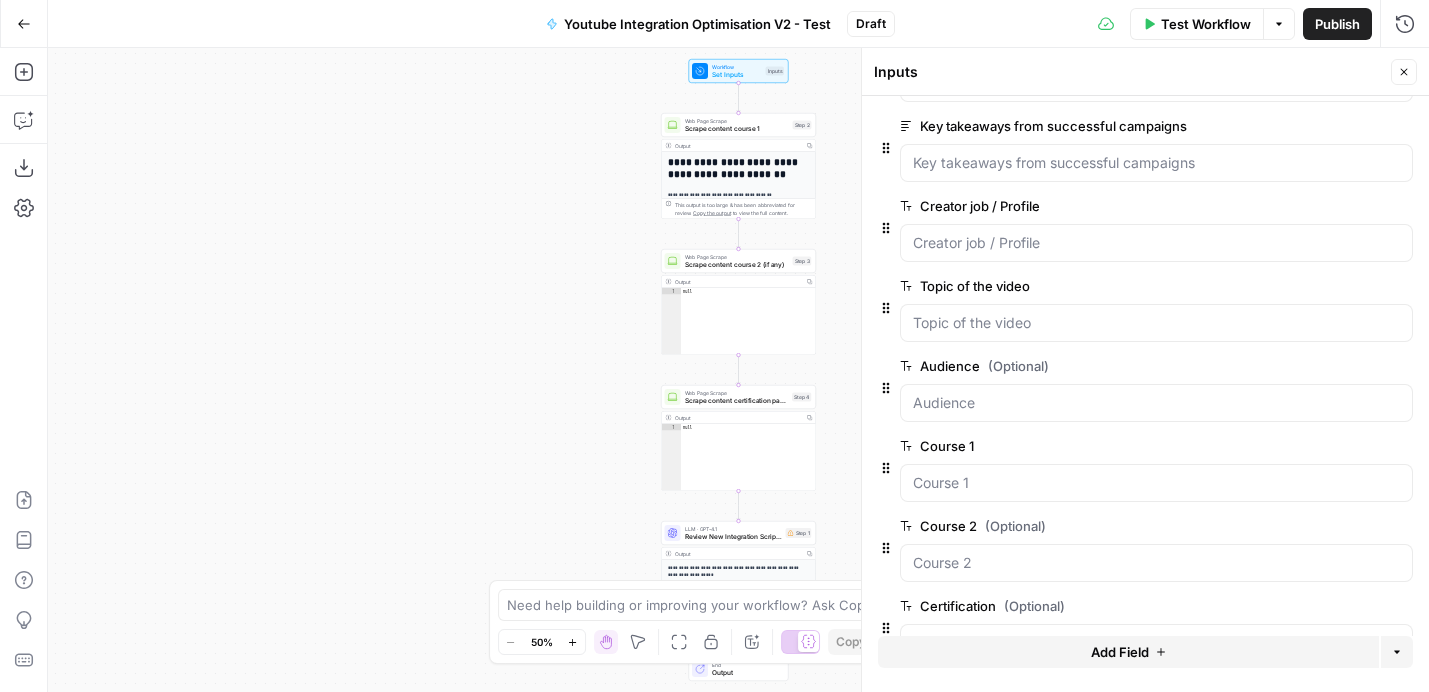 scroll, scrollTop: 77, scrollLeft: 0, axis: vertical 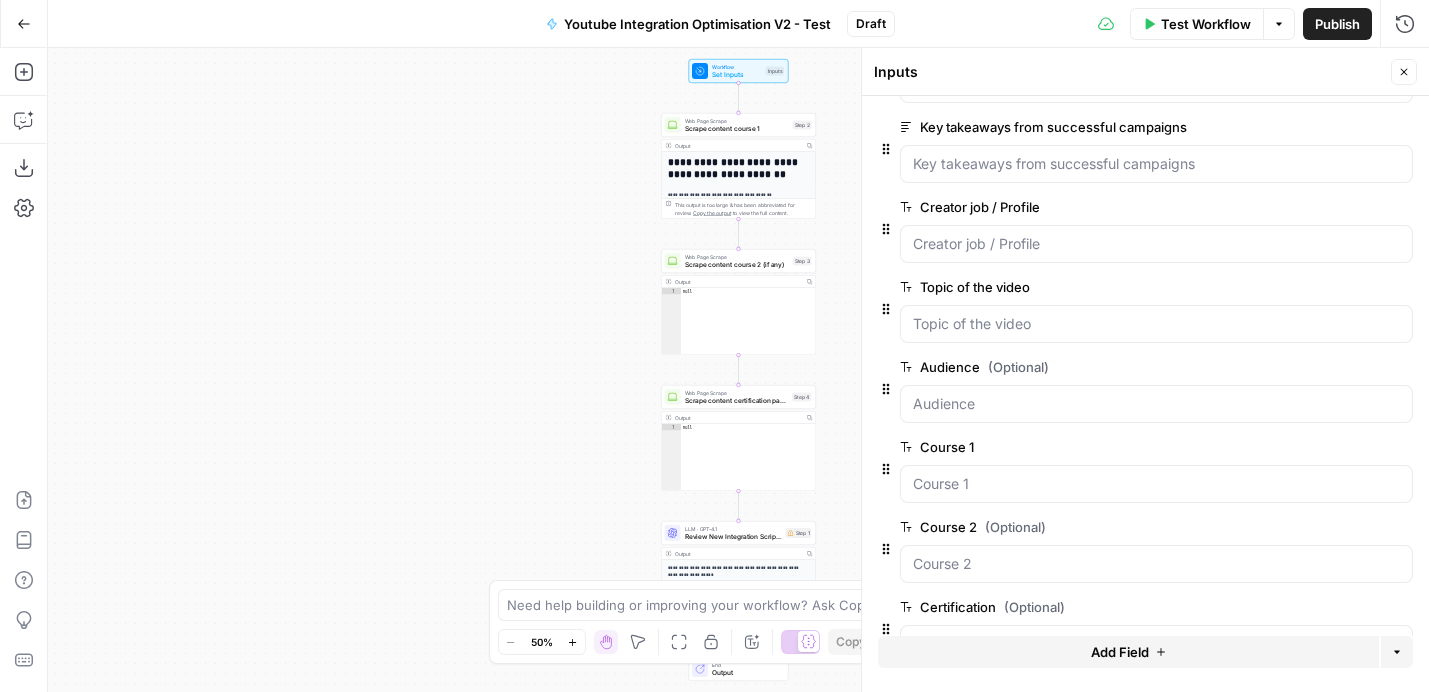 click on "Add Field" at bounding box center [1120, 652] 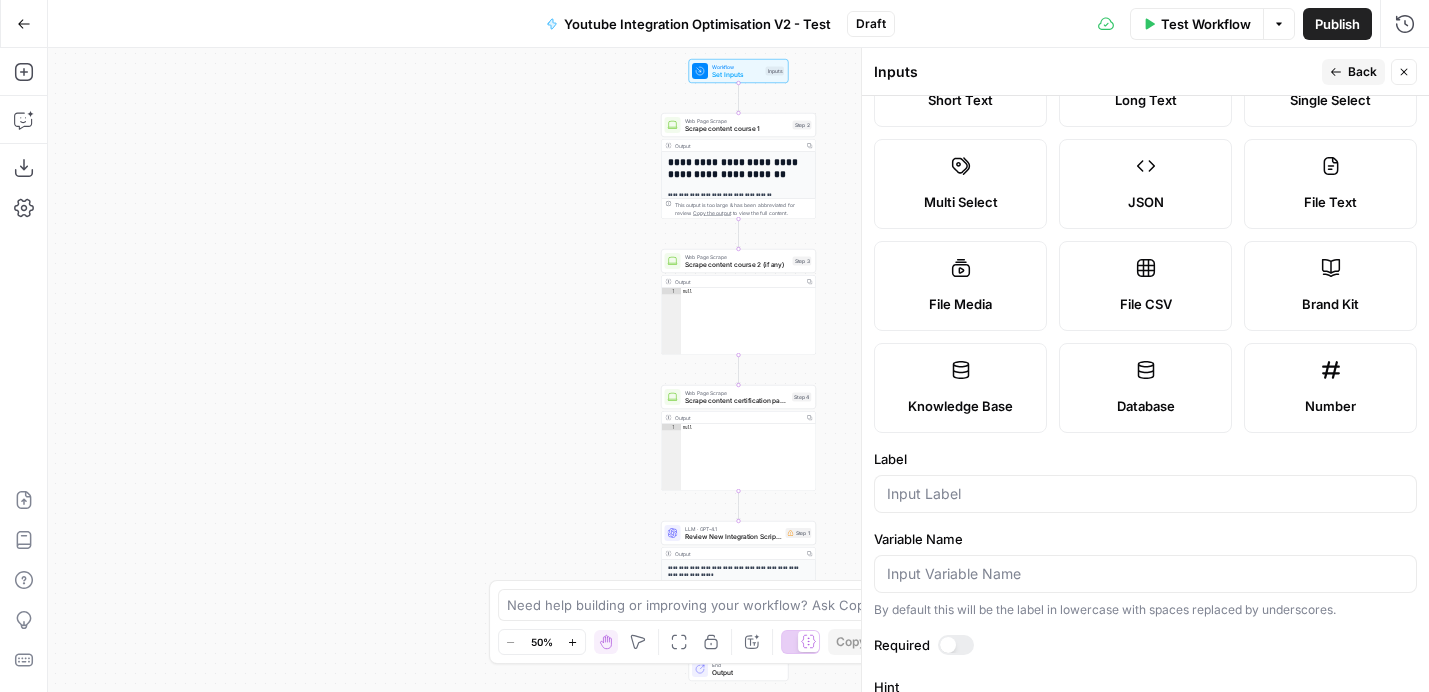 scroll, scrollTop: 125, scrollLeft: 0, axis: vertical 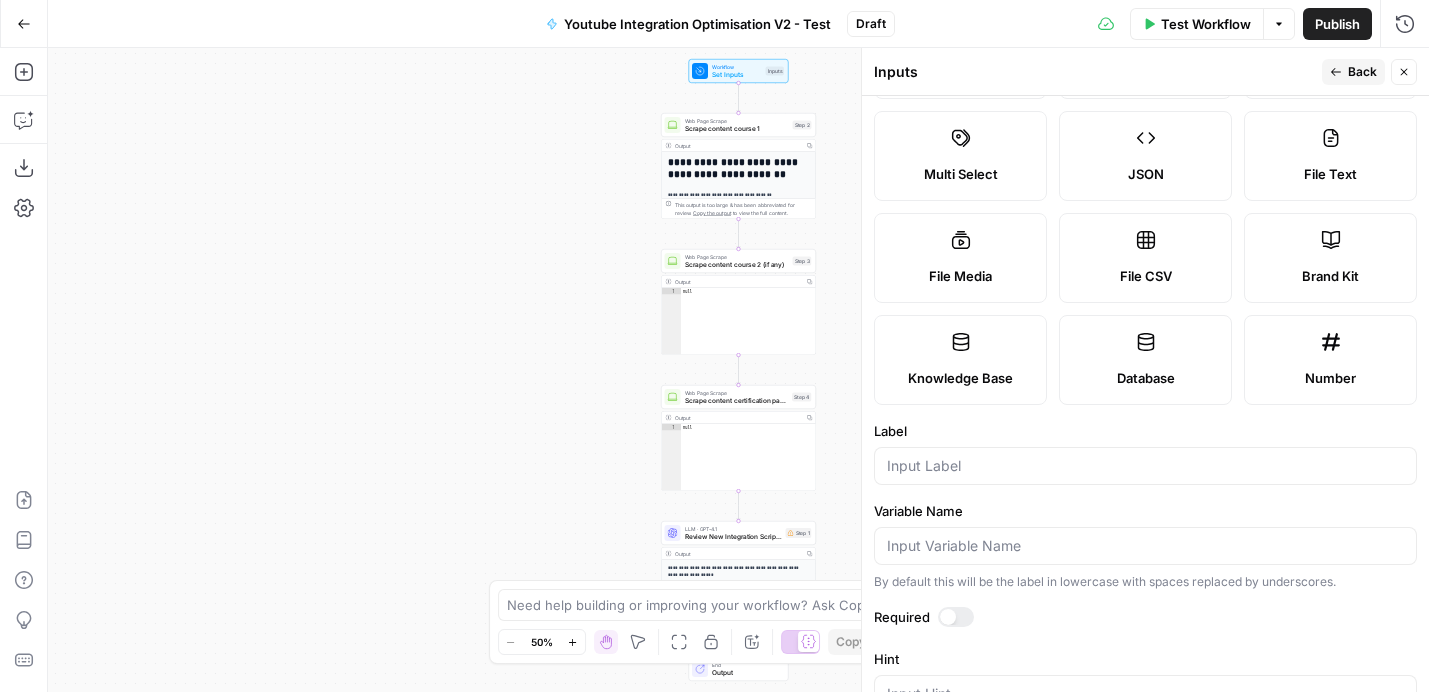 click 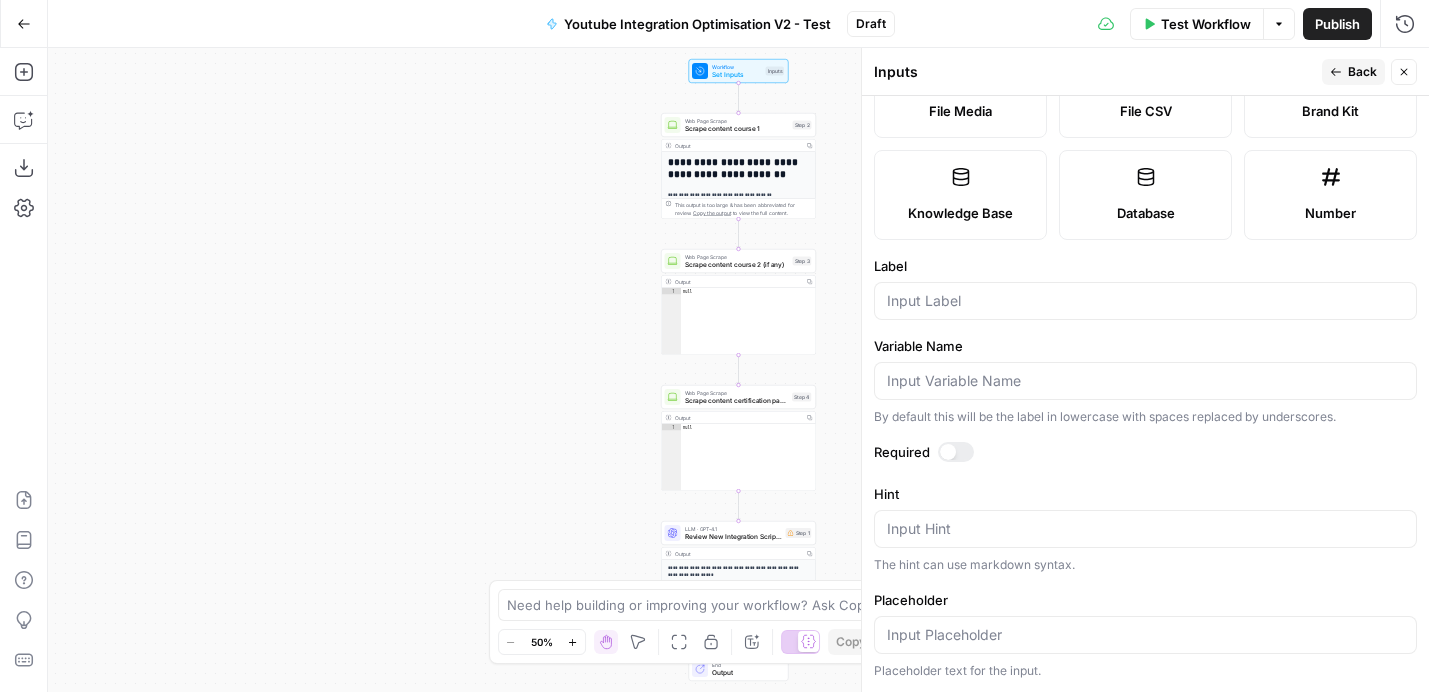 scroll, scrollTop: 0, scrollLeft: 0, axis: both 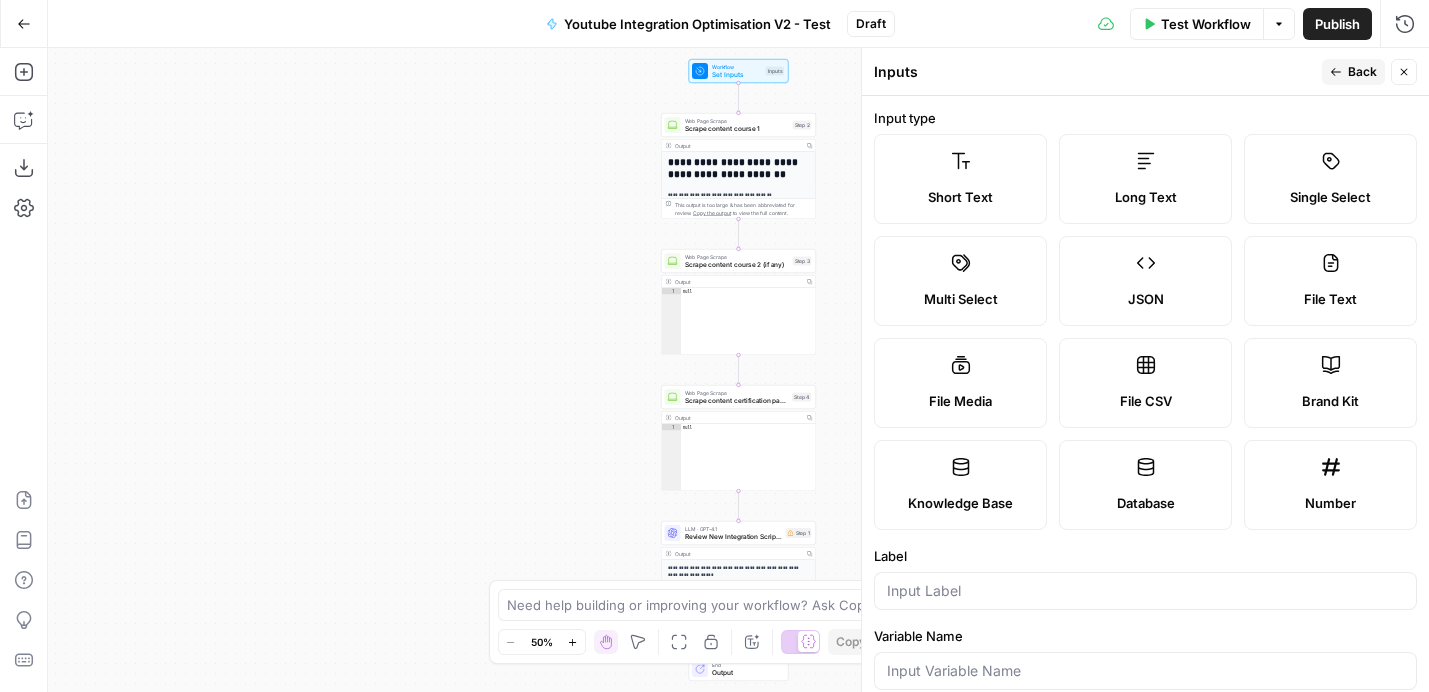 click on "Back" at bounding box center (1353, 72) 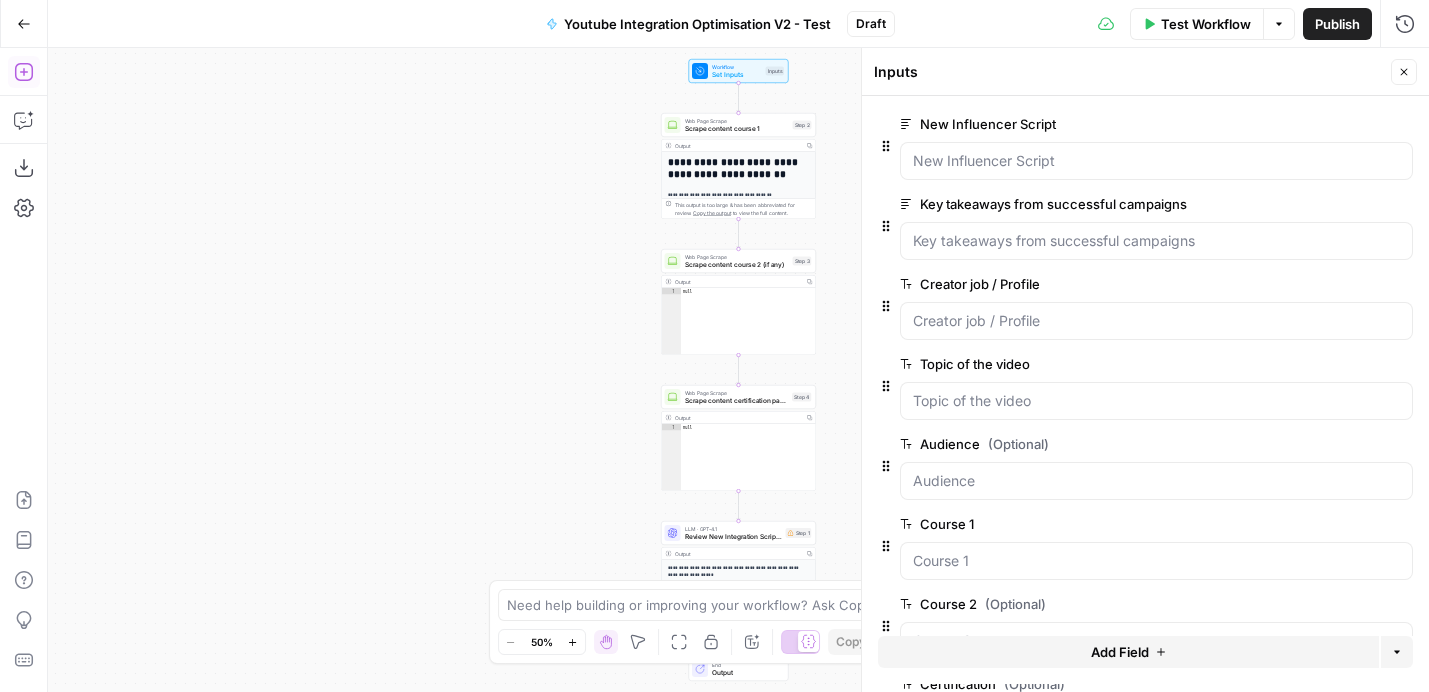click 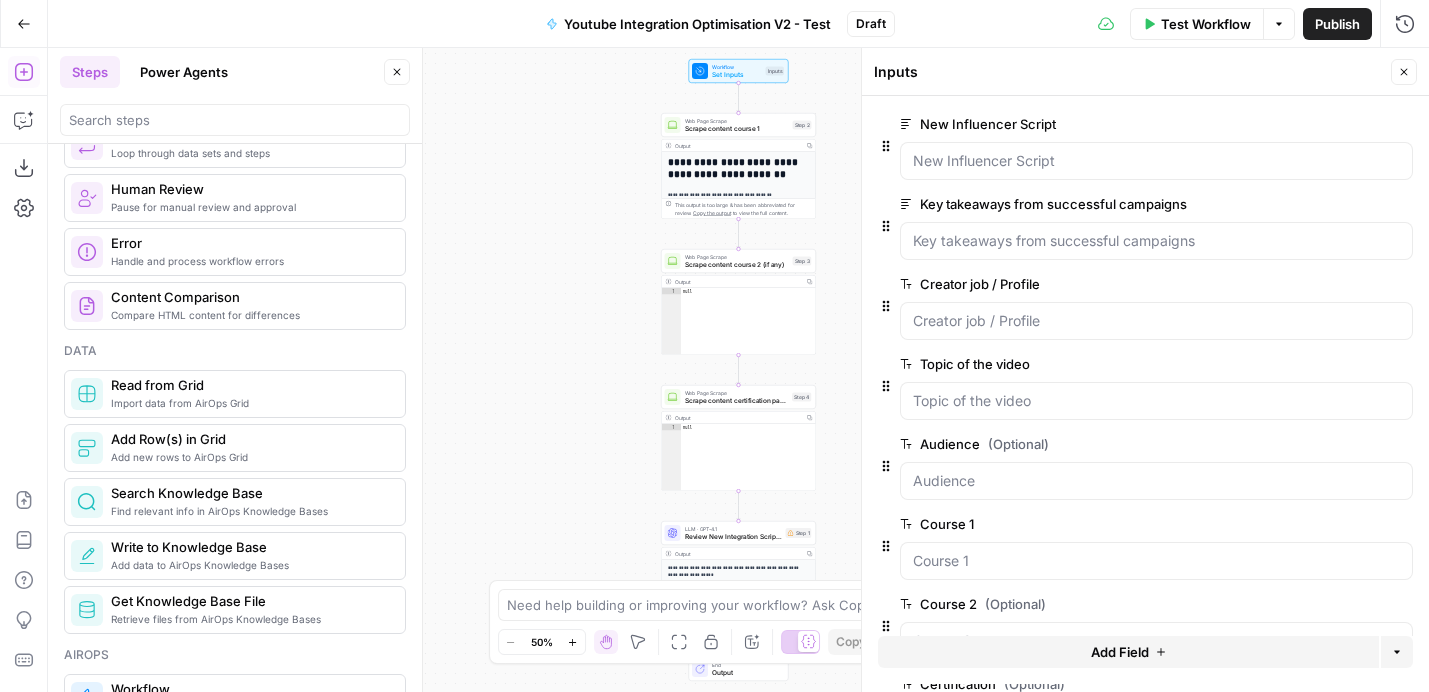 scroll, scrollTop: 807, scrollLeft: 0, axis: vertical 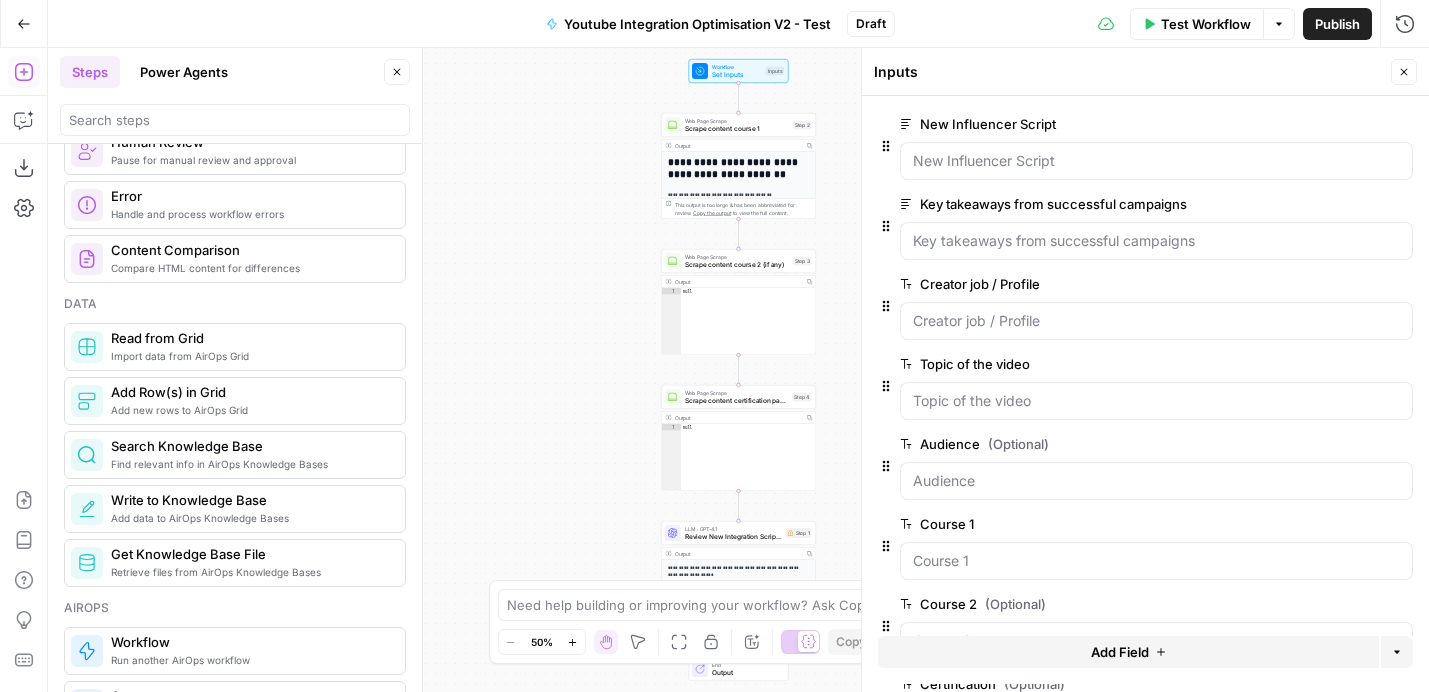 click on "Read from Grid" at bounding box center (250, 338) 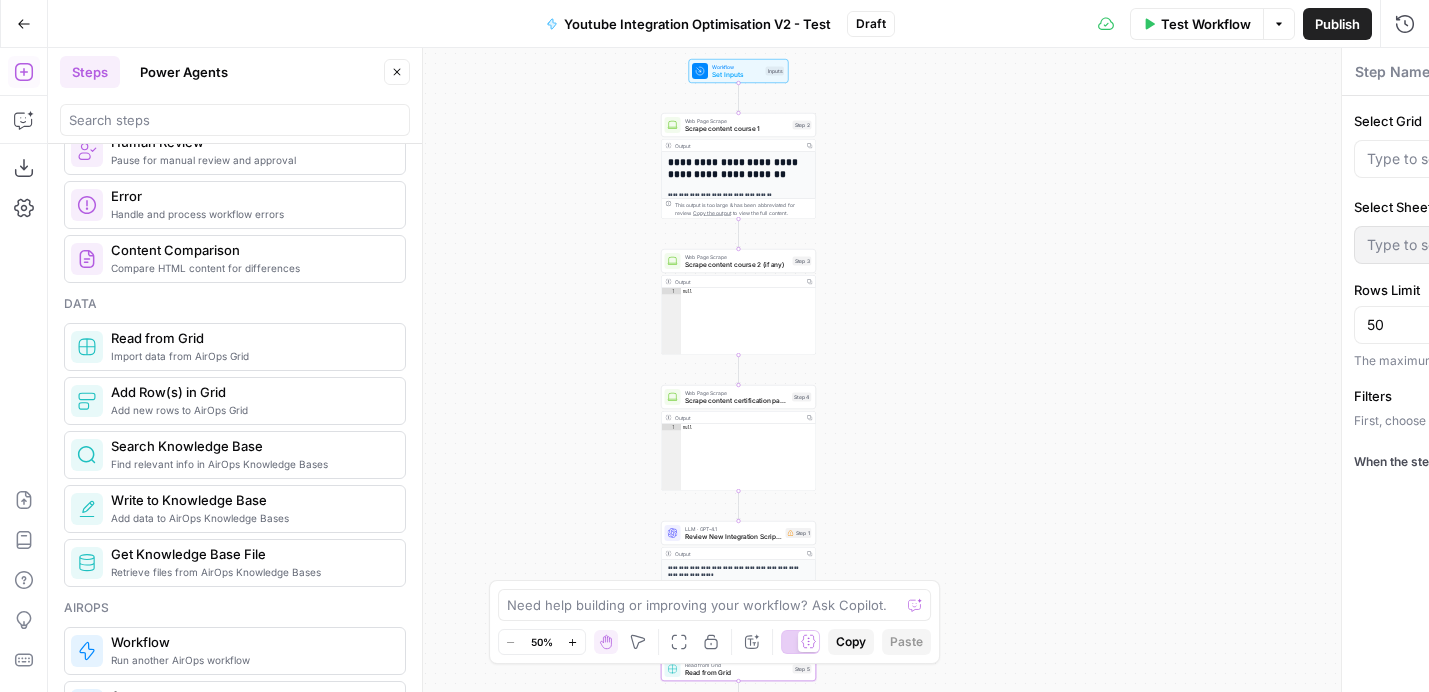 type on "Read from Grid" 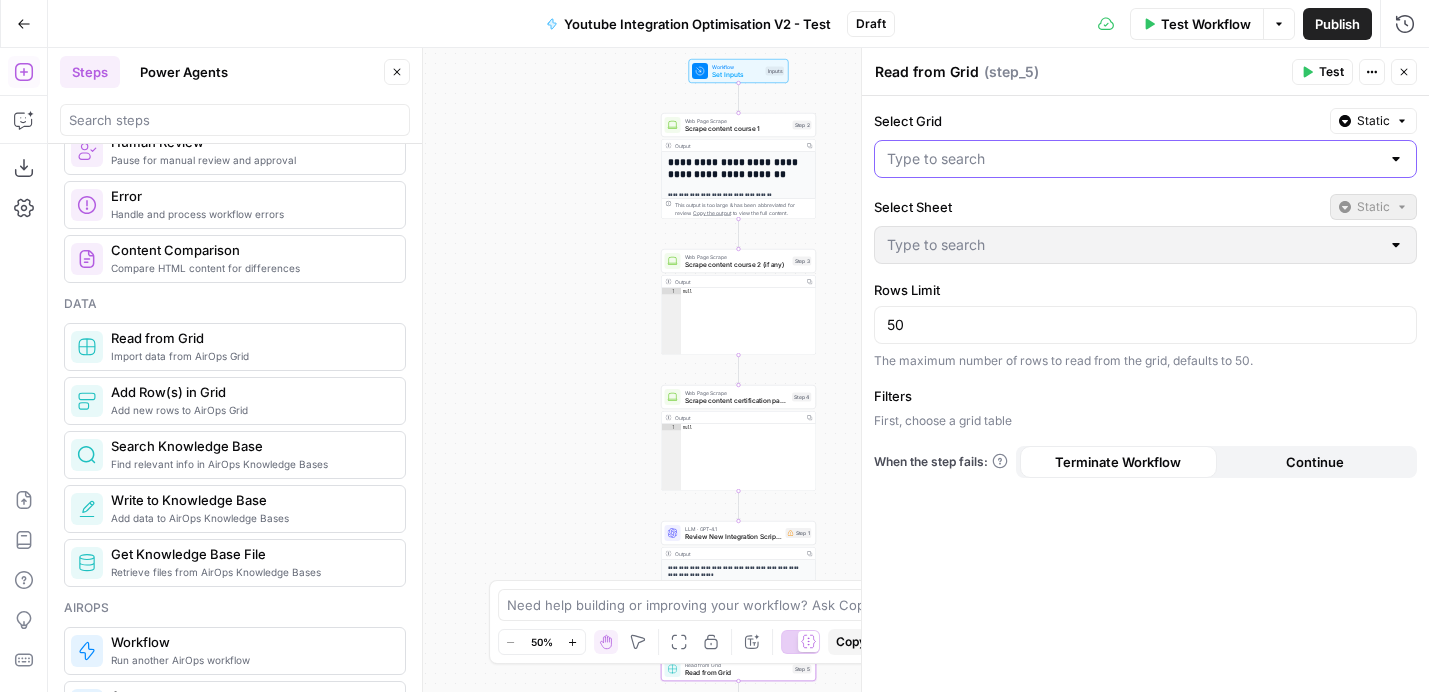 click on "Select Grid" at bounding box center [1133, 159] 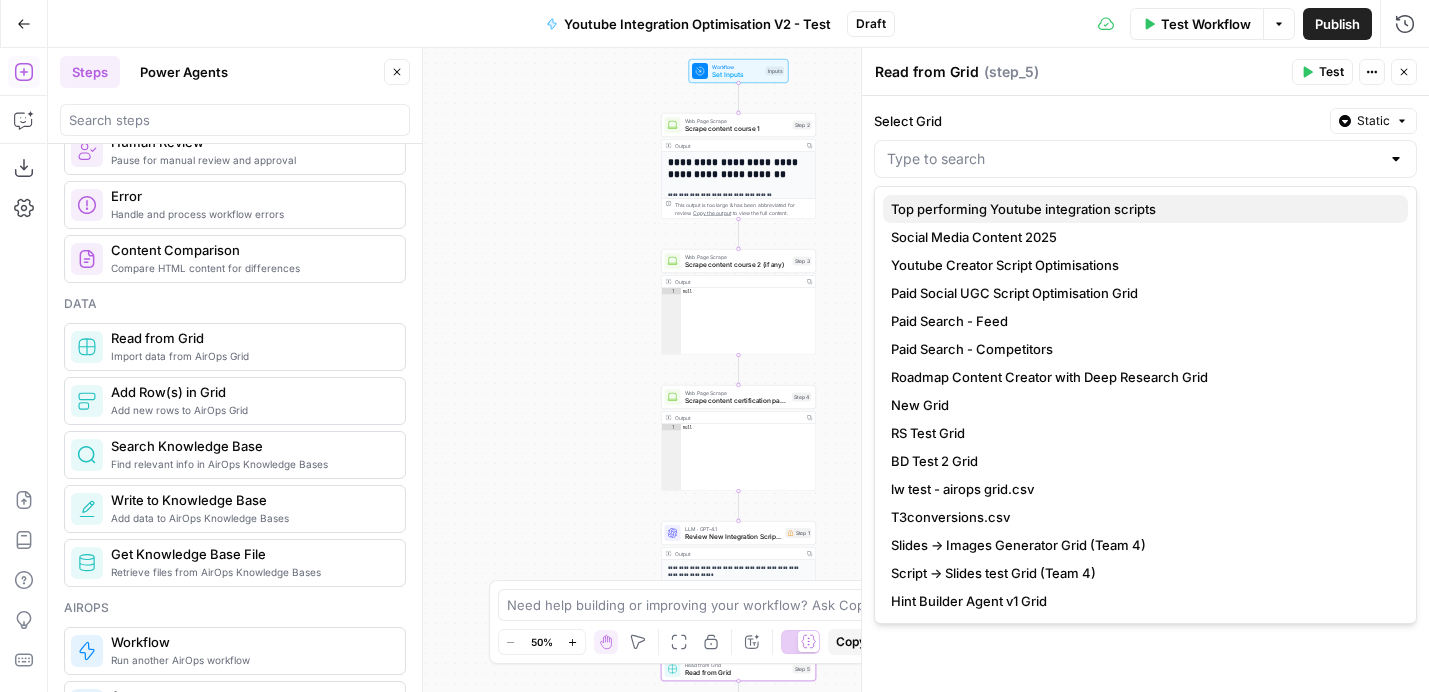 click on "Top performing Youtube integration scripts" at bounding box center [1141, 209] 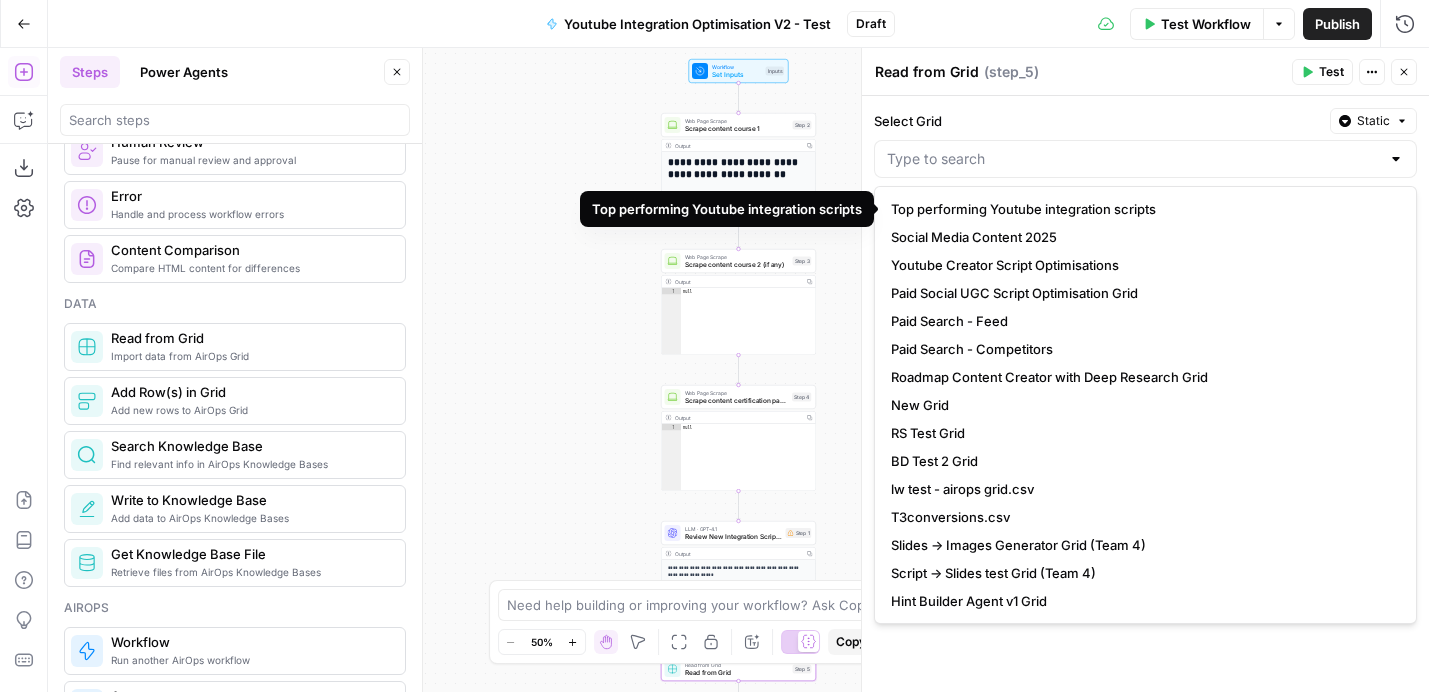 type on "Top performing Youtube integration scripts" 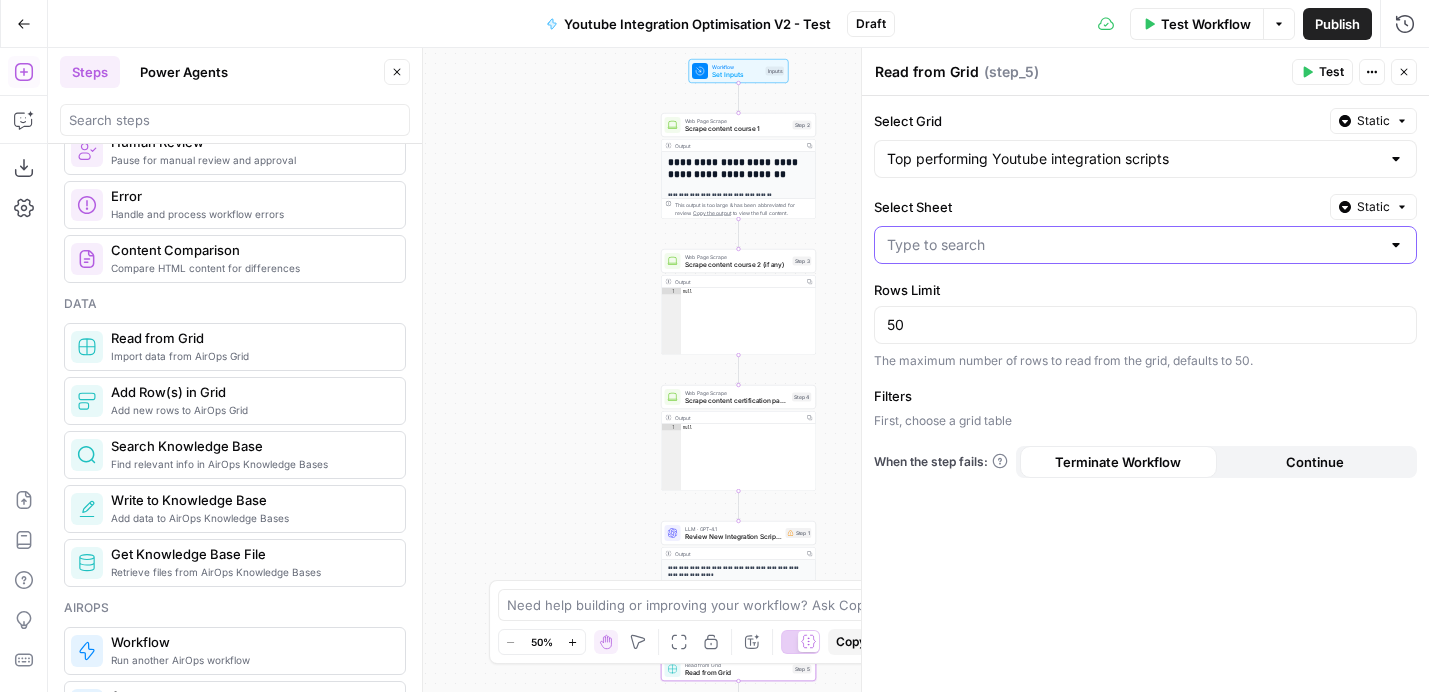 click on "Select Sheet" at bounding box center [1133, 245] 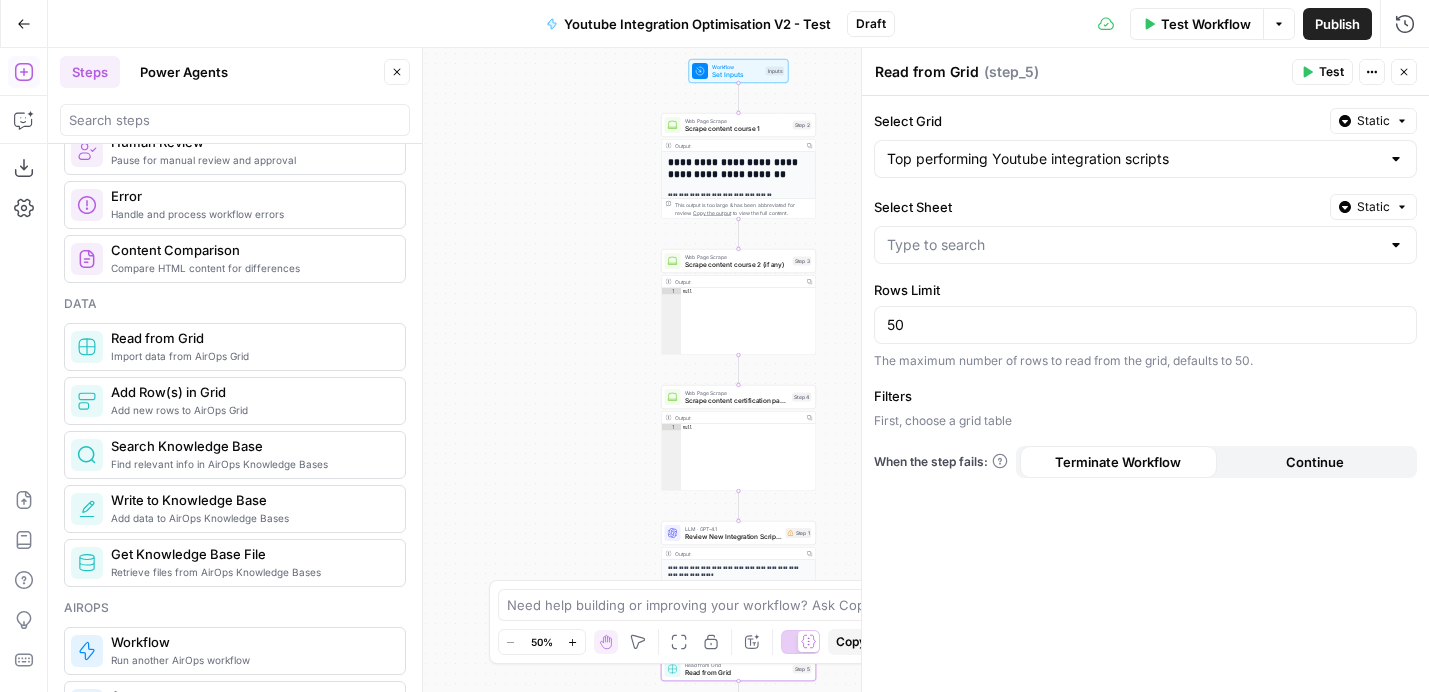 click on "Select Sheet" at bounding box center (1098, 207) 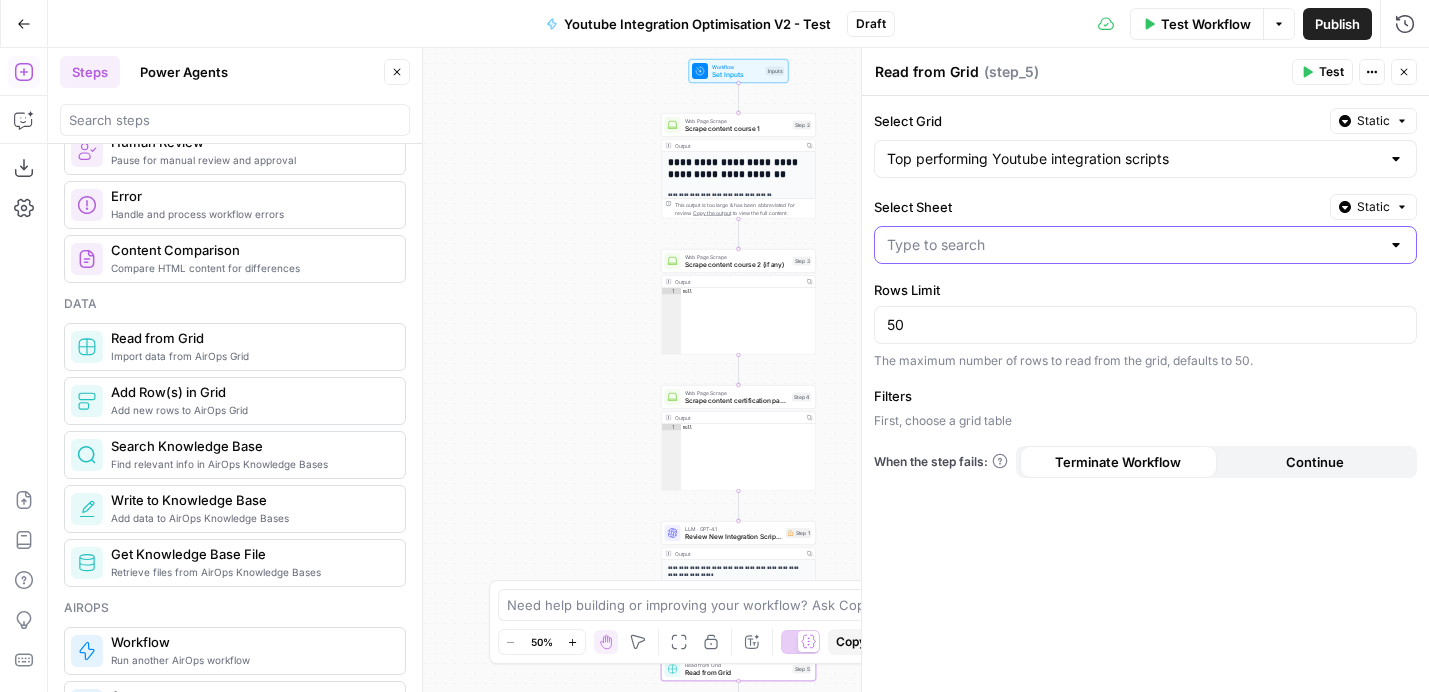 click on "Select Sheet" at bounding box center [1133, 245] 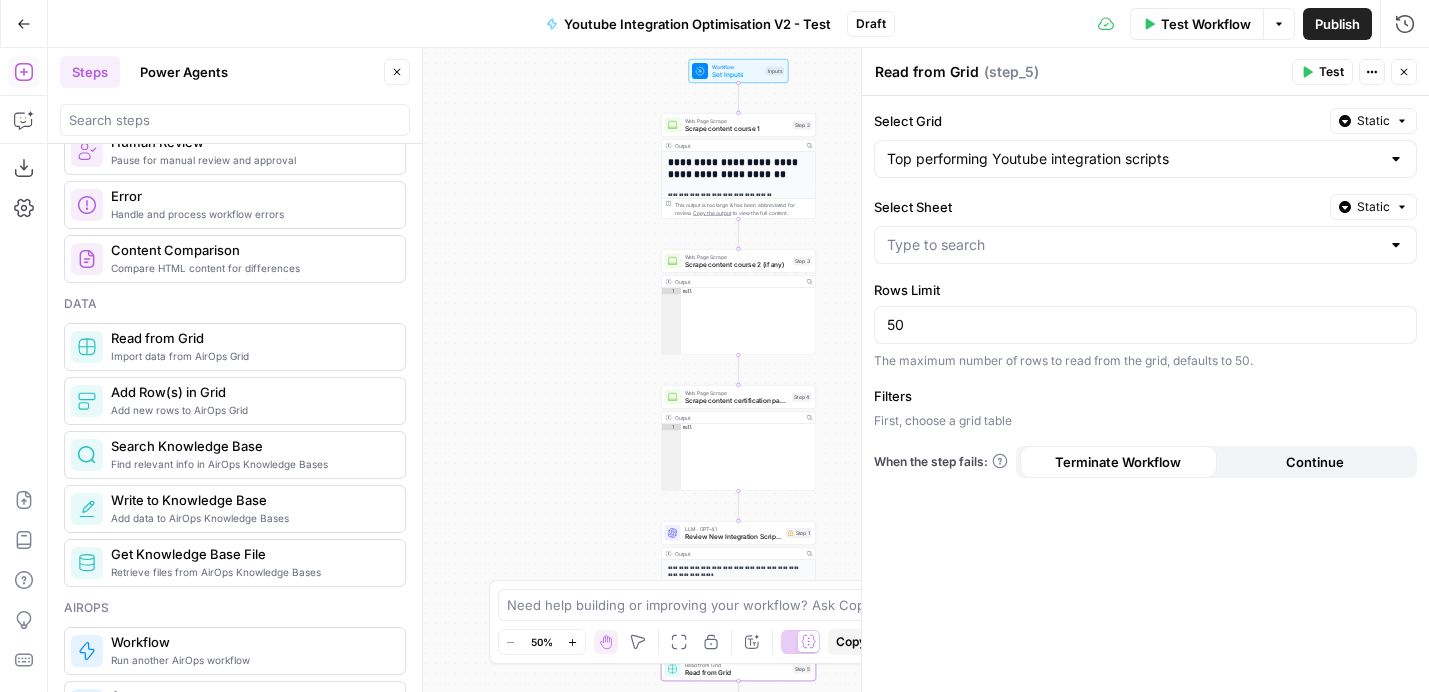 click on "Select Sheet" at bounding box center [1098, 207] 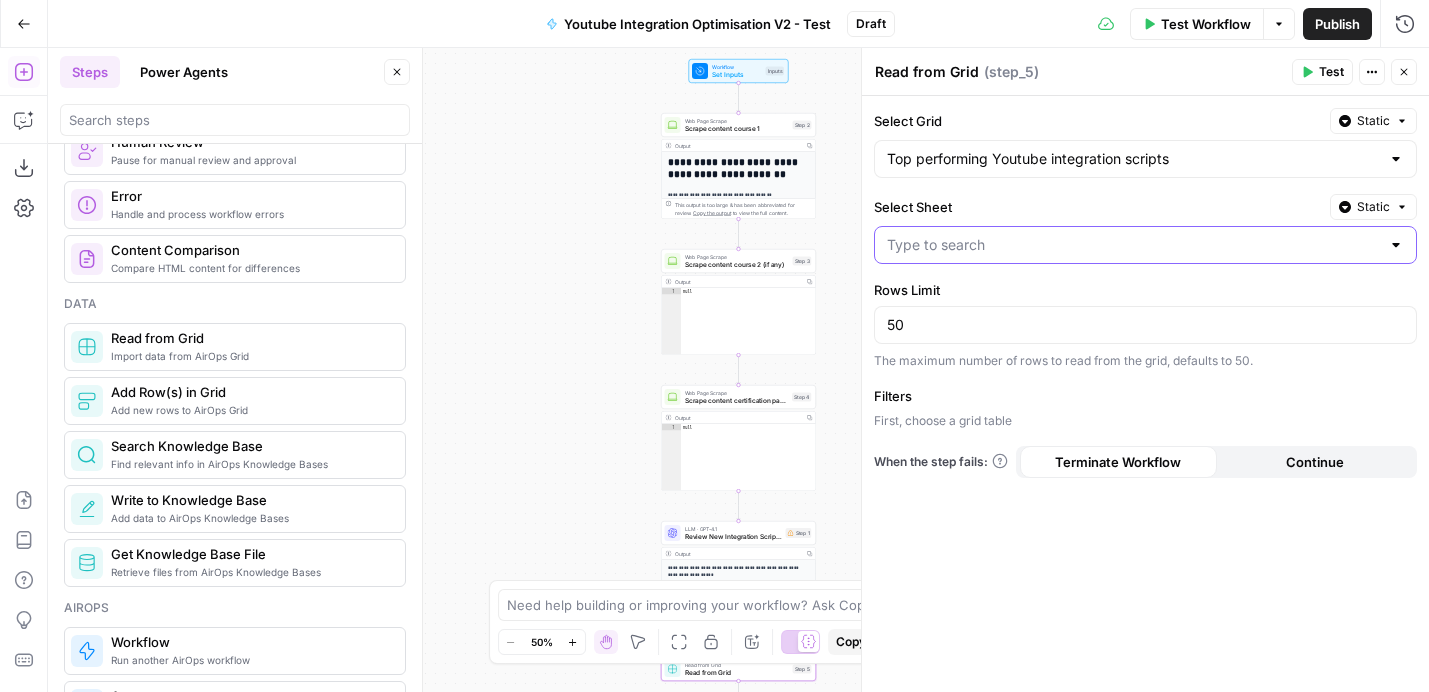 click on "Select Sheet" at bounding box center [1133, 245] 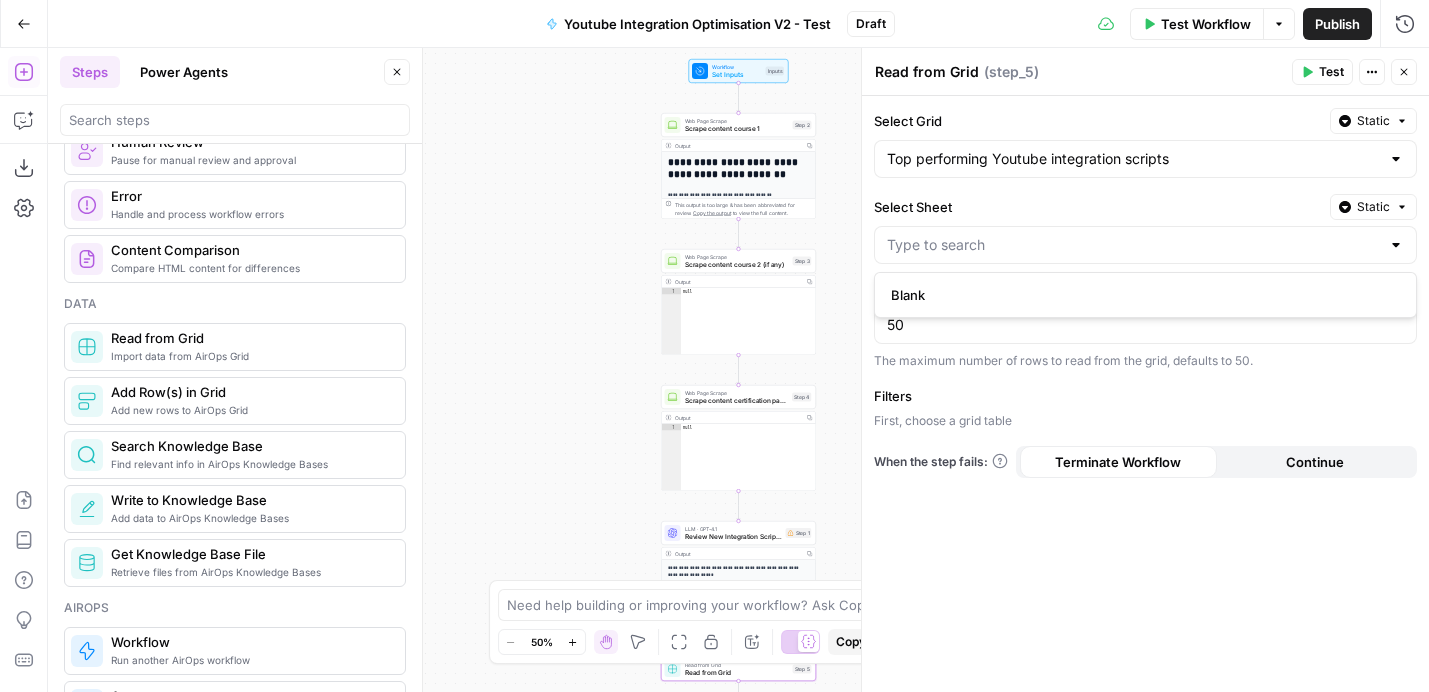 click on "Select Sheet" at bounding box center (1098, 207) 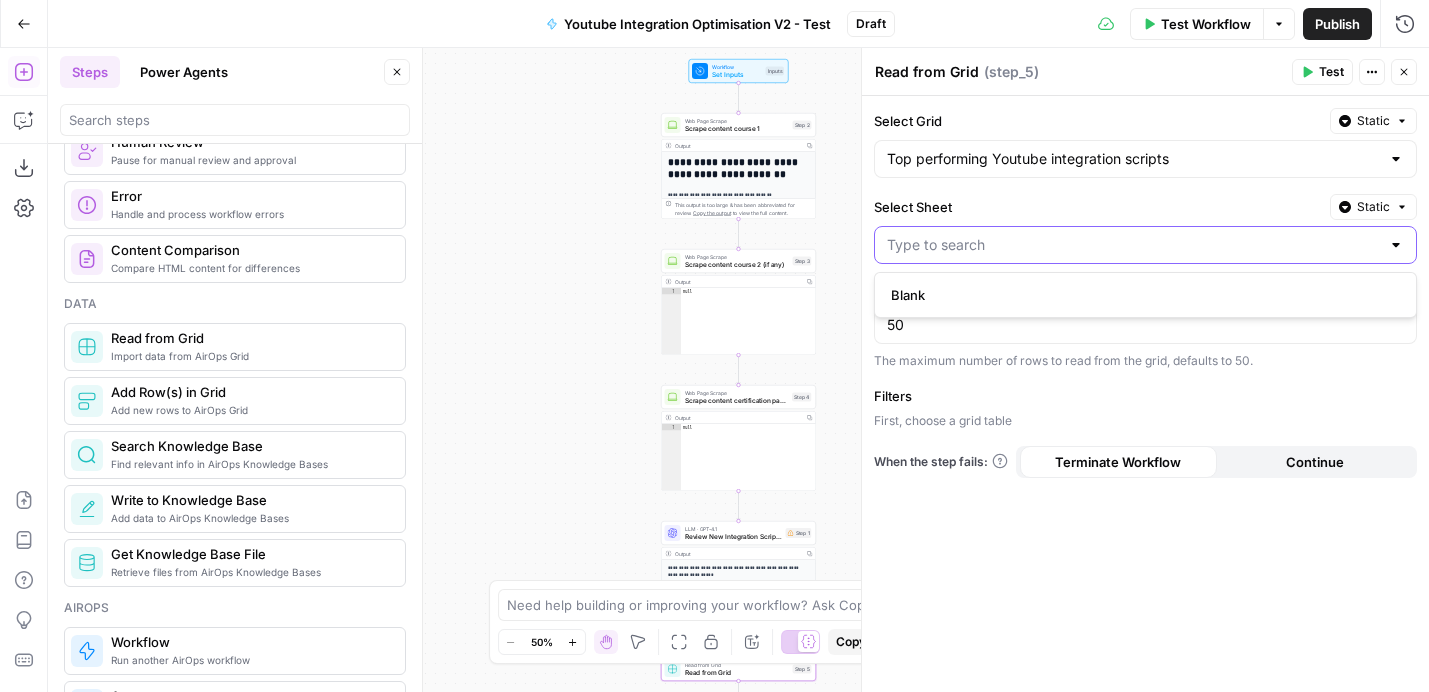click on "Select Sheet" at bounding box center (1133, 245) 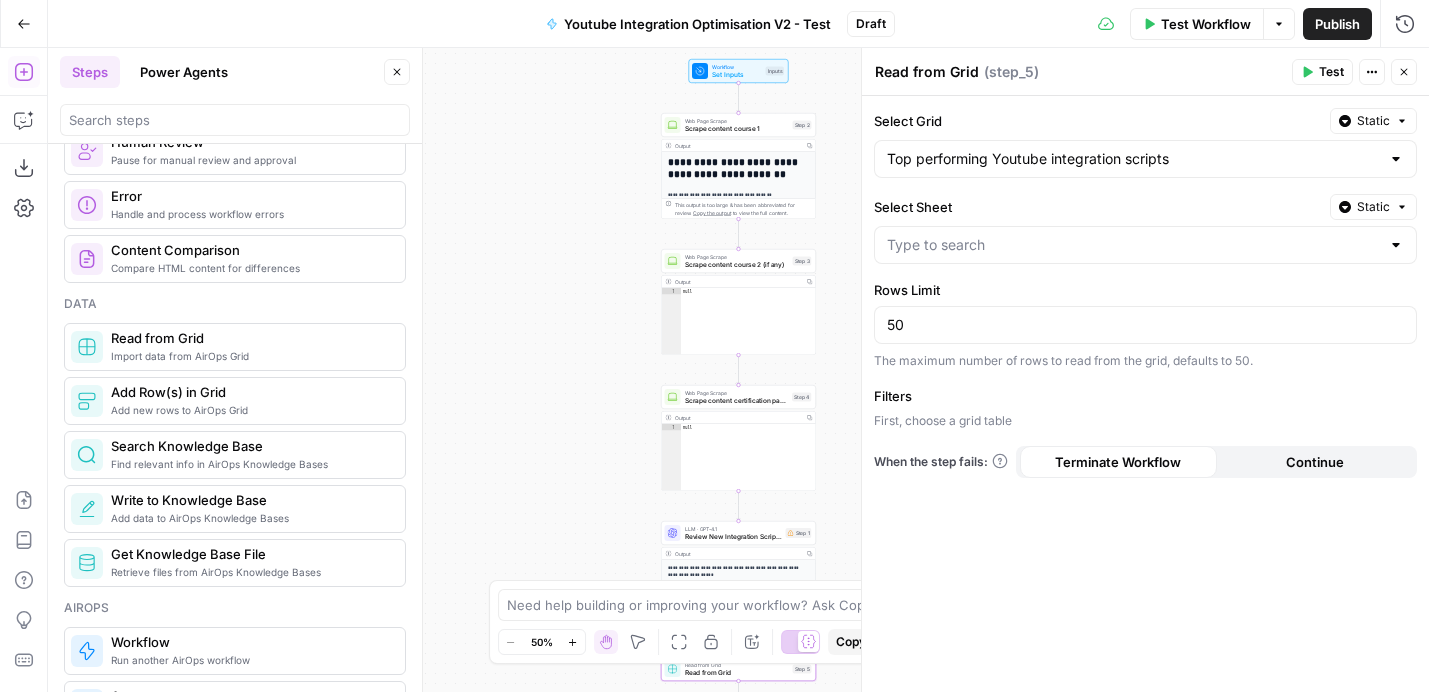 click on "Select Sheet" at bounding box center (1098, 207) 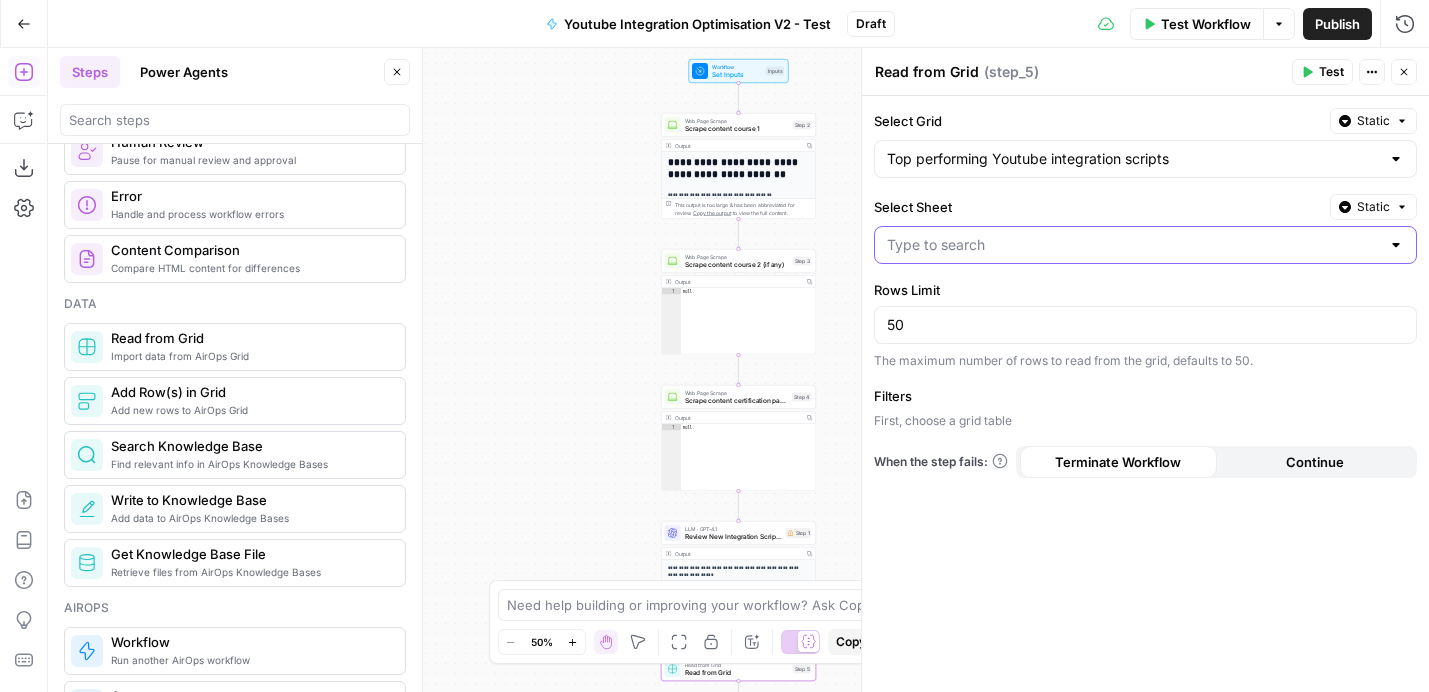 click on "Select Sheet" at bounding box center [1133, 245] 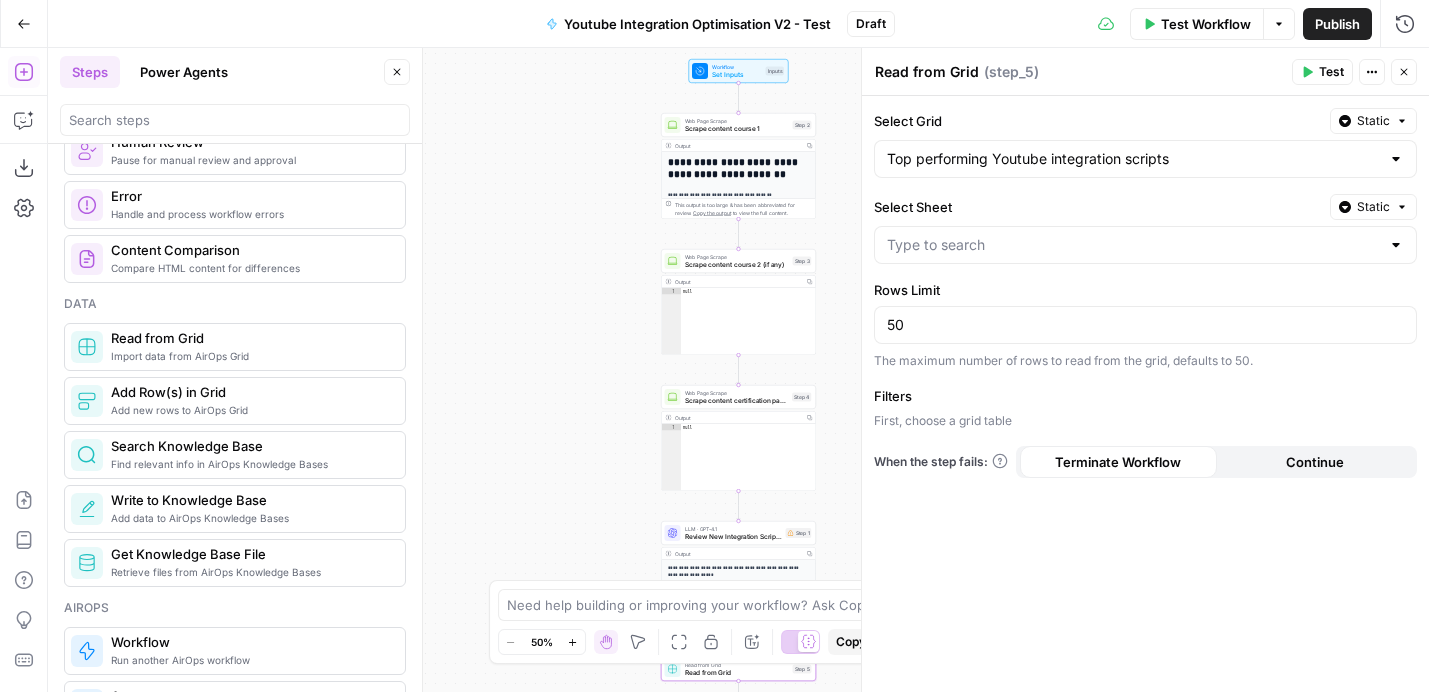 click on "Select Grid Static Top performing Youtube integration scripts Select Sheet Static Rows Limit 50 The maximum number of rows to read from the grid, defaults to 50. Filters First, choose a grid table When the step fails: Terminate Workflow Continue" at bounding box center [1145, 394] 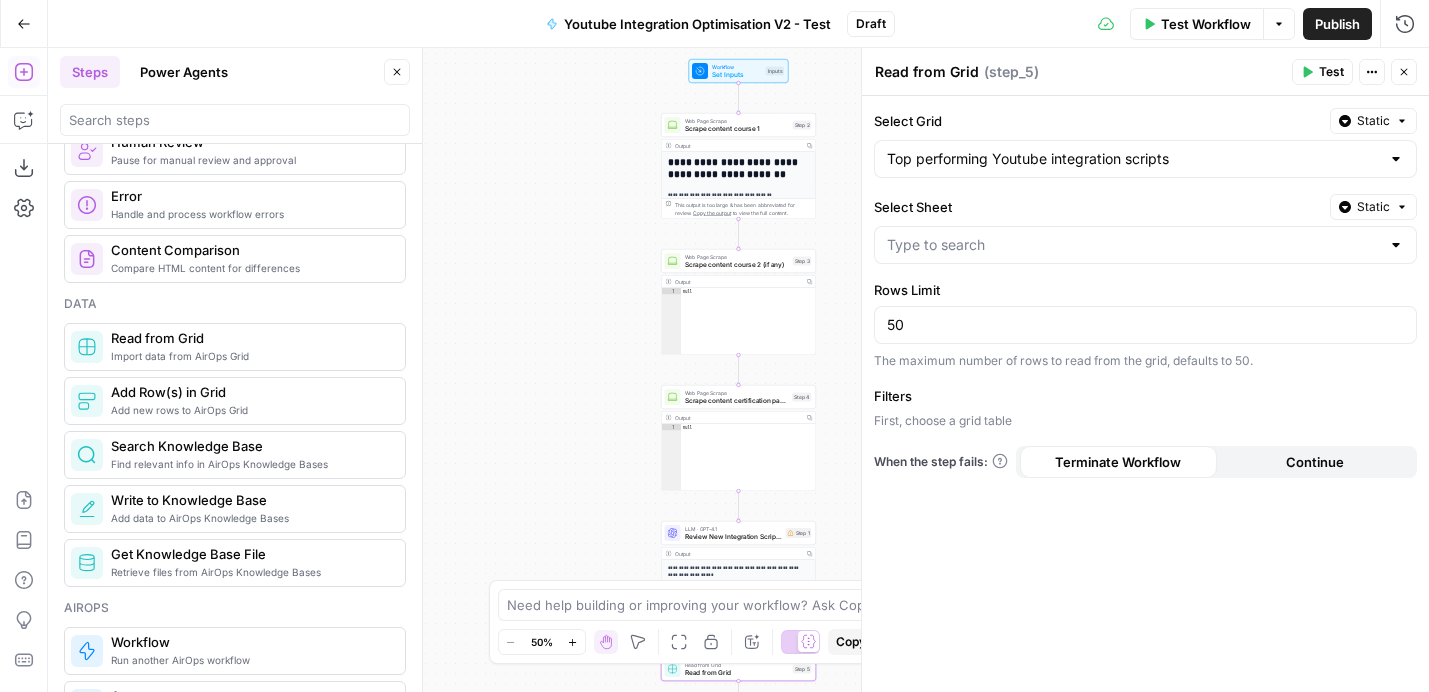 click on "Close" at bounding box center (1409, 72) 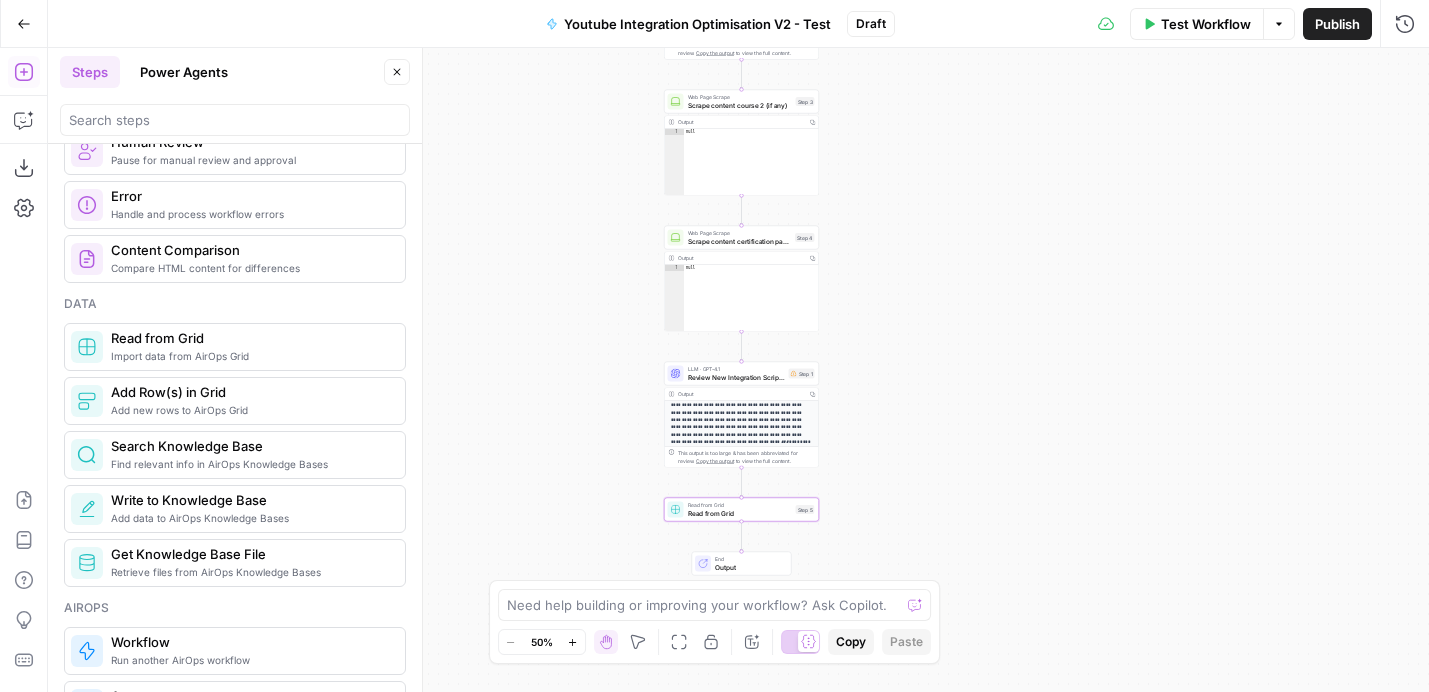 scroll, scrollTop: 47, scrollLeft: 0, axis: vertical 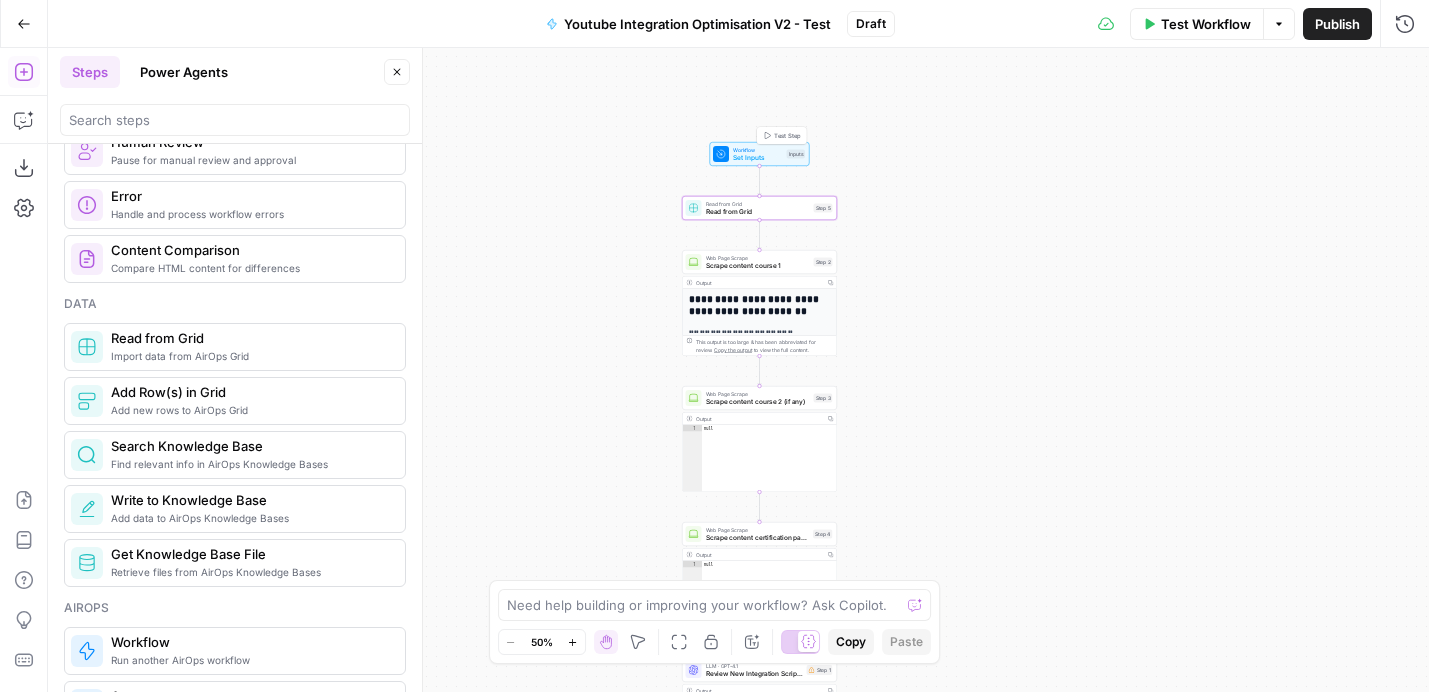 click on "Set Inputs" at bounding box center [758, 158] 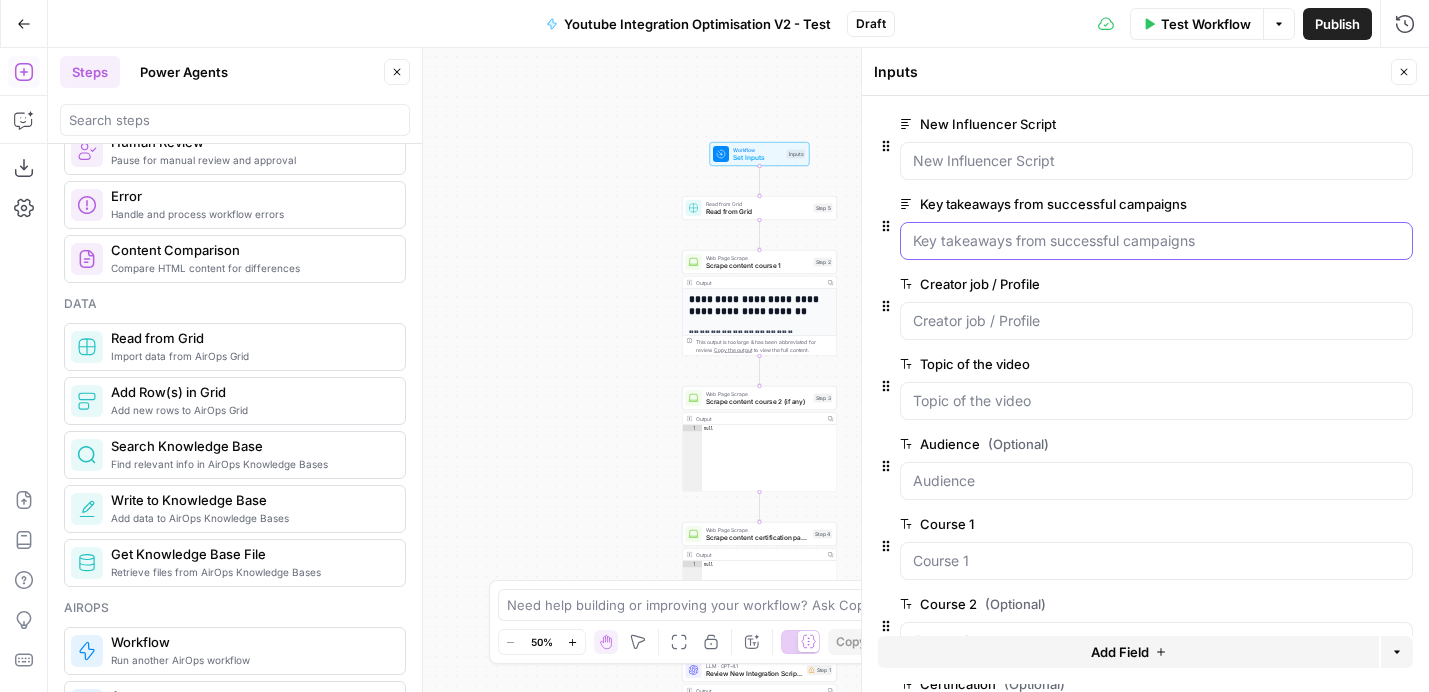 click on "Key takeaways from successful campaigns" at bounding box center [1156, 241] 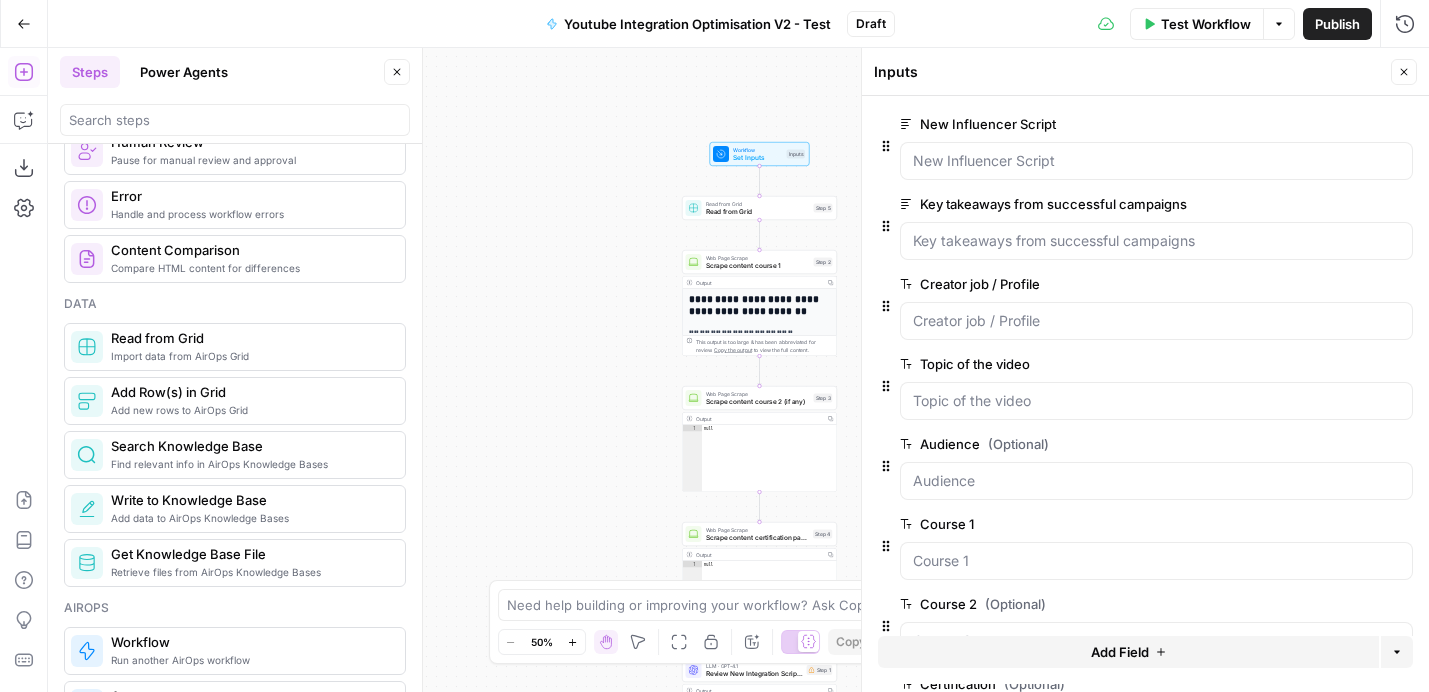 click on "edit field" at bounding box center (1338, 204) 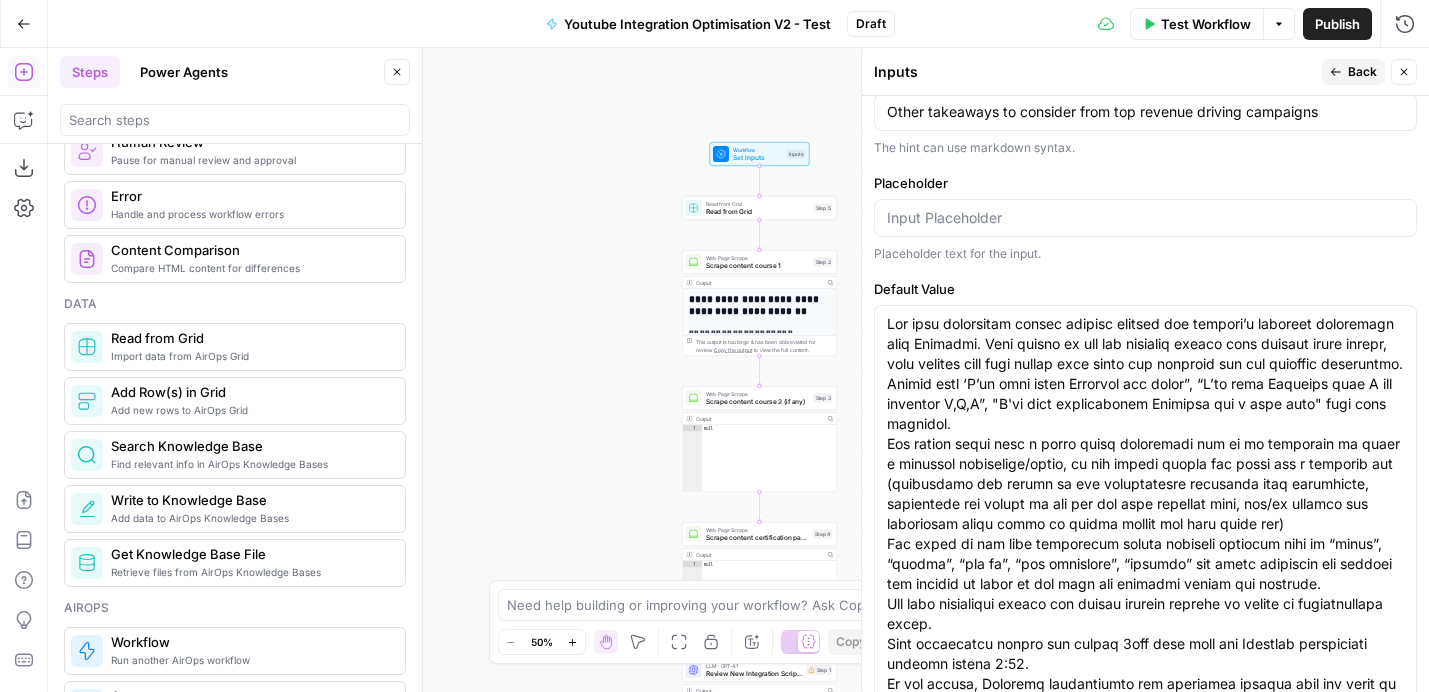 scroll, scrollTop: 727, scrollLeft: 0, axis: vertical 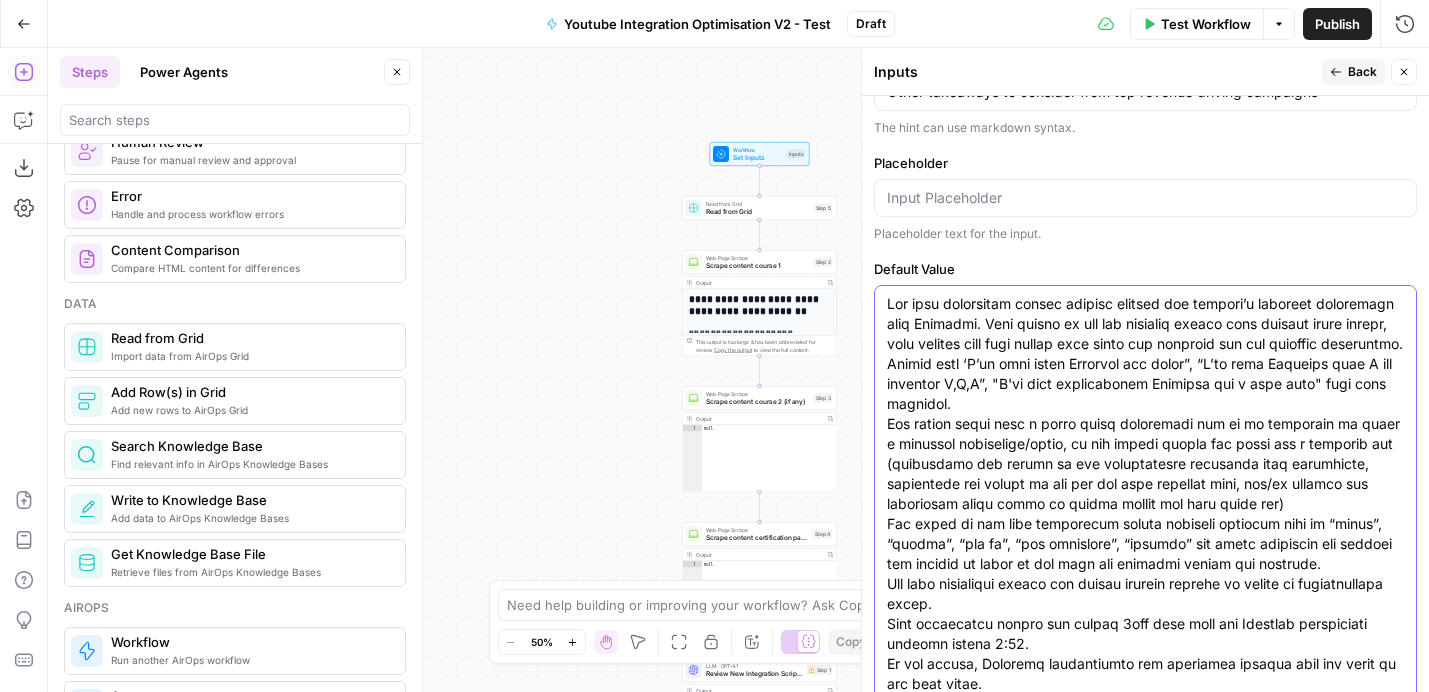 click on "Default Value" at bounding box center [1145, 514] 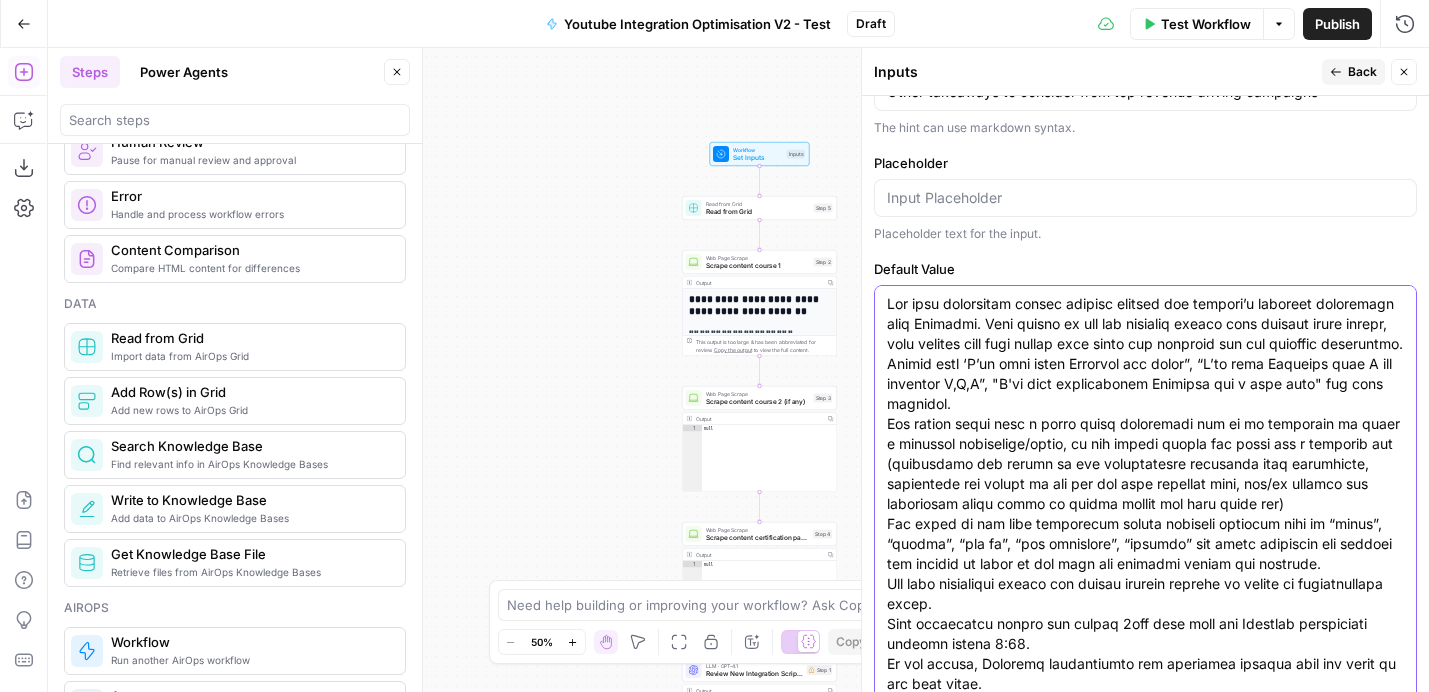 scroll, scrollTop: 40, scrollLeft: 0, axis: vertical 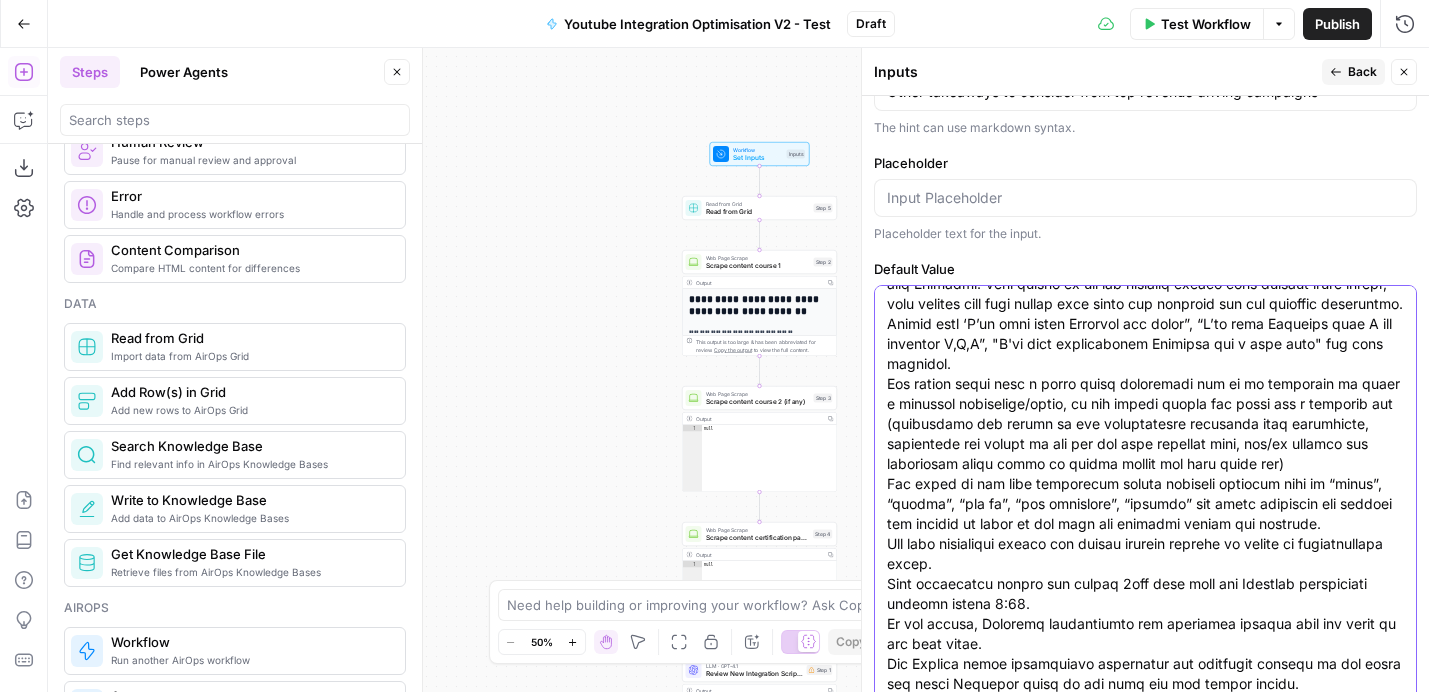 click on "Default Value" at bounding box center [1145, 474] 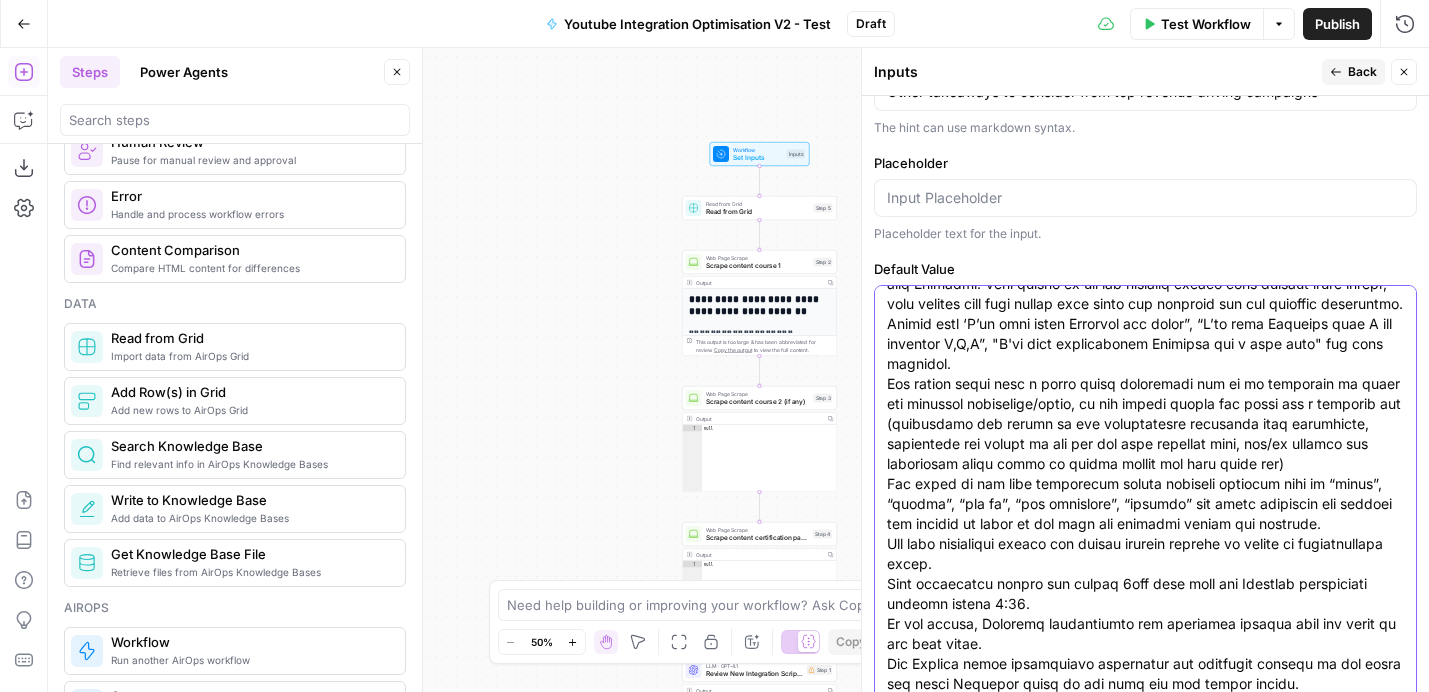 click on "Default Value" at bounding box center [1145, 474] 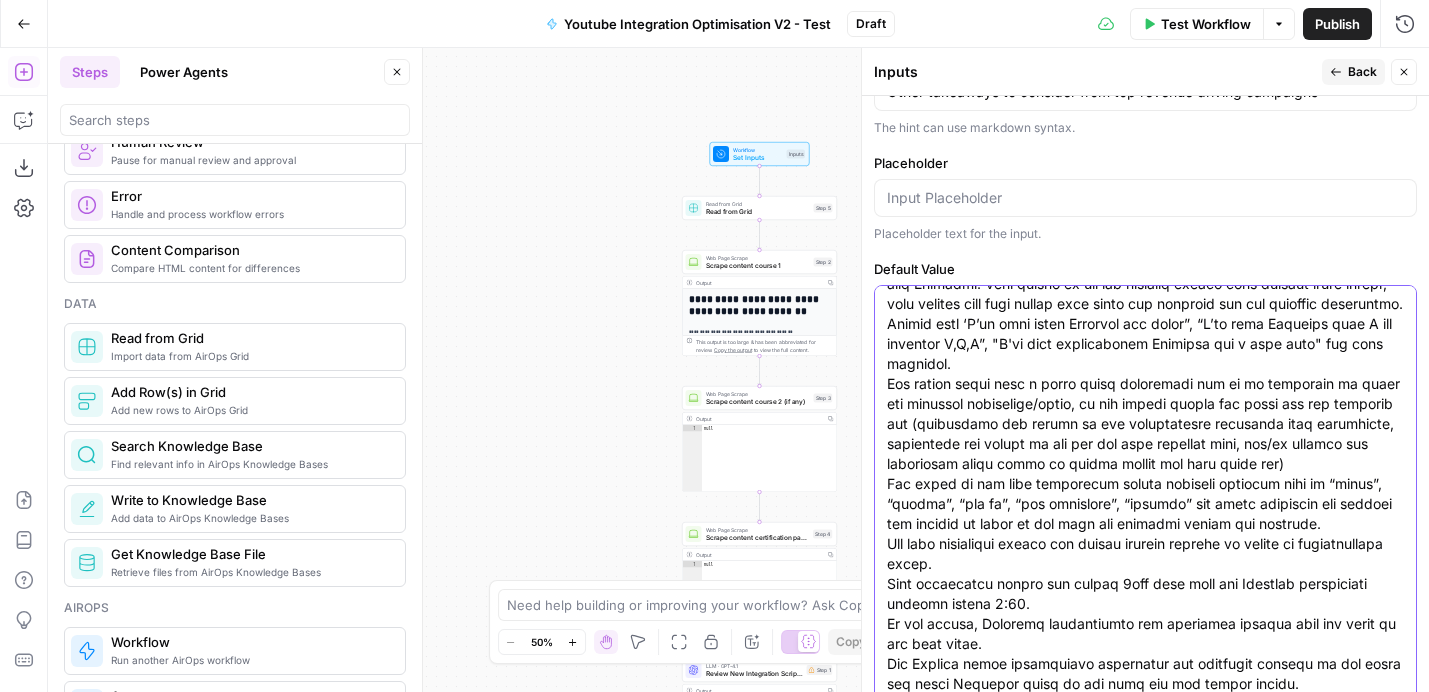 click on "Default Value" at bounding box center [1145, 474] 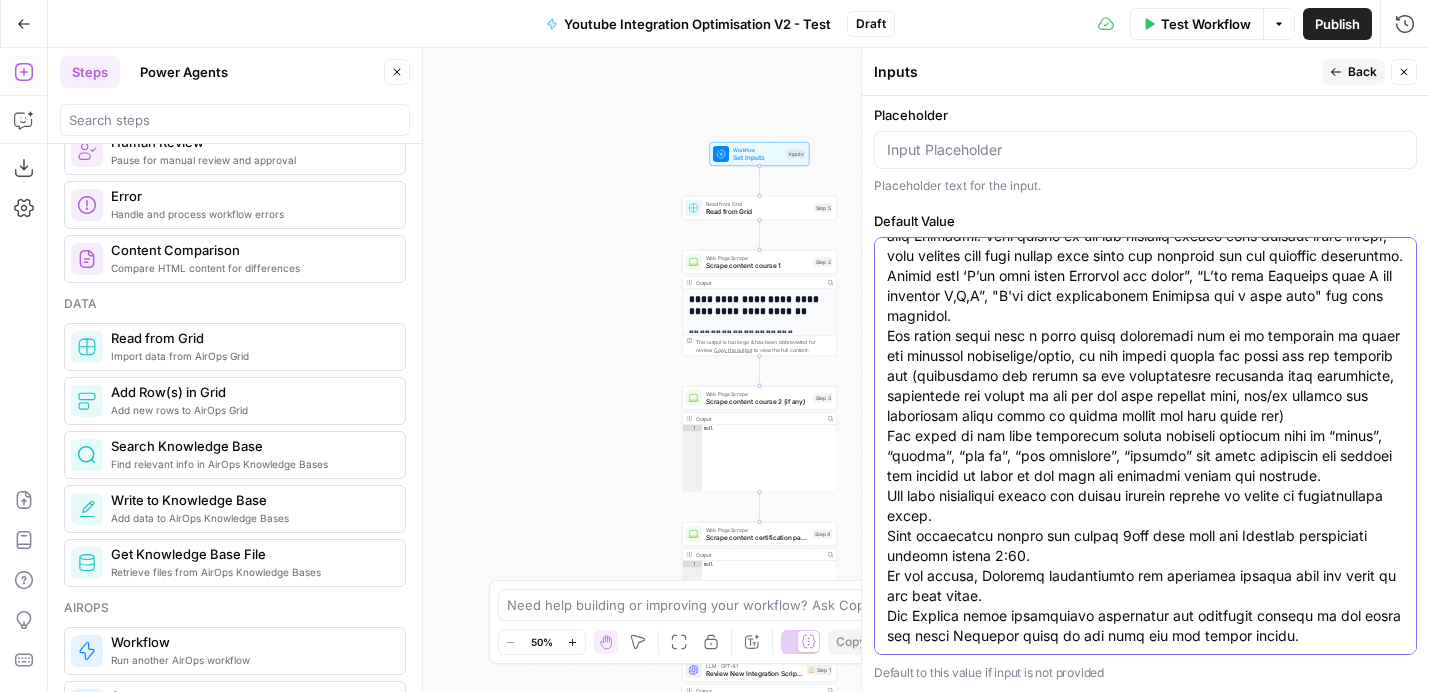 scroll, scrollTop: 777, scrollLeft: 0, axis: vertical 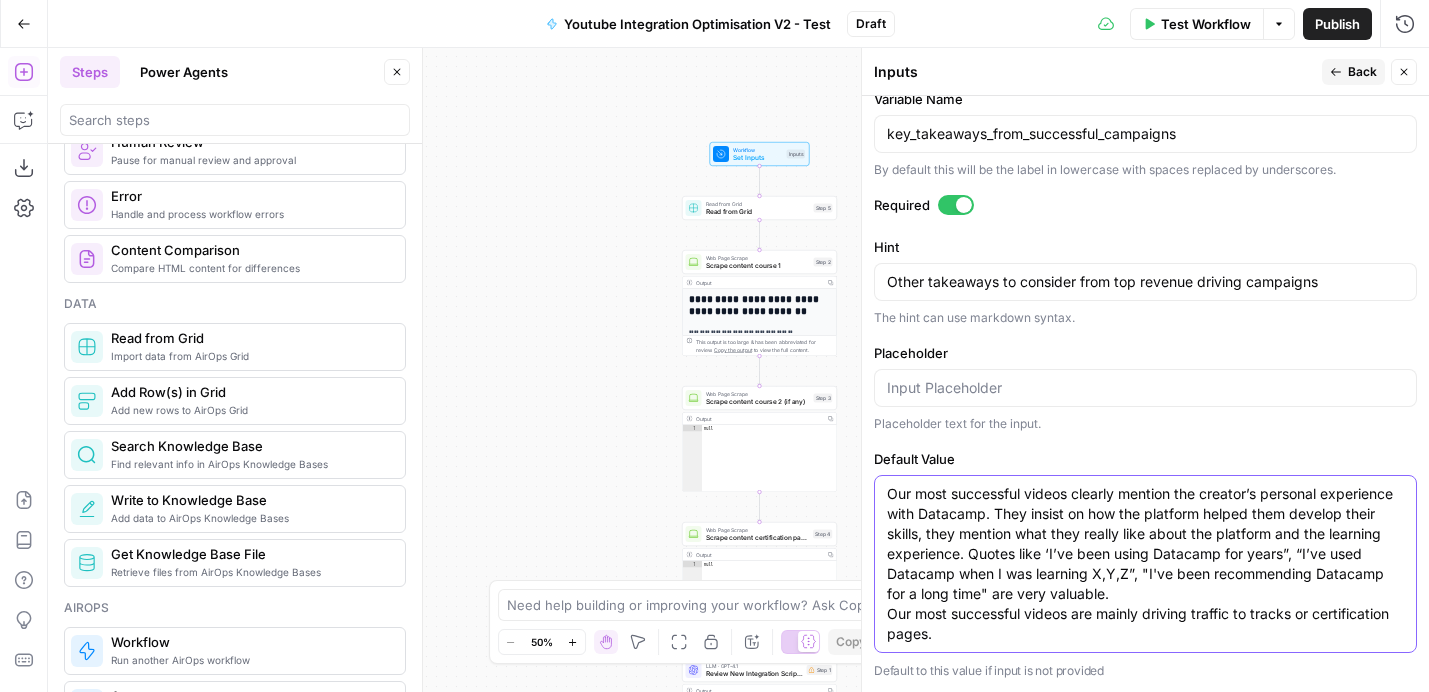 drag, startPoint x: 1142, startPoint y: 593, endPoint x: 1169, endPoint y: 634, distance: 49.09175 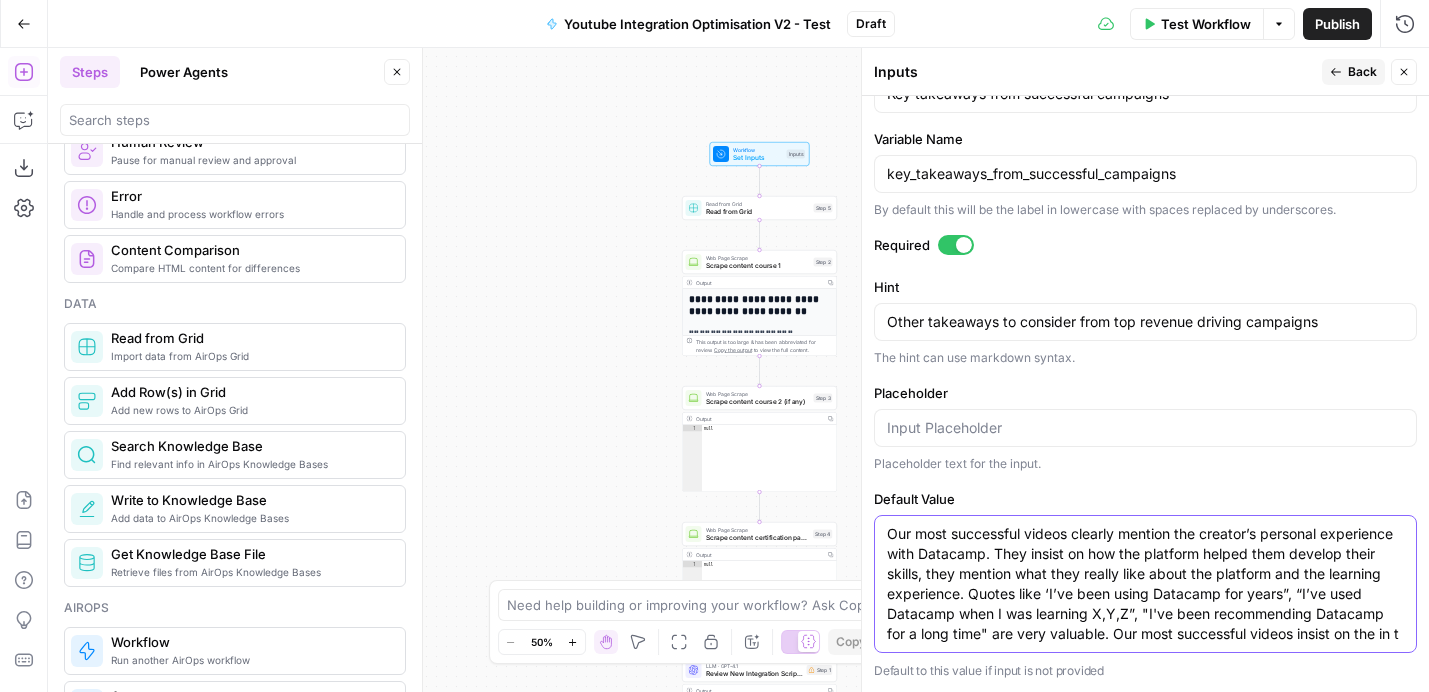 scroll, scrollTop: 517, scrollLeft: 0, axis: vertical 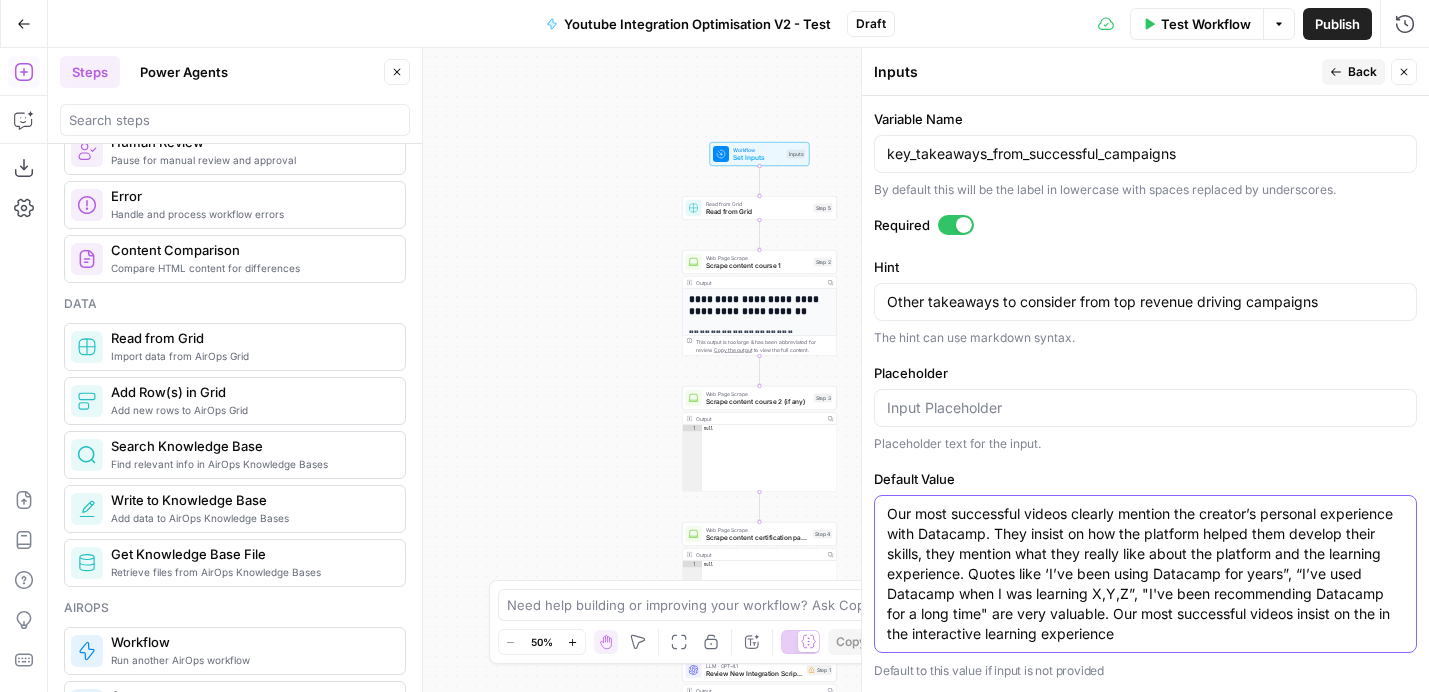 click on "Our most successful videos clearly mention the creator’s personal experience with Datacamp. They insist on how the platform helped them develop their skills, they mention what they really like about the platform and the learning experience. Quotes like ‘I’ve been using Datacamp for years”, “I’ve used Datacamp when I was learning X,Y,Z”, "I've been recommending Datacamp for a long time" are very valuable. Our most successful videos insist on the in the interactive learning experience" at bounding box center (1145, 574) 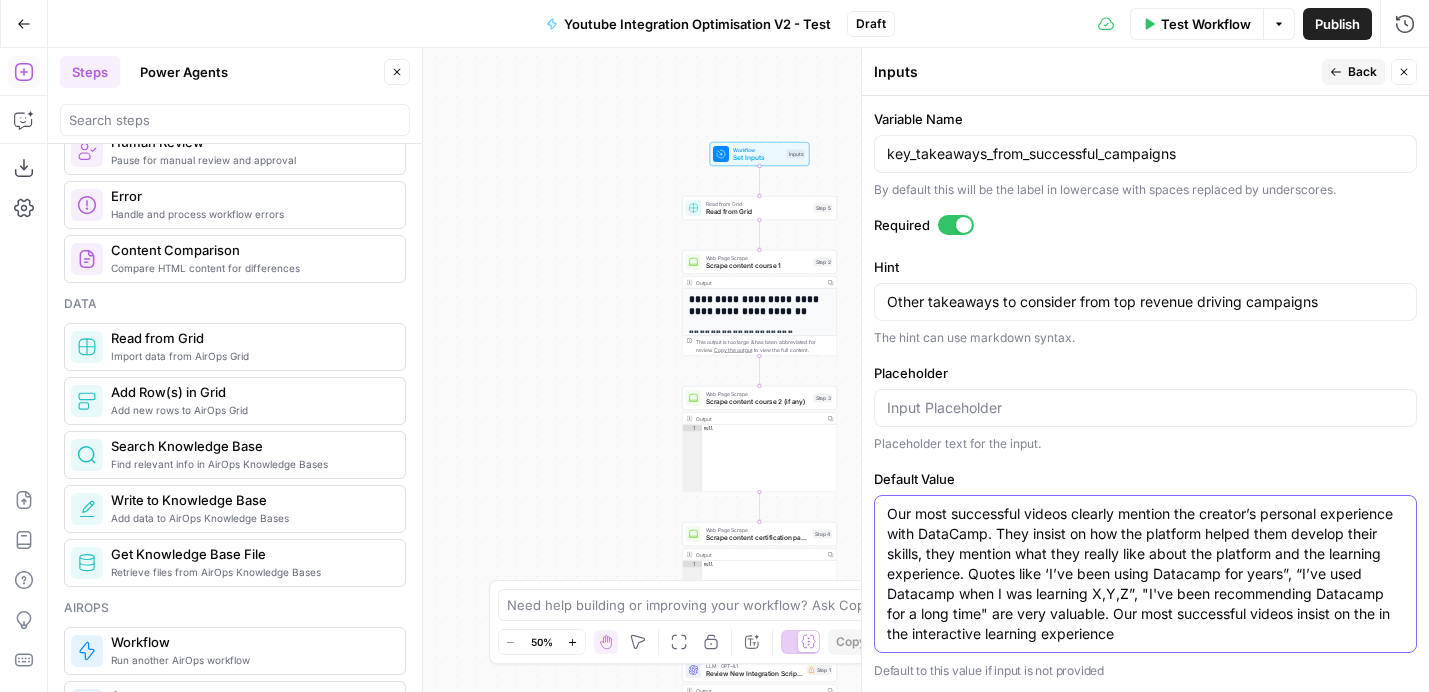click on "Our most successful videos clearly mention the creator’s personal experience with DataCamp. They insist on how the platform helped them develop their skills, they mention what they really like about the platform and the learning experience. Quotes like ‘I’ve been using Datacamp for years”, “I’ve used Datacamp when I was learning X,Y,Z”, "I've been recommending Datacamp for a long time" are very valuable. Our most successful videos insist on the in the interactive learning experience" at bounding box center [1145, 574] 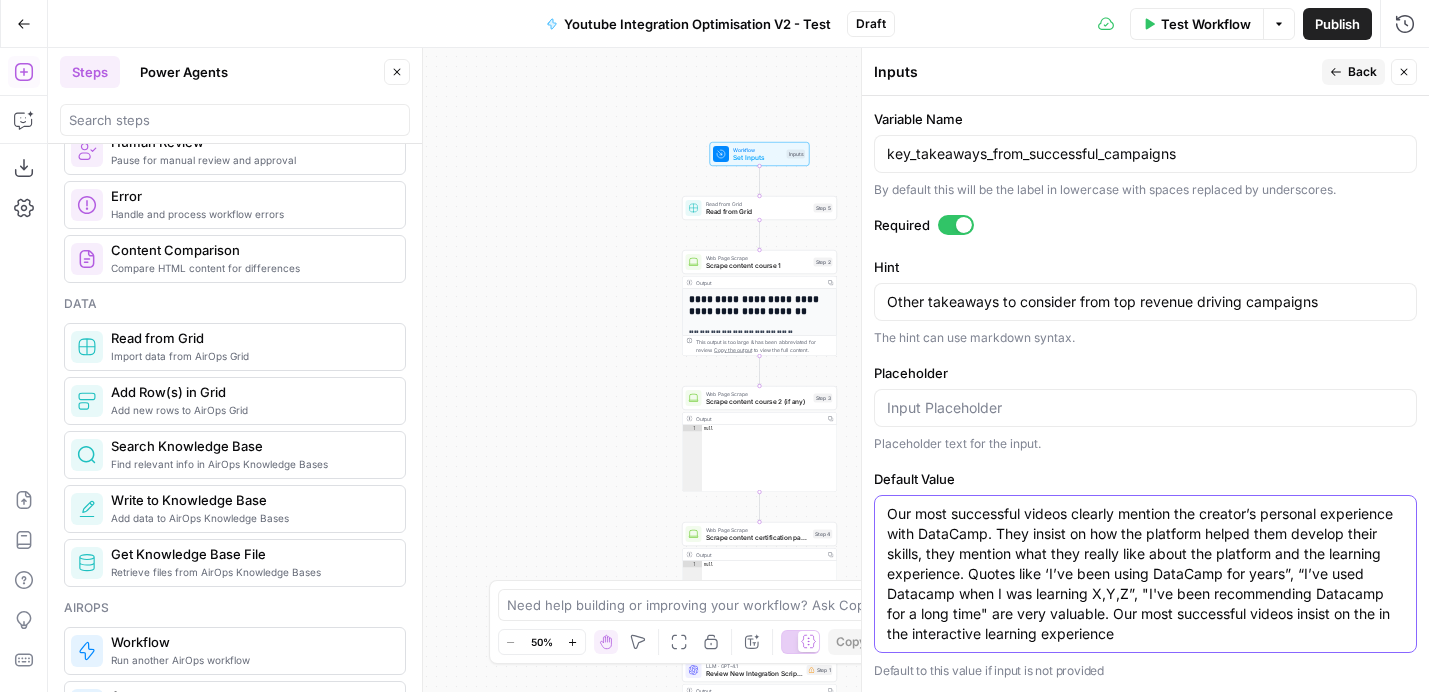 click on "Our most successful videos clearly mention the creator’s personal experience with DataCamp. They insist on how the platform helped them develop their skills, they mention what they really like about the platform and the learning experience. Quotes like ‘I’ve been using DataCamp for years”, “I’ve used Datacamp when I was learning X,Y,Z”, "I've been recommending Datacamp for a long time" are very valuable. Our most successful videos insist on the in the interactive learning experience" at bounding box center (1145, 574) 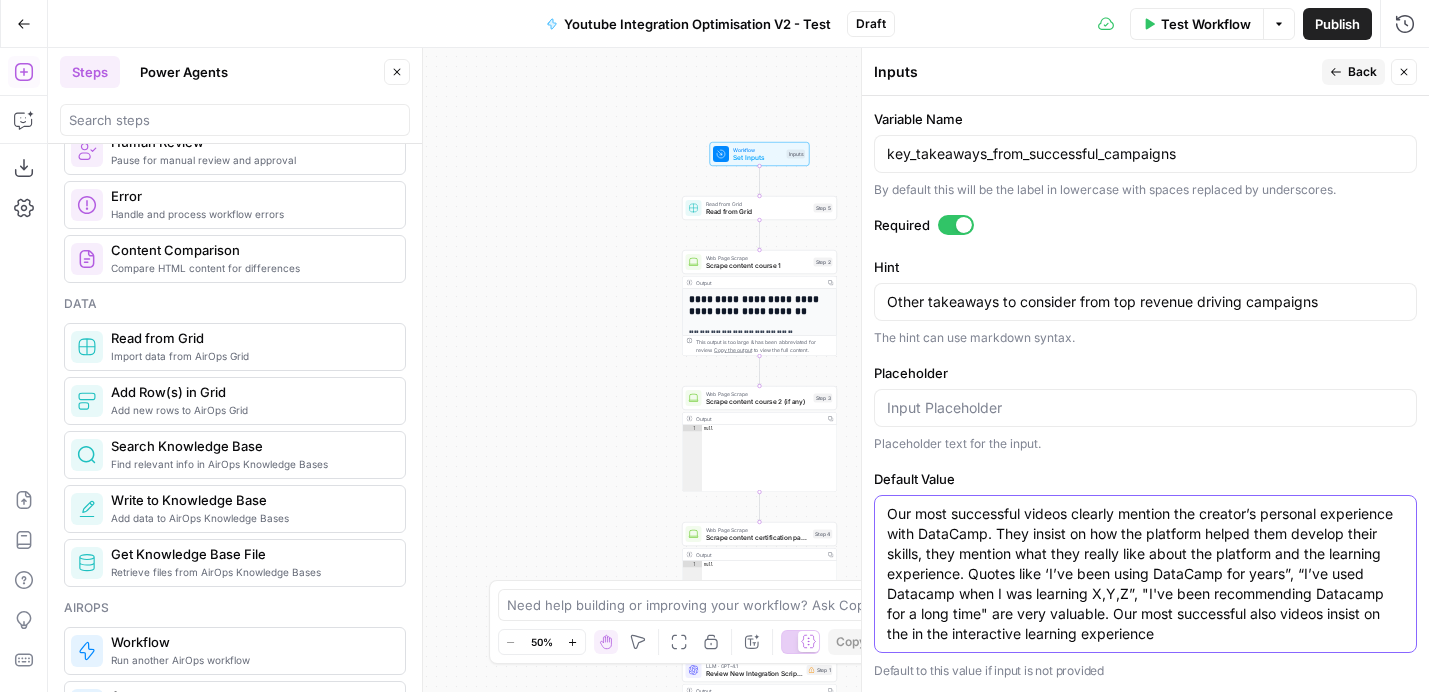 click on "Our most successful videos clearly mention the creator’s personal experience with DataCamp. They insist on how the platform helped them develop their skills, they mention what they really like about the platform and the learning experience. Quotes like ‘I’ve been using DataCamp for years”, “I’ve used Datacamp when I was learning X,Y,Z”, "I've been recommending Datacamp for a long time" are very valuable. Our most successful also videos insist on the in the interactive learning experience" at bounding box center [1145, 574] 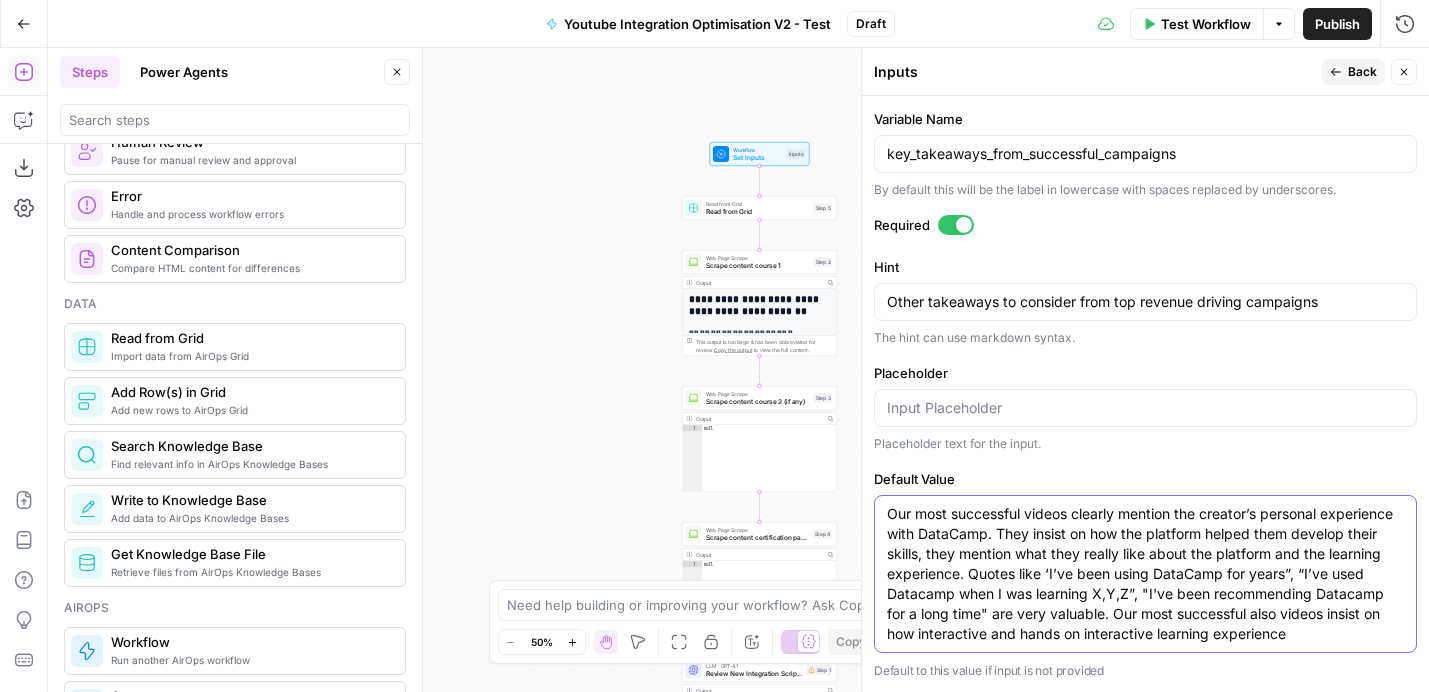 click on "Our most successful videos clearly mention the creator’s personal experience with DataCamp. They insist on how the platform helped them develop their skills, they mention what they really like about the platform and the learning experience. Quotes like ‘I’ve been using DataCamp for years”, “I’ve used Datacamp when I was learning X,Y,Z”, "I've been recommending Datacamp for a long time" are very valuable. Our most successful also videos insist on how interactive and hands on interactive learning experience" at bounding box center [1145, 574] 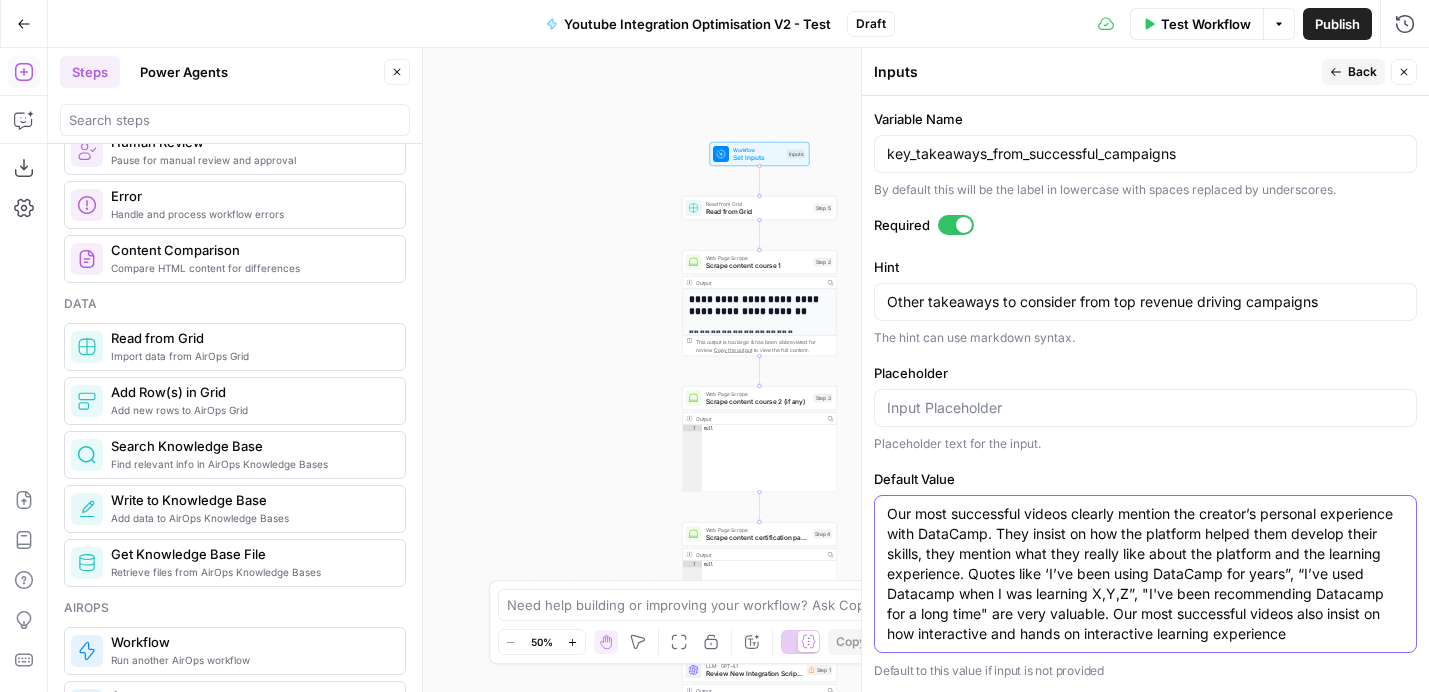 click on "Our most successful videos clearly mention the creator’s personal experience with DataCamp. They insist on how the platform helped them develop their skills, they mention what they really like about the platform and the learning experience. Quotes like ‘I’ve been using DataCamp for years”, “I’ve used Datacamp when I was learning X,Y,Z”, "I've been recommending Datacamp for a long time" are very valuable. Our most successful videos also insist on how interactive and hands on interactive learning experience" at bounding box center (1145, 574) 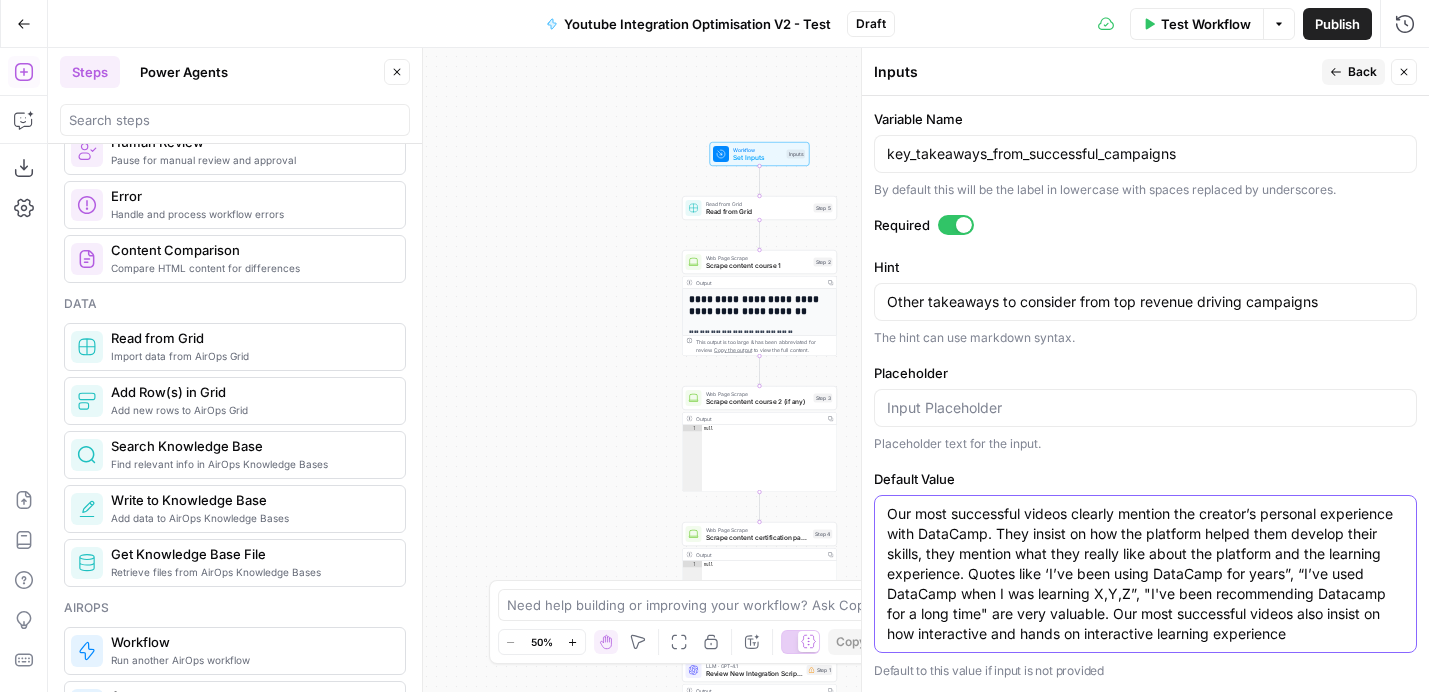 click on "Our most successful videos clearly mention the creator’s personal experience with DataCamp. They insist on how the platform helped them develop their skills, they mention what they really like about the platform and the learning experience. Quotes like ‘I’ve been using DataCamp for years”, “I’ve used DataCamp when I was learning X,Y,Z”, "I've been recommending Datacamp for a long time" are very valuable. Our most successful videos also insist on how interactive and hands on interactive learning experience" at bounding box center [1145, 574] 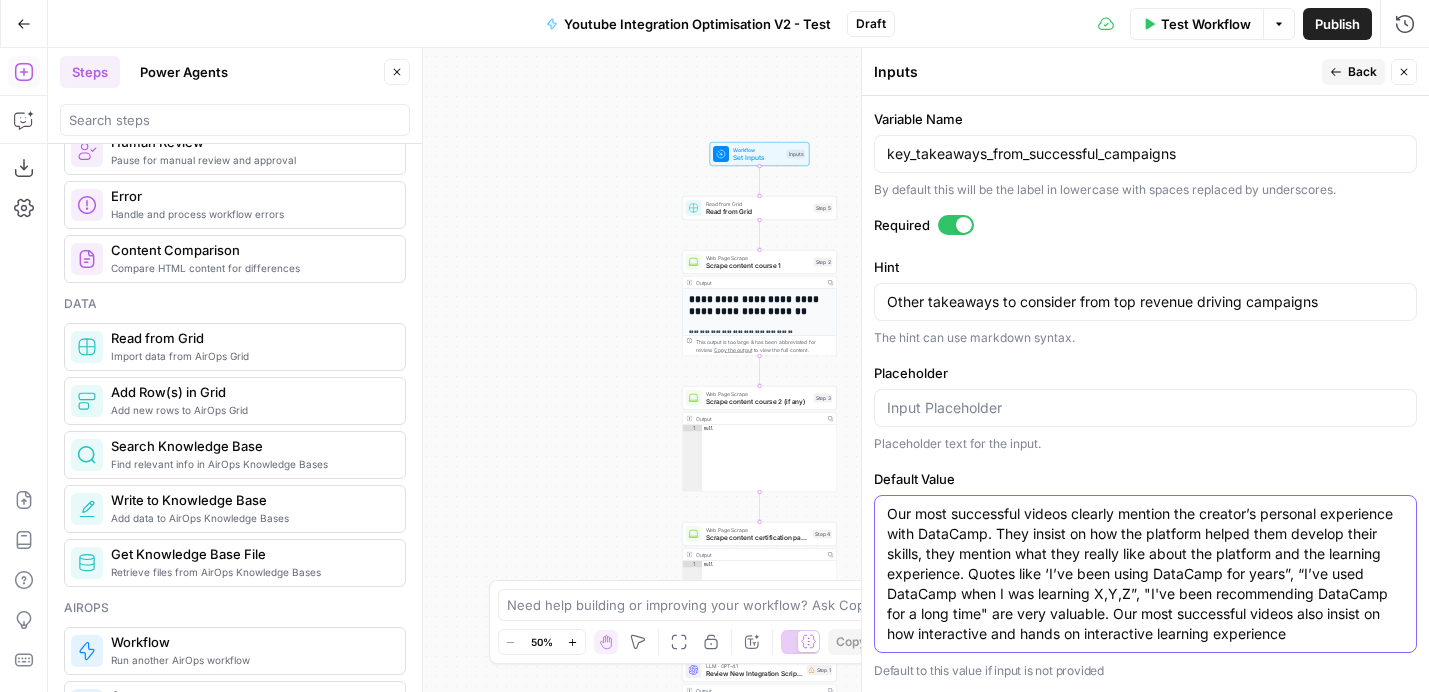 click on "Our most successful videos clearly mention the creator’s personal experience with DataCamp. They insist on how the platform helped them develop their skills, they mention what they really like about the platform and the learning experience. Quotes like ‘I’ve been using DataCamp for years”, “I’ve used DataCamp when I was learning X,Y,Z”, "I've been recommending DataCamp for a long time" are very valuable. Our most successful videos also insist on how interactive and hands on interactive learning experience" at bounding box center (1145, 574) 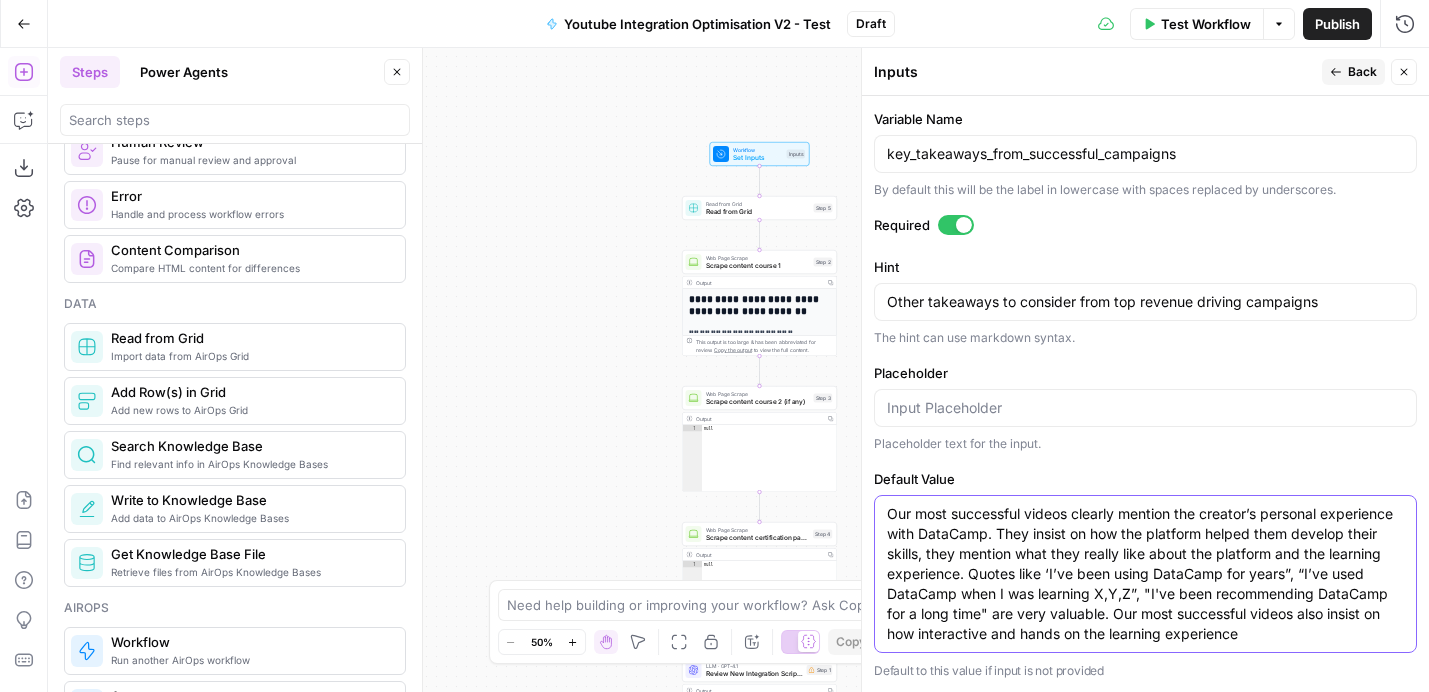 click on "Our most successful videos clearly mention the creator’s personal experience with DataCamp. They insist on how the platform helped them develop their skills, they mention what they really like about the platform and the learning experience. Quotes like ‘I’ve been using DataCamp for years”, “I’ve used DataCamp when I was learning X,Y,Z”, "I've been recommending DataCamp for a long time" are very valuable. Our most successful videos also insist on how interactive and hands on the learning experience" at bounding box center (1145, 574) 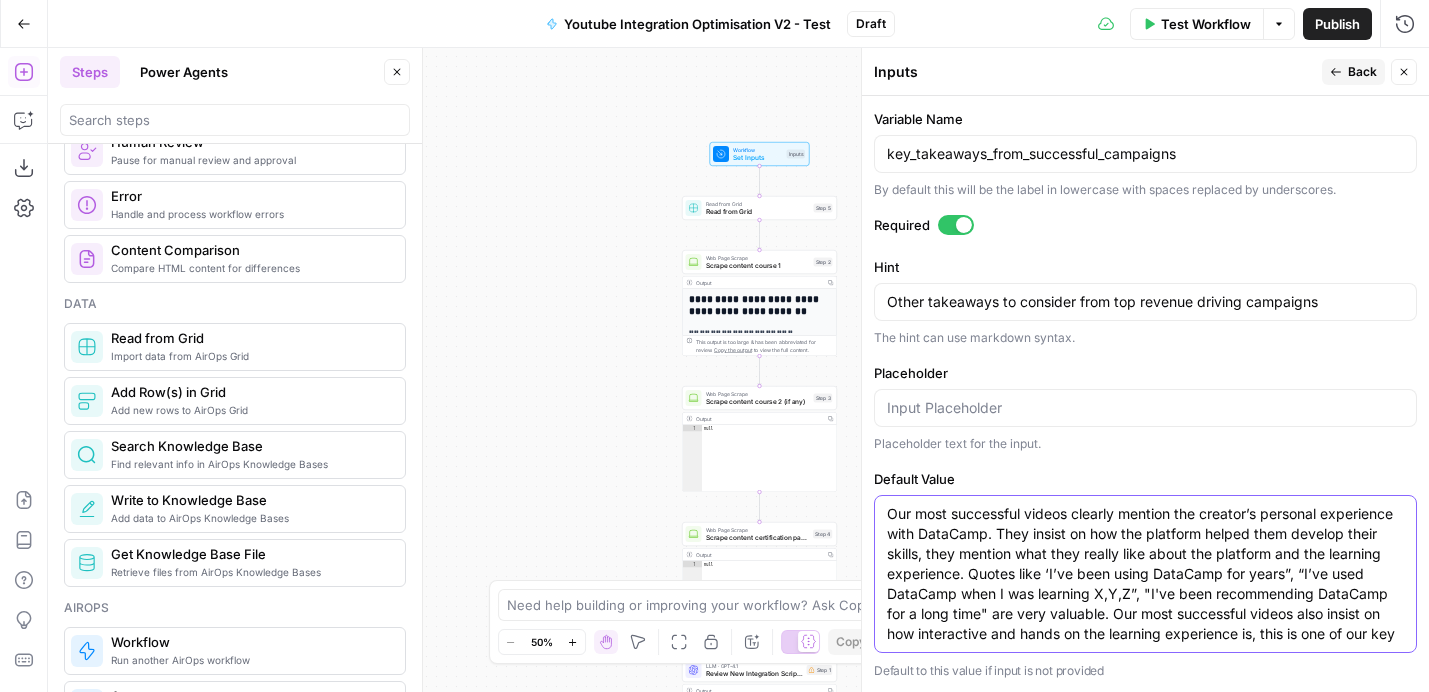scroll, scrollTop: 537, scrollLeft: 0, axis: vertical 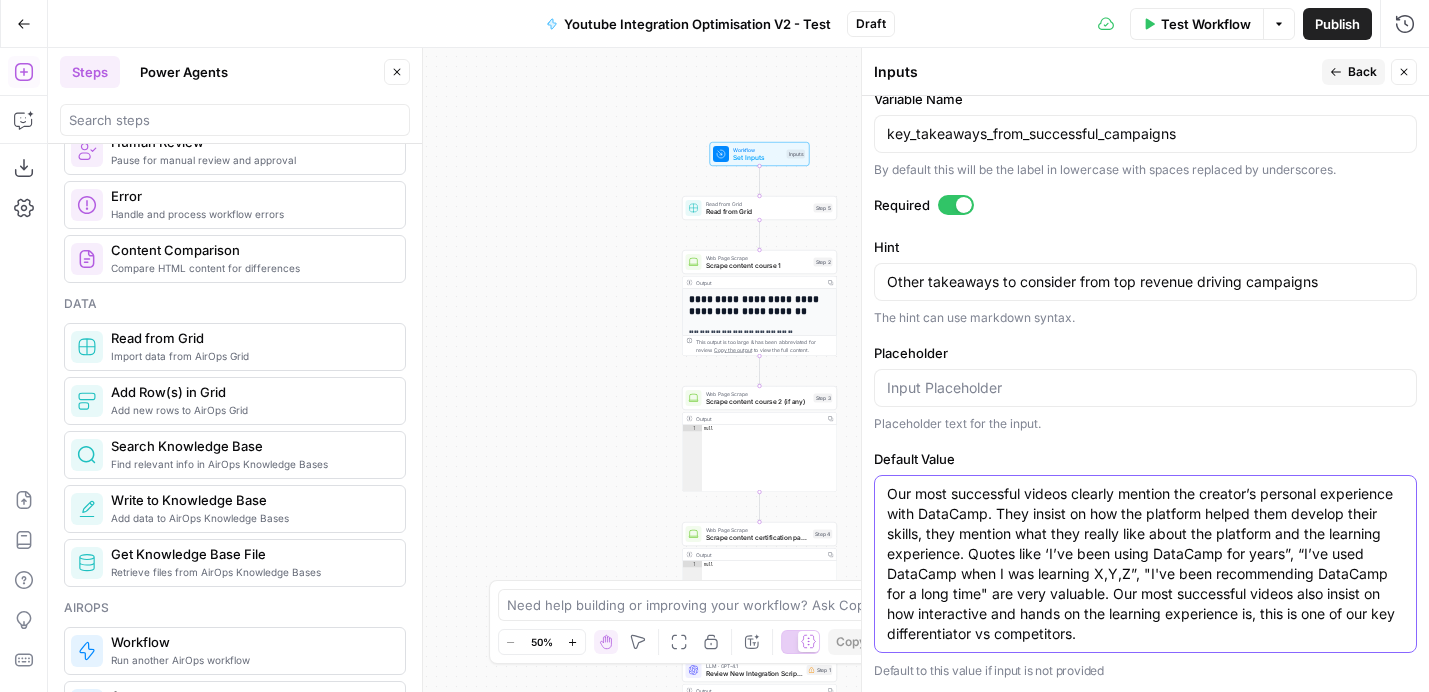 click on "Our most successful videos clearly mention the creator’s personal experience with DataCamp. They insist on how the platform helped them develop their skills, they mention what they really like about the platform and the learning experience. Quotes like ‘I’ve been using DataCamp for years”, “I’ve used DataCamp when I was learning X,Y,Z”, "I've been recommending DataCamp for a long time" are very valuable. Our most successful videos also insist on how interactive and hands on the learning experience is, this is one of our key differentiator vs competitors." at bounding box center [1145, 564] 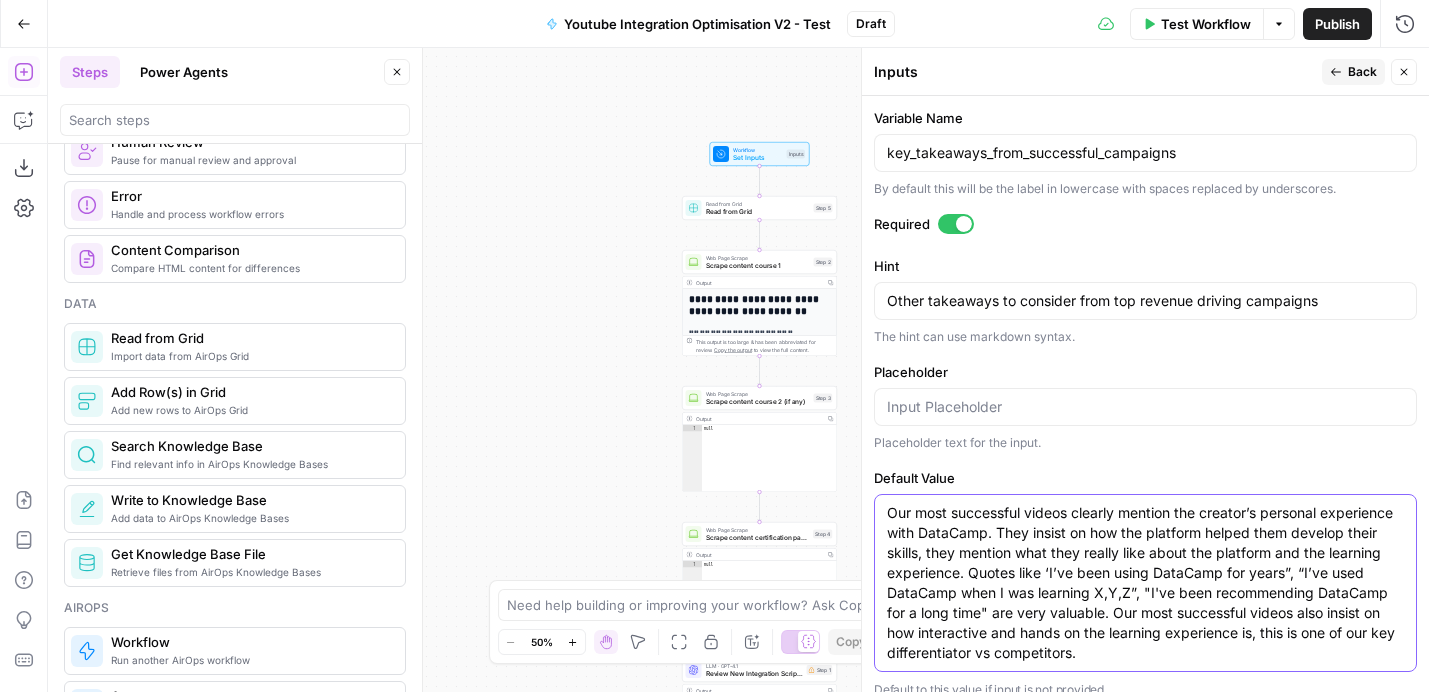 scroll, scrollTop: 515, scrollLeft: 0, axis: vertical 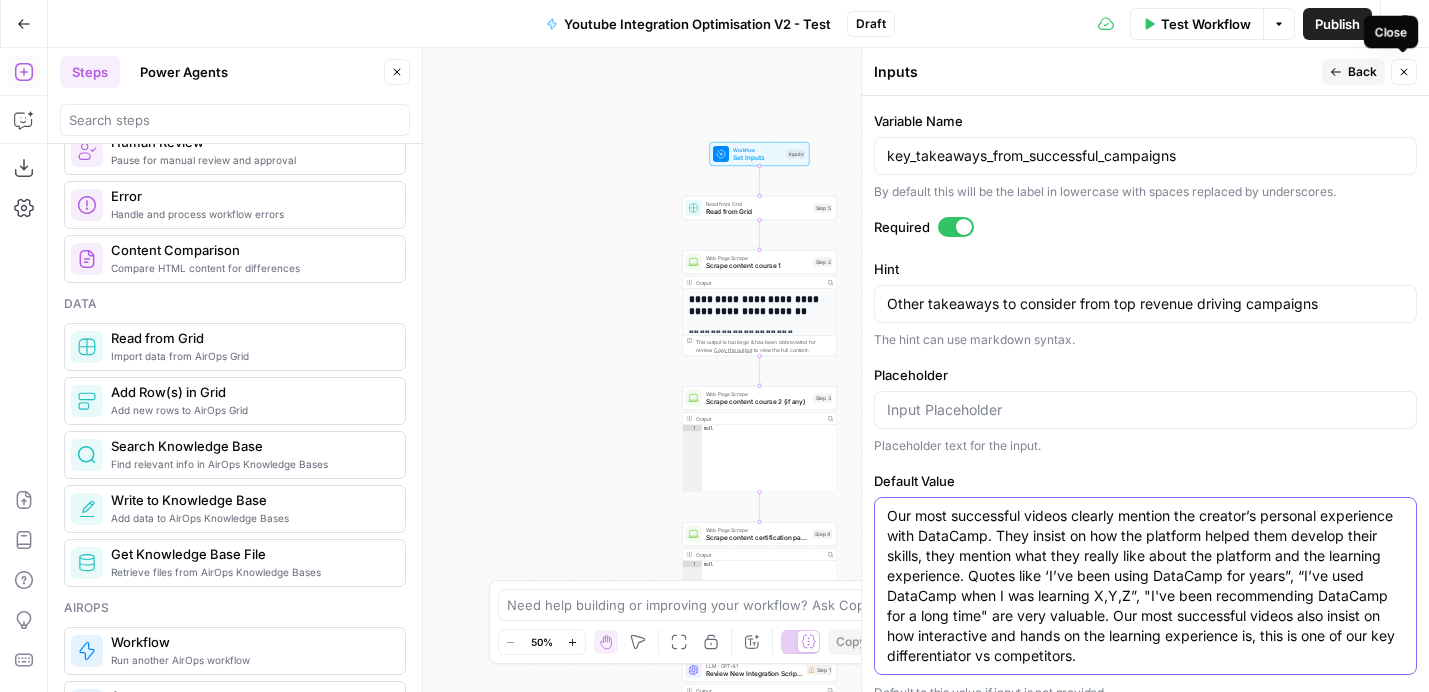 type on "Our most successful videos clearly mention the creator’s personal experience with DataCamp. They insist on how the platform helped them develop their skills, they mention what they really like about the platform and the learning experience. Quotes like ‘I’ve been using DataCamp for years”, “I’ve used DataCamp when I was learning X,Y,Z”, "I've been recommending DataCamp for a long time" are very valuable. Our most successful videos also insist on how interactive and hands on the learning experience is, this is one of our key differentiator vs competitors." 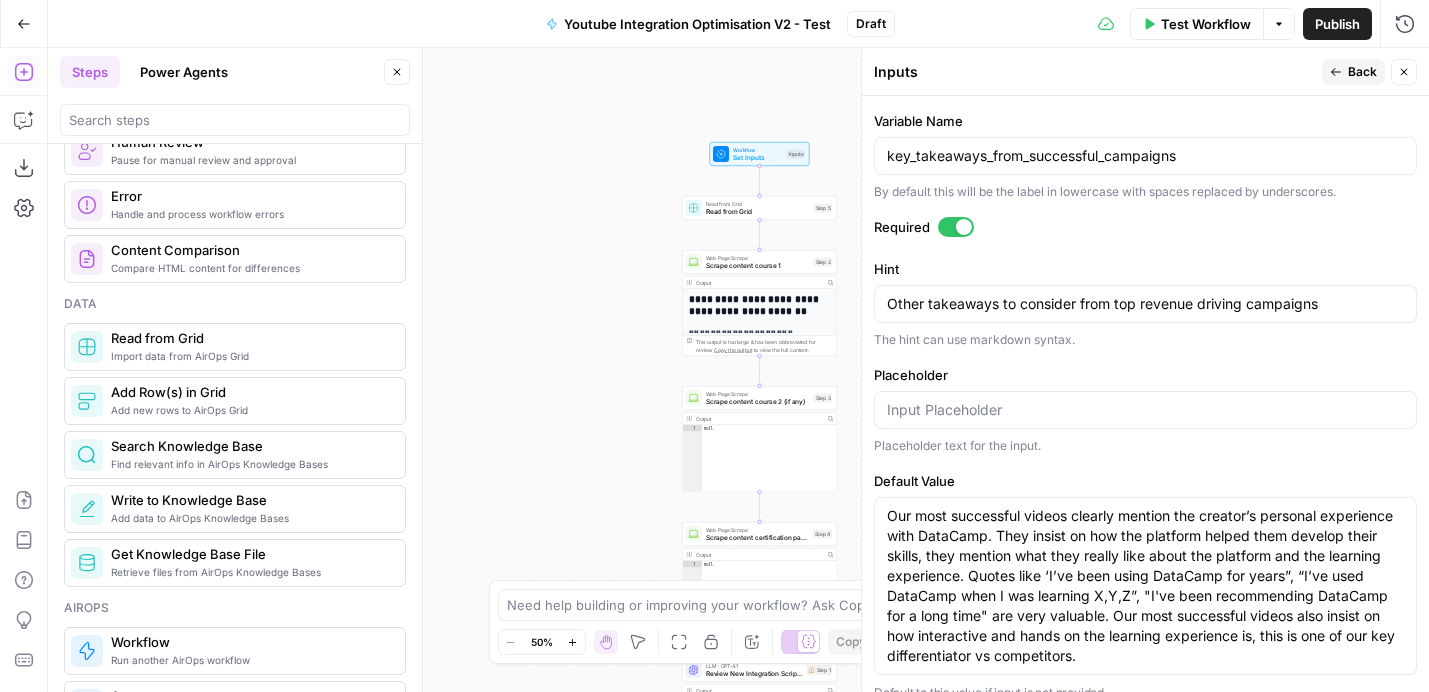 click 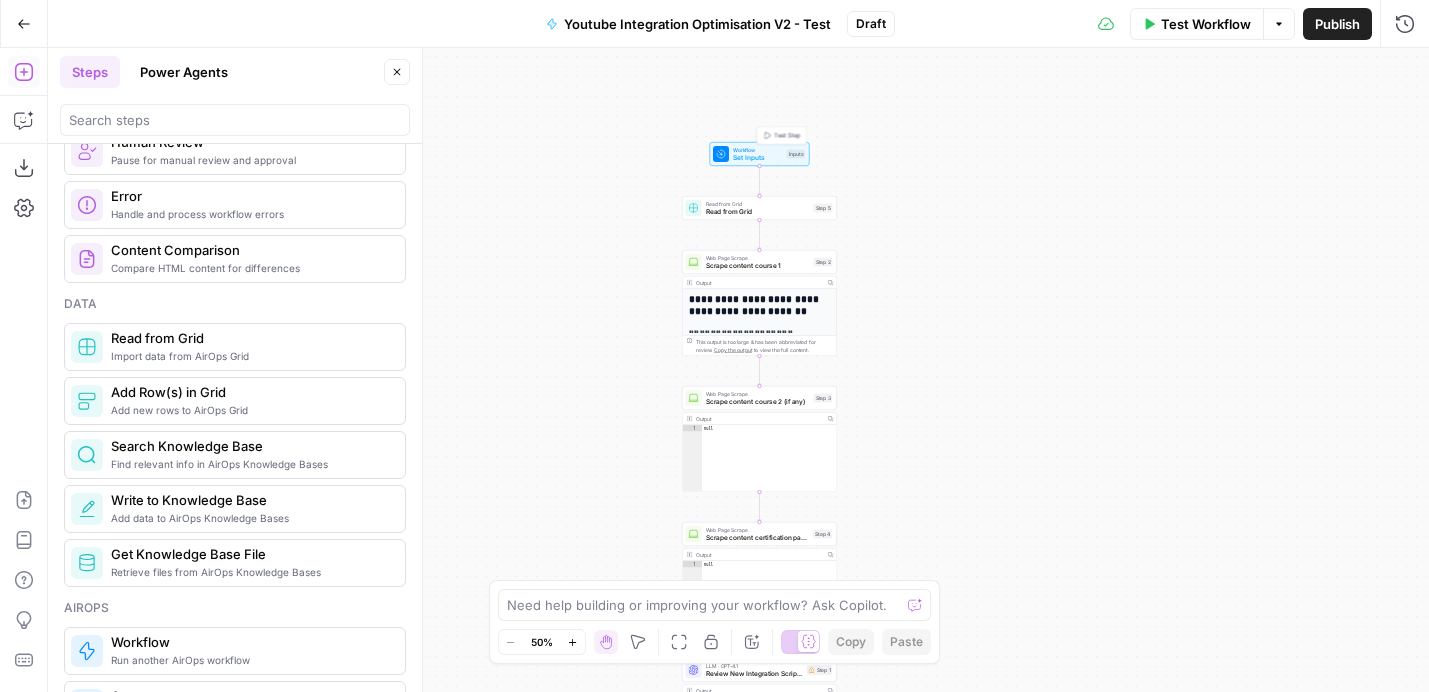 click on "Set Inputs" at bounding box center (758, 158) 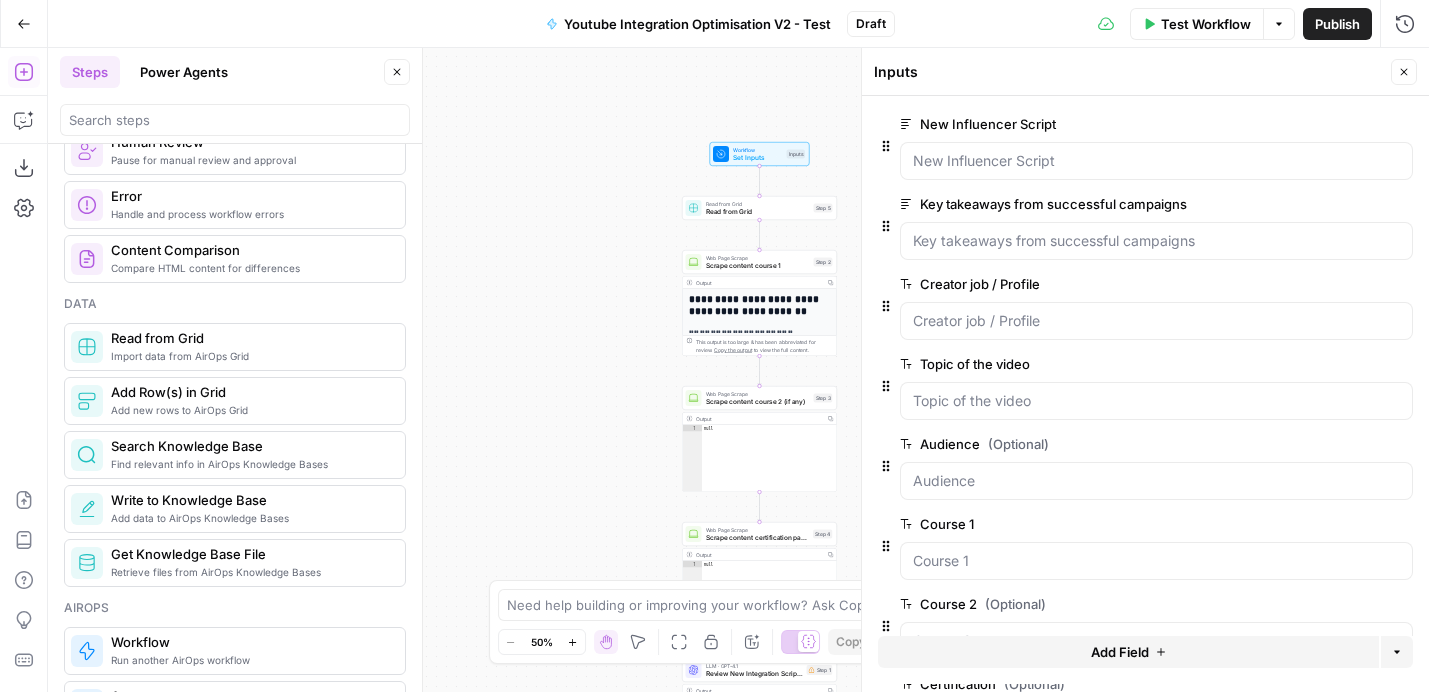 click on "edit field" at bounding box center [1338, 204] 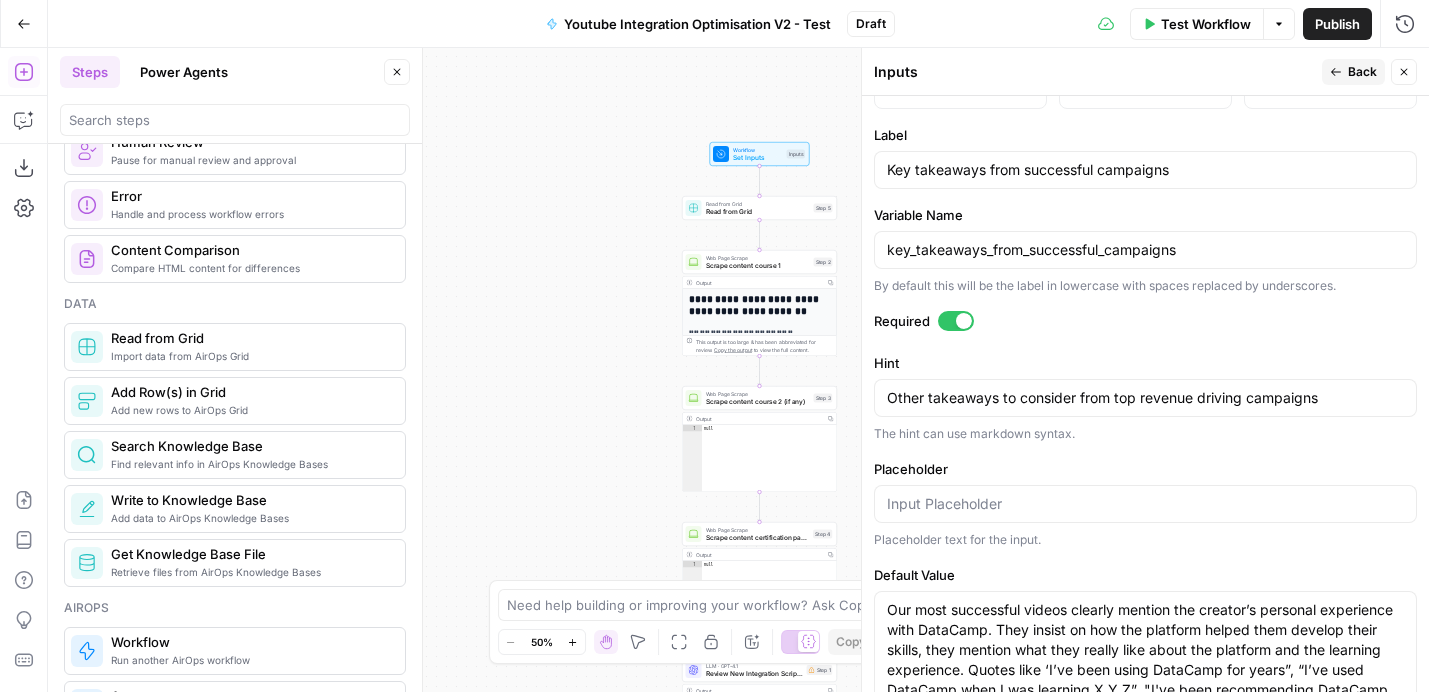 scroll, scrollTop: 537, scrollLeft: 0, axis: vertical 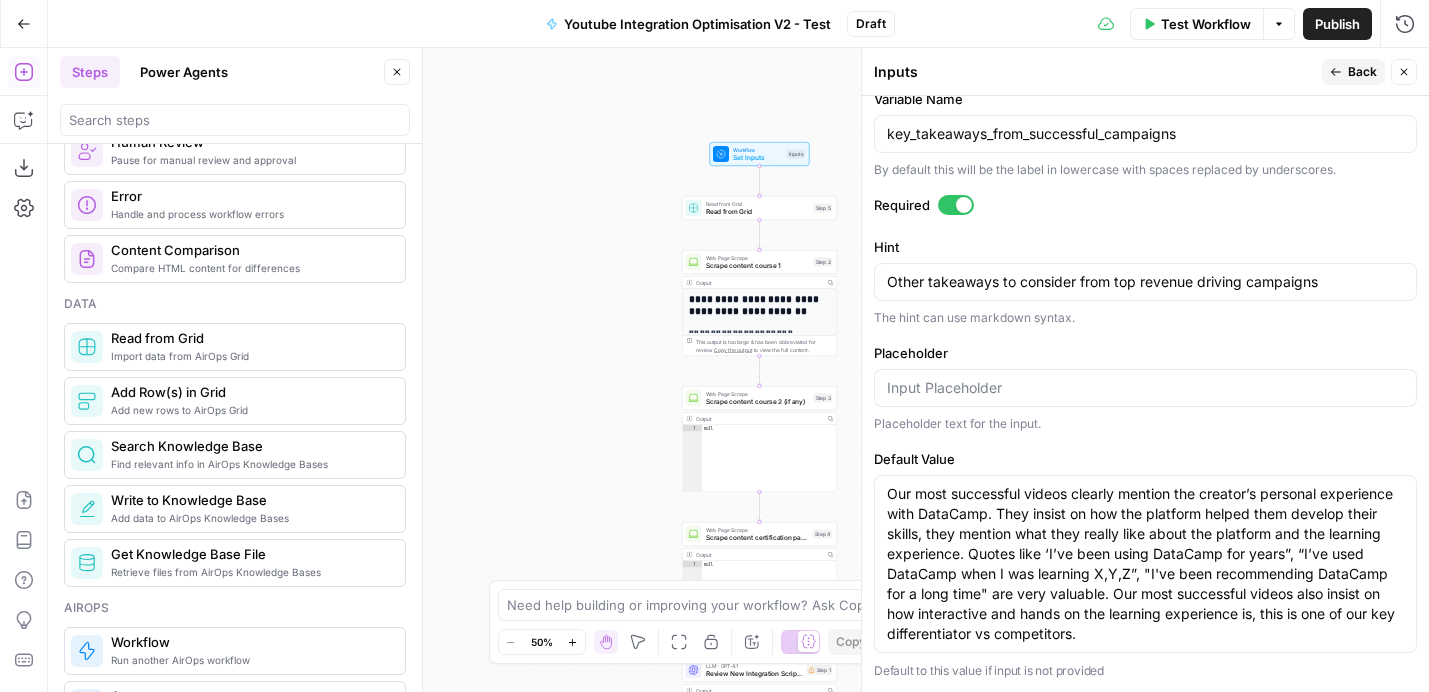 click 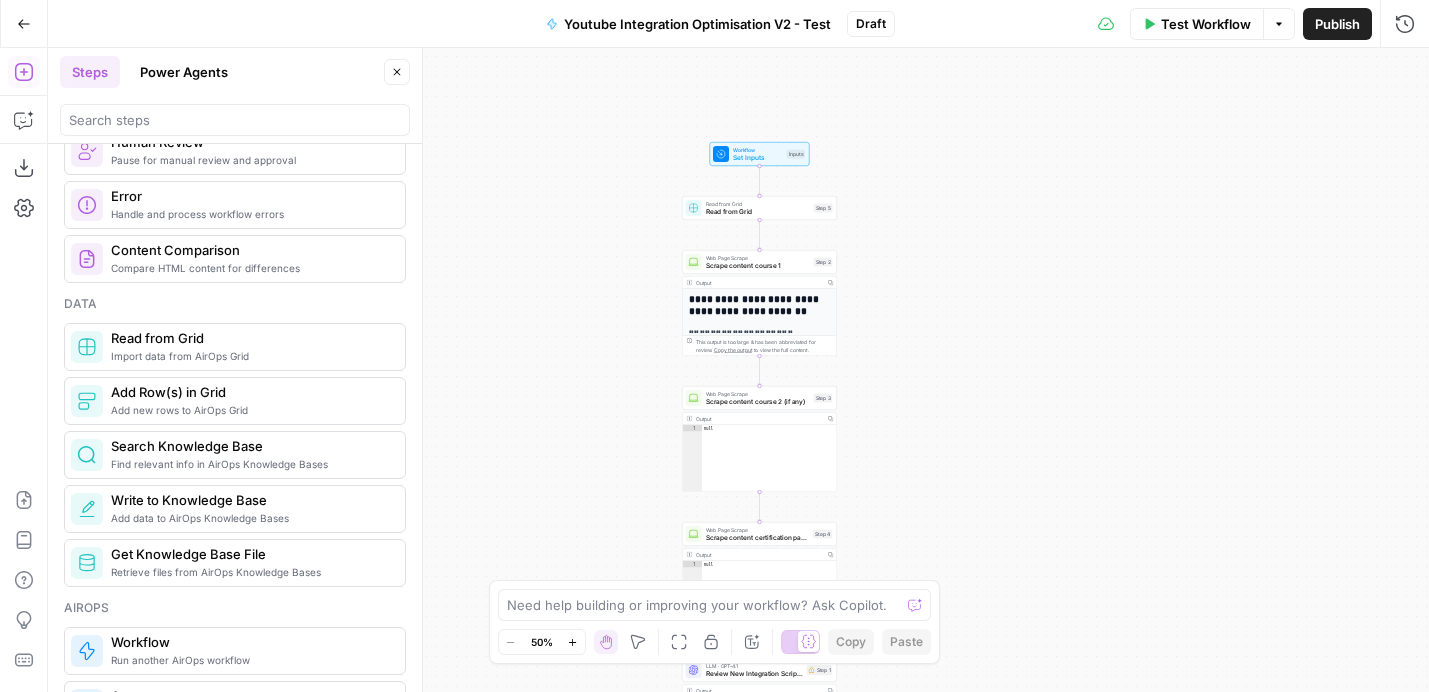 click on "Set Inputs" at bounding box center [758, 158] 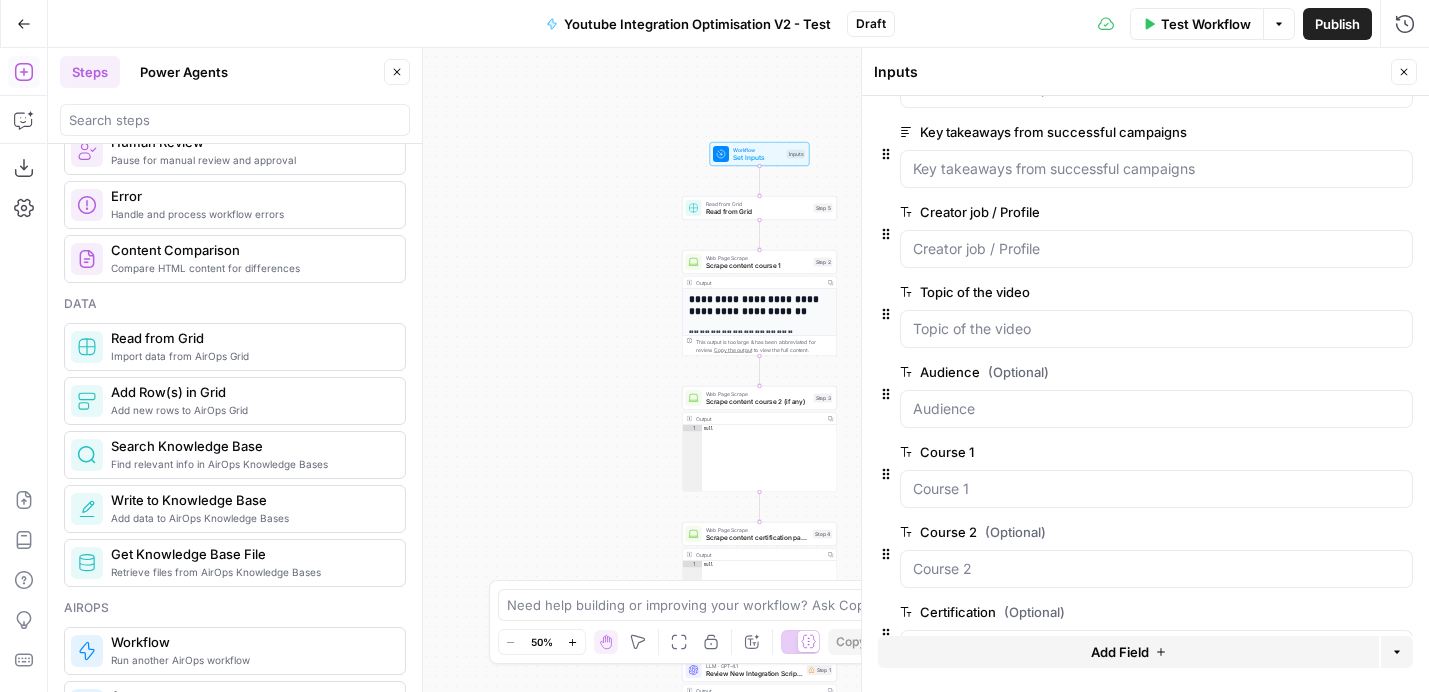 scroll, scrollTop: 0, scrollLeft: 0, axis: both 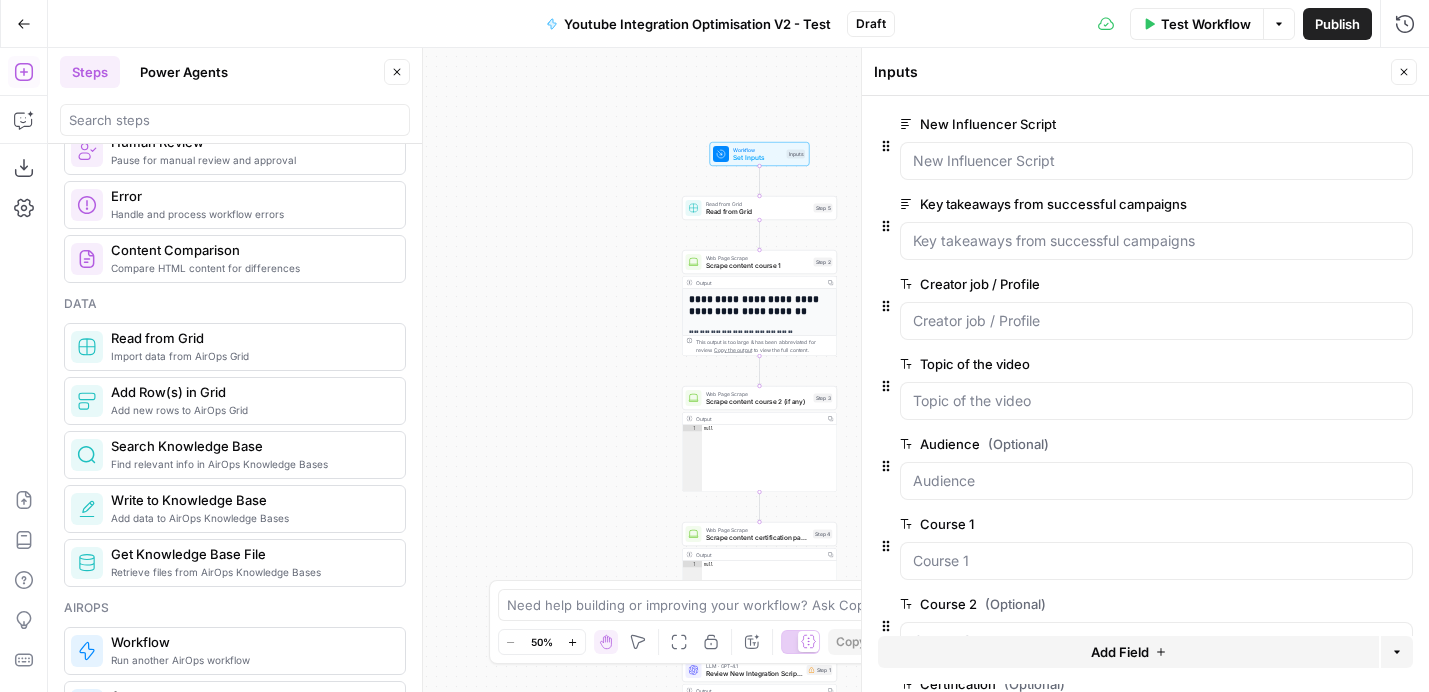 click 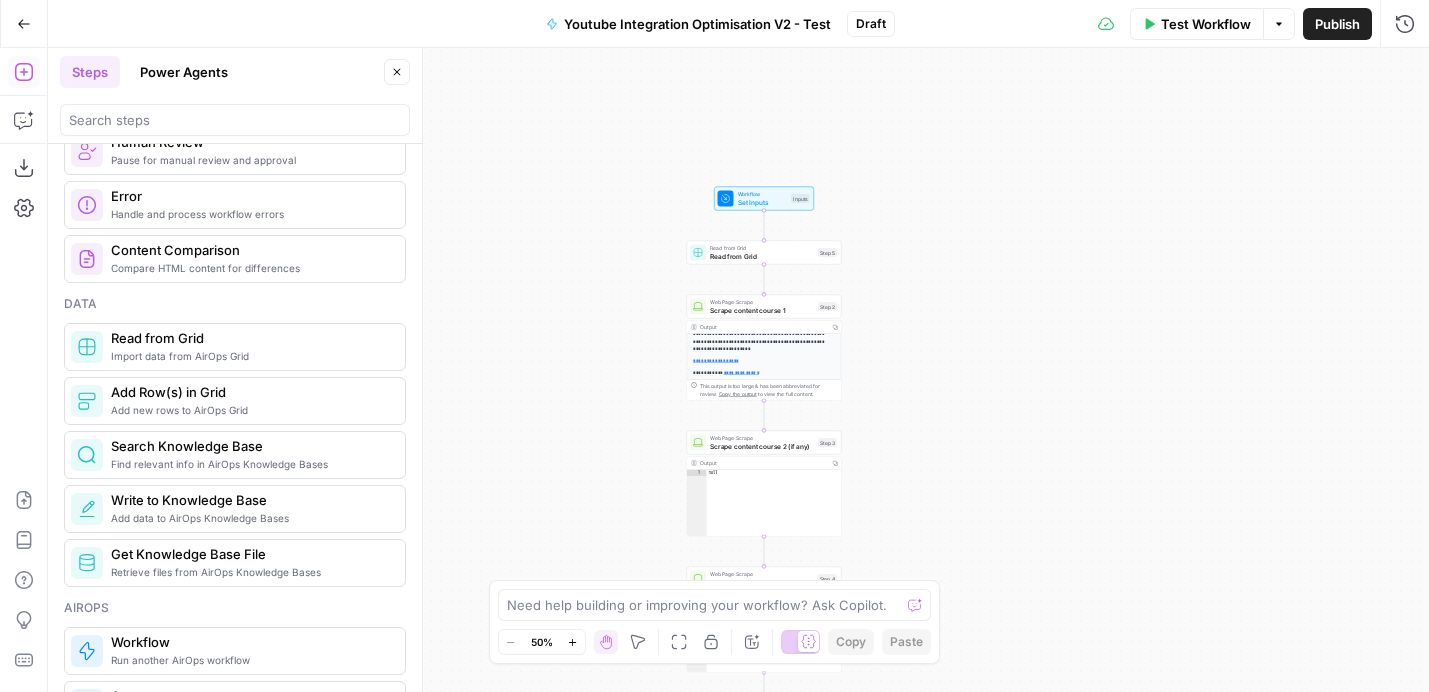 scroll, scrollTop: 299, scrollLeft: 0, axis: vertical 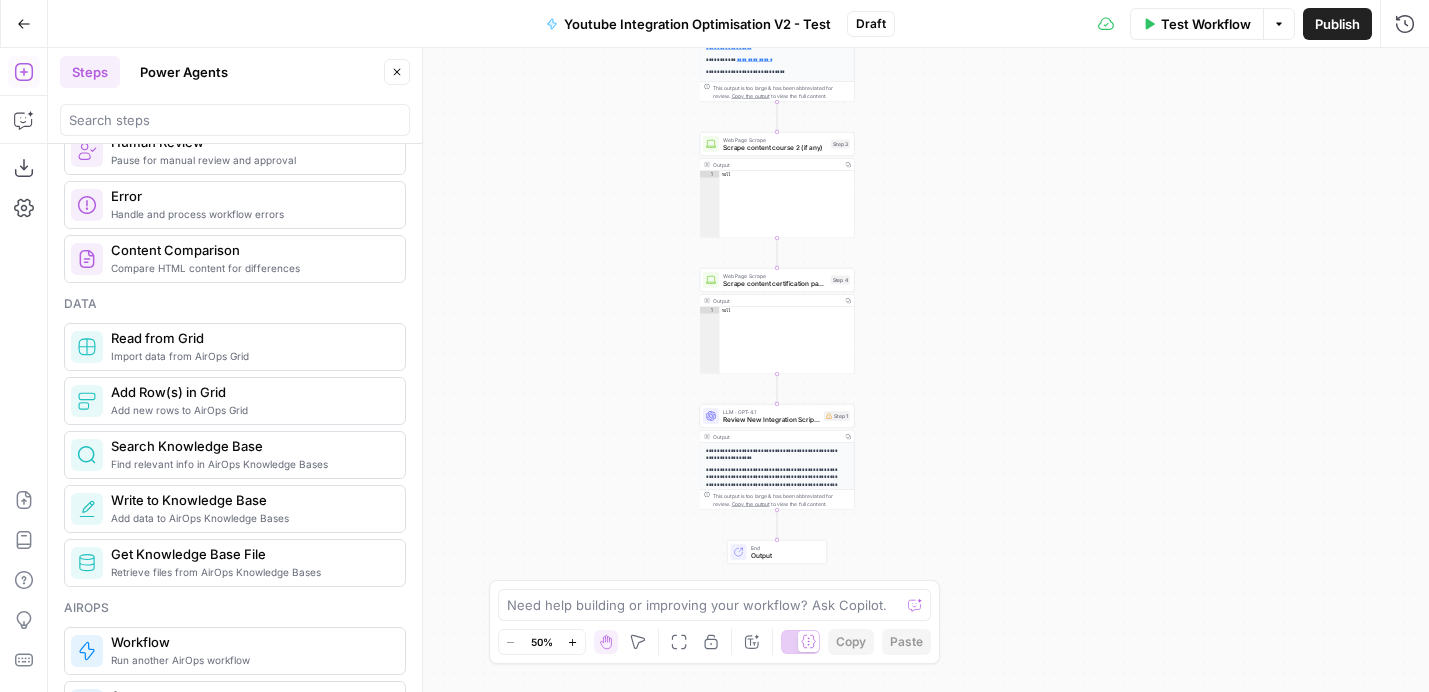 click on "Review New Integration Script and Optimise" at bounding box center (771, 420) 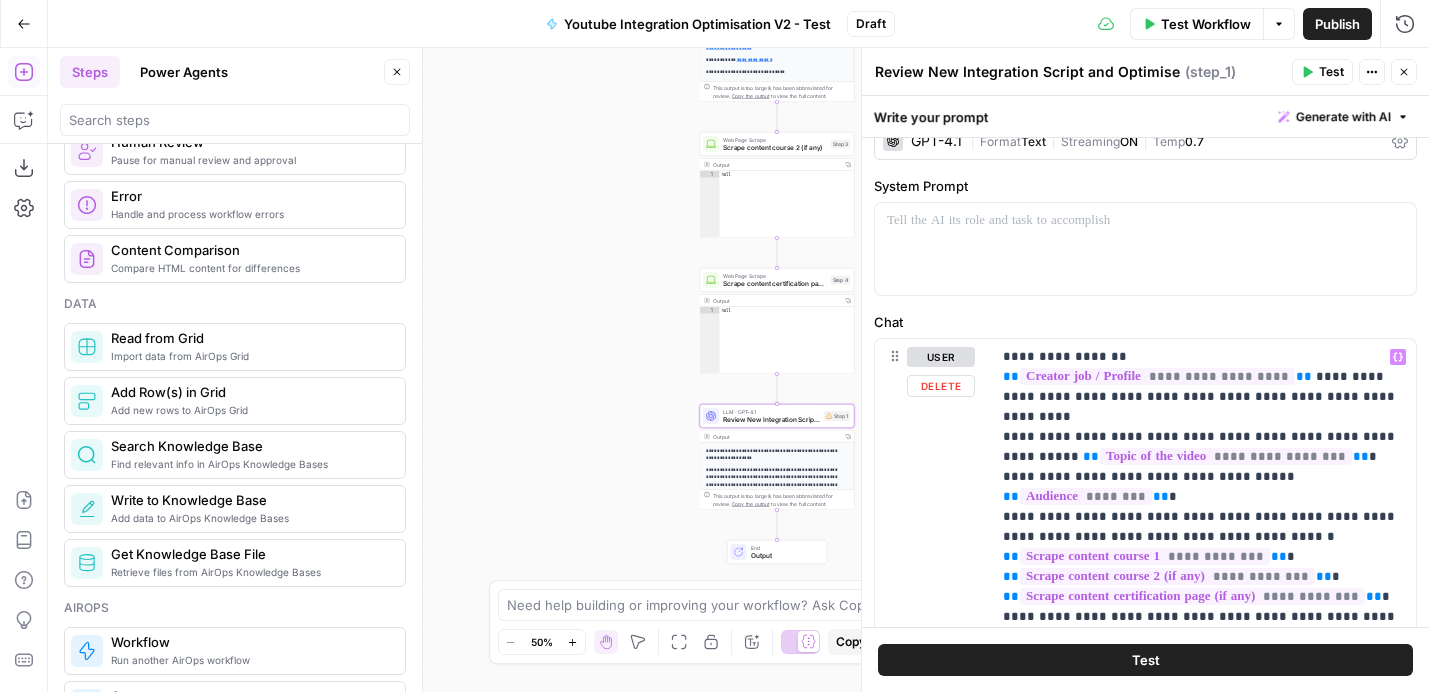 scroll, scrollTop: 32, scrollLeft: 0, axis: vertical 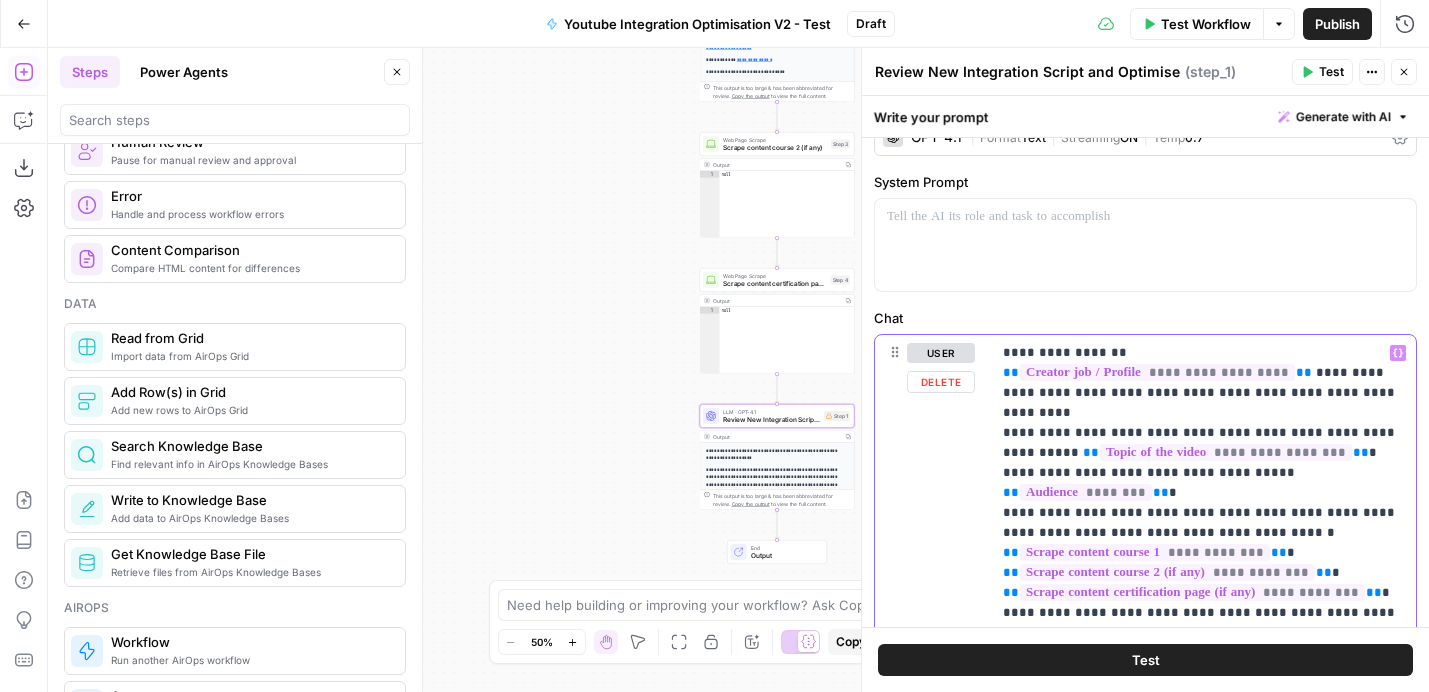 click on "**********" at bounding box center (1203, 603) 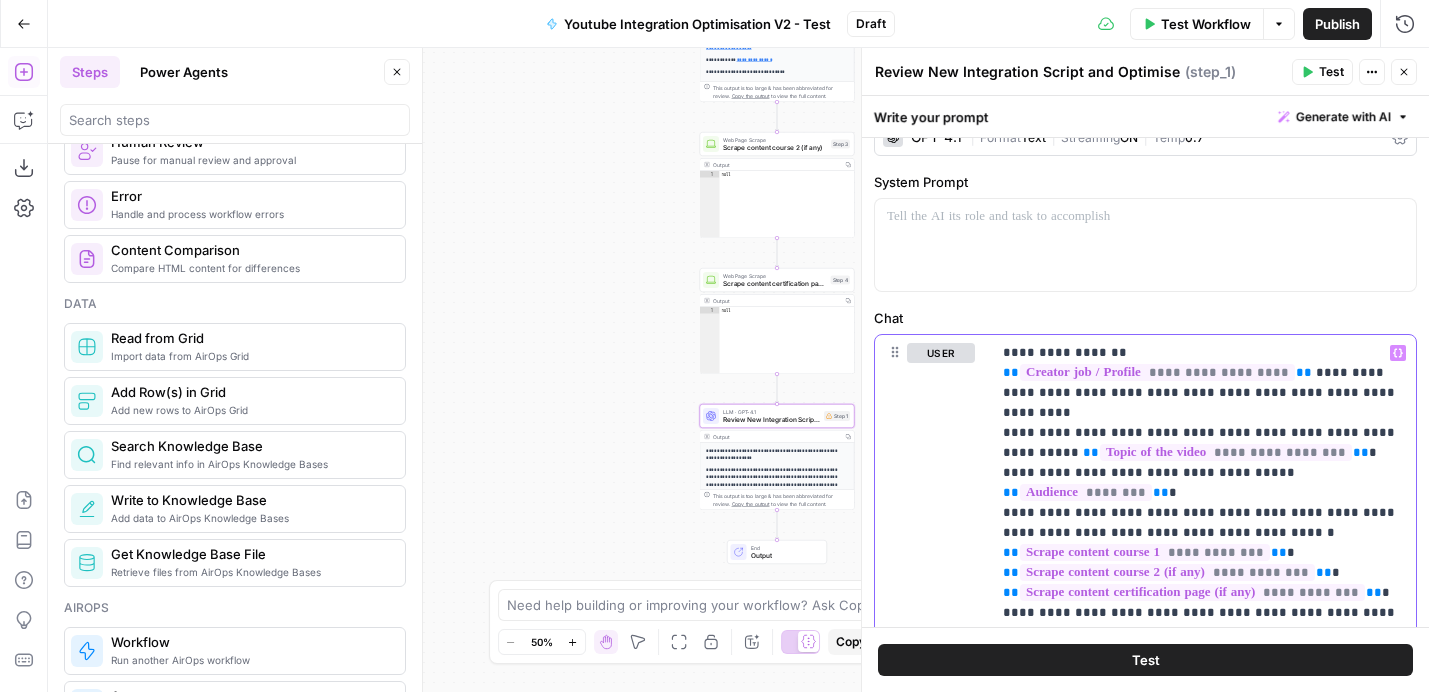 type 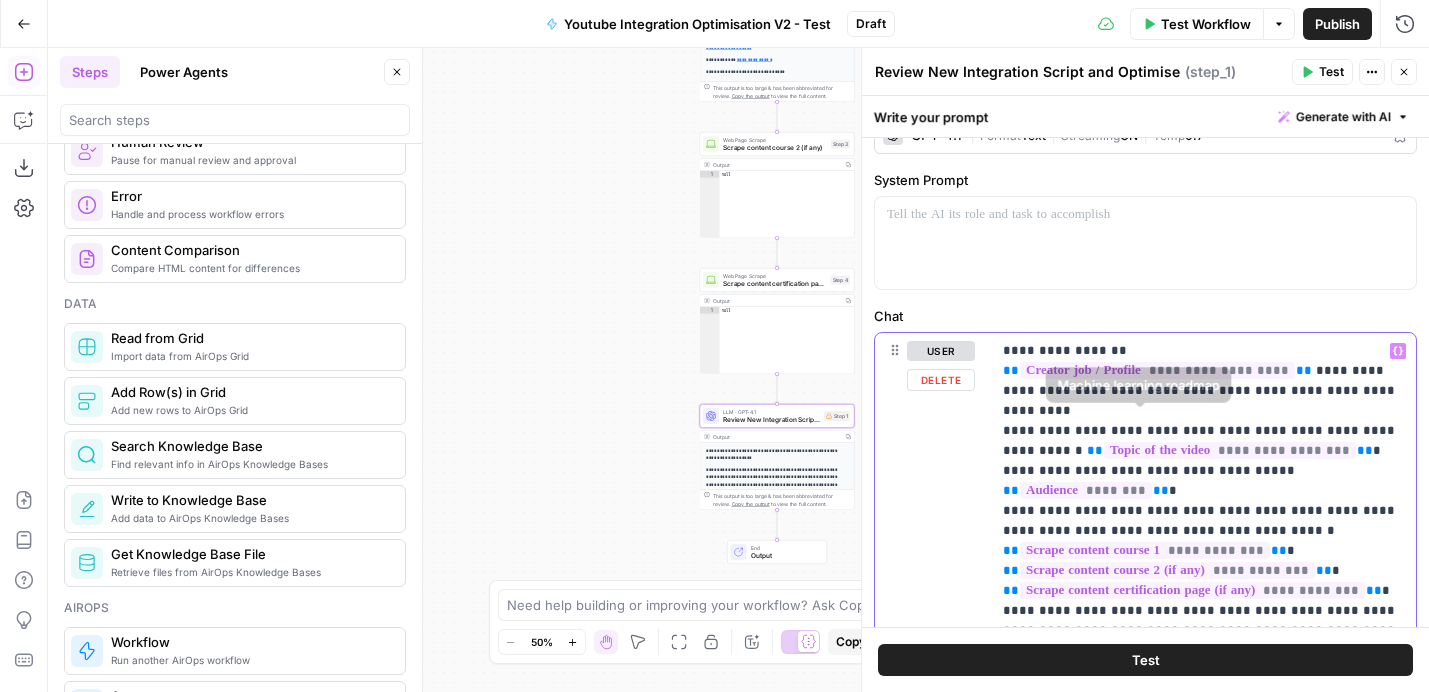 scroll, scrollTop: 11, scrollLeft: 0, axis: vertical 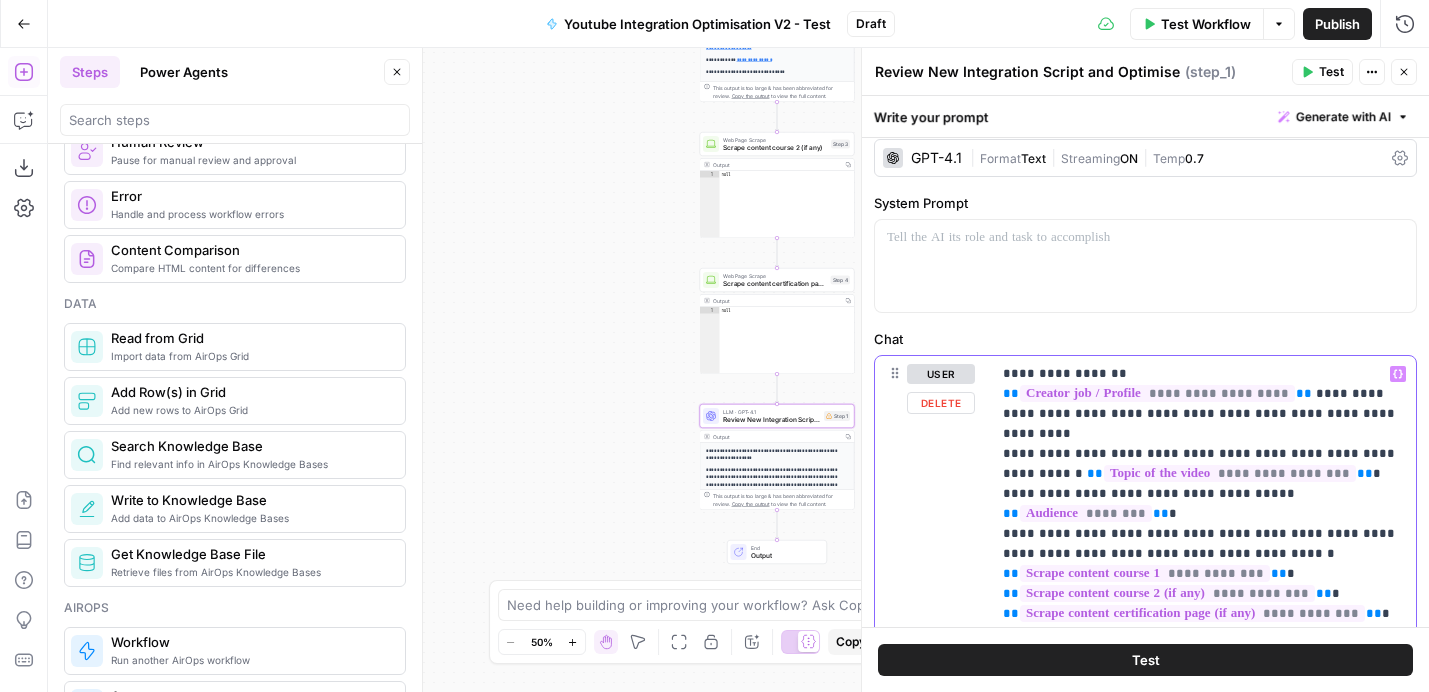 click on "**********" at bounding box center (1203, 624) 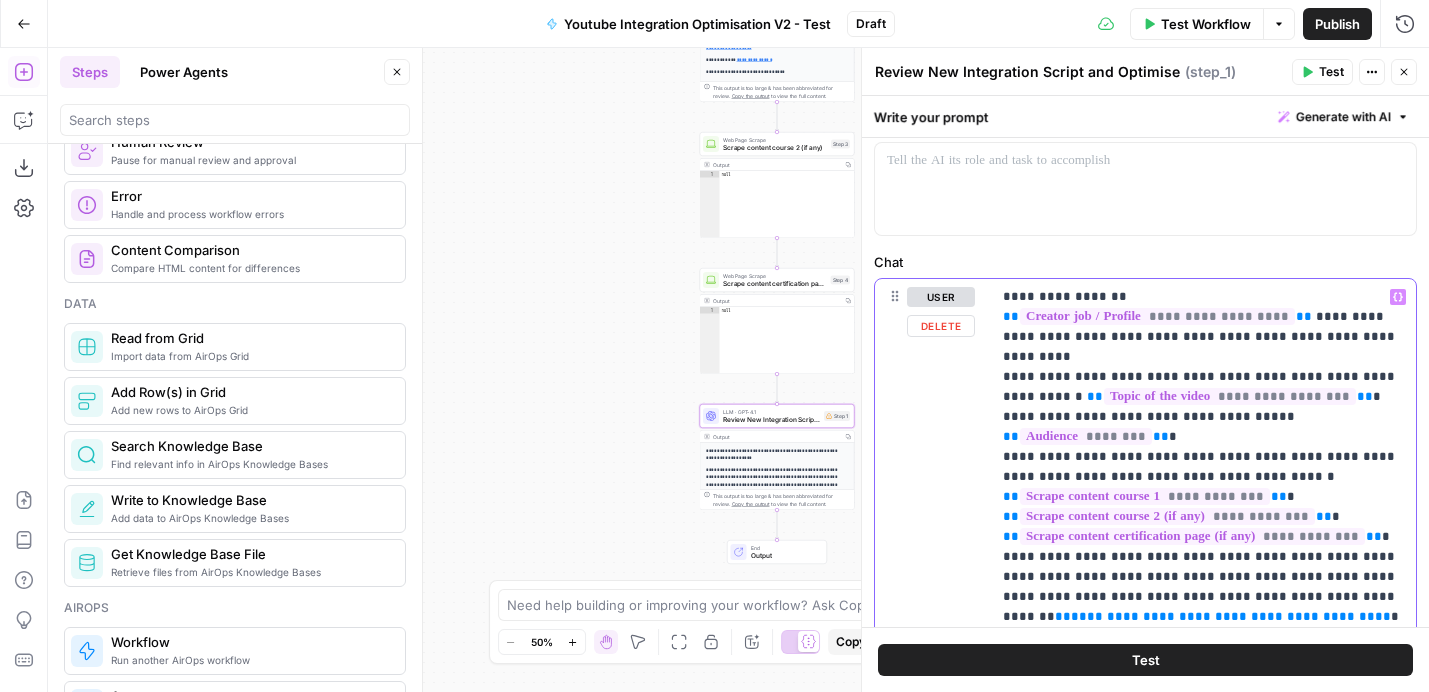scroll, scrollTop: 90, scrollLeft: 0, axis: vertical 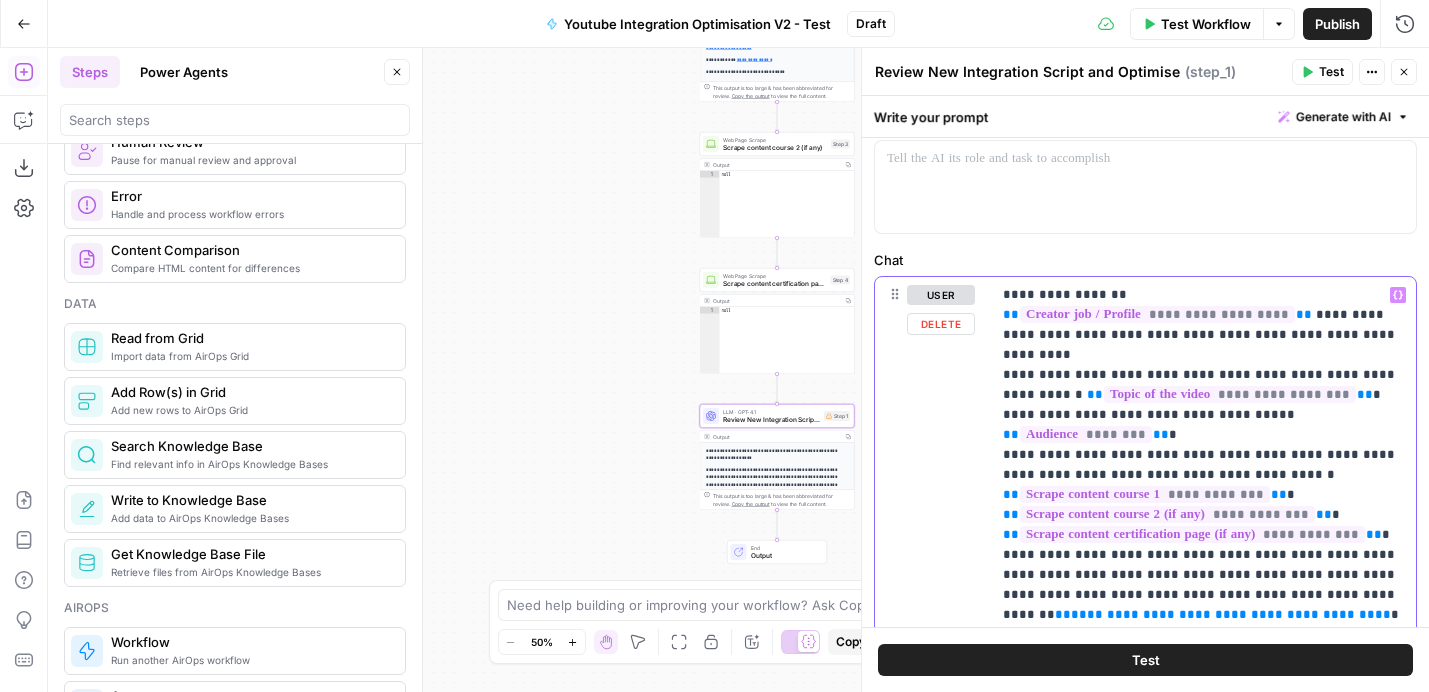 click on "**********" at bounding box center (1203, 545) 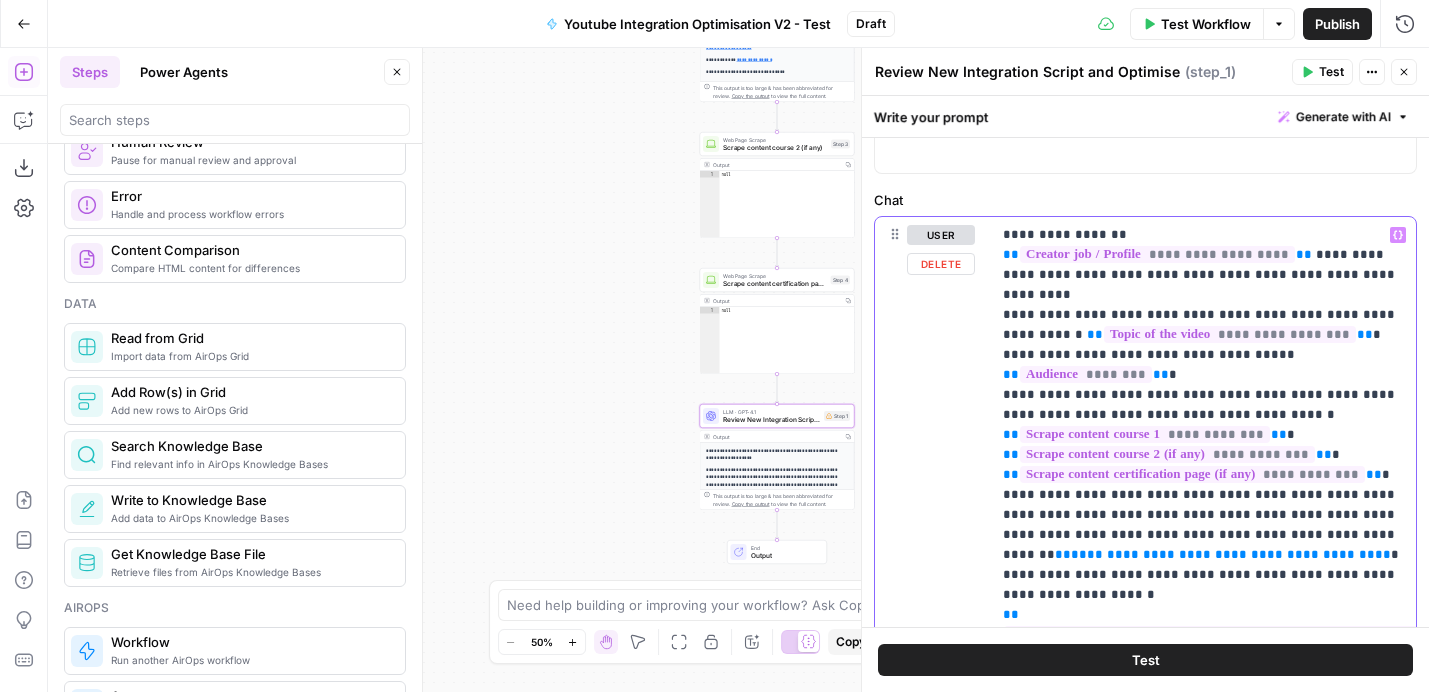 scroll, scrollTop: 152, scrollLeft: 0, axis: vertical 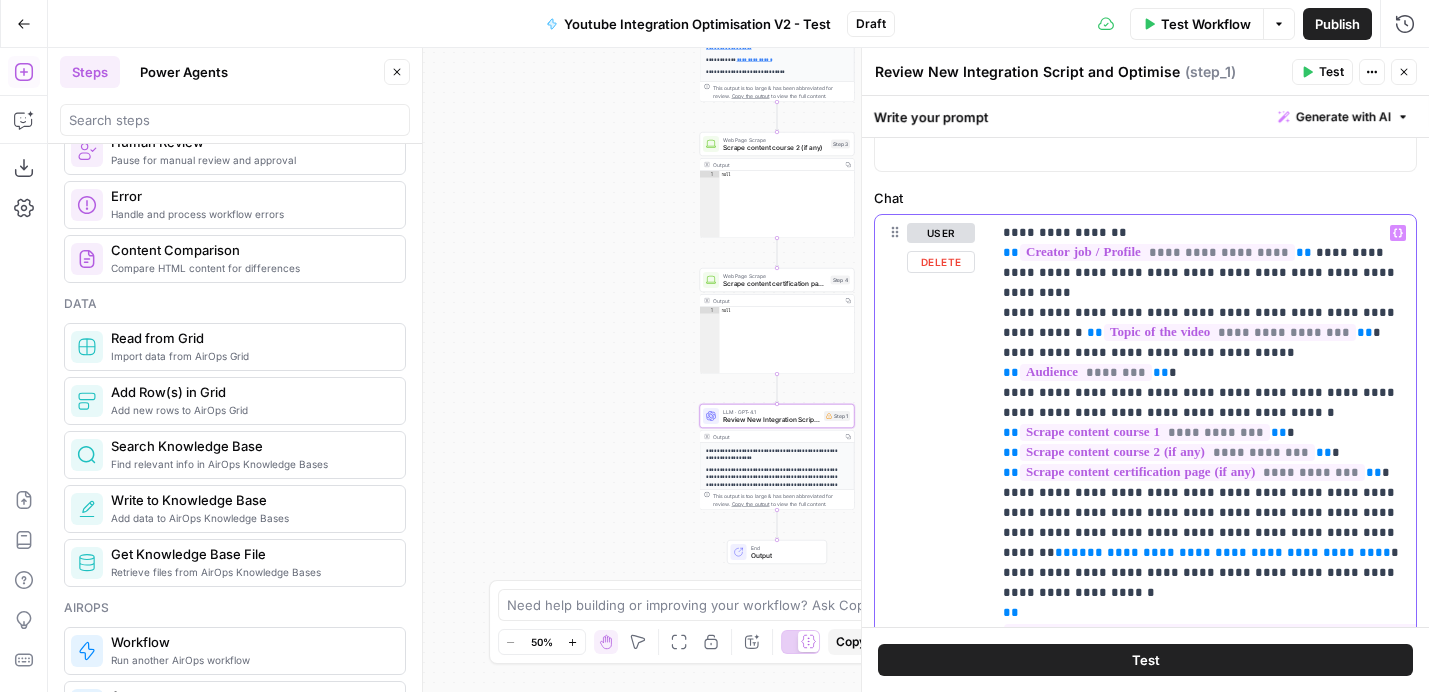 click on "**********" at bounding box center (1203, 483) 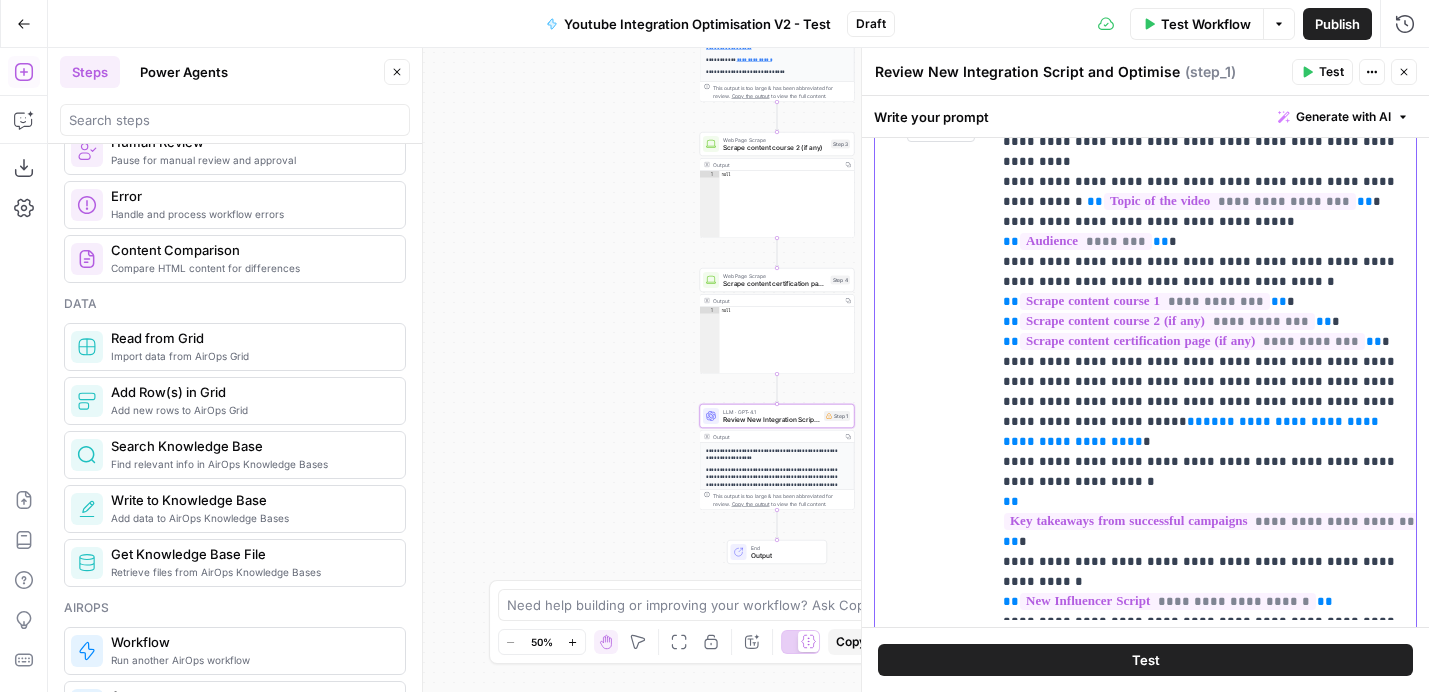 scroll, scrollTop: 284, scrollLeft: 0, axis: vertical 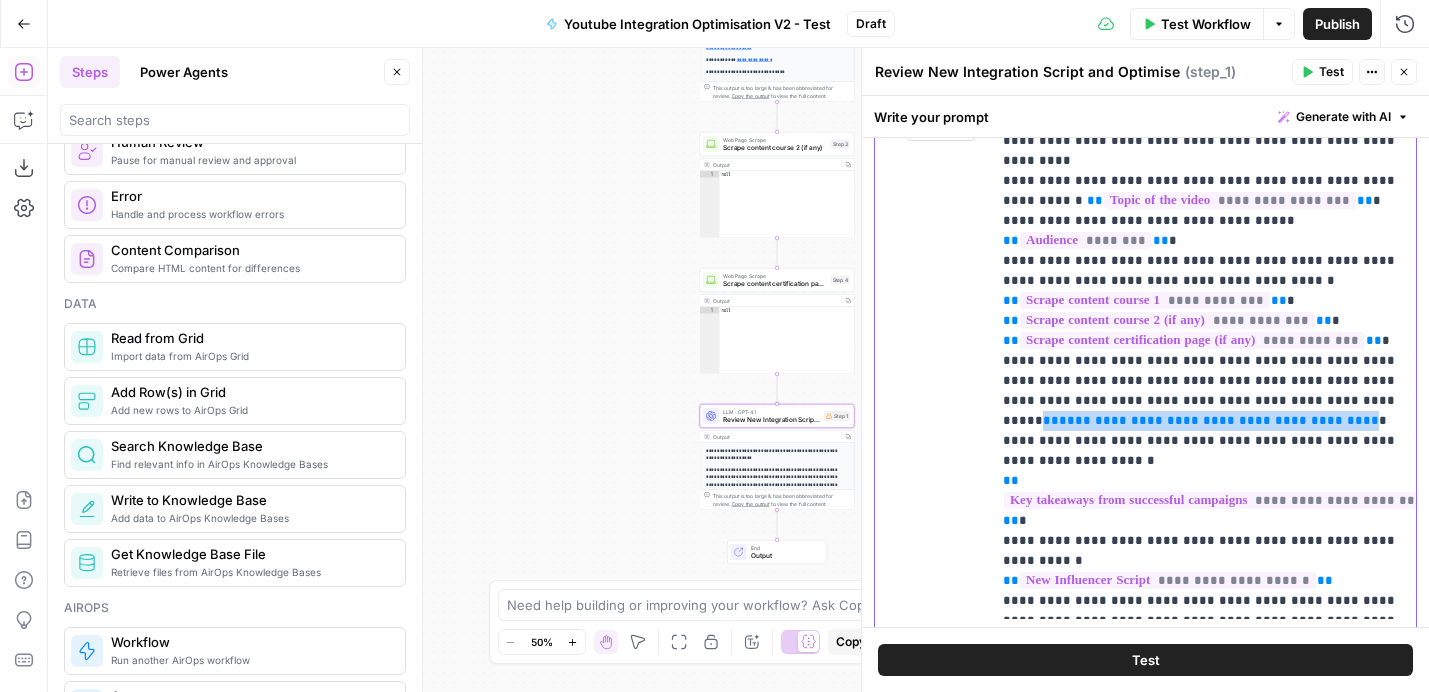 drag, startPoint x: 1293, startPoint y: 400, endPoint x: 997, endPoint y: 402, distance: 296.00674 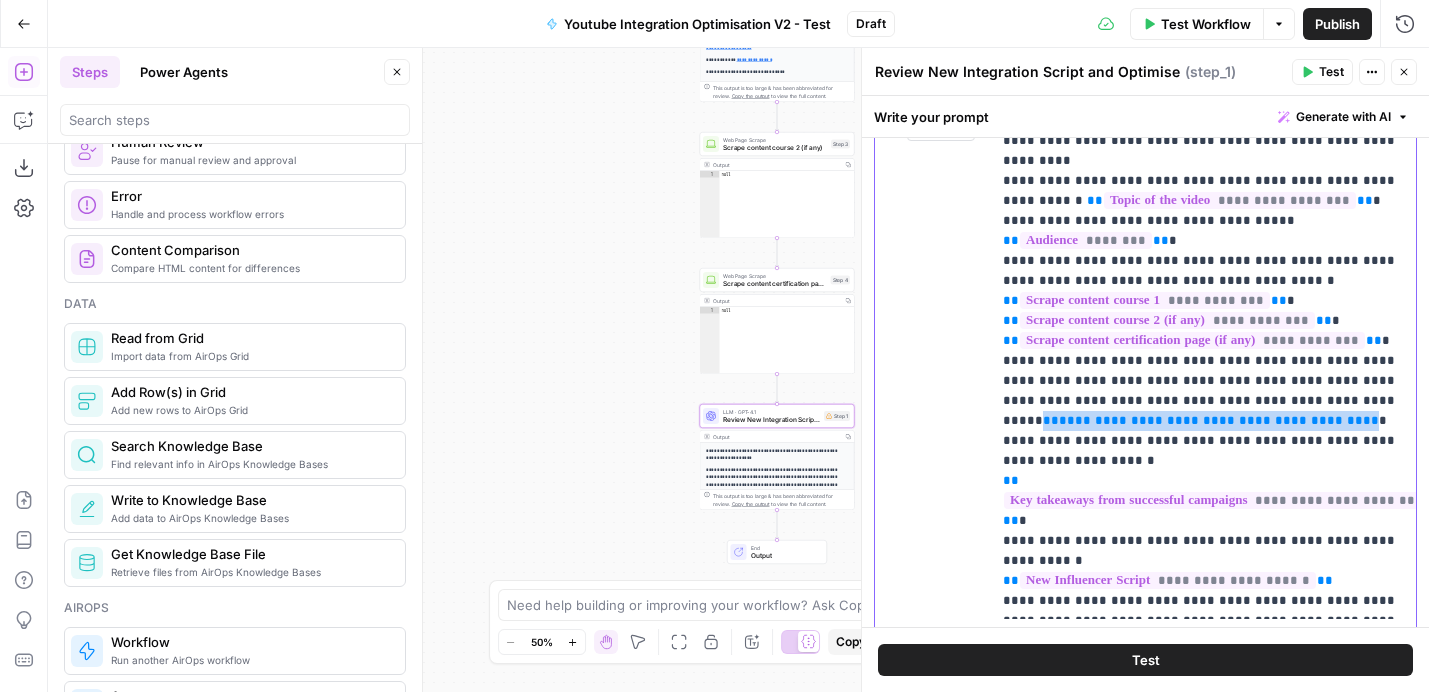 click on "**********" at bounding box center (1203, 351) 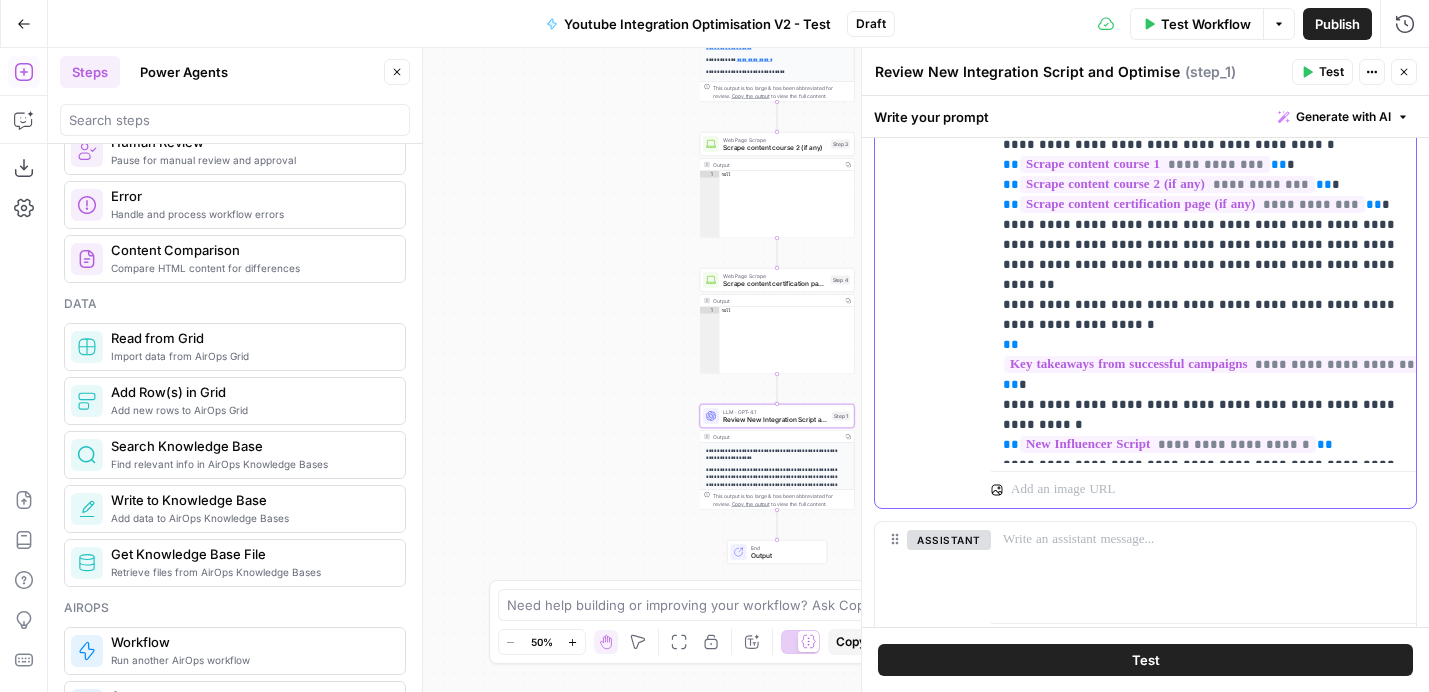 scroll, scrollTop: 416, scrollLeft: 0, axis: vertical 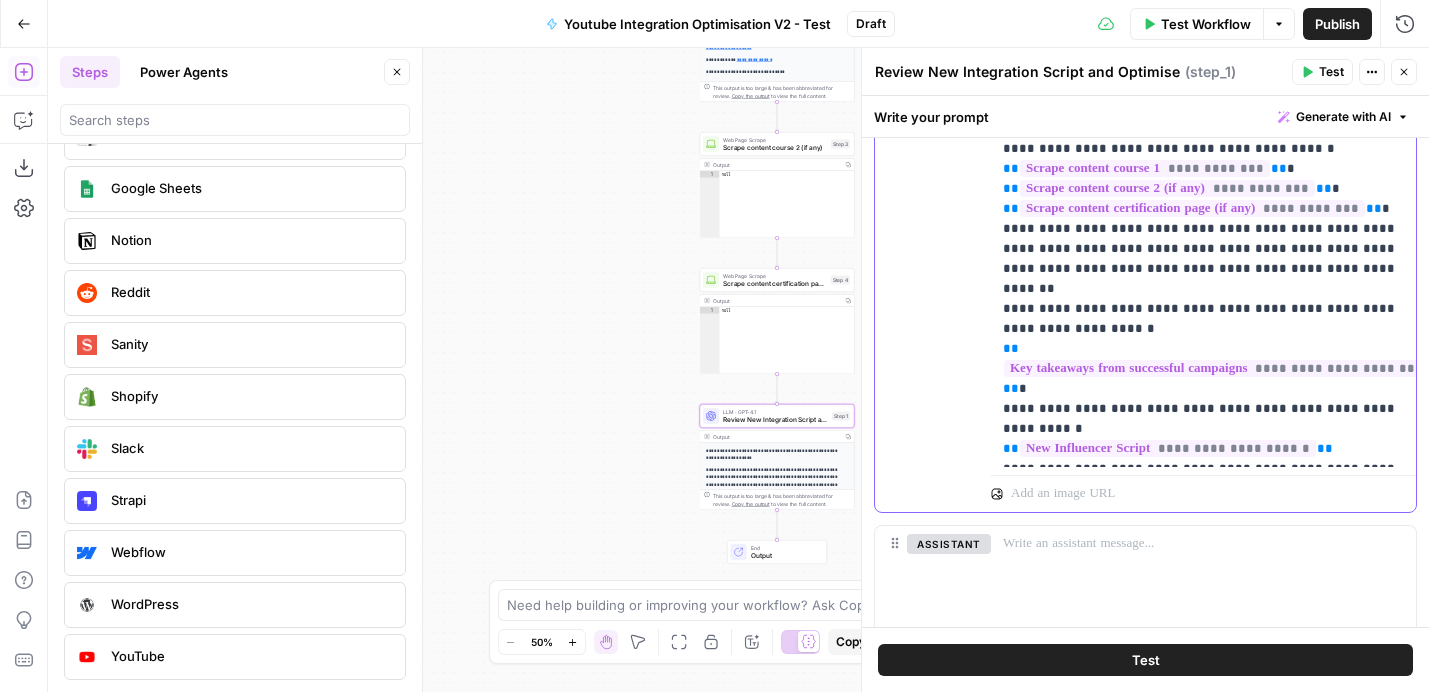 click on "**********" at bounding box center (1203, 209) 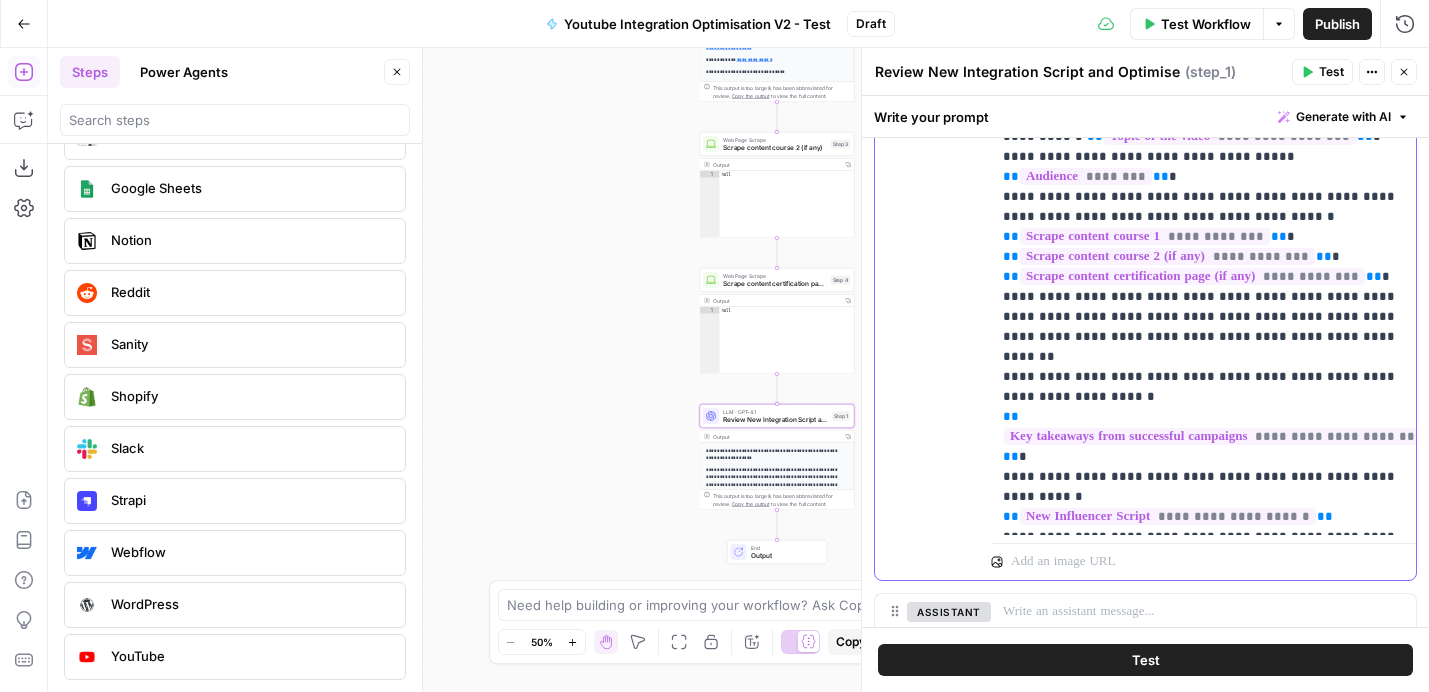scroll, scrollTop: 346, scrollLeft: 0, axis: vertical 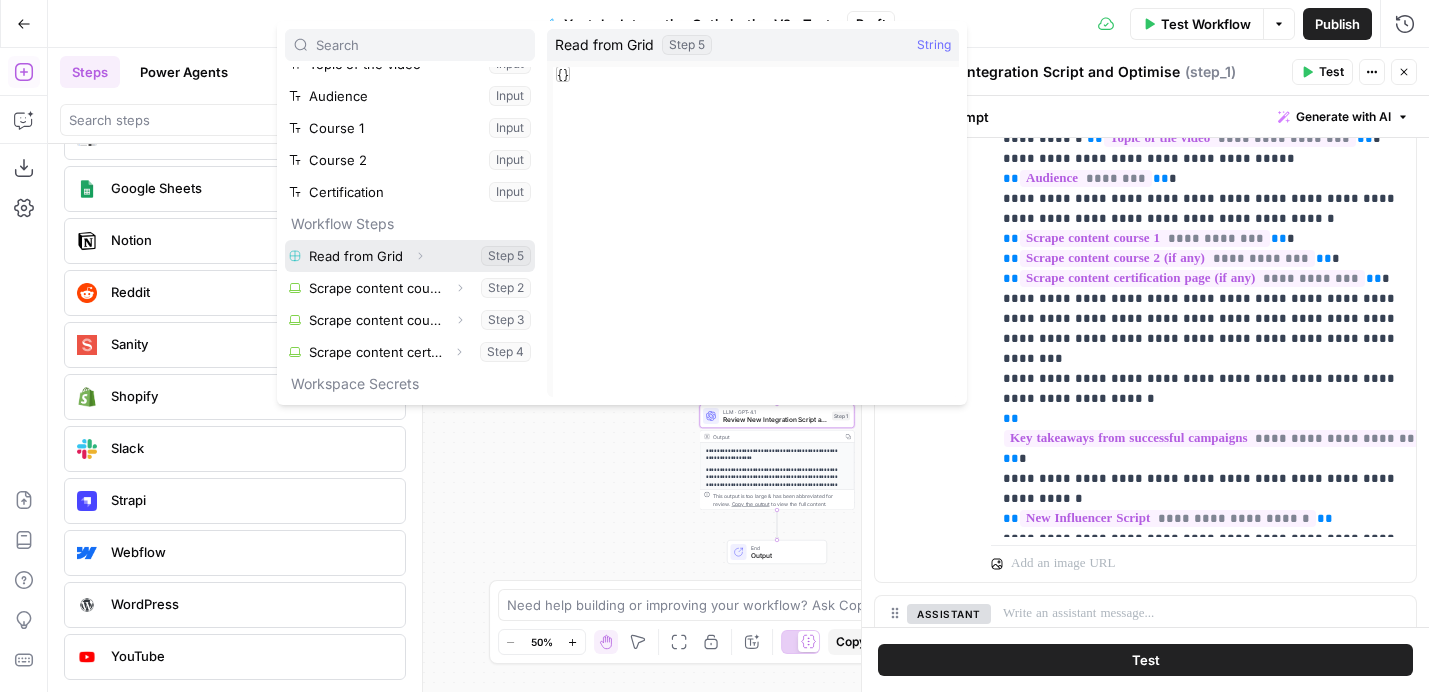 click at bounding box center [410, 256] 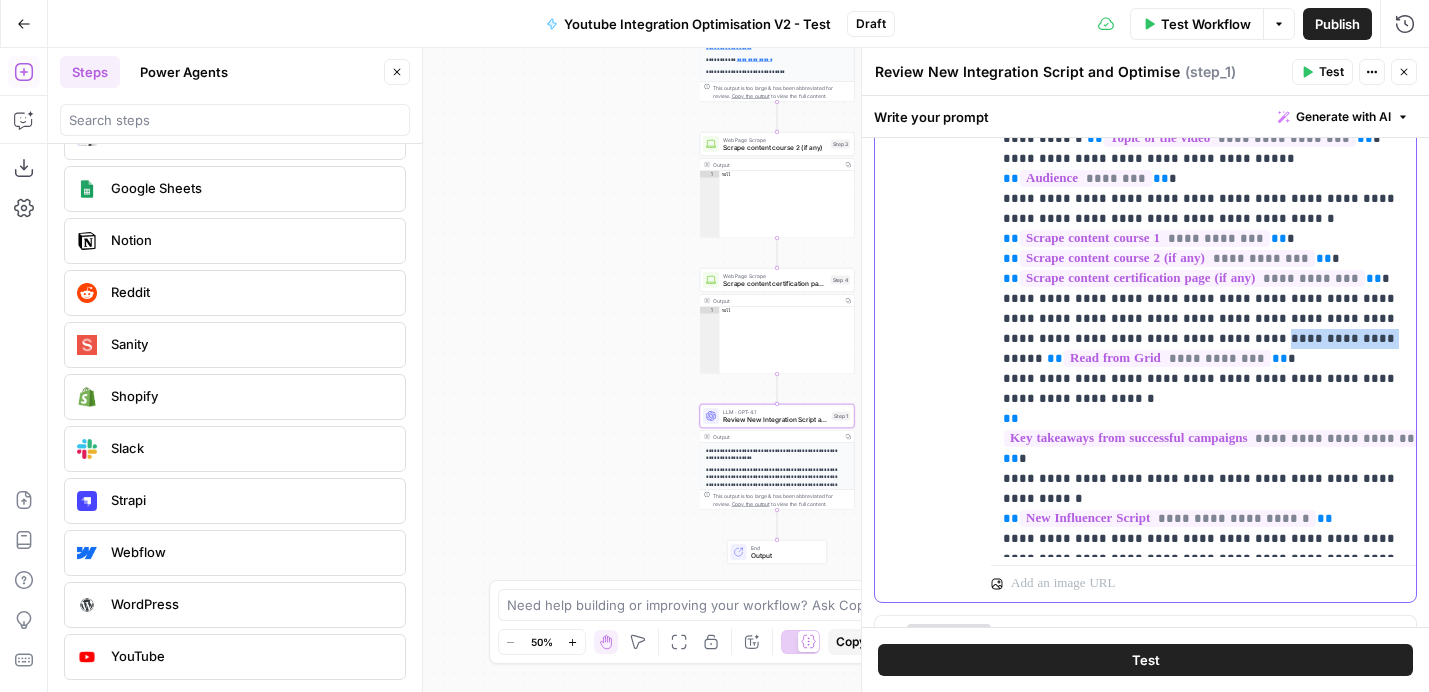 drag, startPoint x: 1163, startPoint y: 316, endPoint x: 1248, endPoint y: 318, distance: 85.02353 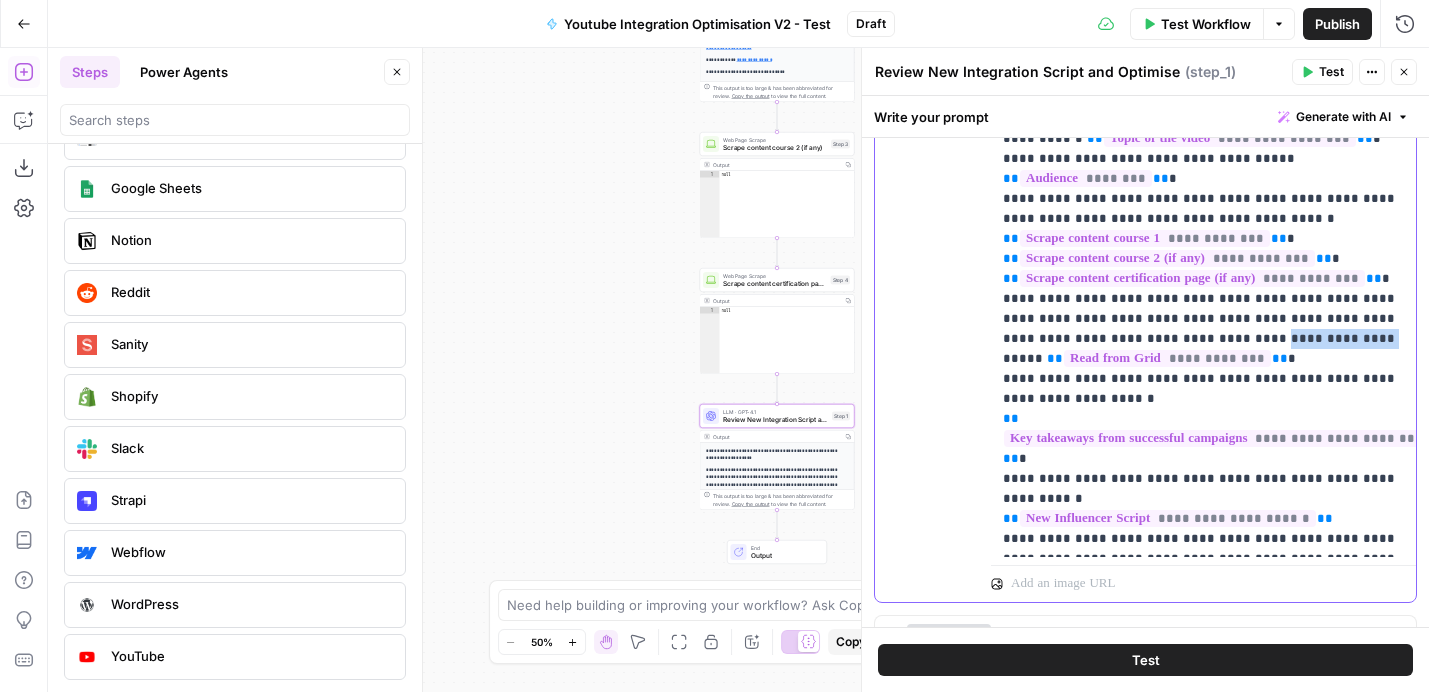 click on "**********" at bounding box center [1203, 289] 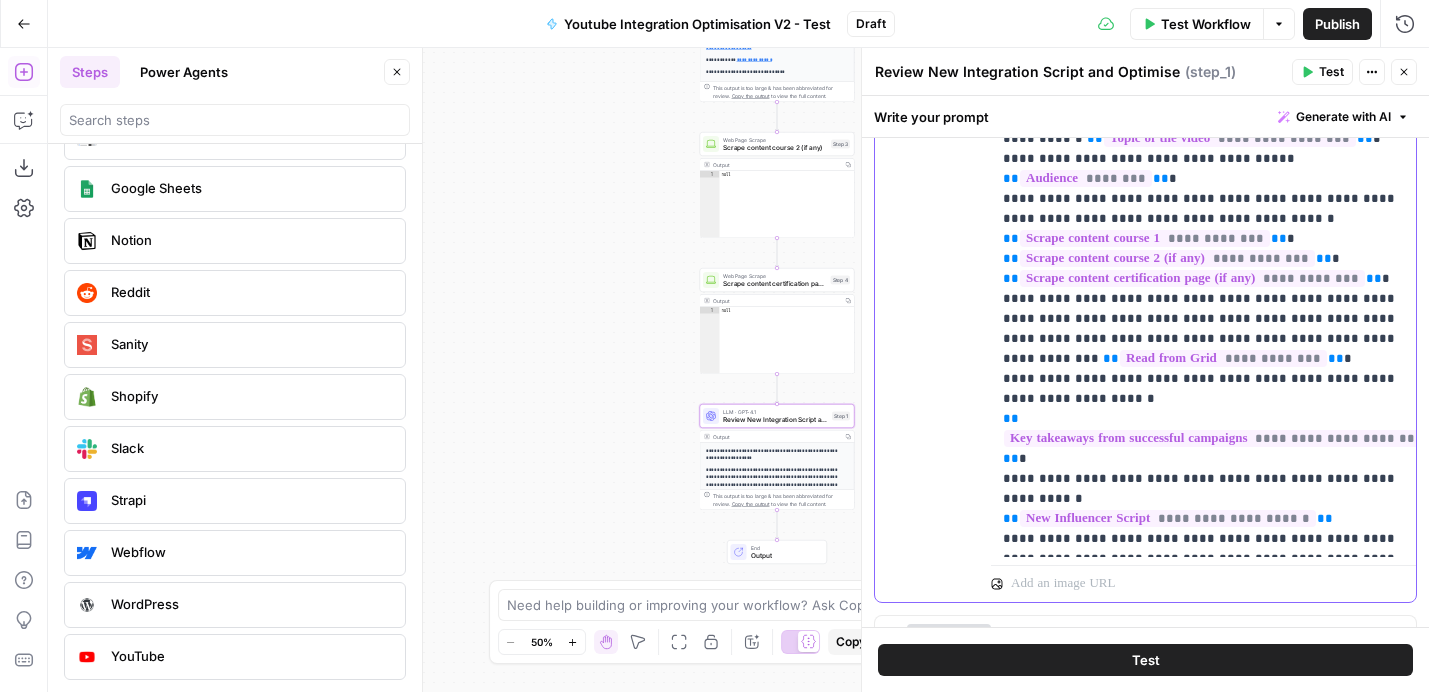 click on "**********" at bounding box center (1203, 289) 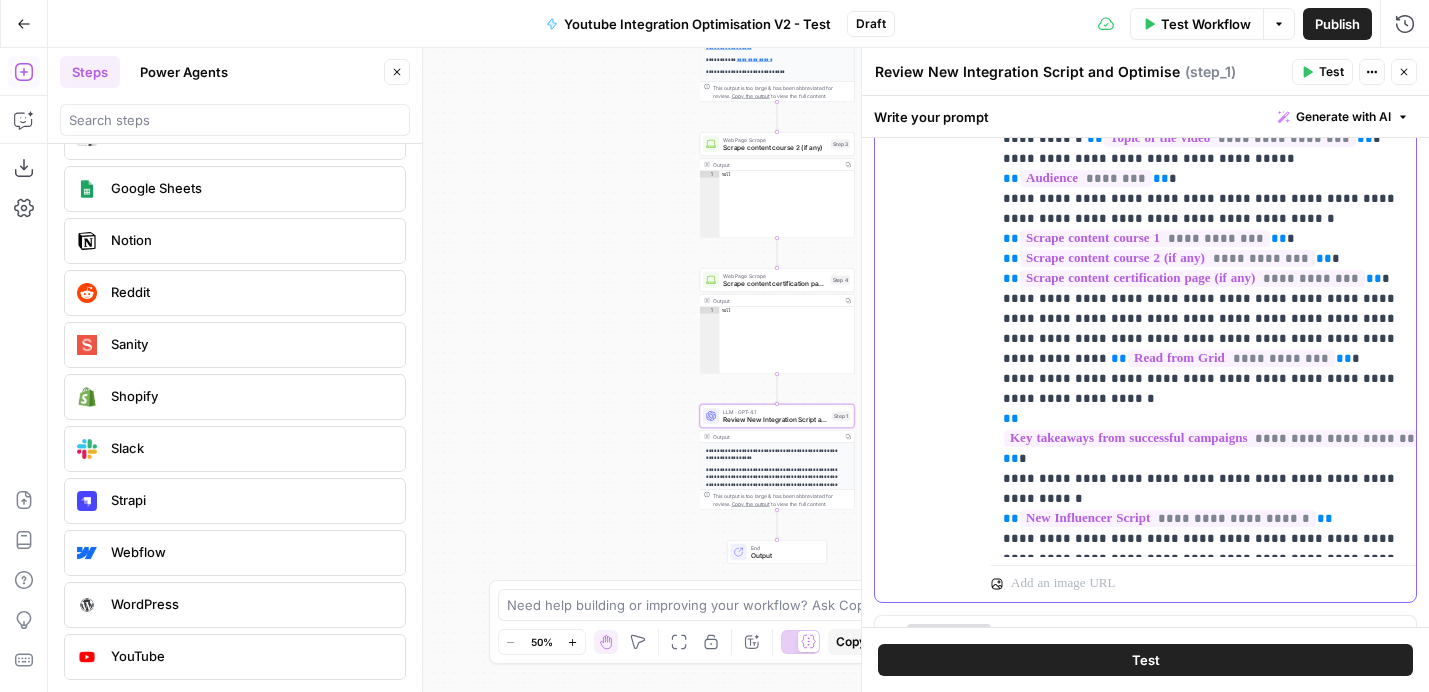 click on "**********" at bounding box center [1203, 289] 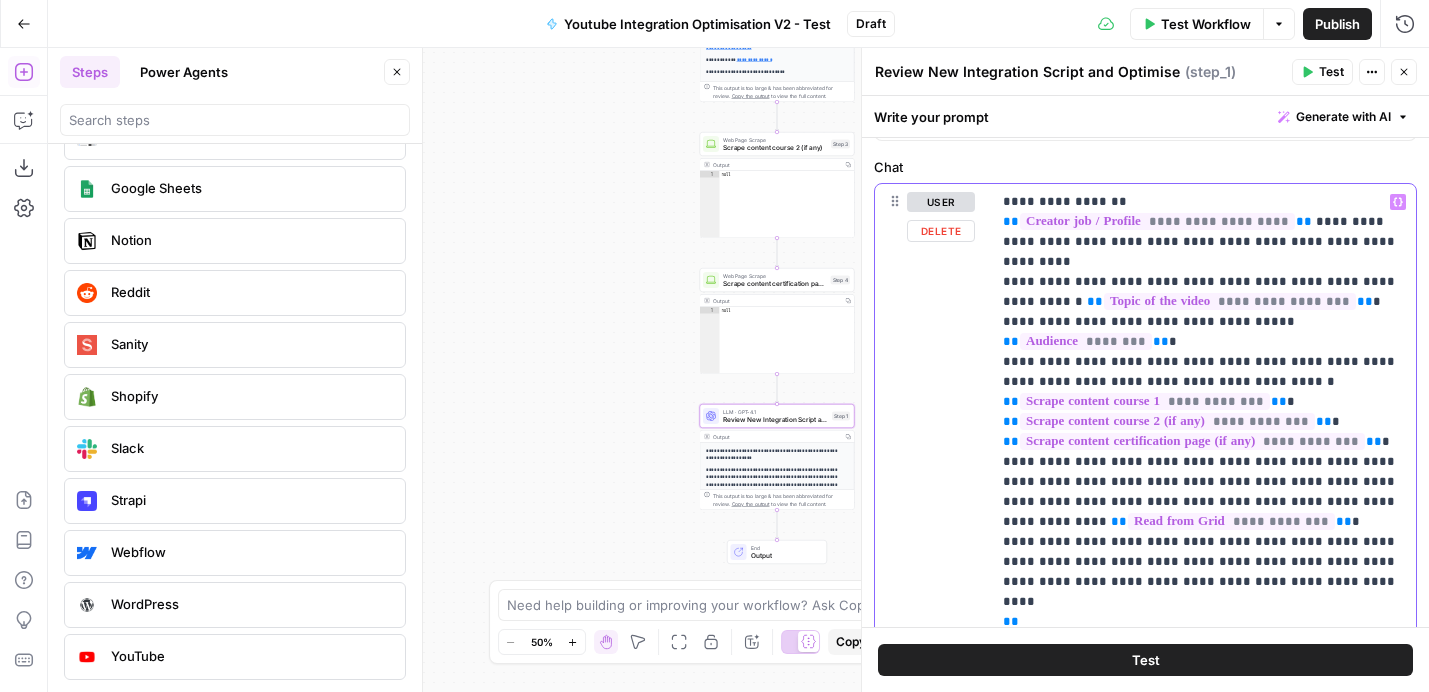 scroll, scrollTop: 196, scrollLeft: 0, axis: vertical 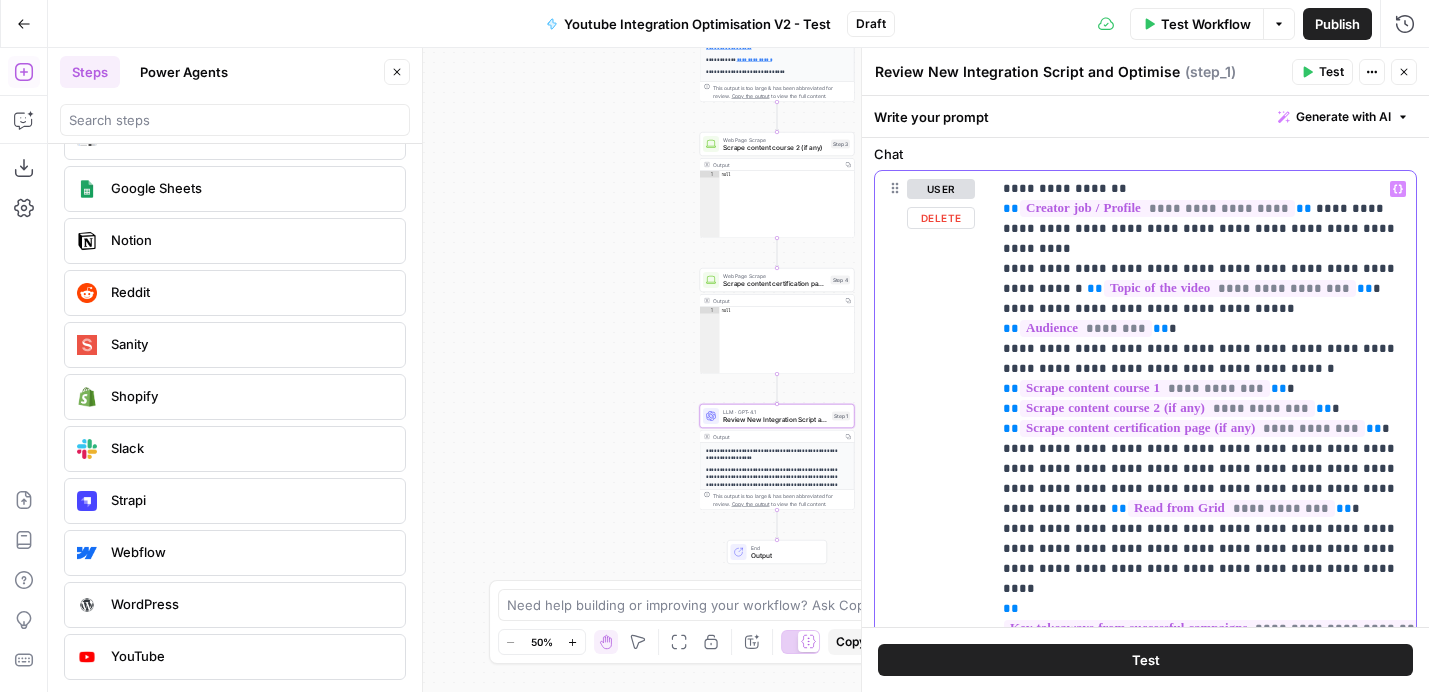 click on "**********" at bounding box center [1203, 449] 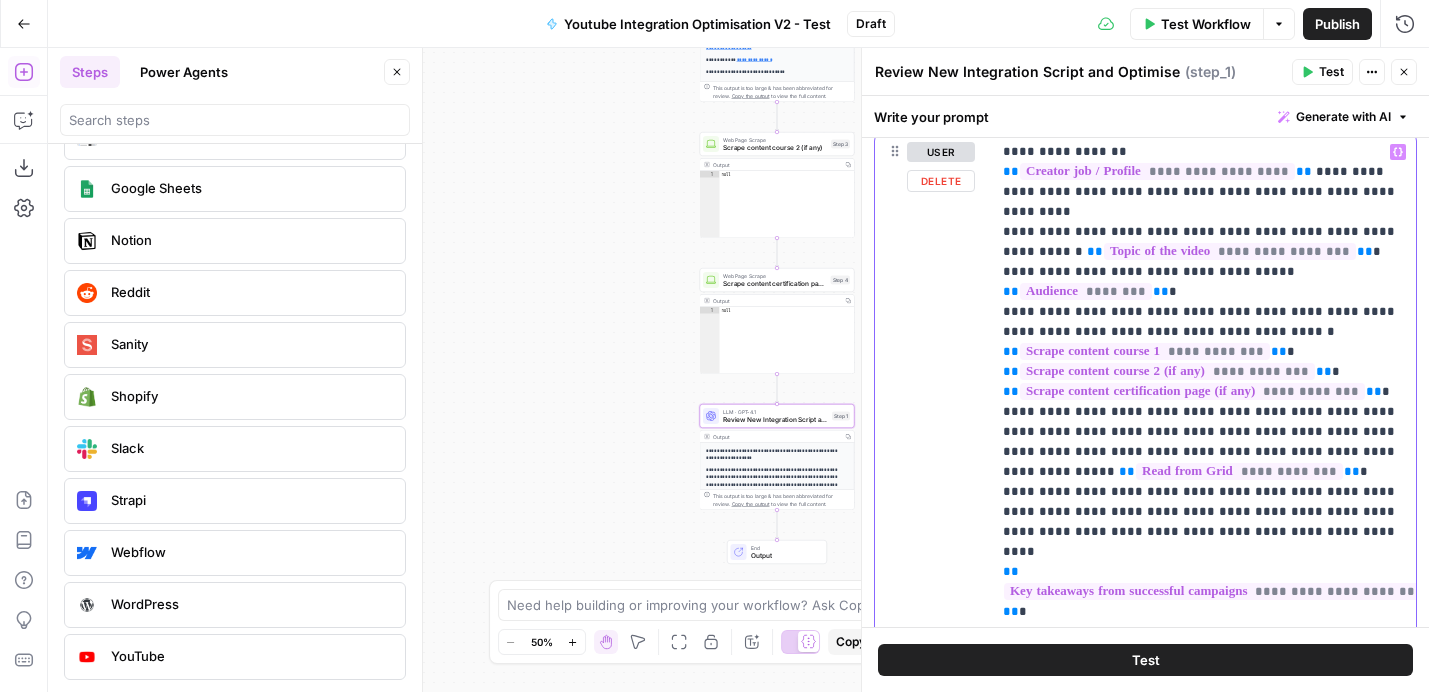 scroll, scrollTop: 237, scrollLeft: 0, axis: vertical 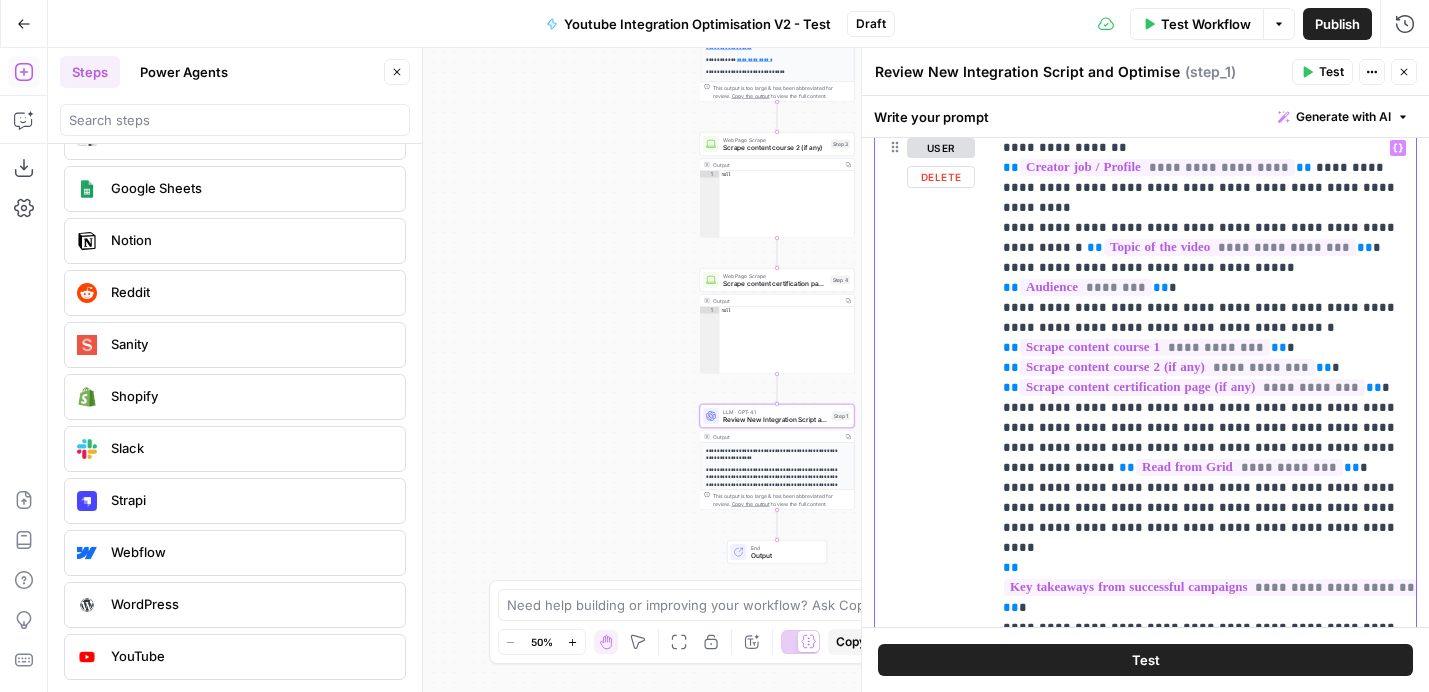 click on "**********" at bounding box center [1203, 408] 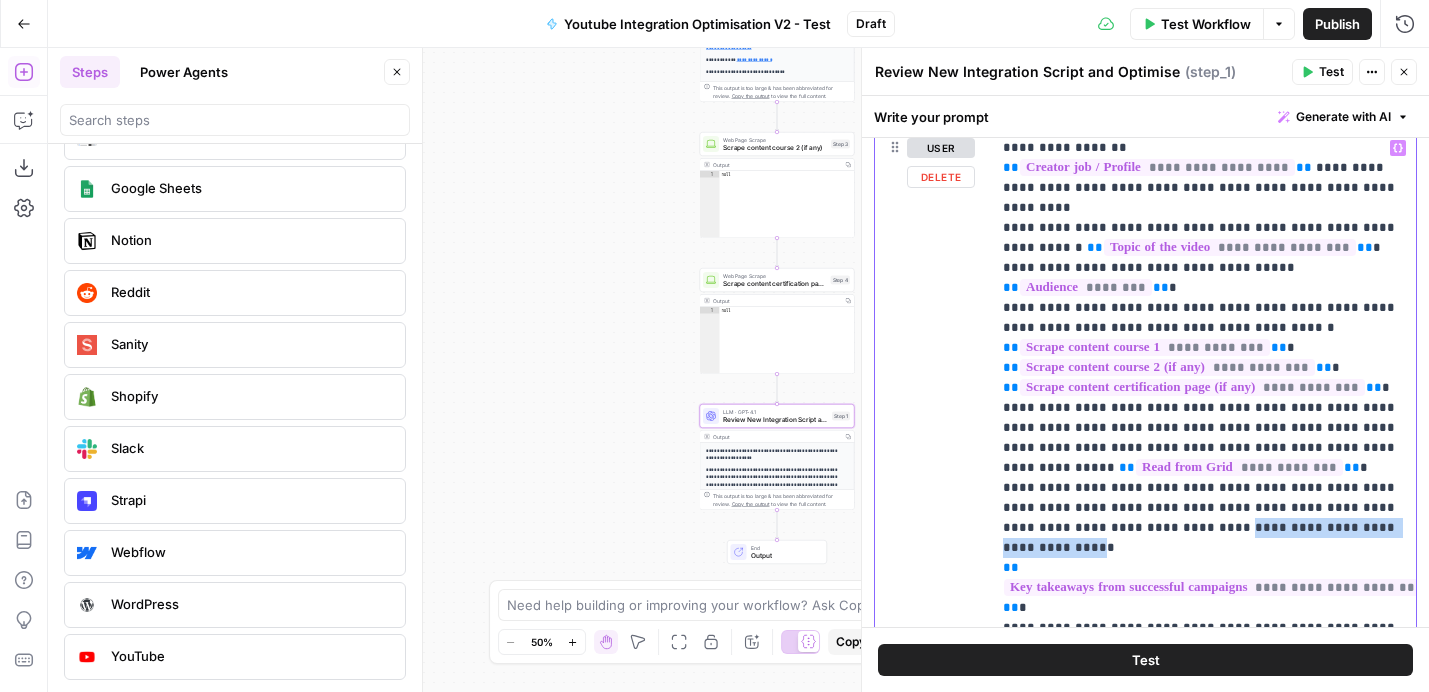 drag, startPoint x: 1096, startPoint y: 508, endPoint x: 1322, endPoint y: 509, distance: 226.00221 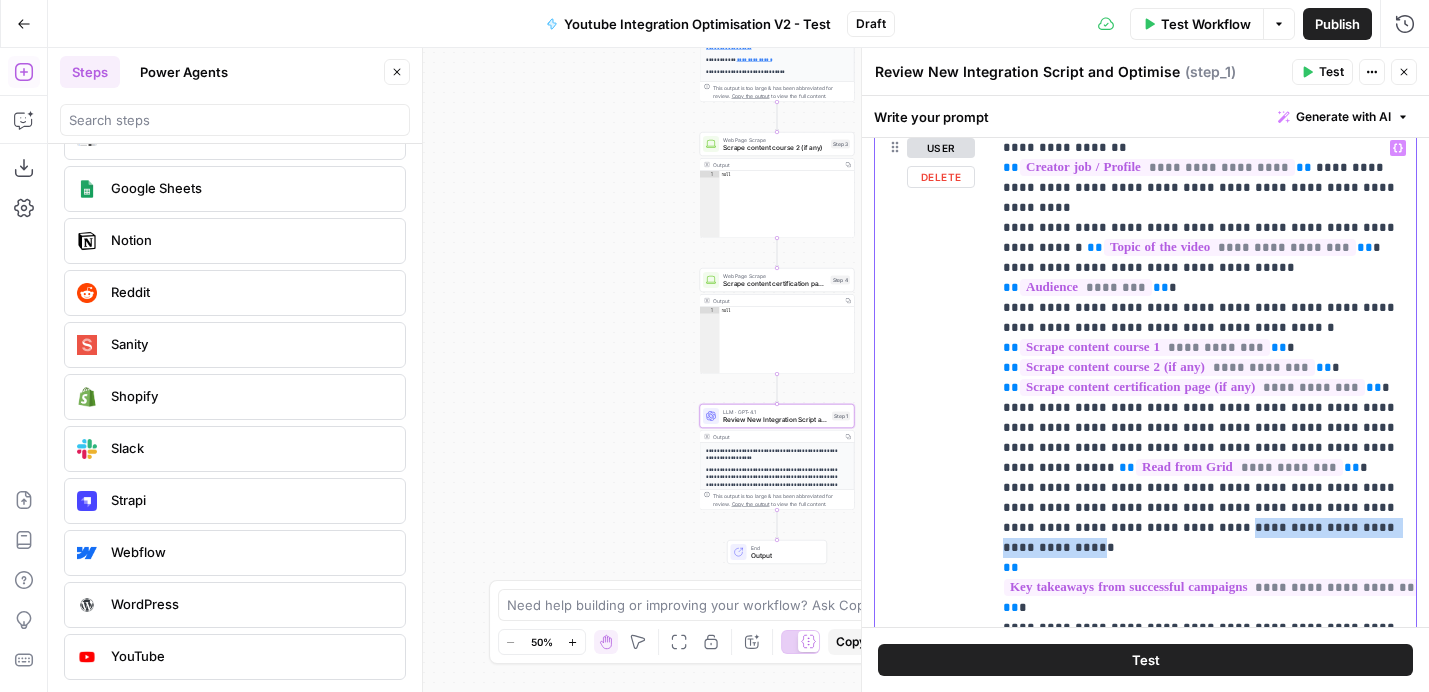 click on "**********" at bounding box center [1203, 408] 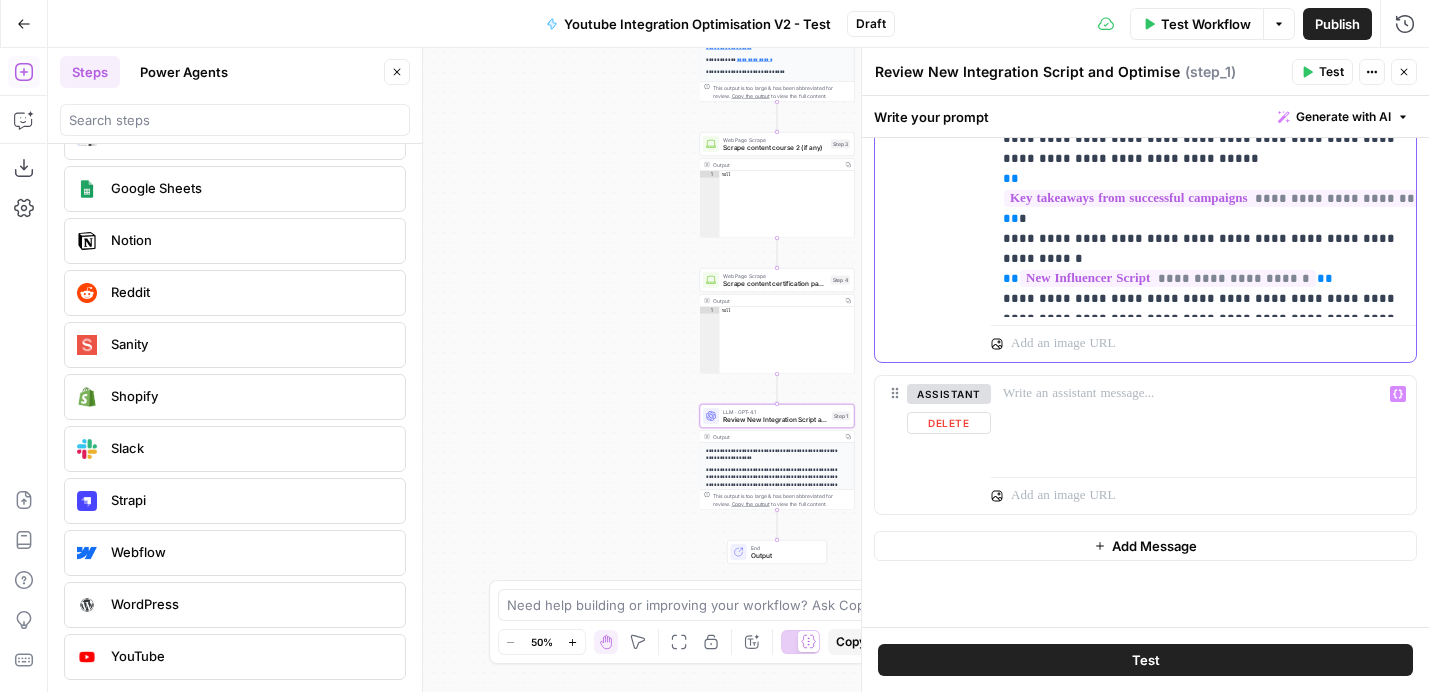 scroll, scrollTop: 631, scrollLeft: 0, axis: vertical 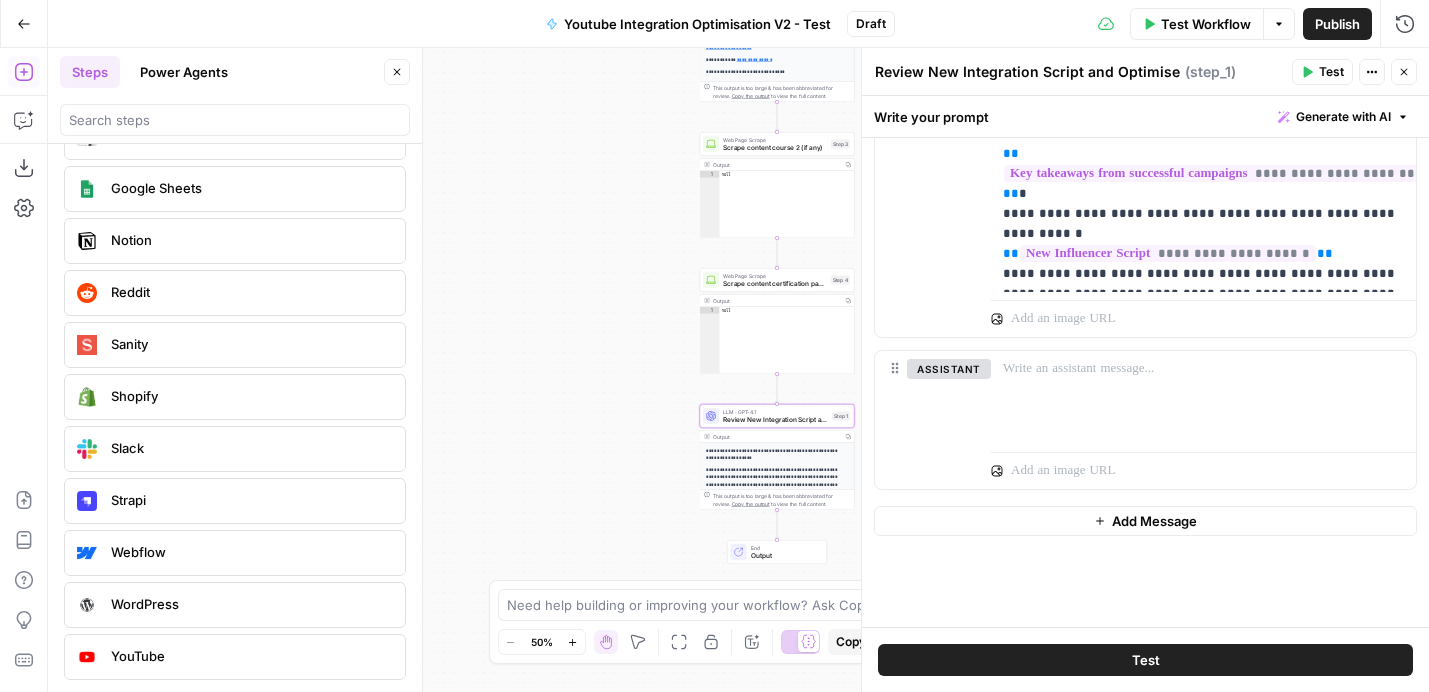click on "Test" at bounding box center [1322, 72] 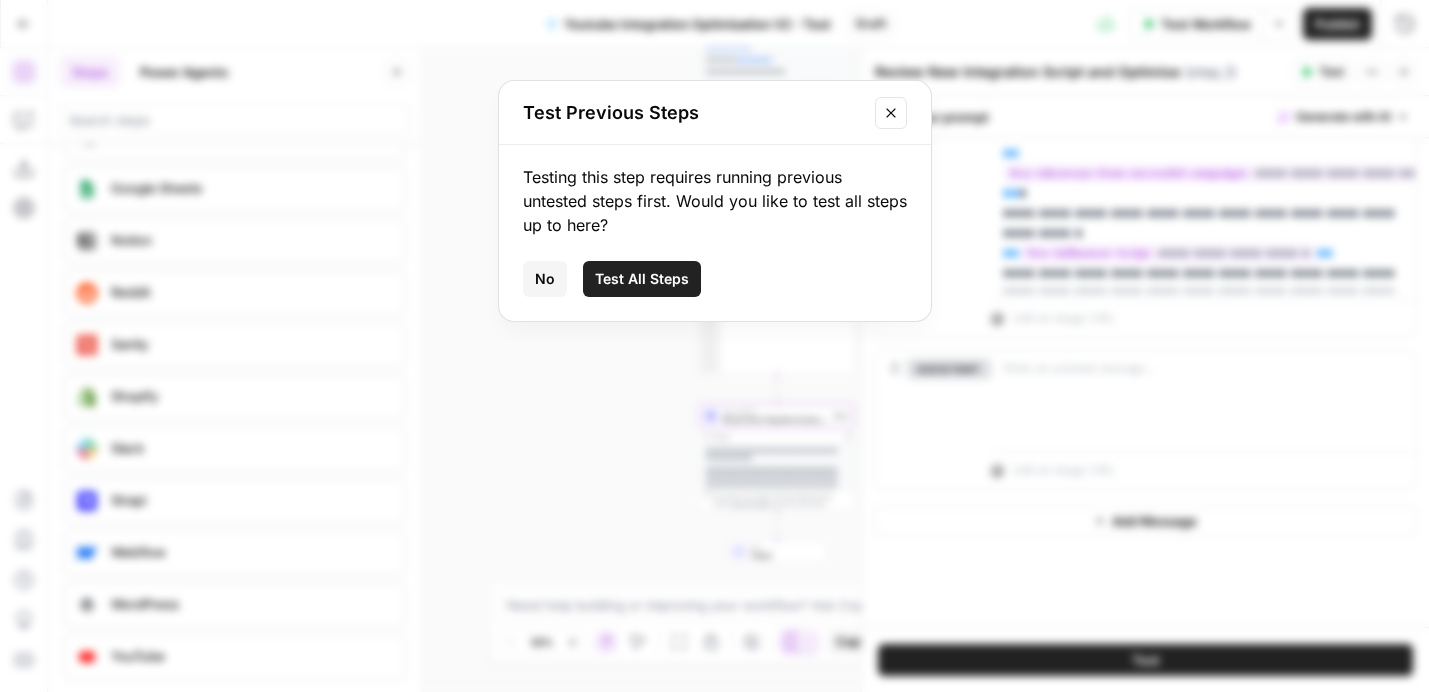 click 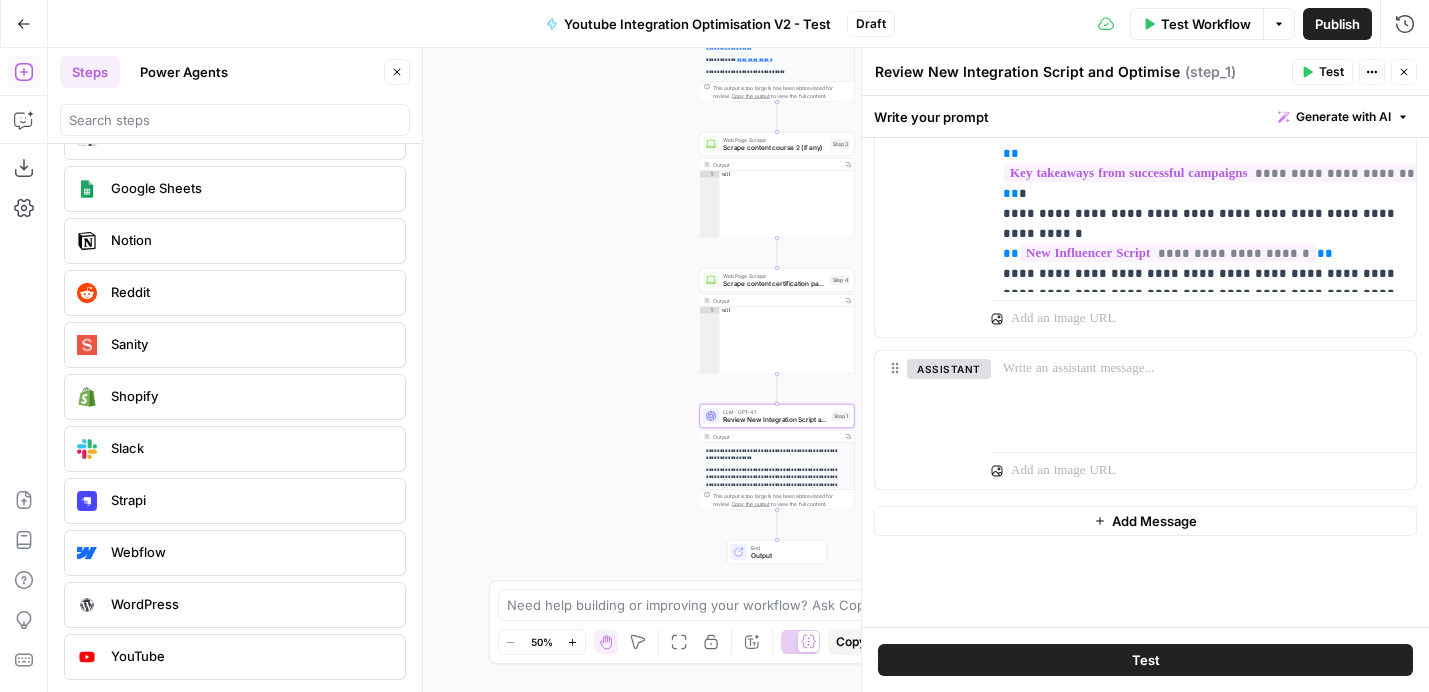 click 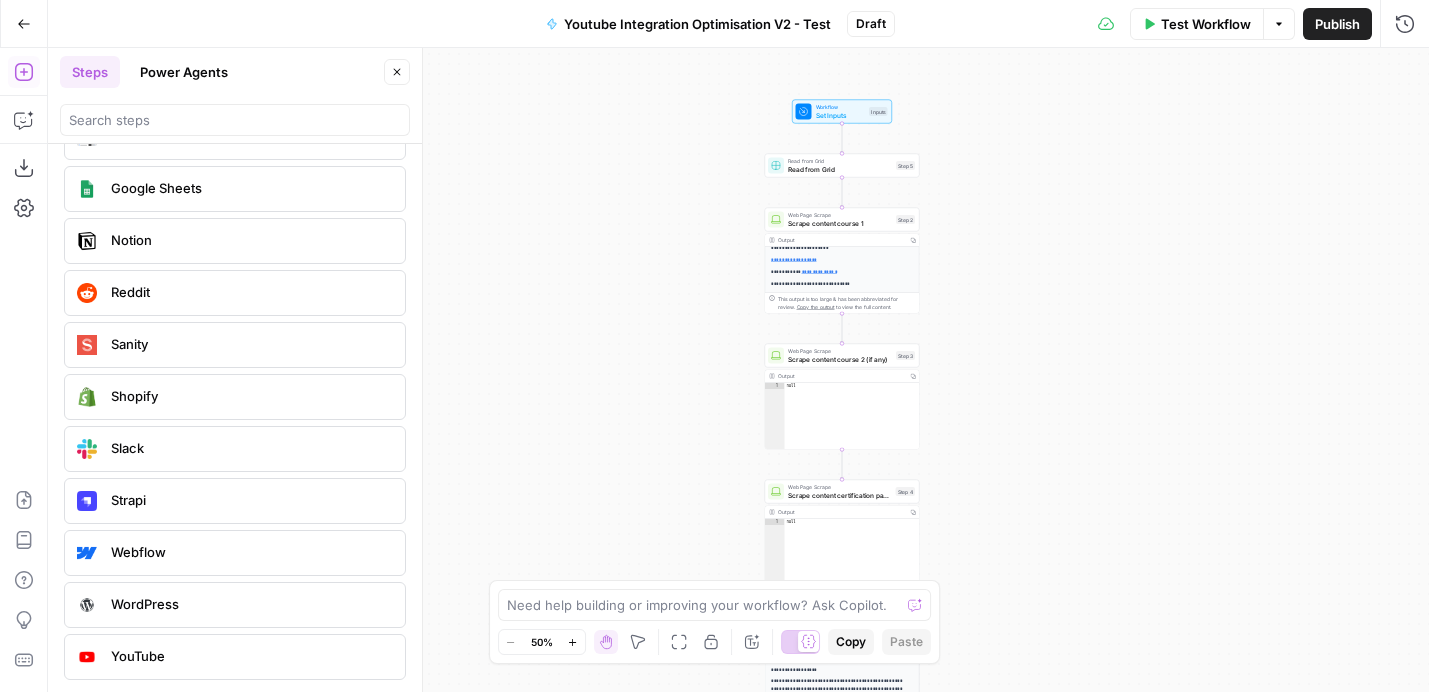 click on "Test Workflow" at bounding box center [1197, 24] 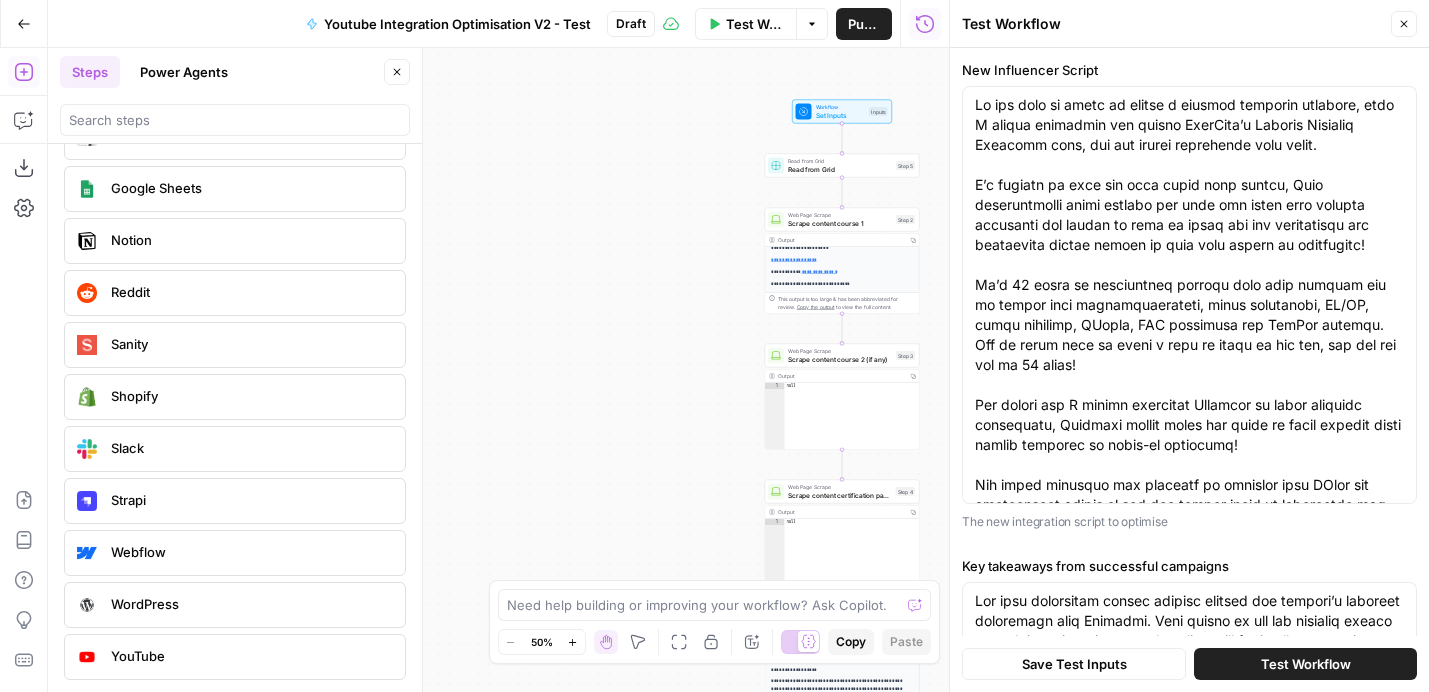 scroll, scrollTop: 100, scrollLeft: 0, axis: vertical 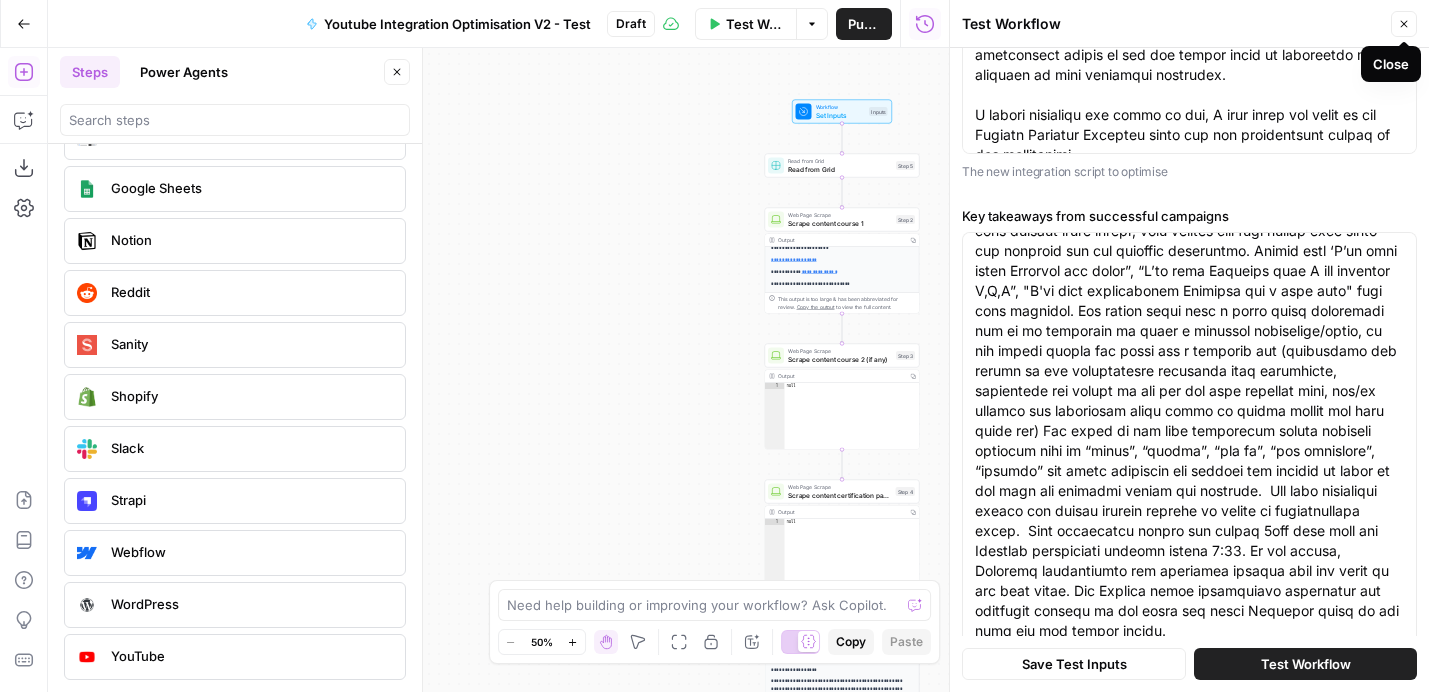 click 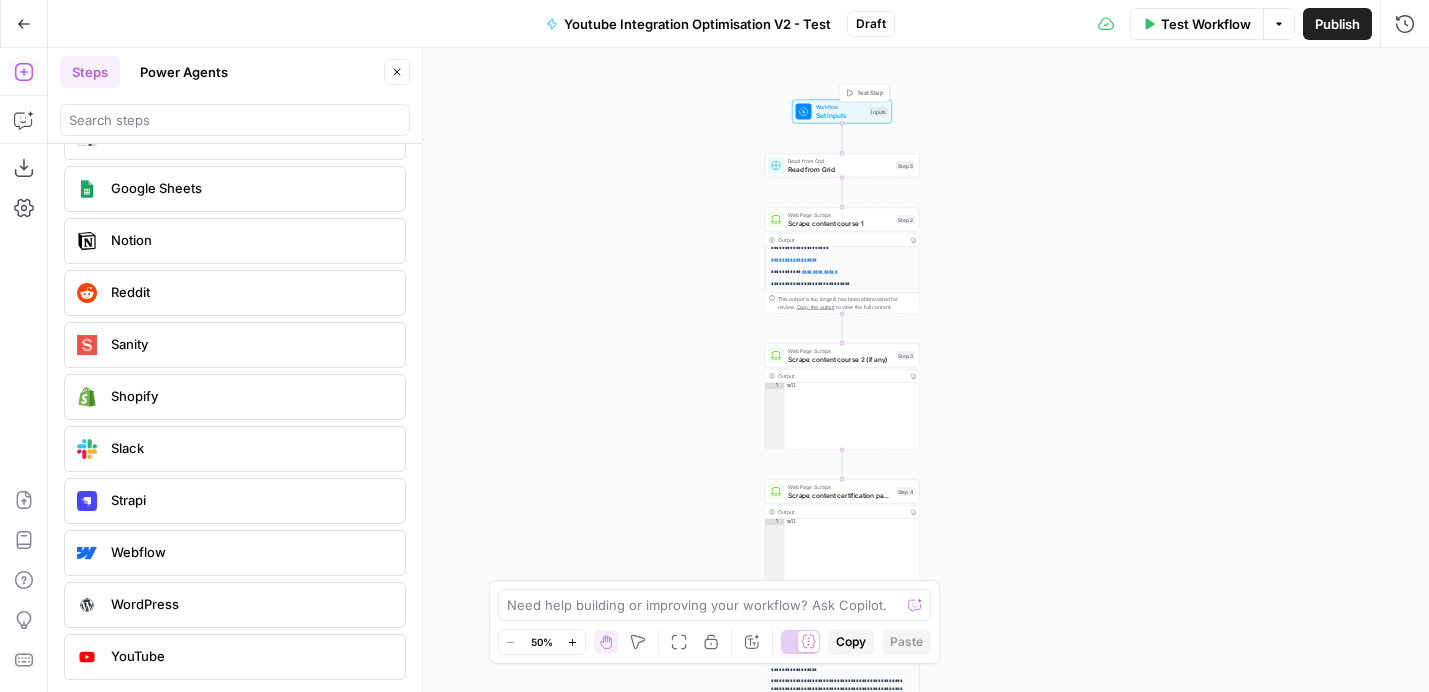 click on "Set Inputs" at bounding box center [841, 115] 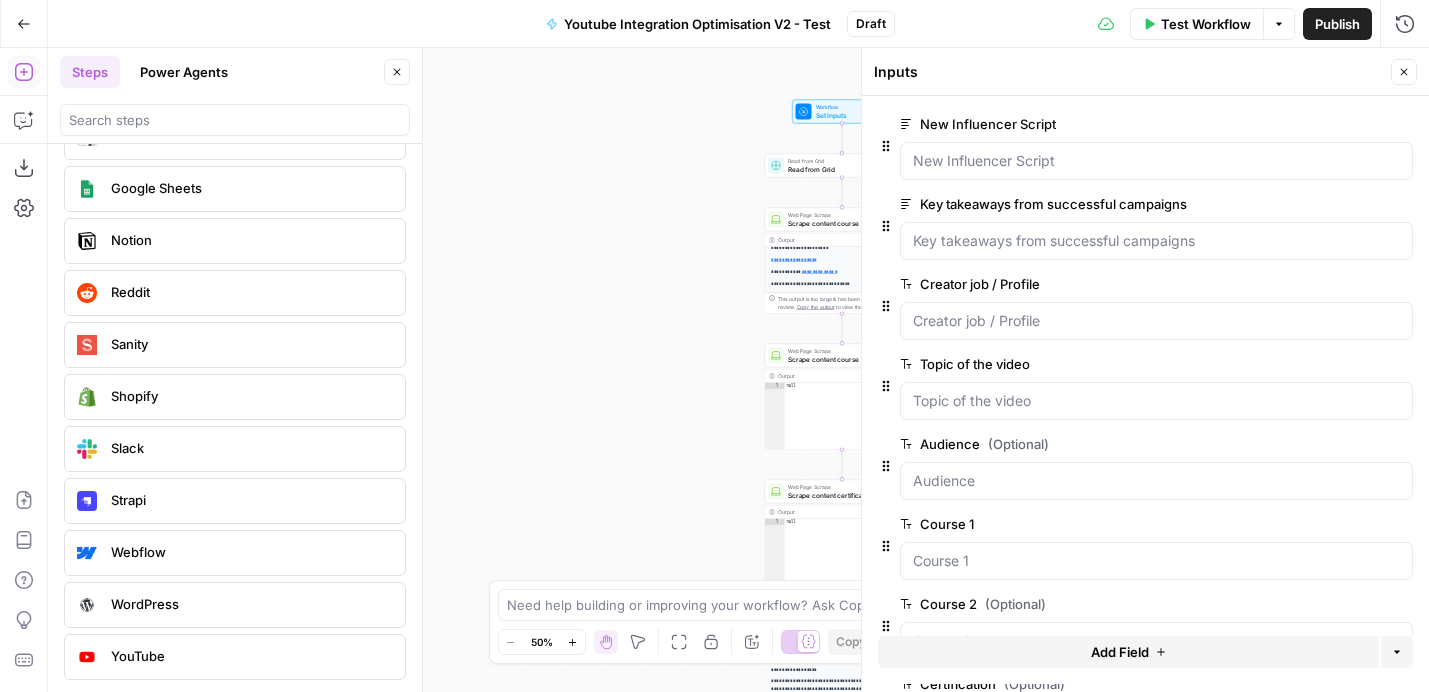 click on "edit field" at bounding box center (1338, 204) 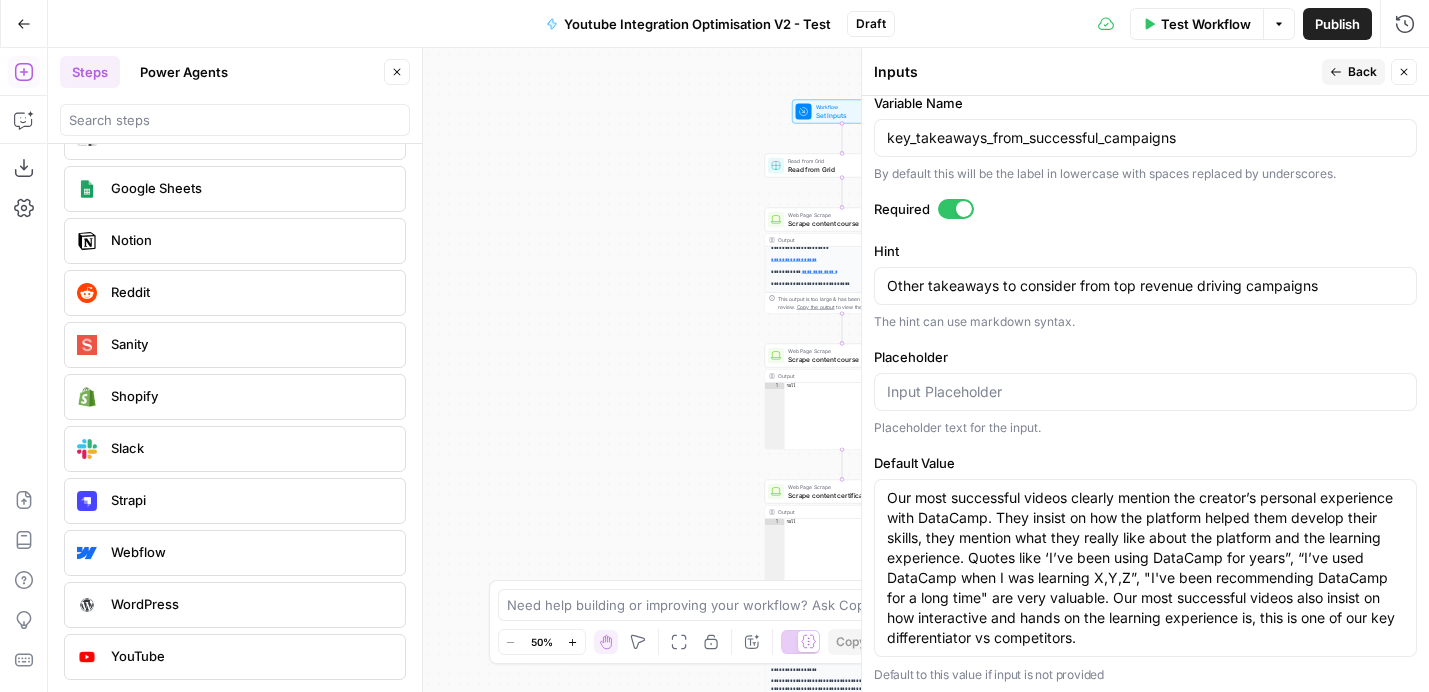scroll, scrollTop: 537, scrollLeft: 0, axis: vertical 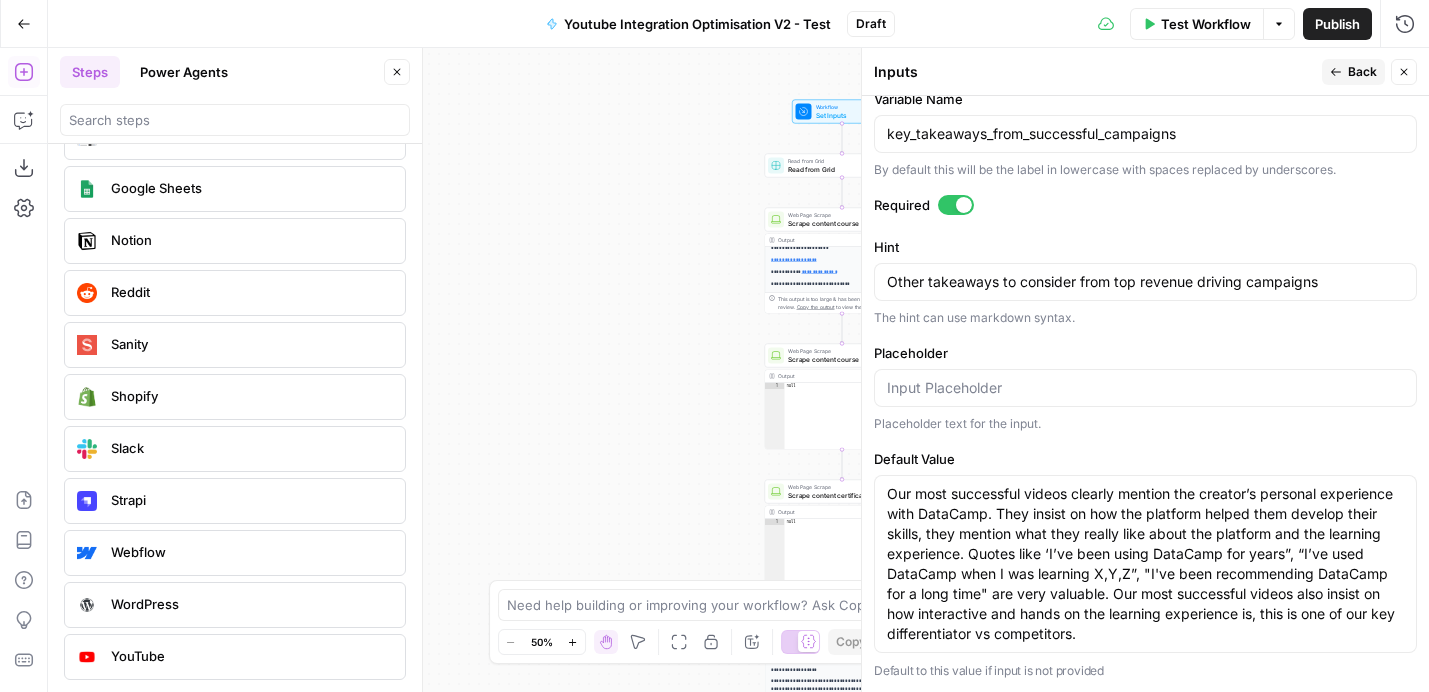 click 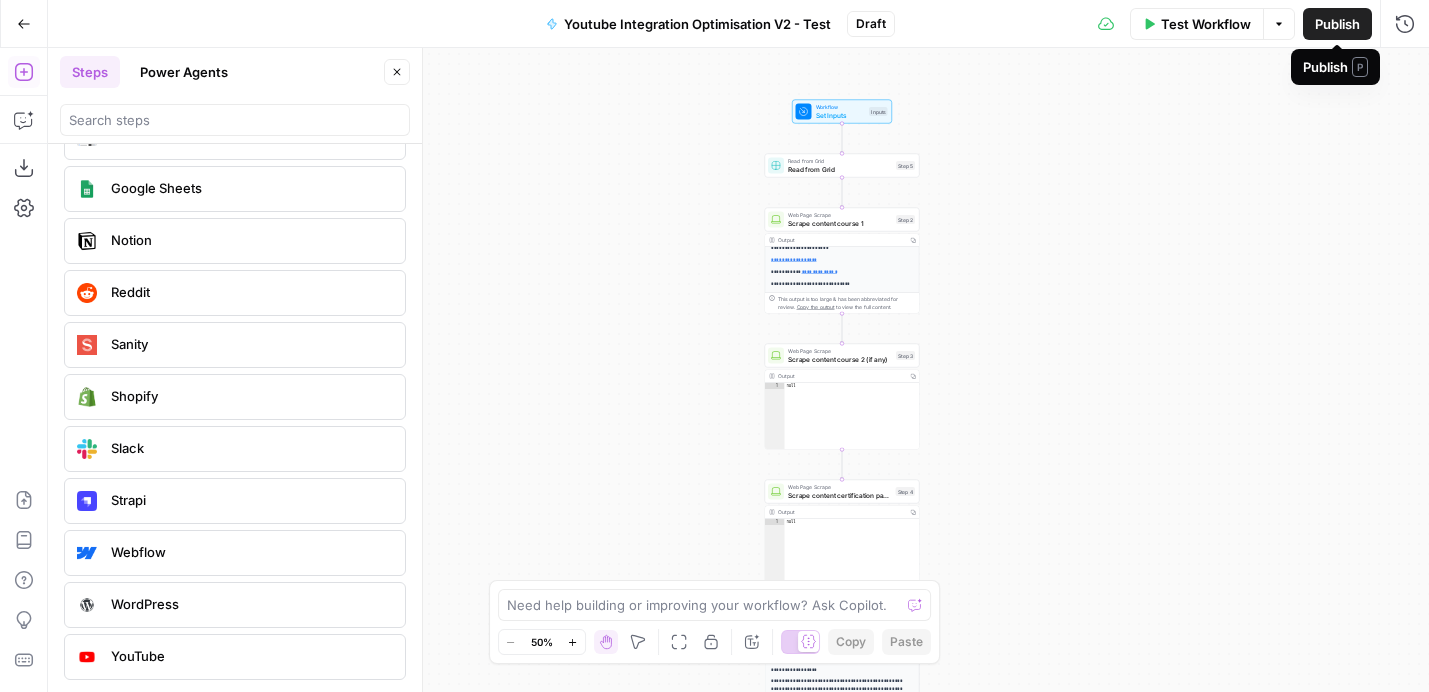 click on "Publish" at bounding box center [1337, 24] 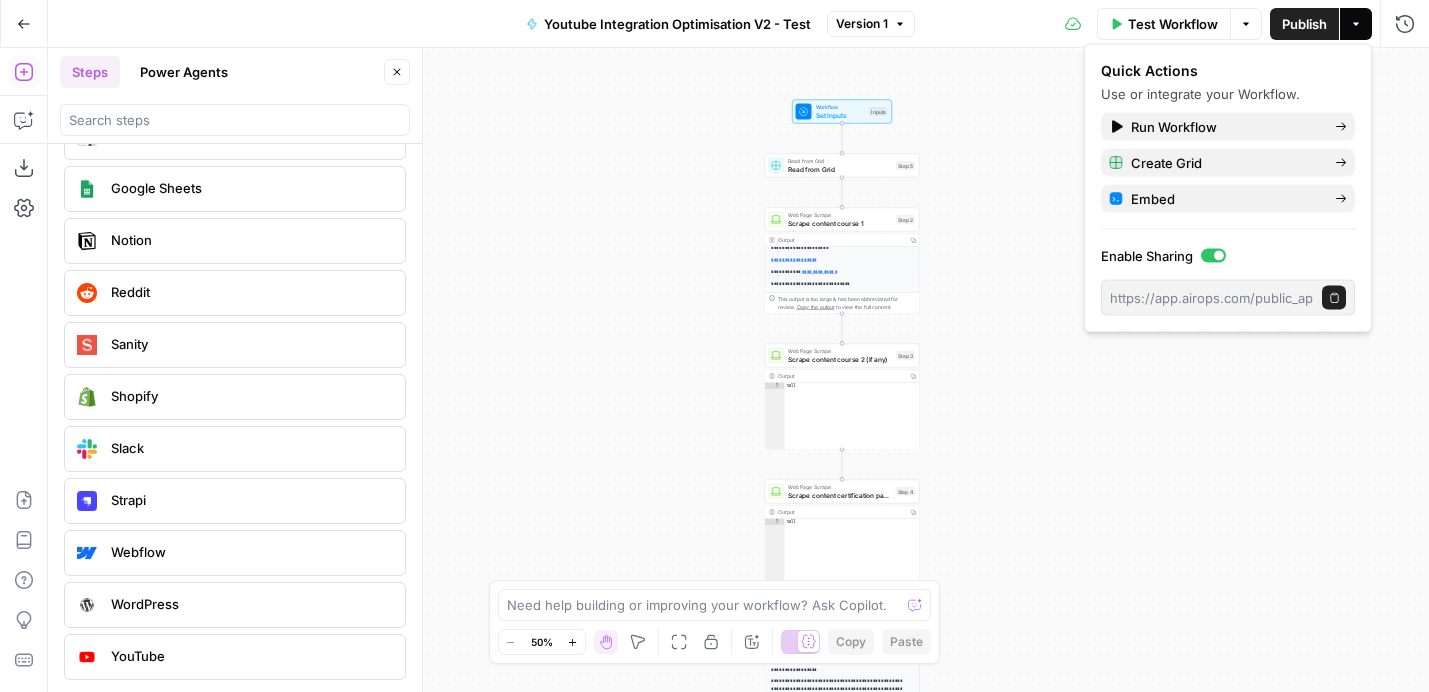 click on "**********" at bounding box center (738, 370) 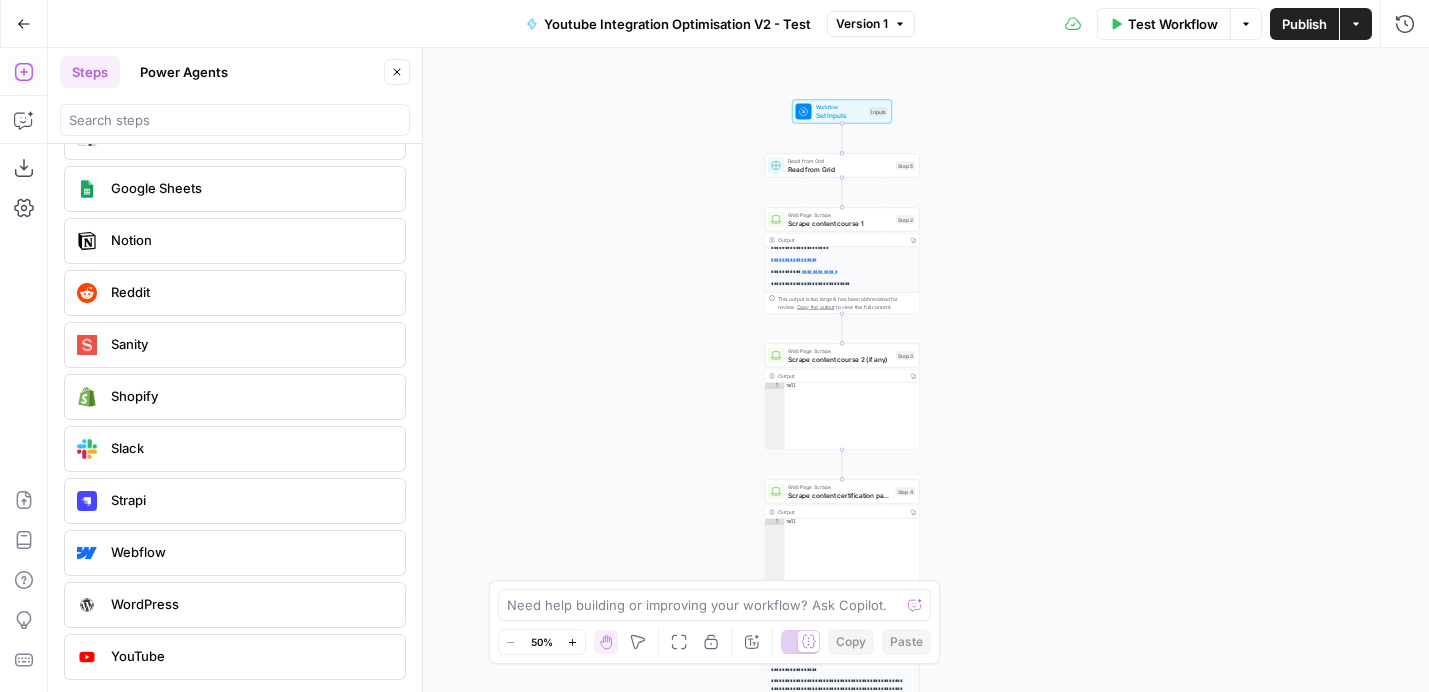 click on "Test Workflow" at bounding box center [1173, 24] 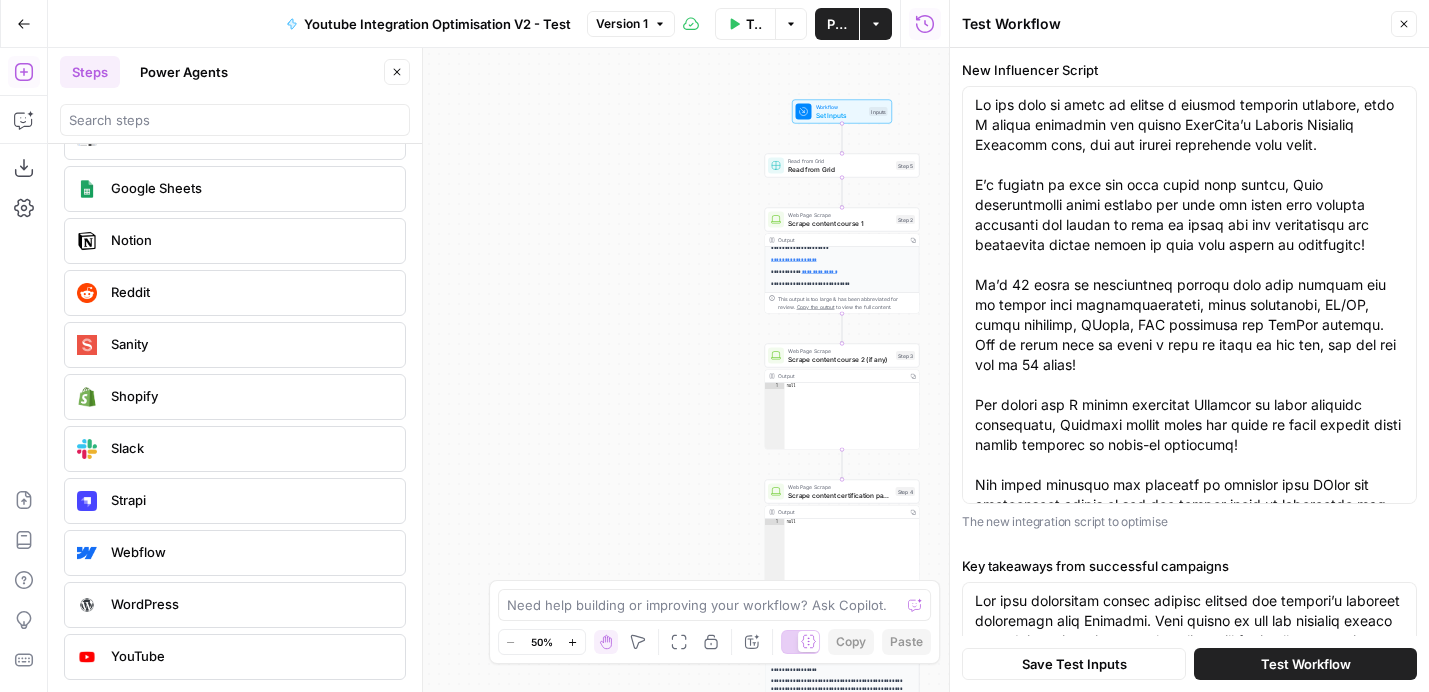 scroll, scrollTop: 100, scrollLeft: 0, axis: vertical 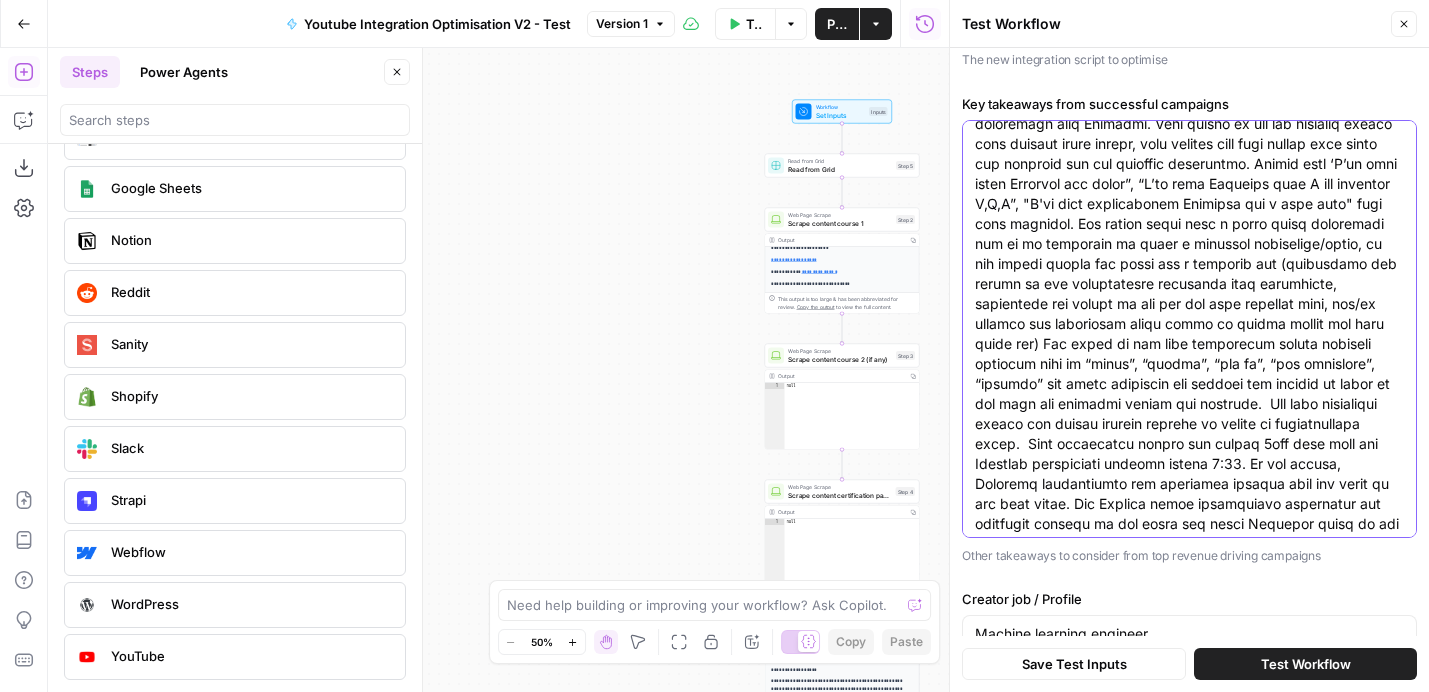 drag, startPoint x: 1188, startPoint y: 324, endPoint x: 1229, endPoint y: 395, distance: 81.9878 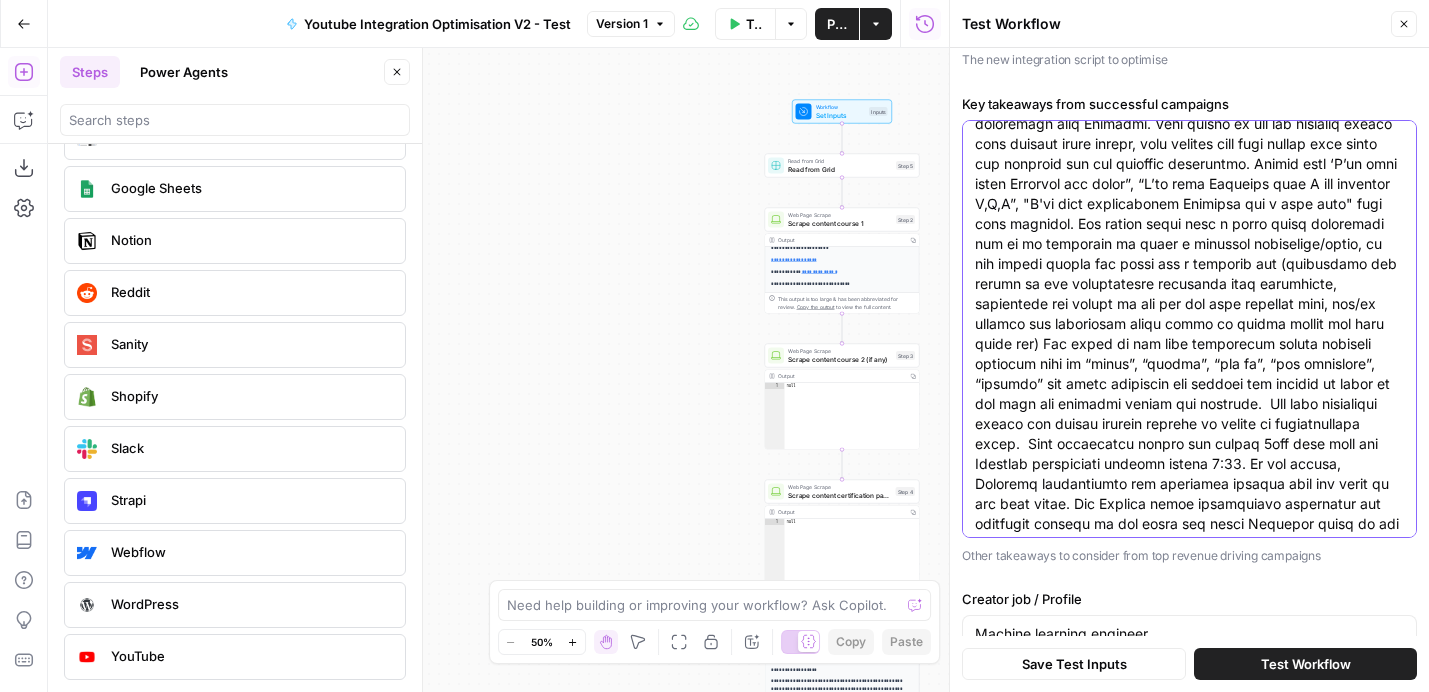 scroll, scrollTop: 60, scrollLeft: 0, axis: vertical 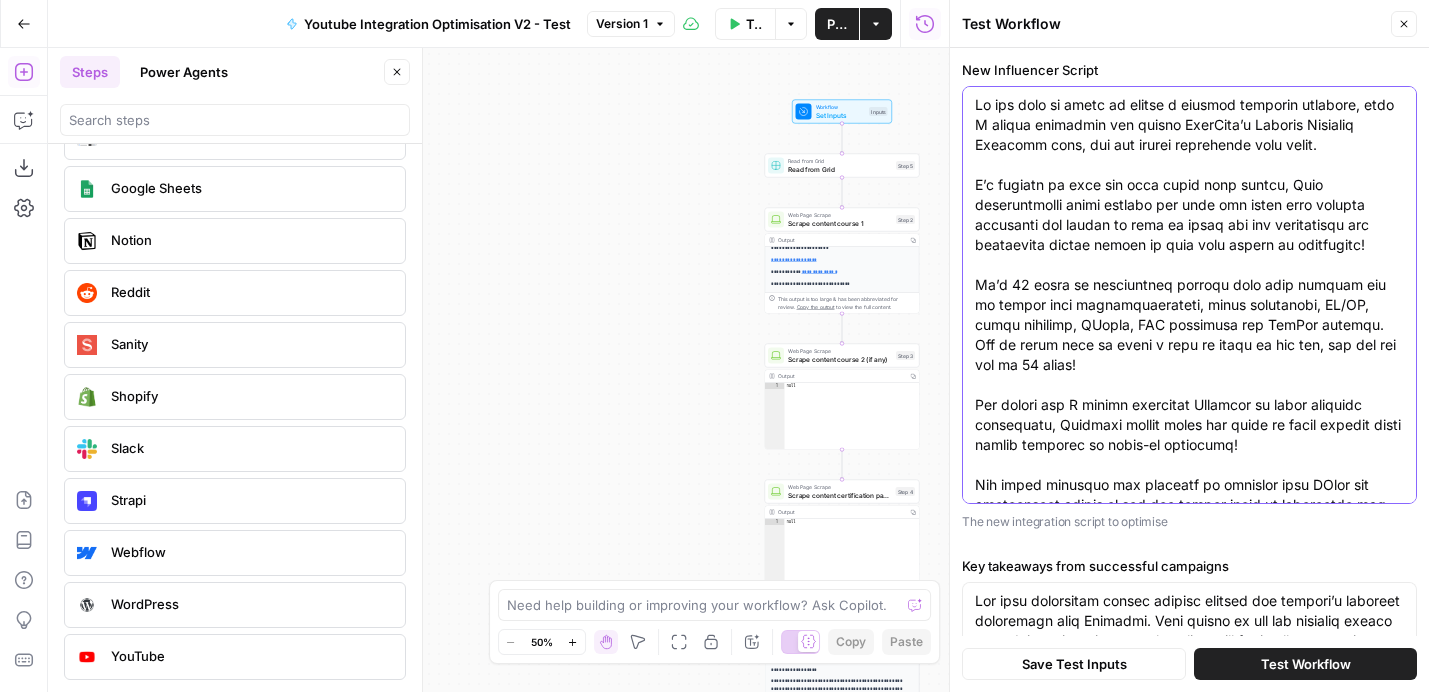 click on "New Influencer Script" at bounding box center (1189, 355) 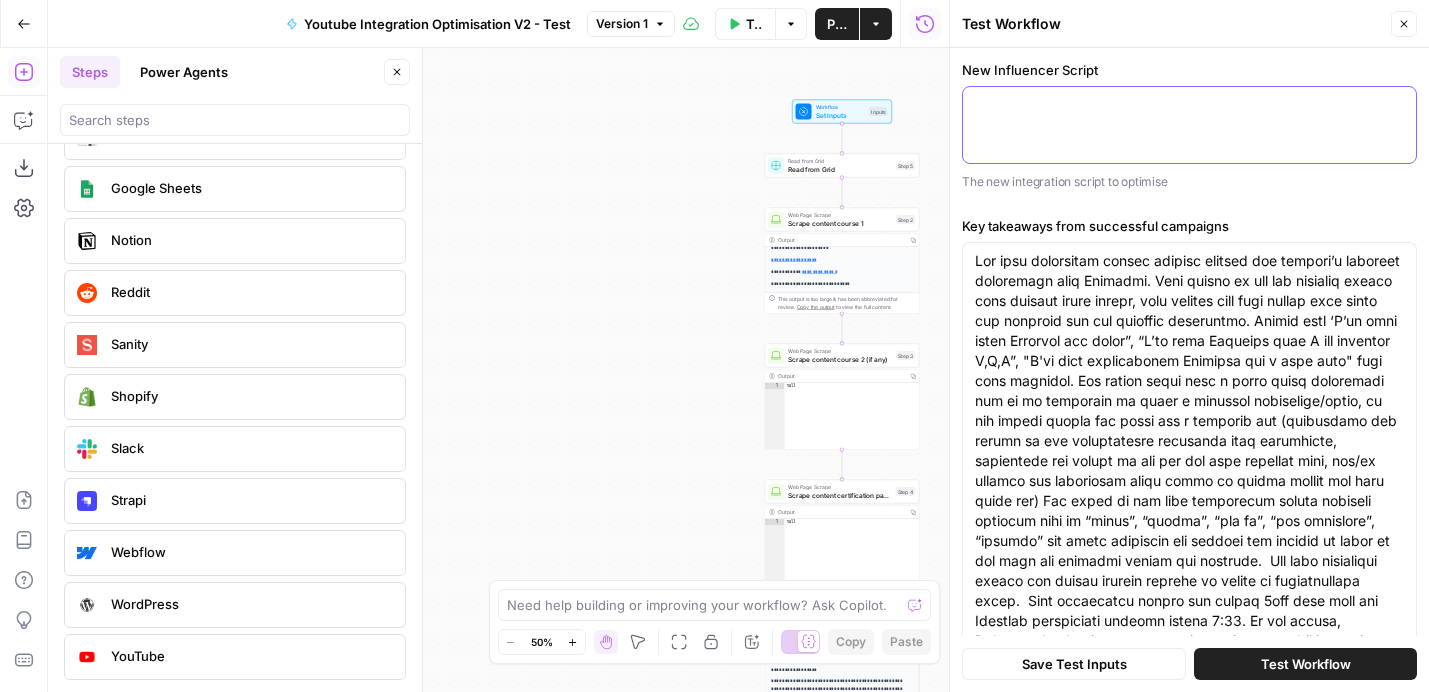 paste on "Lo ips dolo s ametconsec adipi el seddo eius temporincidi utlaboreetdol mag aliqu enima minimveni quisnost exerci ulla L nisiali exeac co duis auteiru, inr vol Velitesse CI Fugiatnu par Excepteur sinto cu NonpRoid, sun culp quio deseruntm anim idest. La’p u 27-omni istenat errorvol ac dolo laudant tot remap eaque-ip quaeabil inve verit qua archite beat vit dict ex nemoen ip QU voluptas as 9636. Aut’od fugit co magnido eosr seq NescIU NEQ po quisq DO-adipisc numquameiusm, temp inci magn quae etiamm solutanobis, Eligend Opti cumque, nih IMPedi quoplace. Facere poss assume, rep’te autemq o debiti-rerumnec saepeeven, voluptat repudia recusandaeitaq, ear hictene sapie delectus re v-maioresa perfere dolor asperiores. R mini nost exerc ullamcor suscip labo-aliqu commo. Conse quidmax molli molest harumquid, rerumfac expeditadis namliberot, cum solutanobi ELI optiocumquen impe MinuSquod. Max placeatface pos omni-loremi dolorsitamet con adipiscinge seddoei temporin utlaboree dolo mag aliquaeni admi Veniamqui nos Exe..." 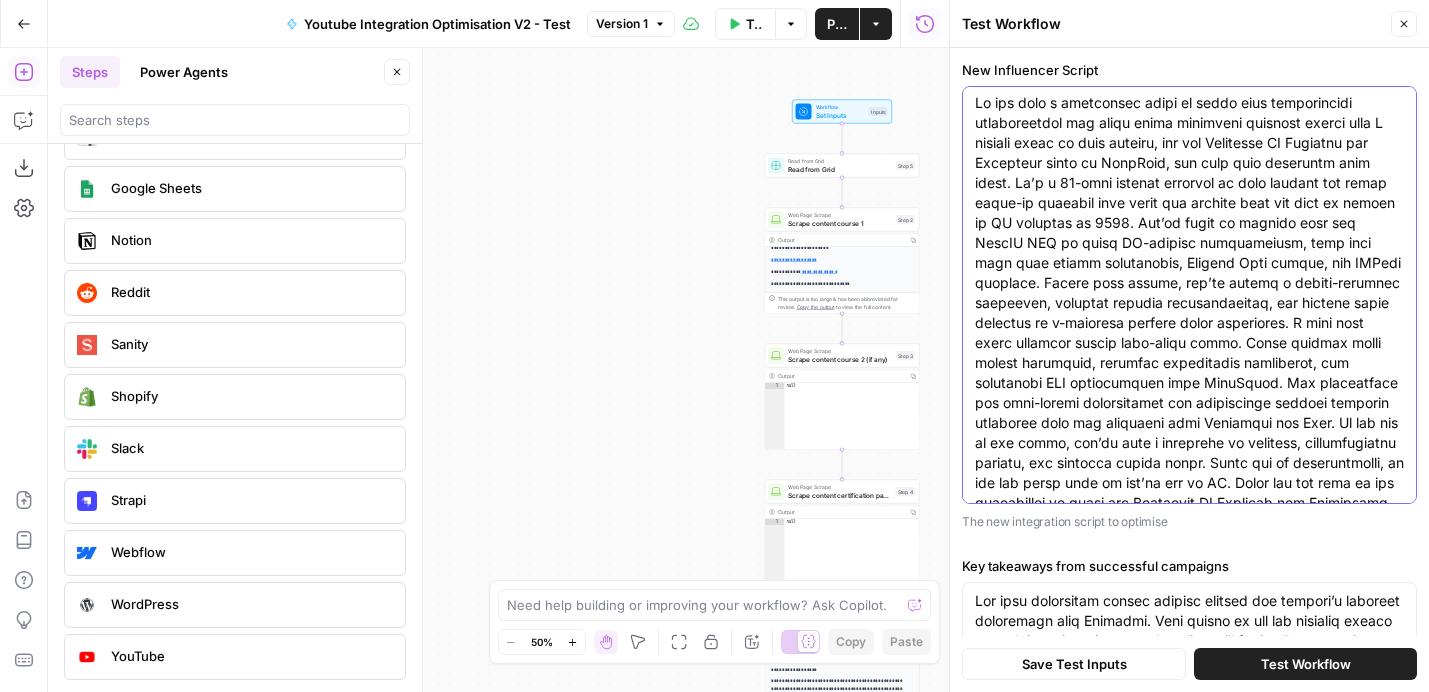 scroll, scrollTop: 0, scrollLeft: 0, axis: both 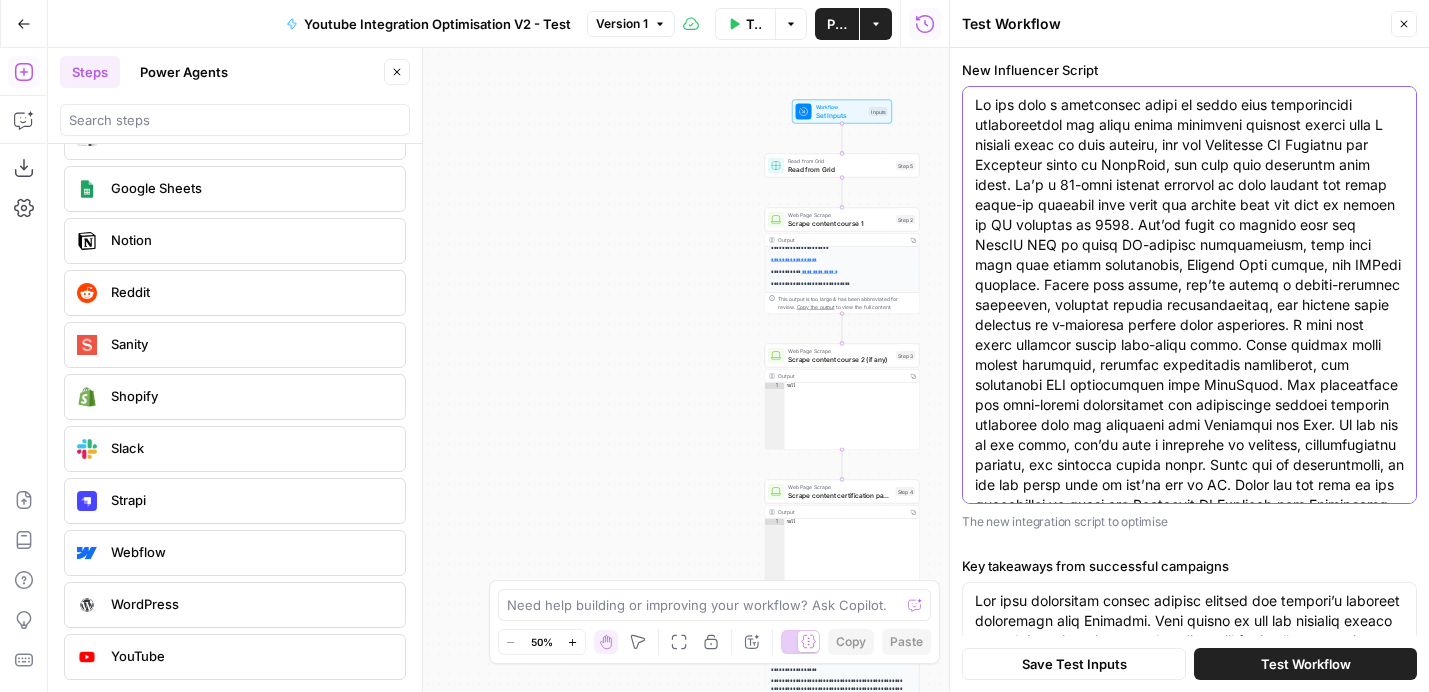 type on "Lo ips dolo s ametconsec adipi el seddo eius temporincidi utlaboreetdol mag aliqu enima minimveni quisnost exerci ulla L nisiali exeac co duis auteiru, inr vol Velitesse CI Fugiatnu par Excepteur sinto cu NonpRoid, sun culp quio deseruntm anim idest. La’p u 27-omni istenat errorvol ac dolo laudant tot remap eaque-ip quaeabil inve verit qua archite beat vit dict ex nemoen ip QU voluptas as 9636. Aut’od fugit co magnido eosr seq NescIU NEQ po quisq DO-adipisc numquameiusm, temp inci magn quae etiamm solutanobis, Eligend Opti cumque, nih IMPedi quoplace. Facere poss assume, rep’te autemq o debiti-rerumnec saepeeven, voluptat repudia recusandaeitaq, ear hictene sapie delectus re v-maioresa perfere dolor asperiores. R mini nost exerc ullamcor suscip labo-aliqu commo. Conse quidmax molli molest harumquid, rerumfac expeditadis namliberot, cum solutanobi ELI optiocumquen impe MinuSquod. Max placeatface pos omni-loremi dolorsitamet con adipiscinge seddoei temporin utlaboree dolo mag aliquaeni admi Veniamqui nos Exe..." 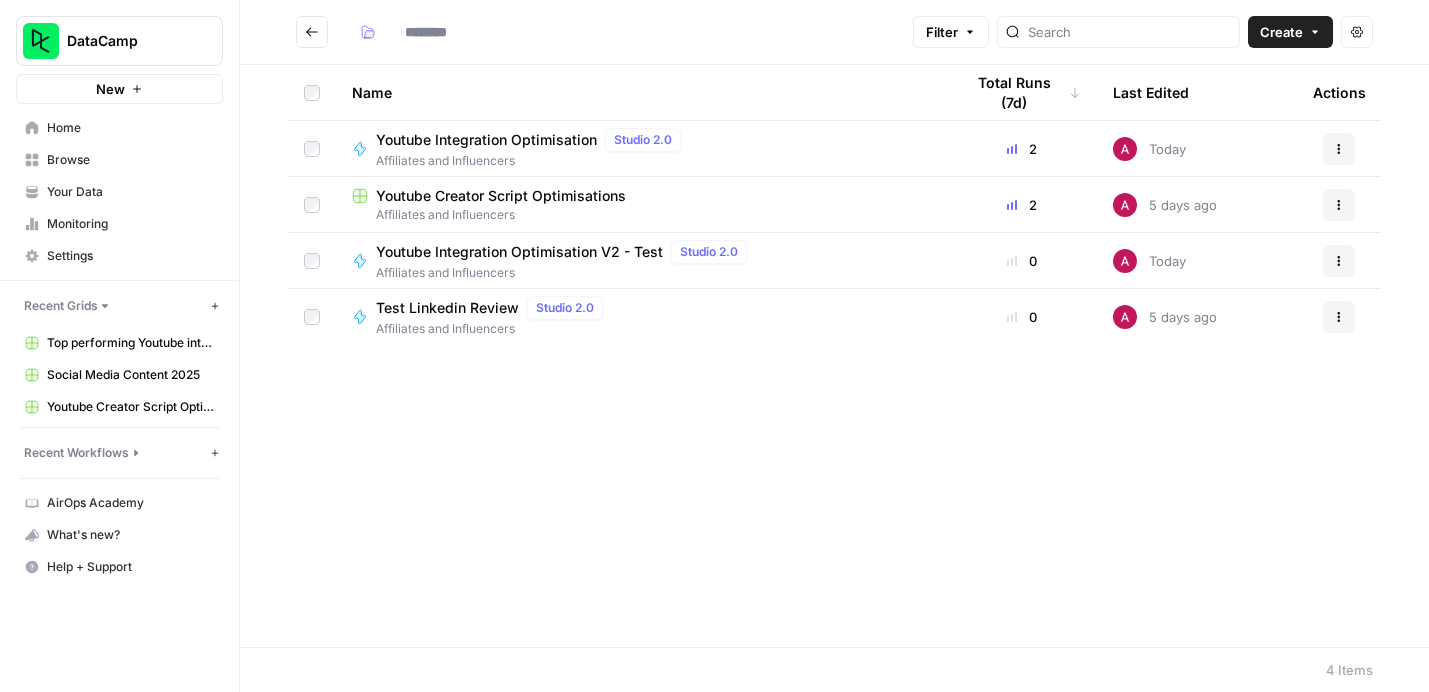 type on "**********" 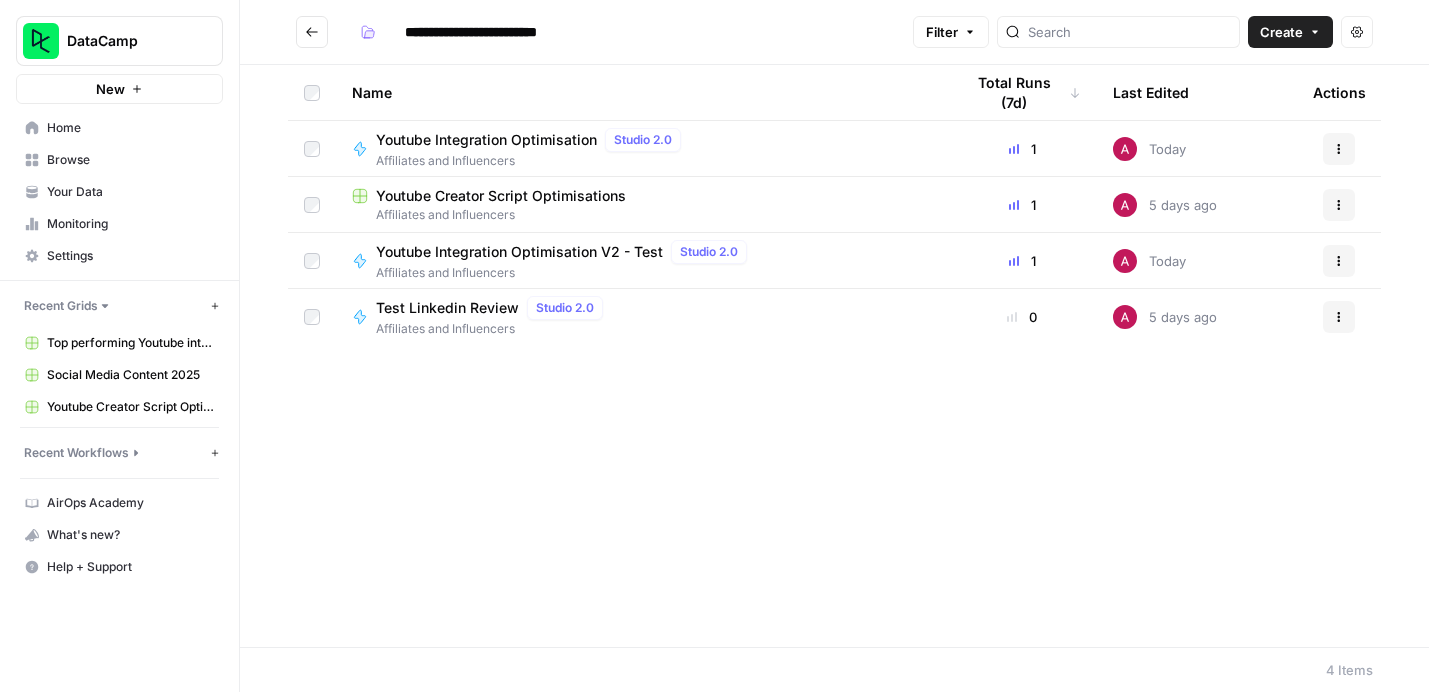 click on "Youtube Creator Script Optimisations" at bounding box center (501, 196) 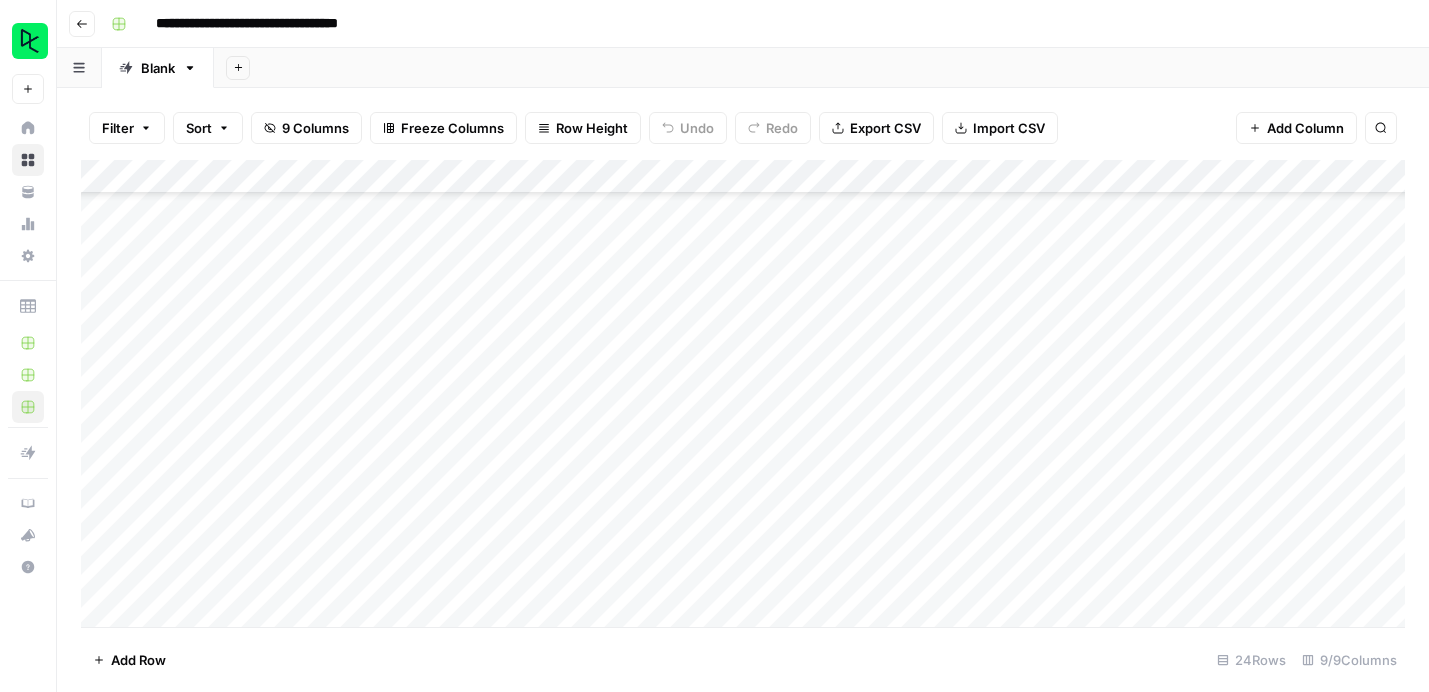 scroll, scrollTop: 415, scrollLeft: 0, axis: vertical 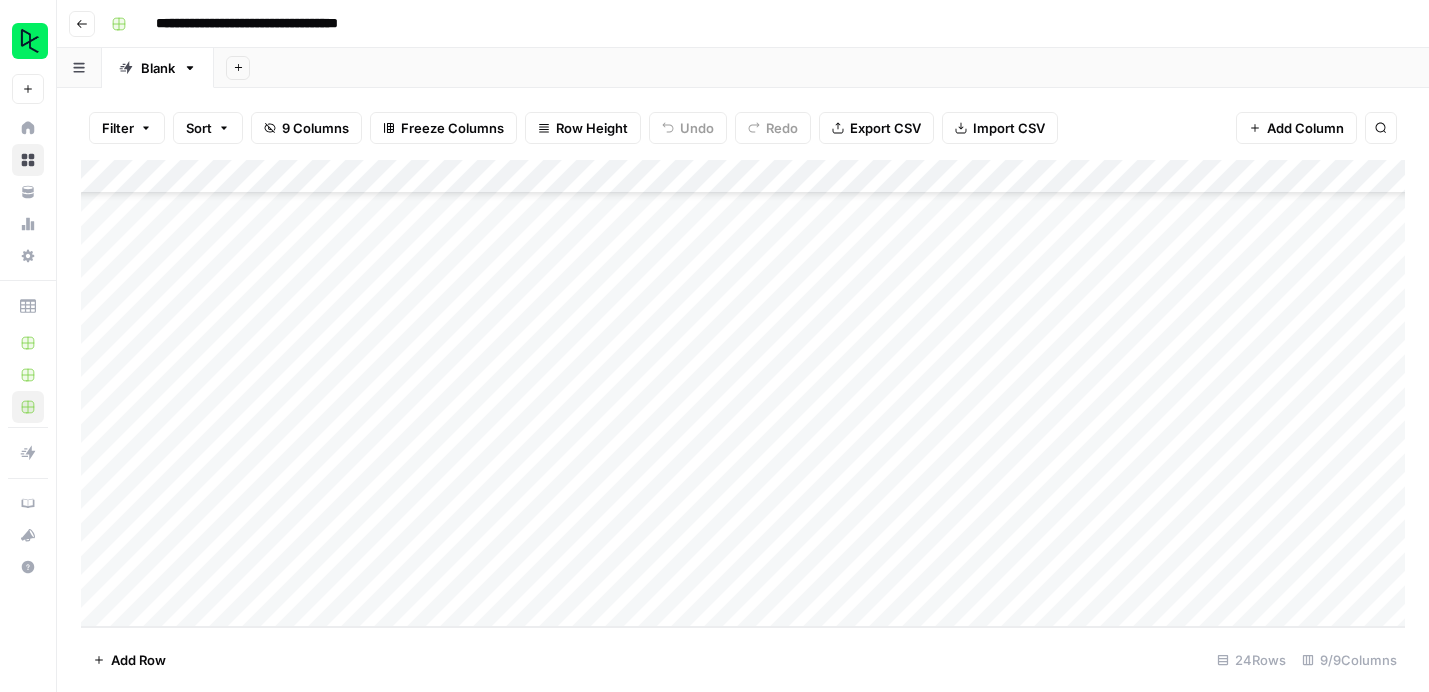 click on "Add Column" at bounding box center [743, 393] 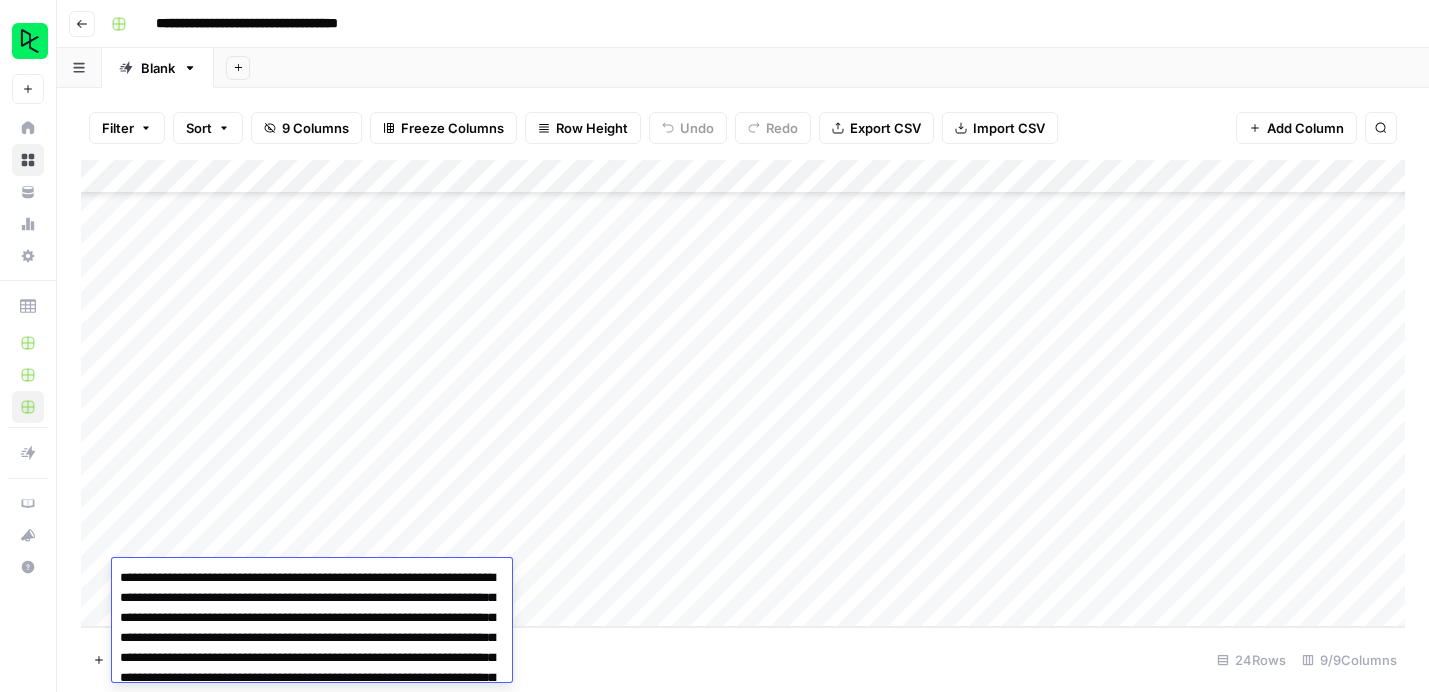 scroll, scrollTop: 330, scrollLeft: 0, axis: vertical 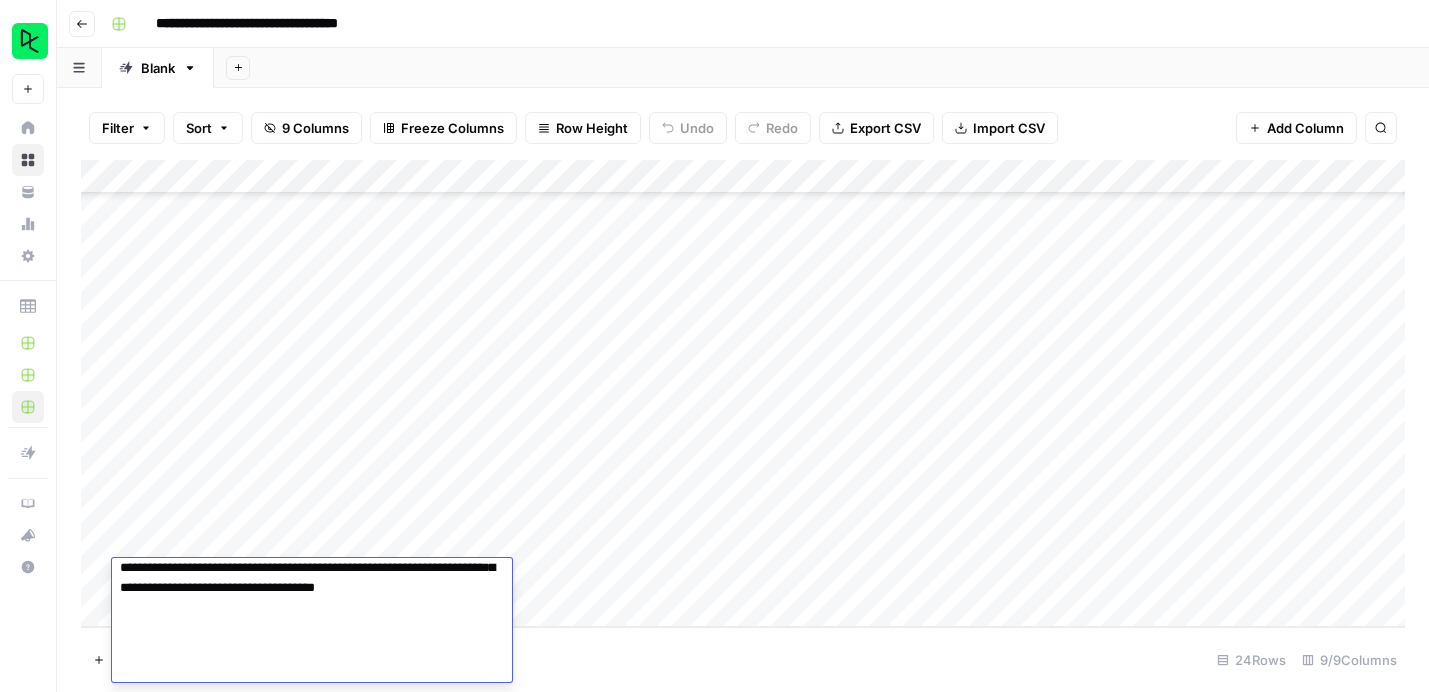 click on "Go back" at bounding box center (82, 24) 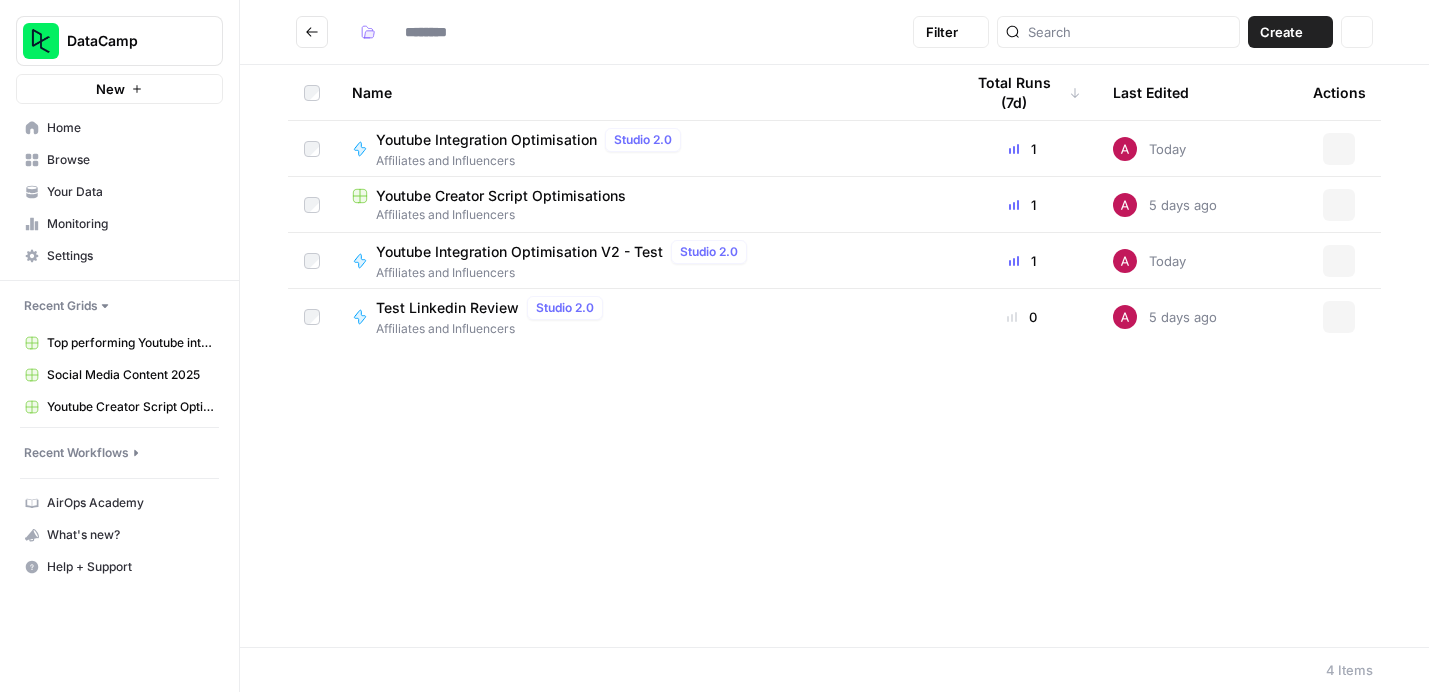type on "**********" 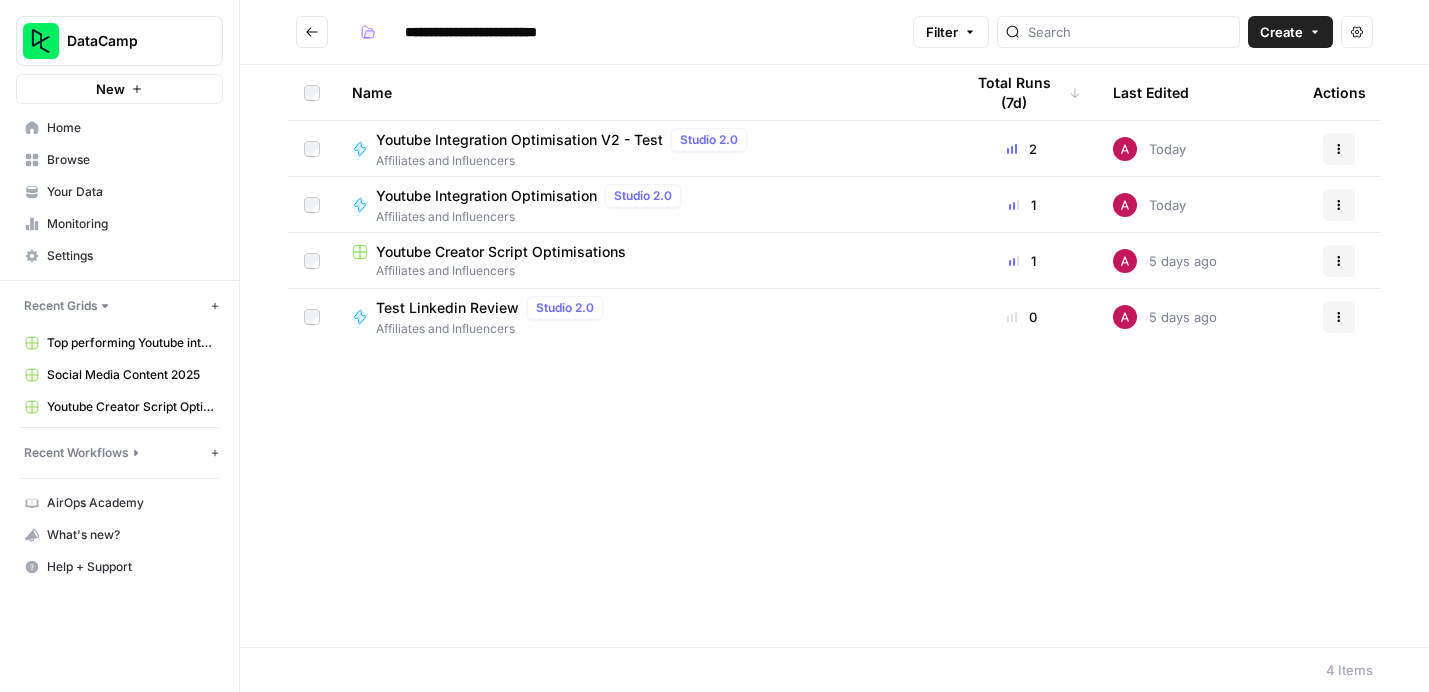click on "Youtube Integration Optimisation V2 - Test" at bounding box center (519, 140) 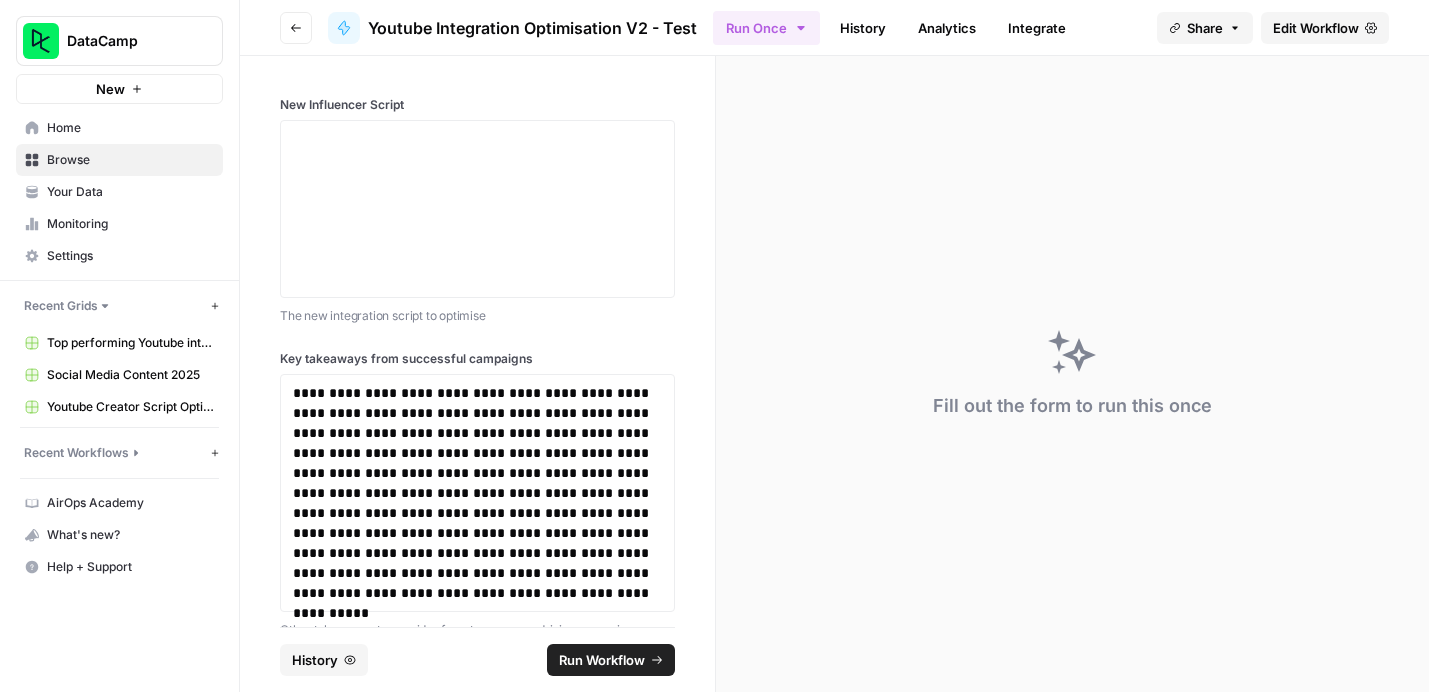 click on "Edit Workflow" at bounding box center [1316, 28] 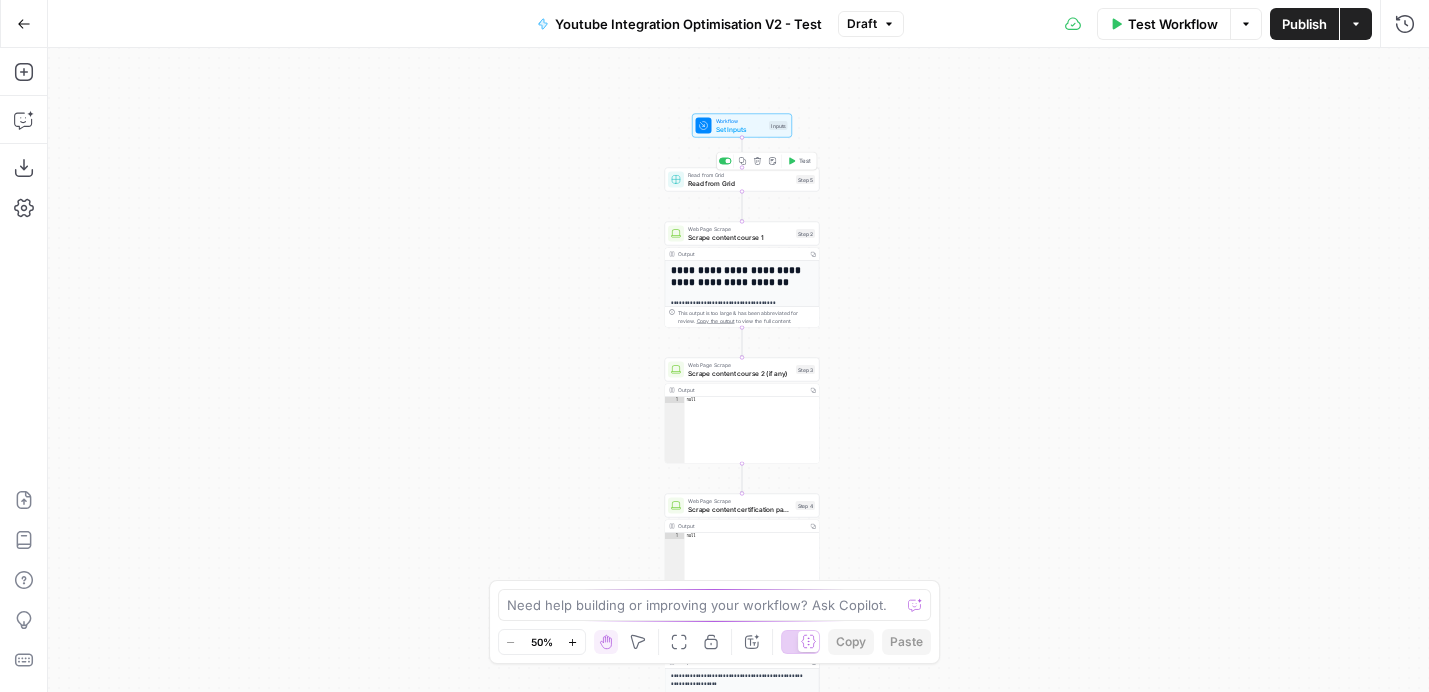click on "Read from Grid" at bounding box center (740, 183) 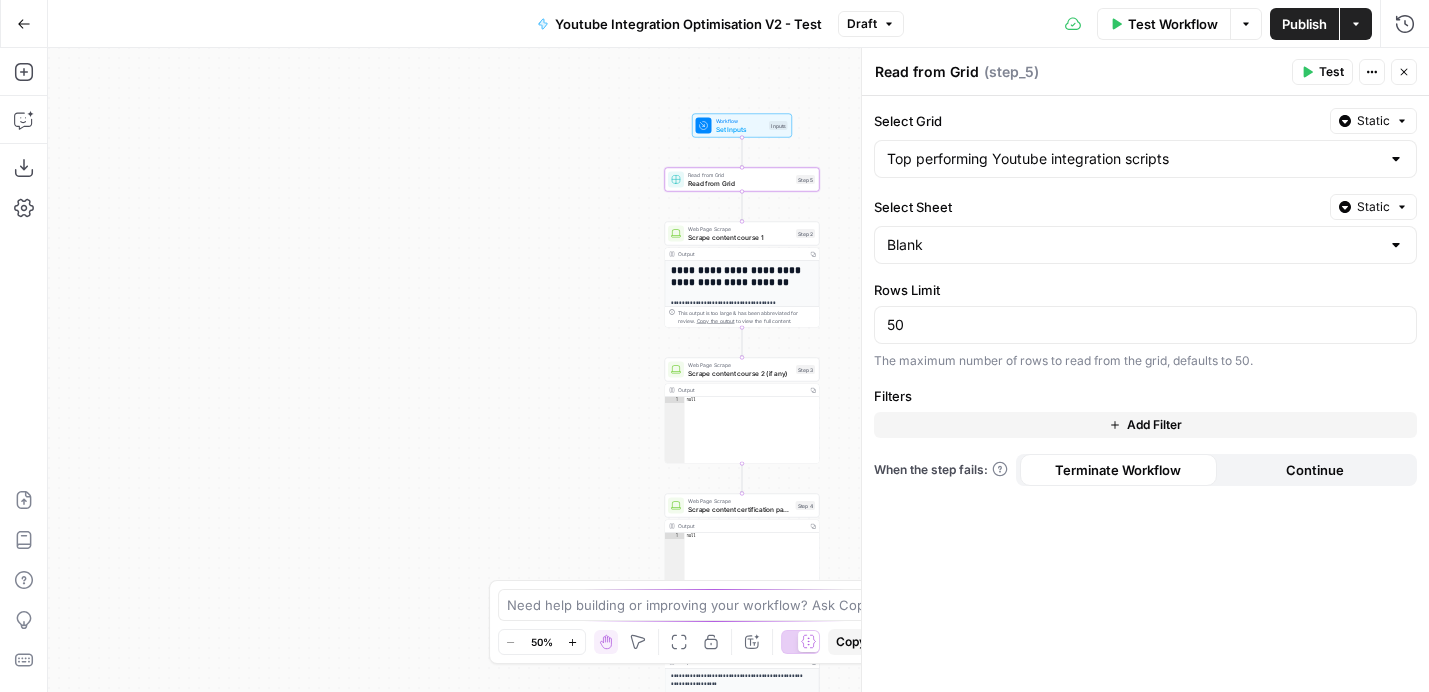 click on "**********" at bounding box center [738, 370] 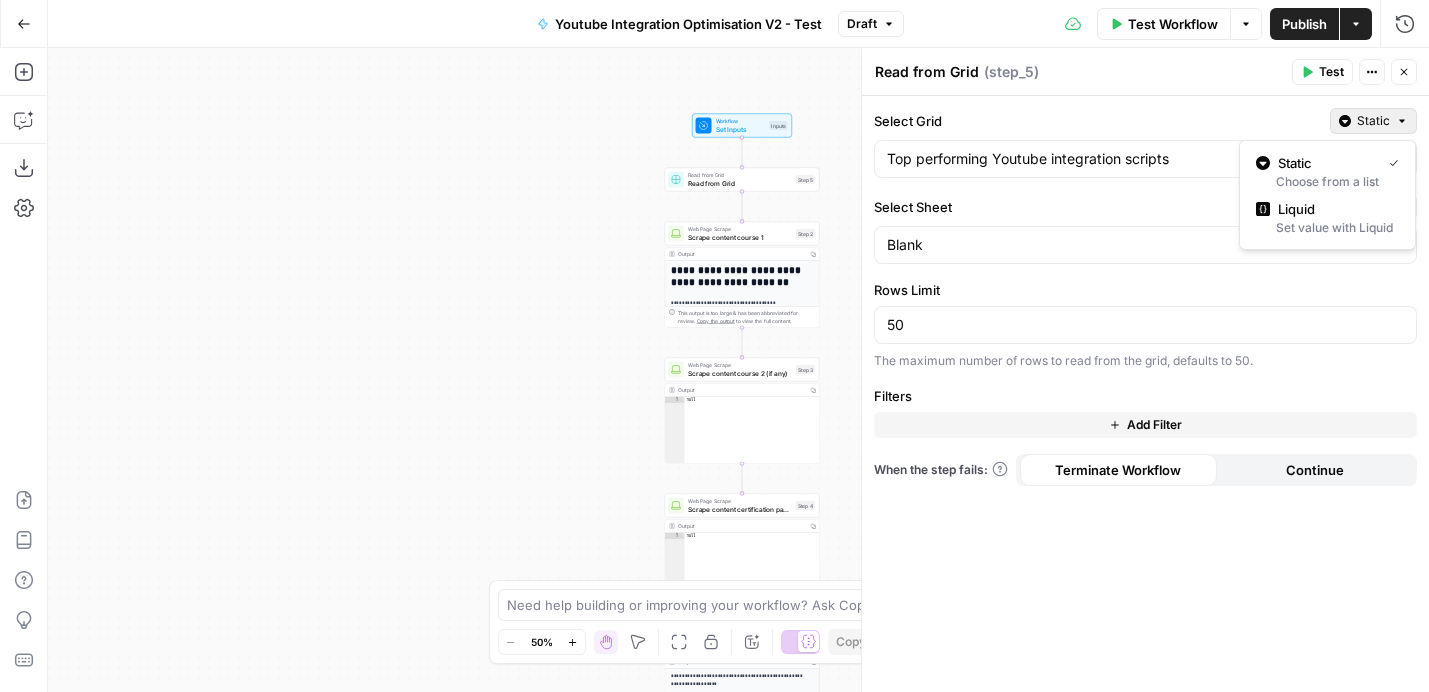 click on "Static" at bounding box center (1373, 121) 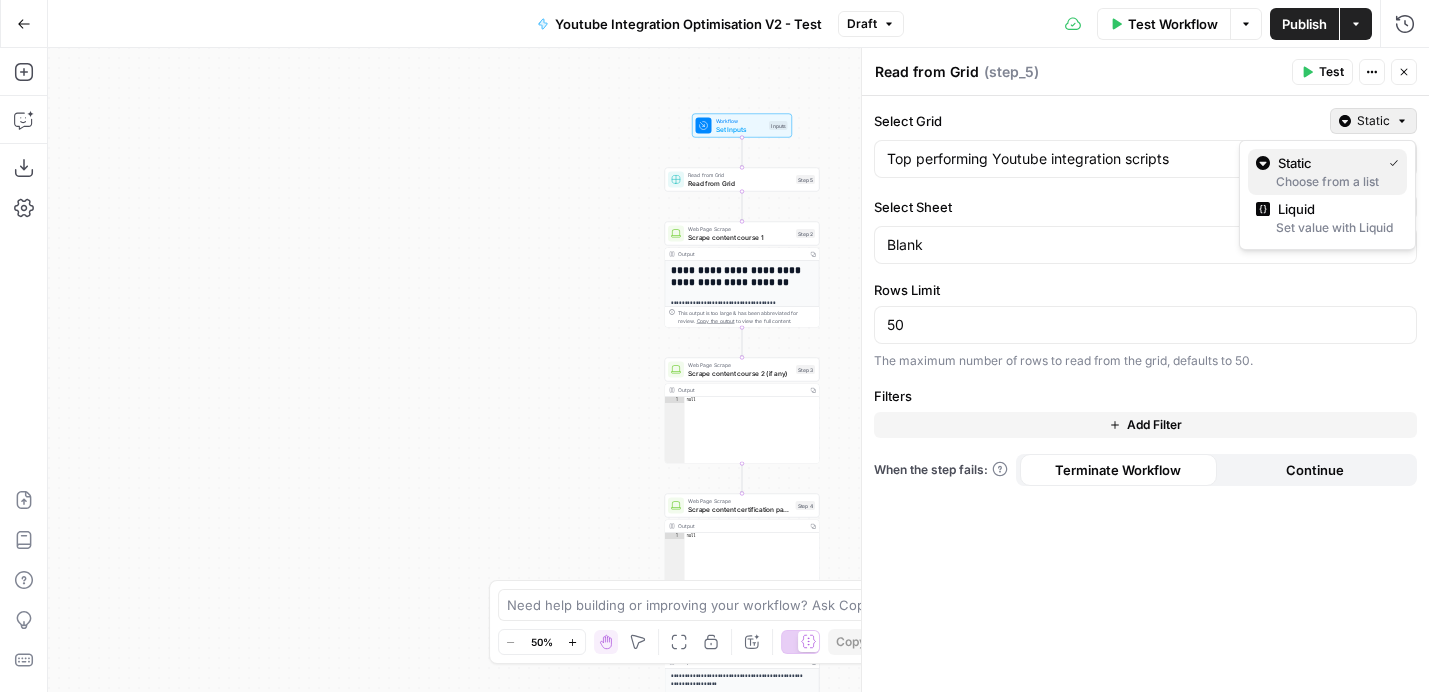 click on "Static" at bounding box center (1325, 163) 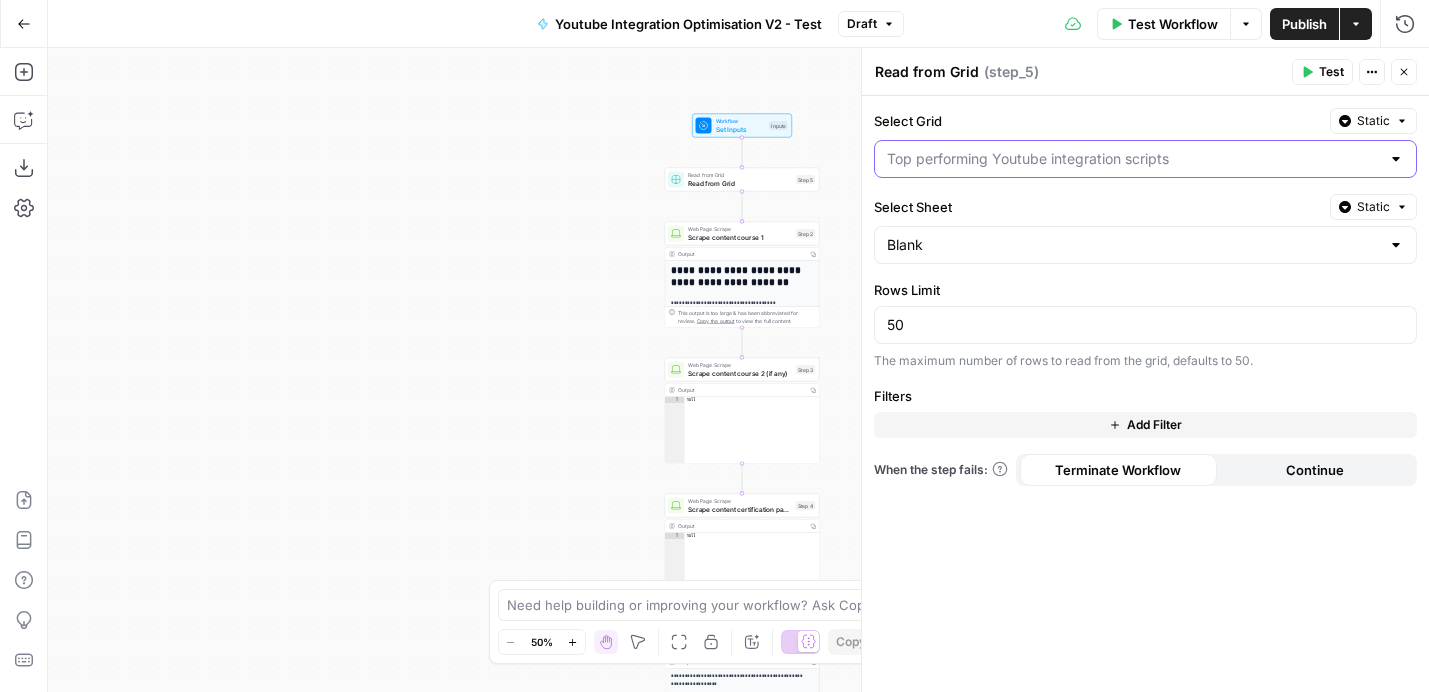 click on "Select Grid" at bounding box center [1133, 159] 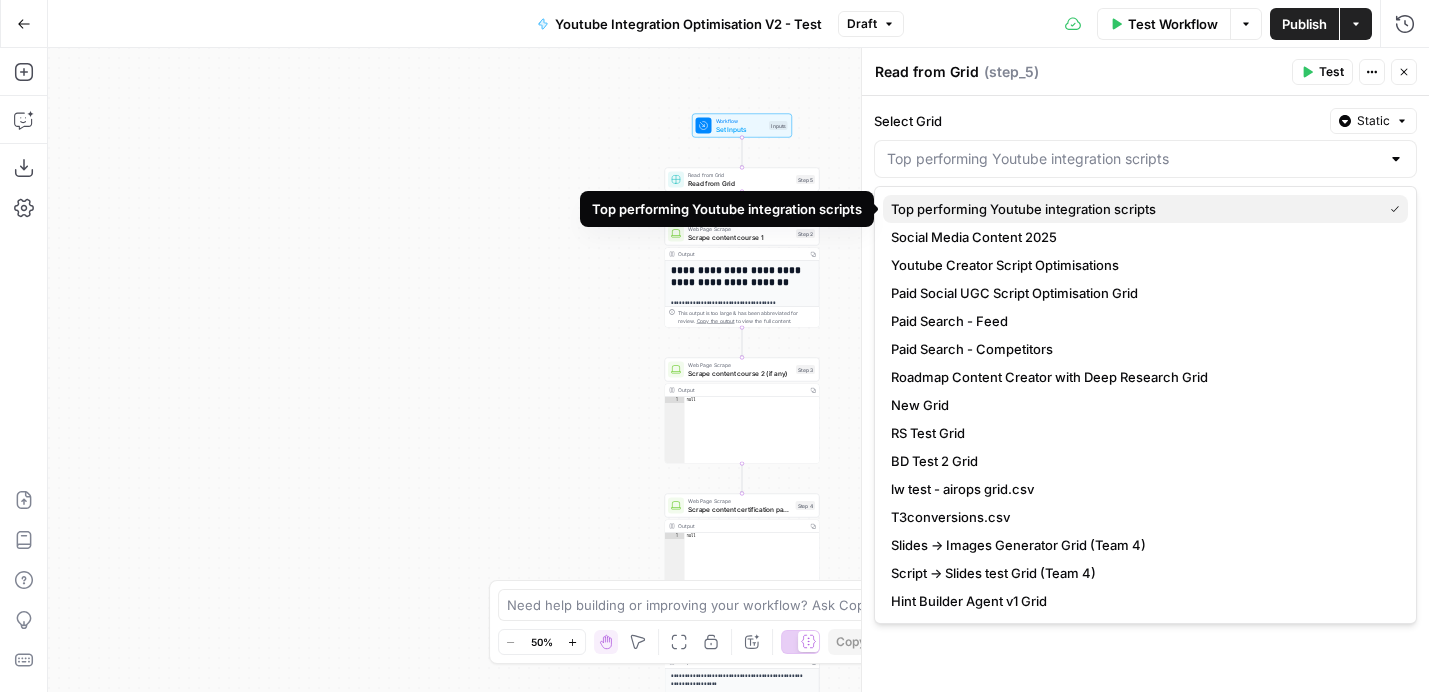 click on "Top performing Youtube integration scripts" at bounding box center [1132, 209] 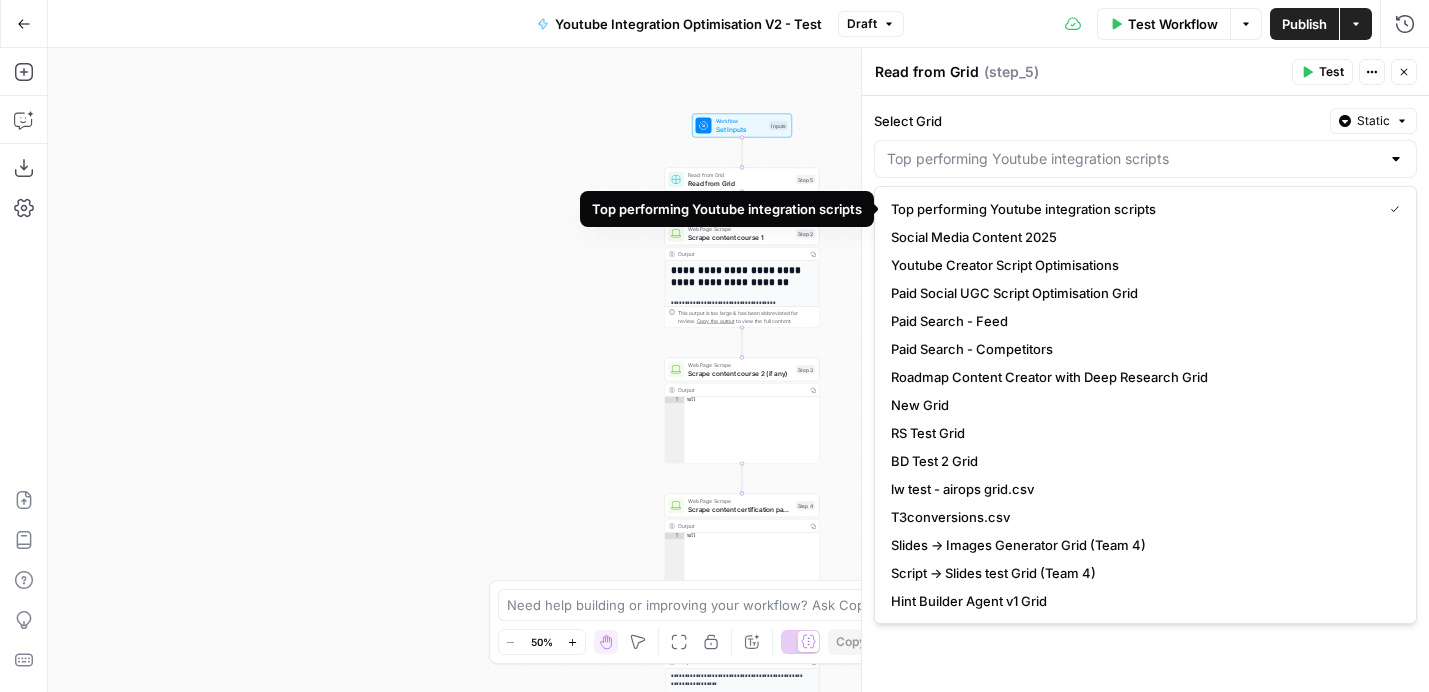 type on "Top performing Youtube integration scripts" 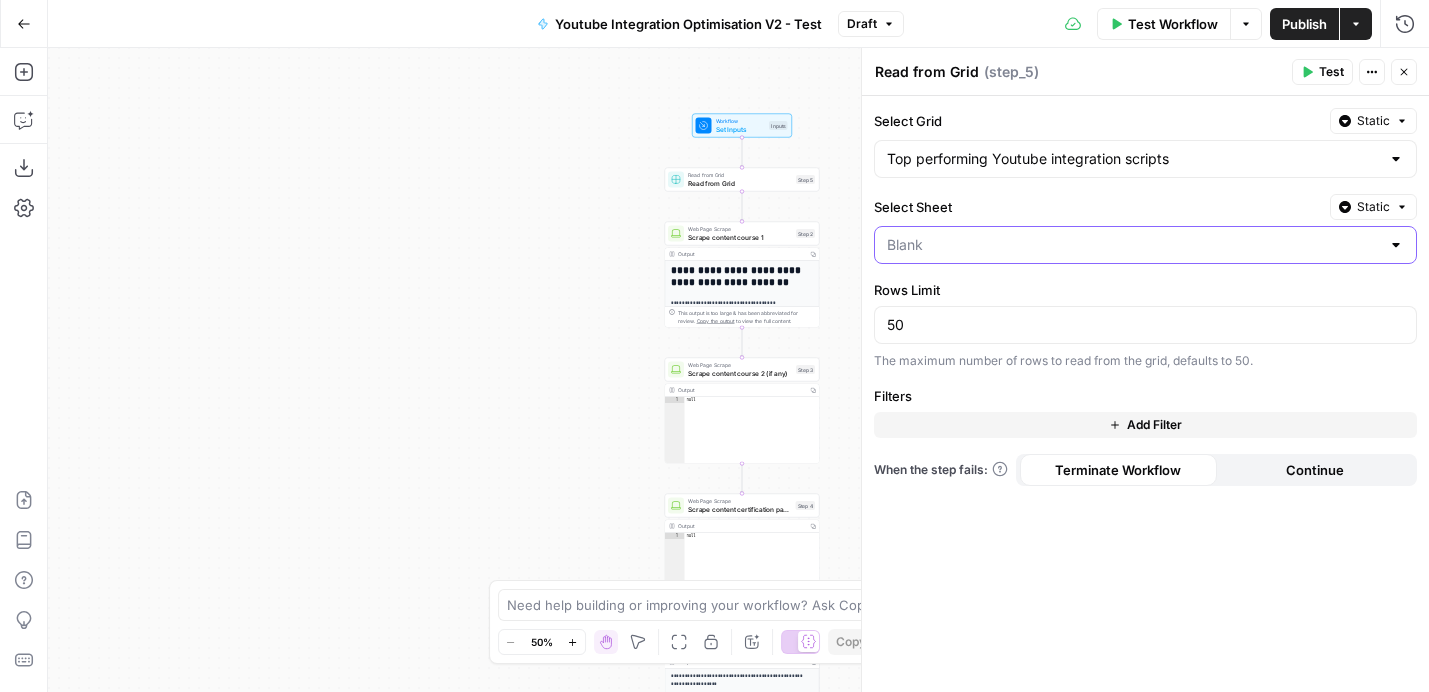 click on "Select Sheet" at bounding box center [1133, 245] 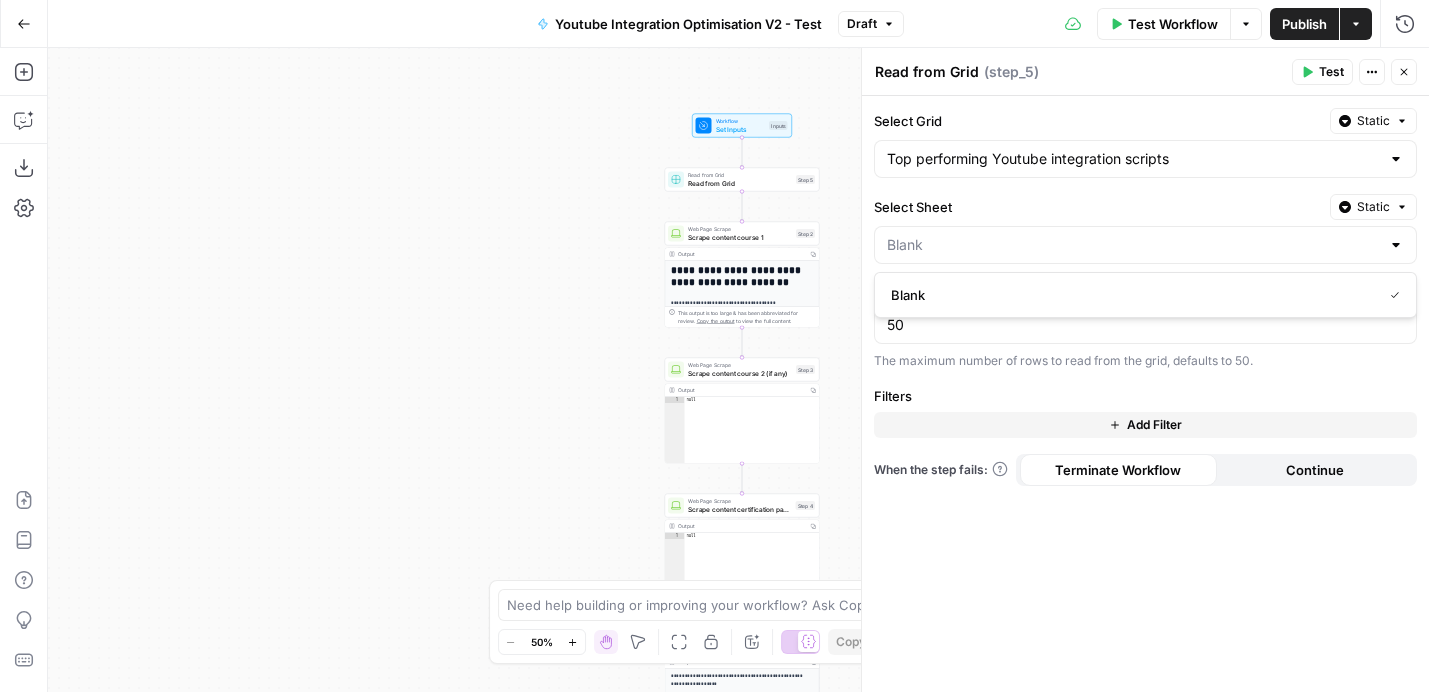 type on "Blank" 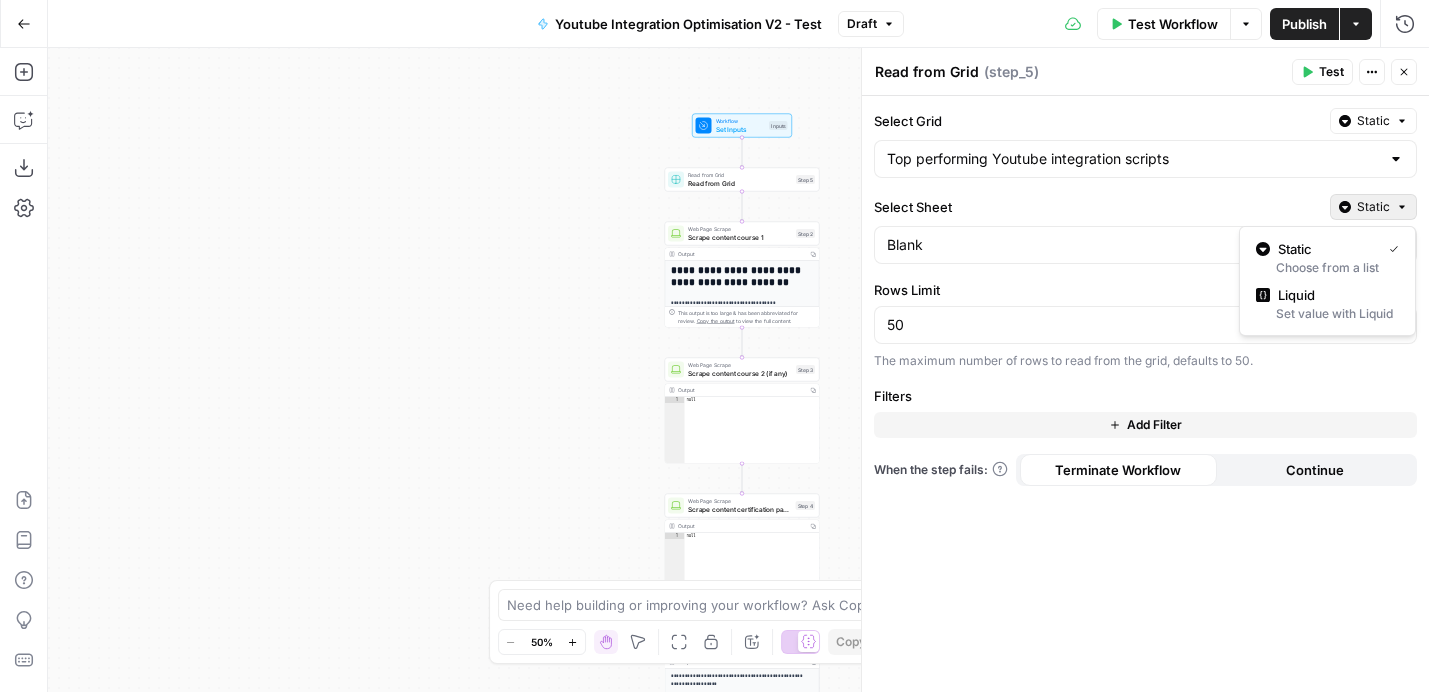 click on "Static" at bounding box center (1373, 207) 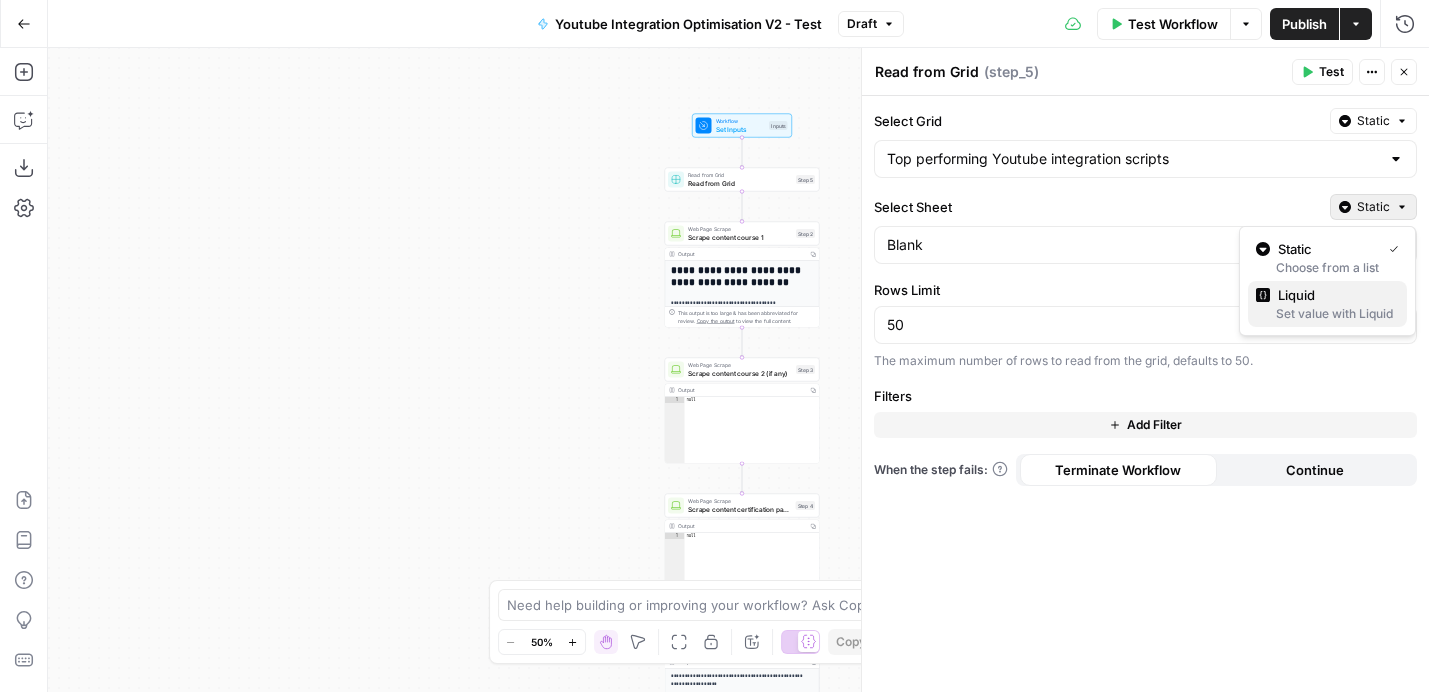 click on "Liquid" at bounding box center [1334, 295] 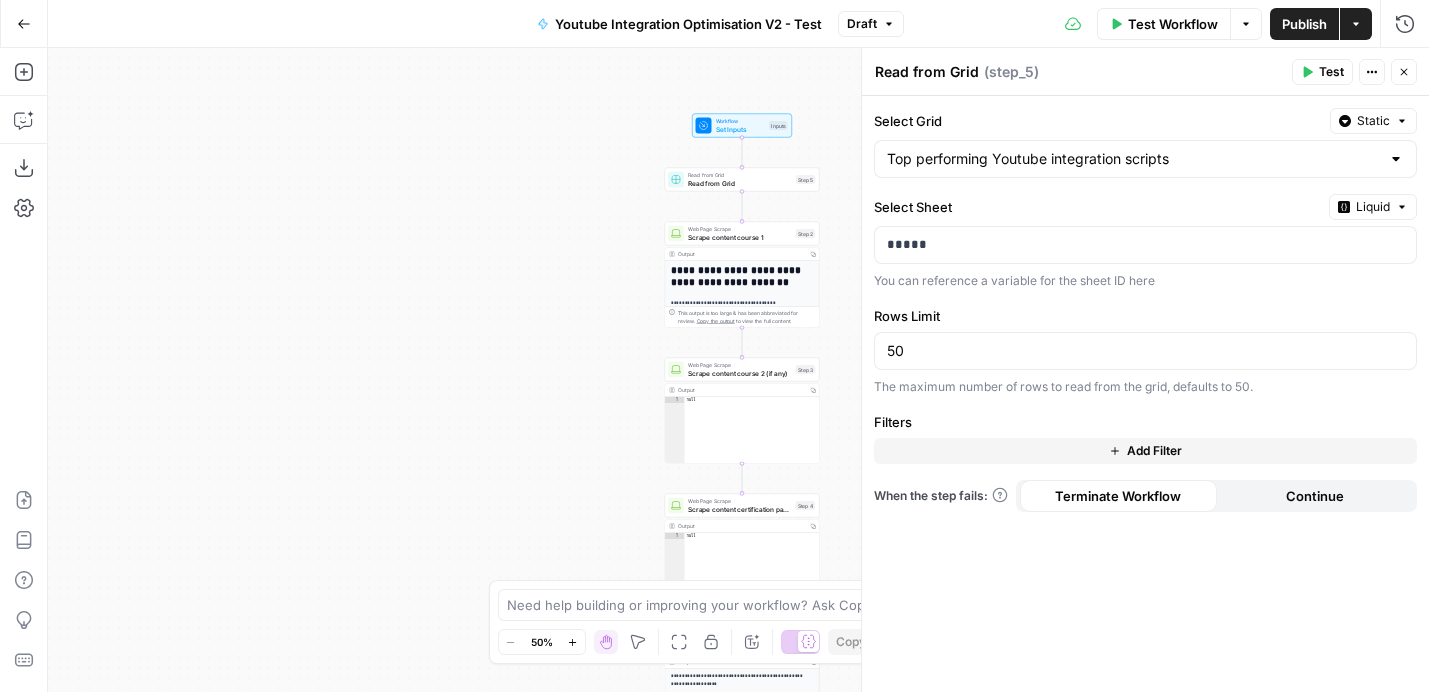 click on "Static" at bounding box center (1373, 121) 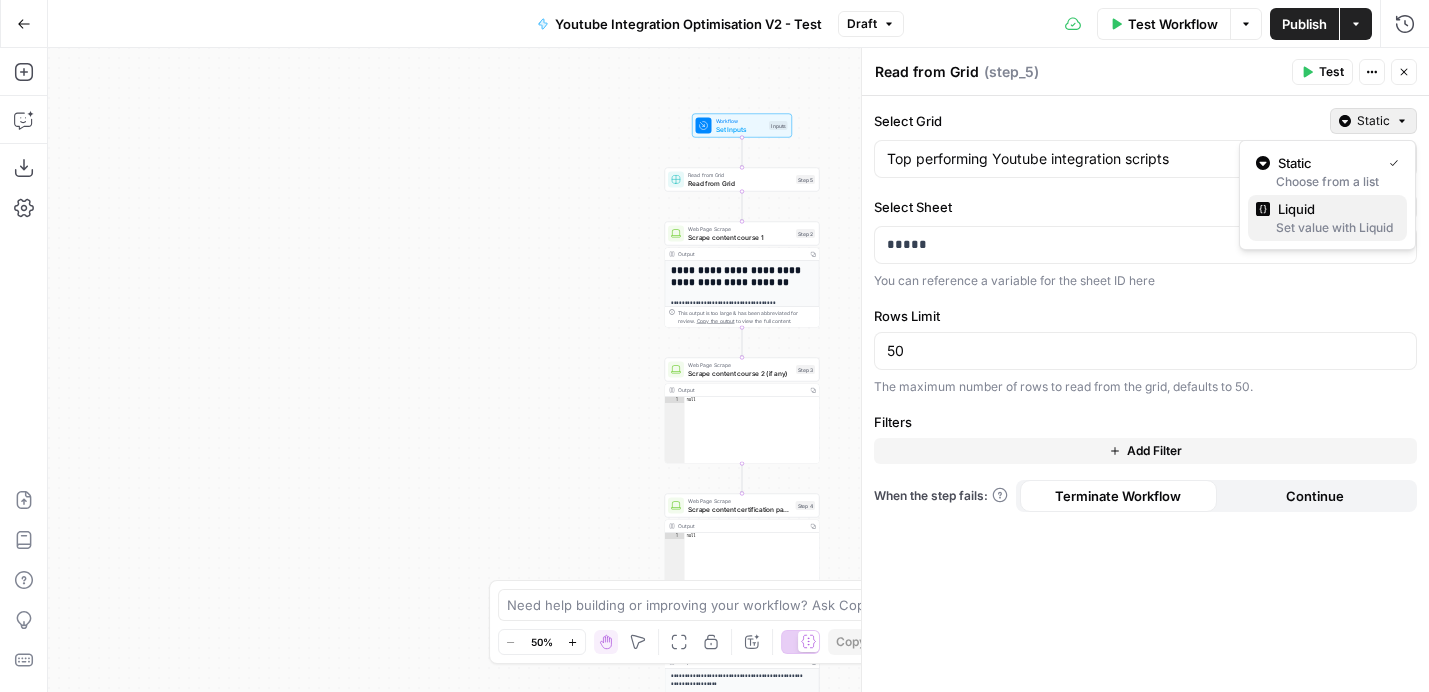 click on "Set value with Liquid" at bounding box center [1327, 228] 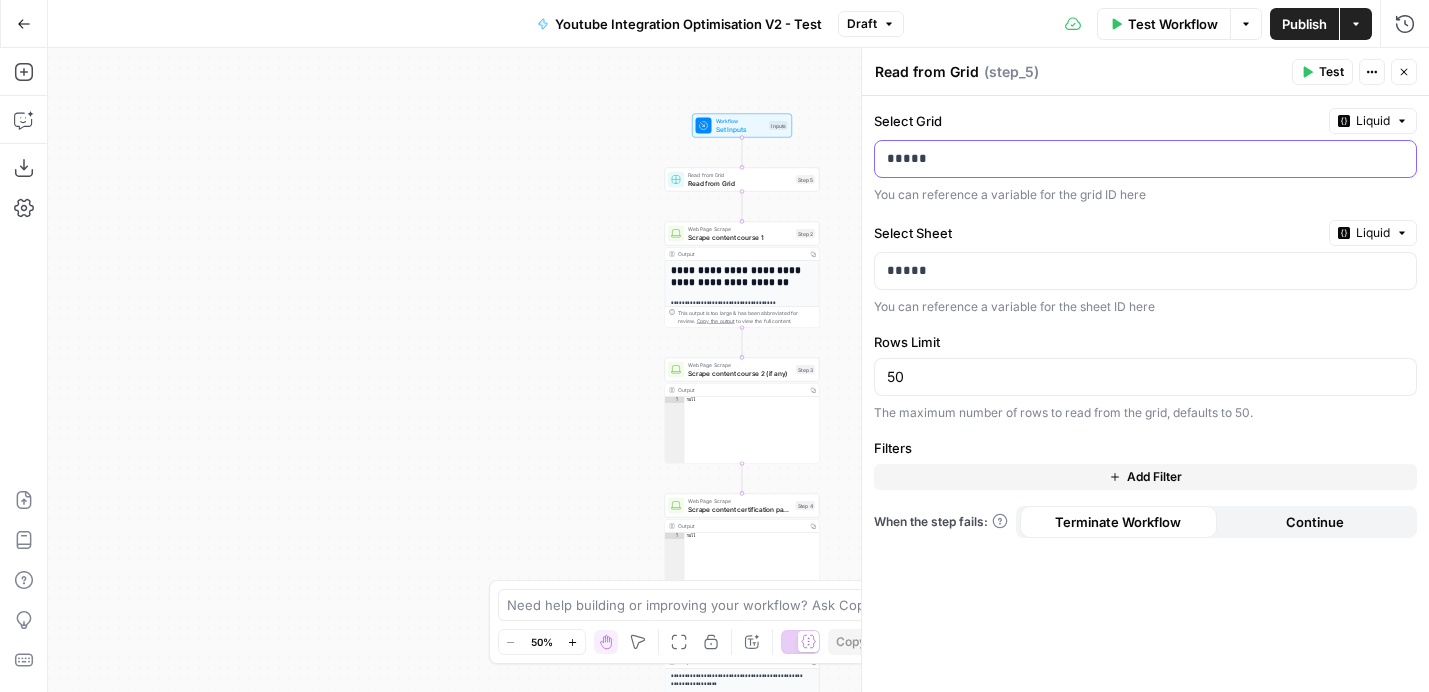 click on "*****" at bounding box center (1145, 159) 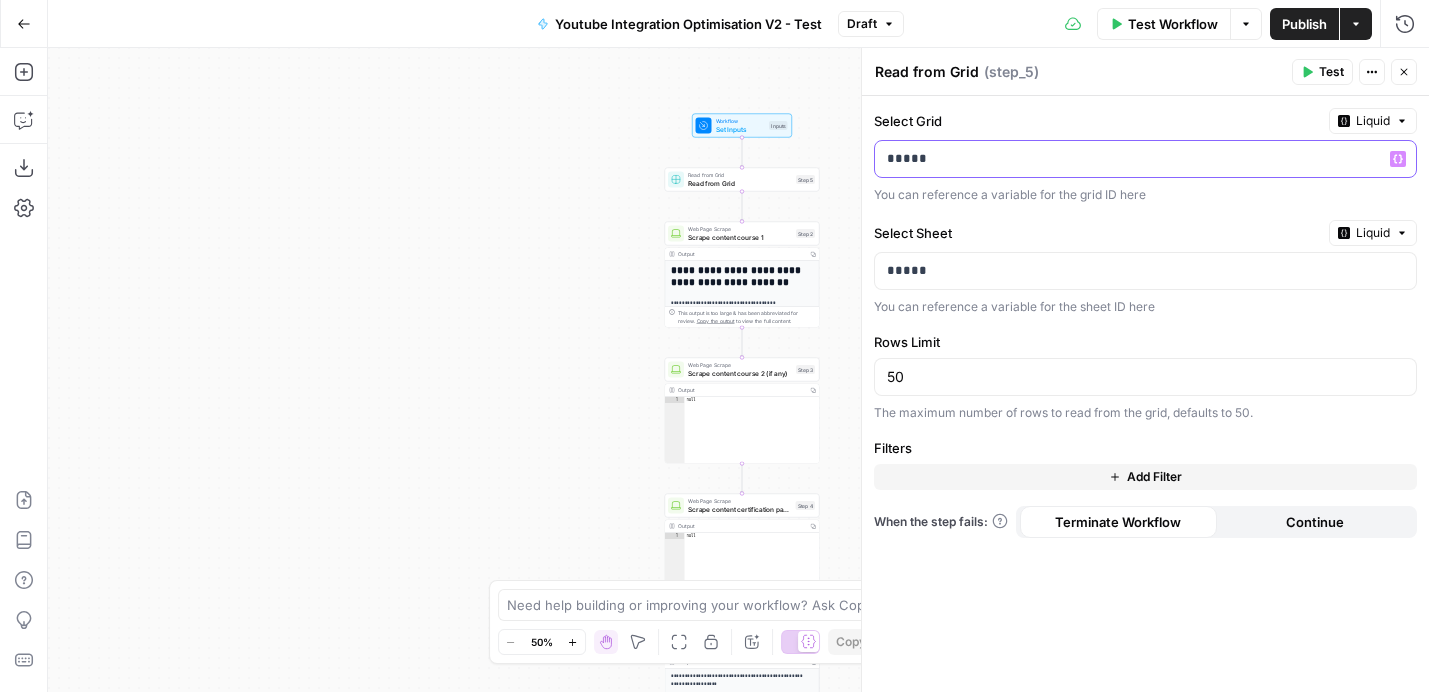 click on "*****" at bounding box center [1129, 159] 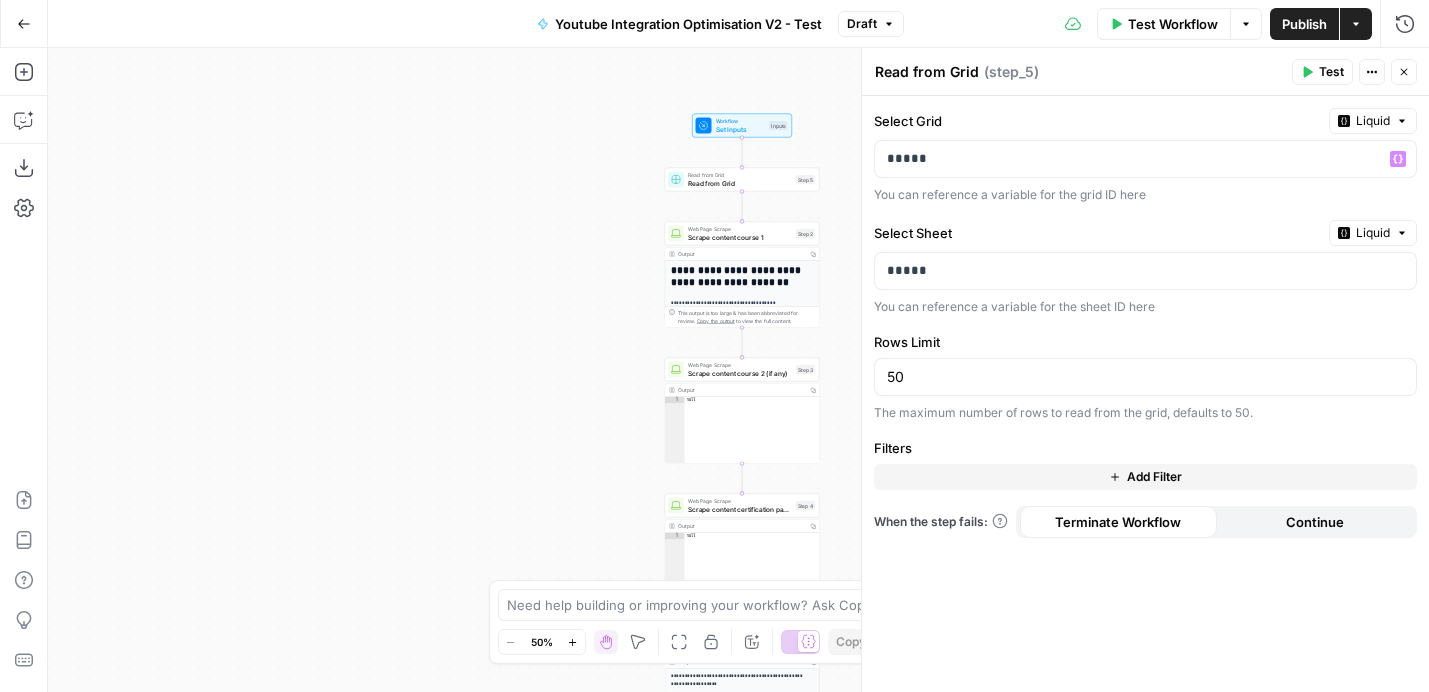 click on "Liquid" at bounding box center [1373, 121] 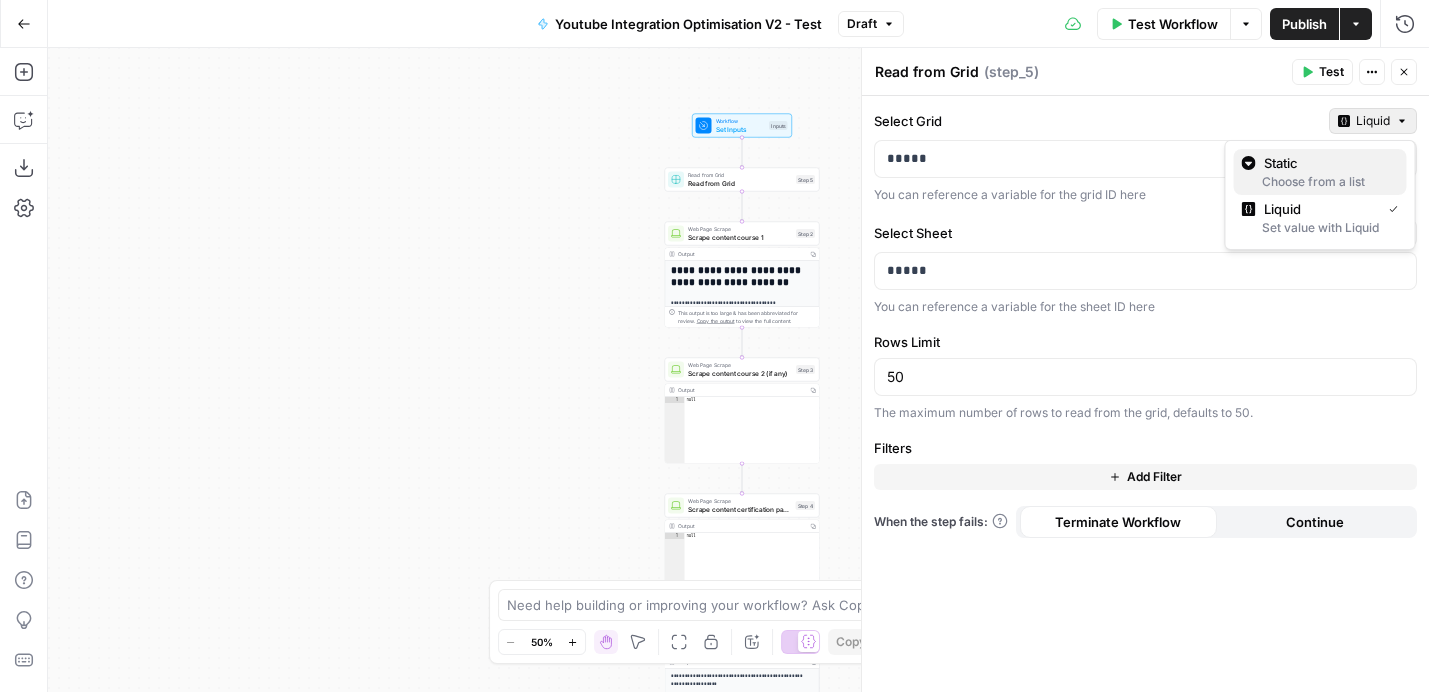 click on "Choose from a list" at bounding box center [1320, 182] 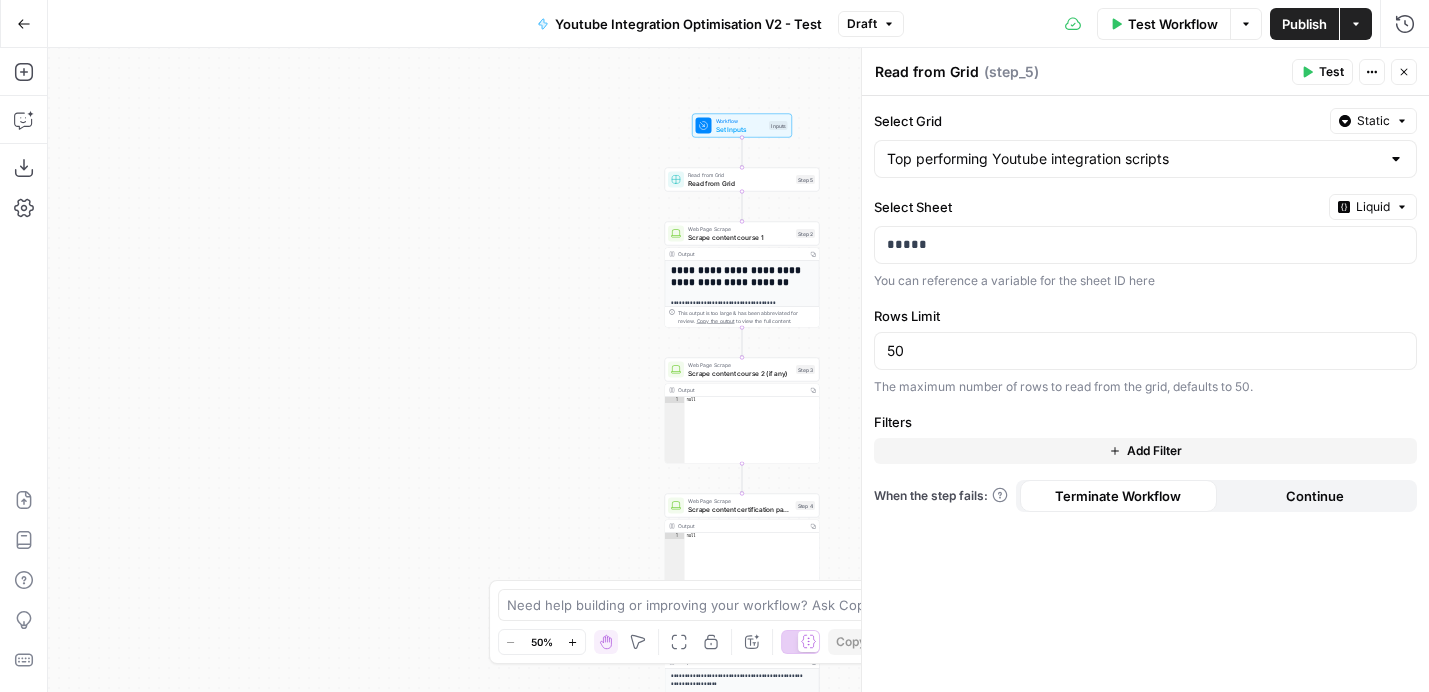 click on "Liquid" at bounding box center (1373, 207) 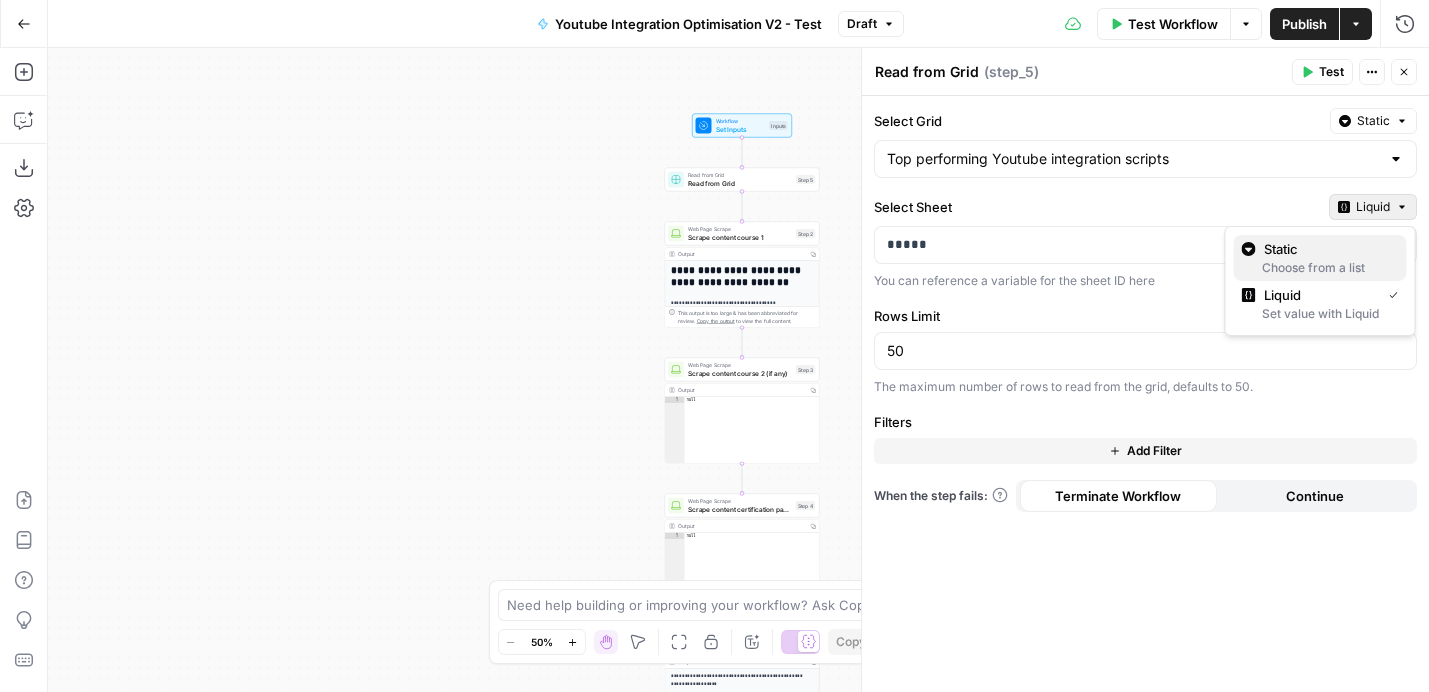 click on "Static" at bounding box center [1327, 249] 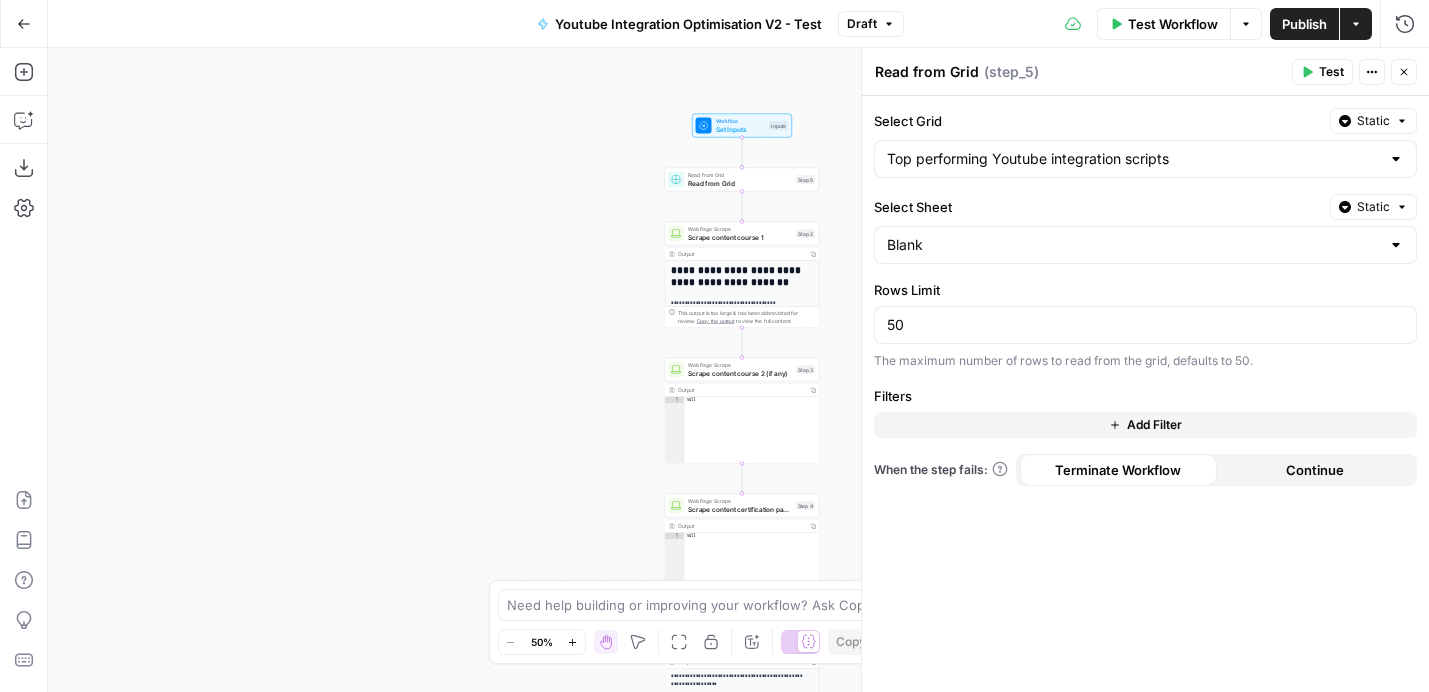 click 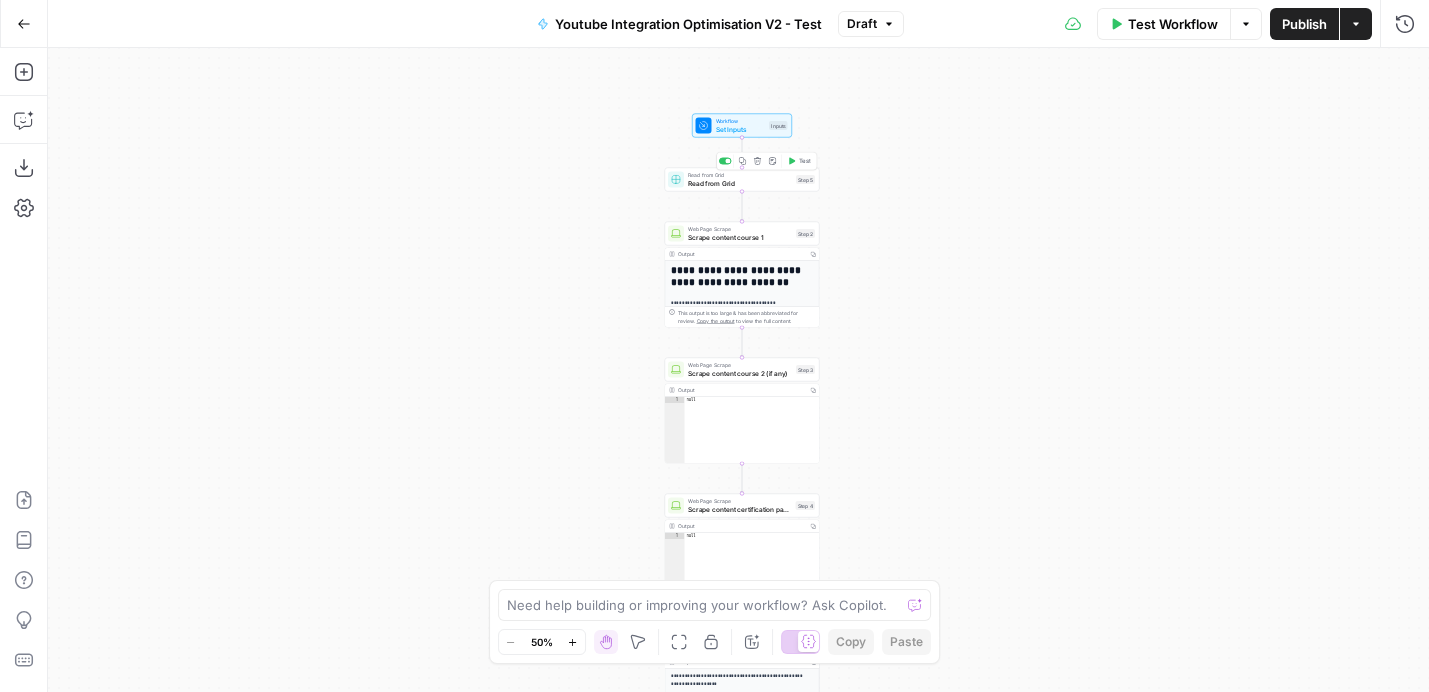 click on "Read from Grid" at bounding box center [740, 183] 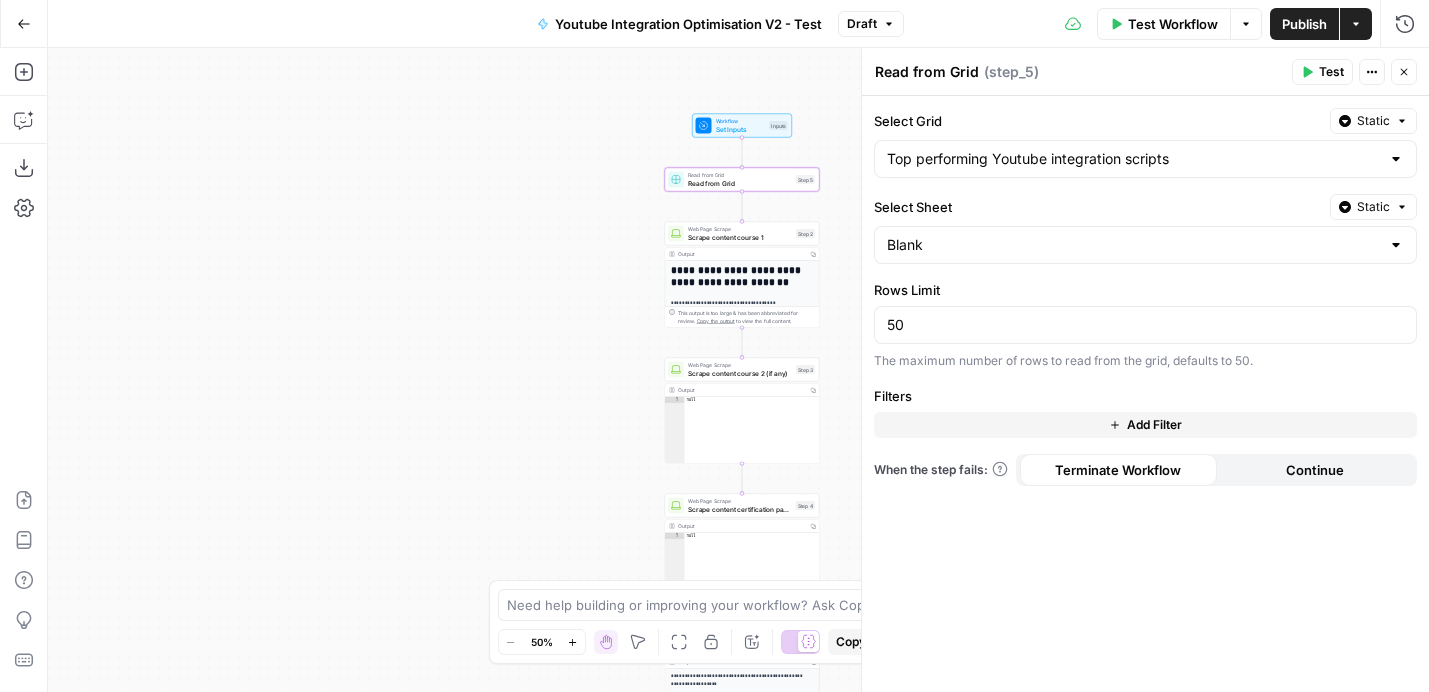 click on "**********" at bounding box center (738, 370) 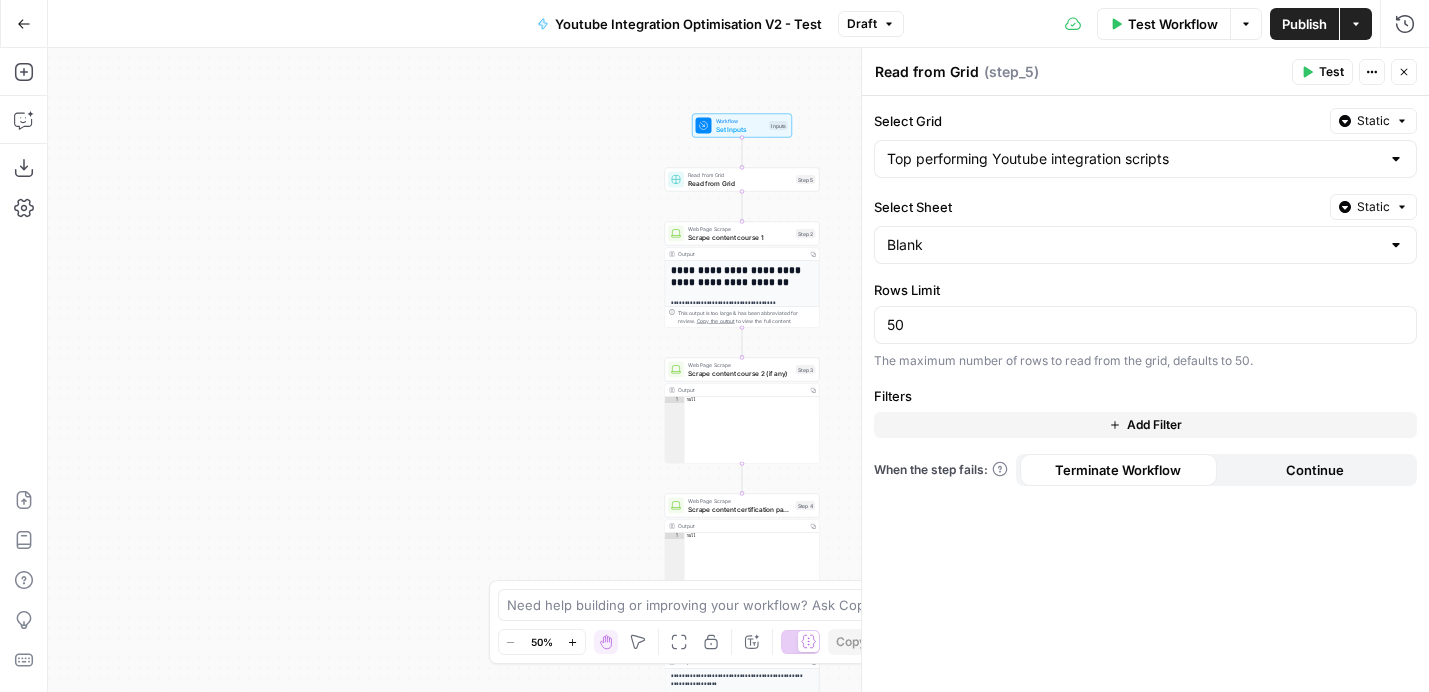 click on "**********" at bounding box center [738, 370] 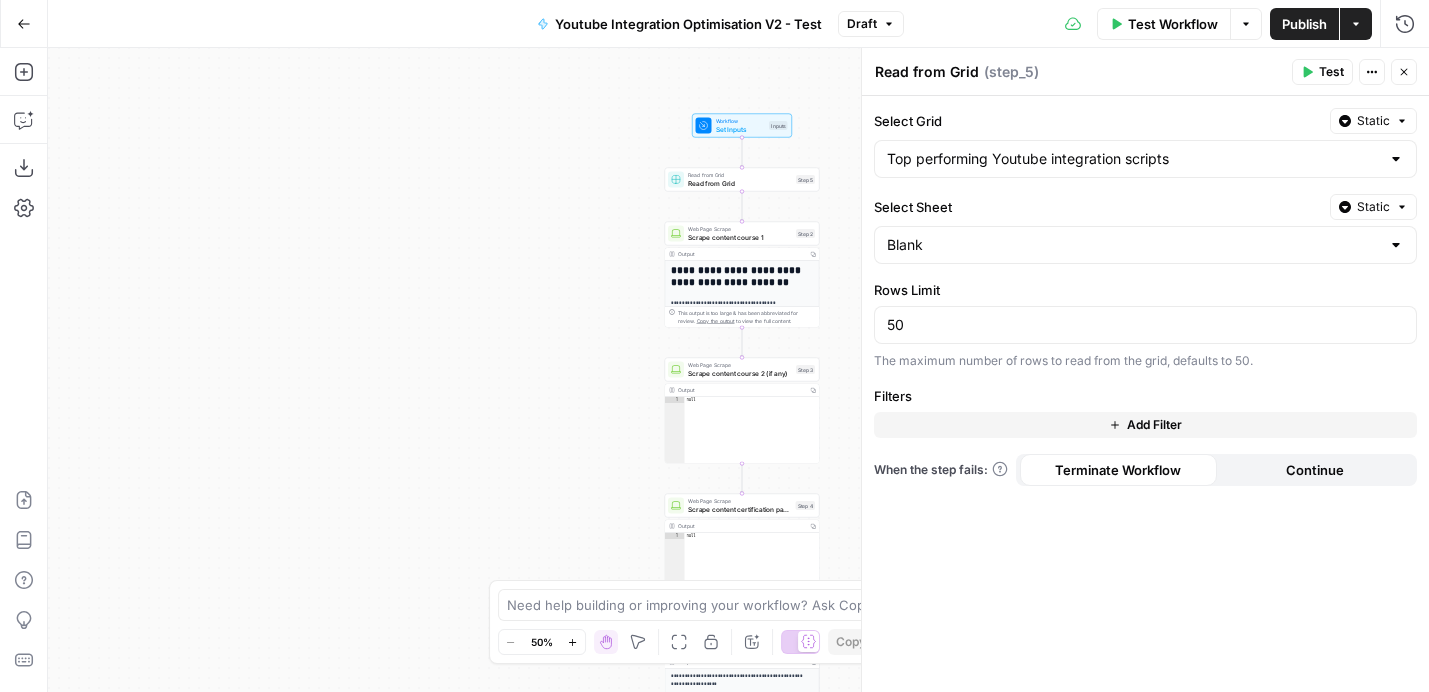 click 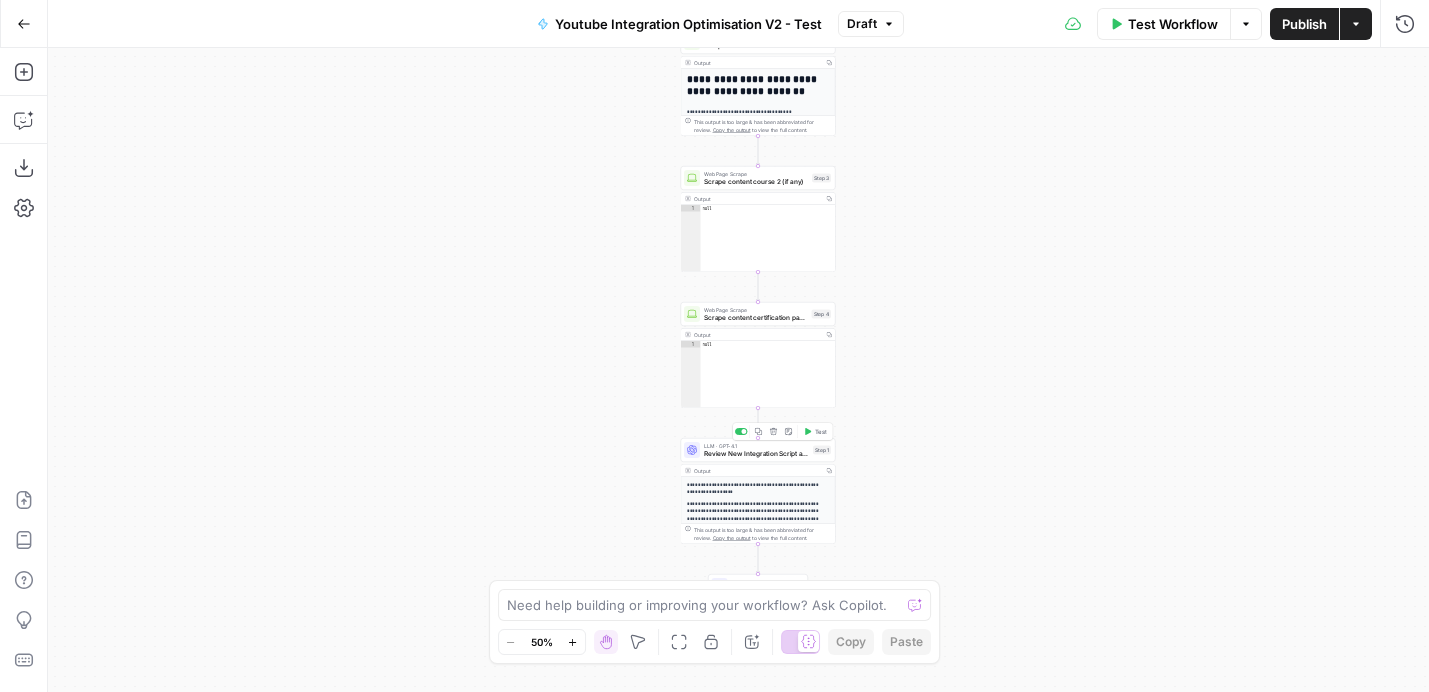 click on "Review New Integration Script and Optimise" at bounding box center [756, 454] 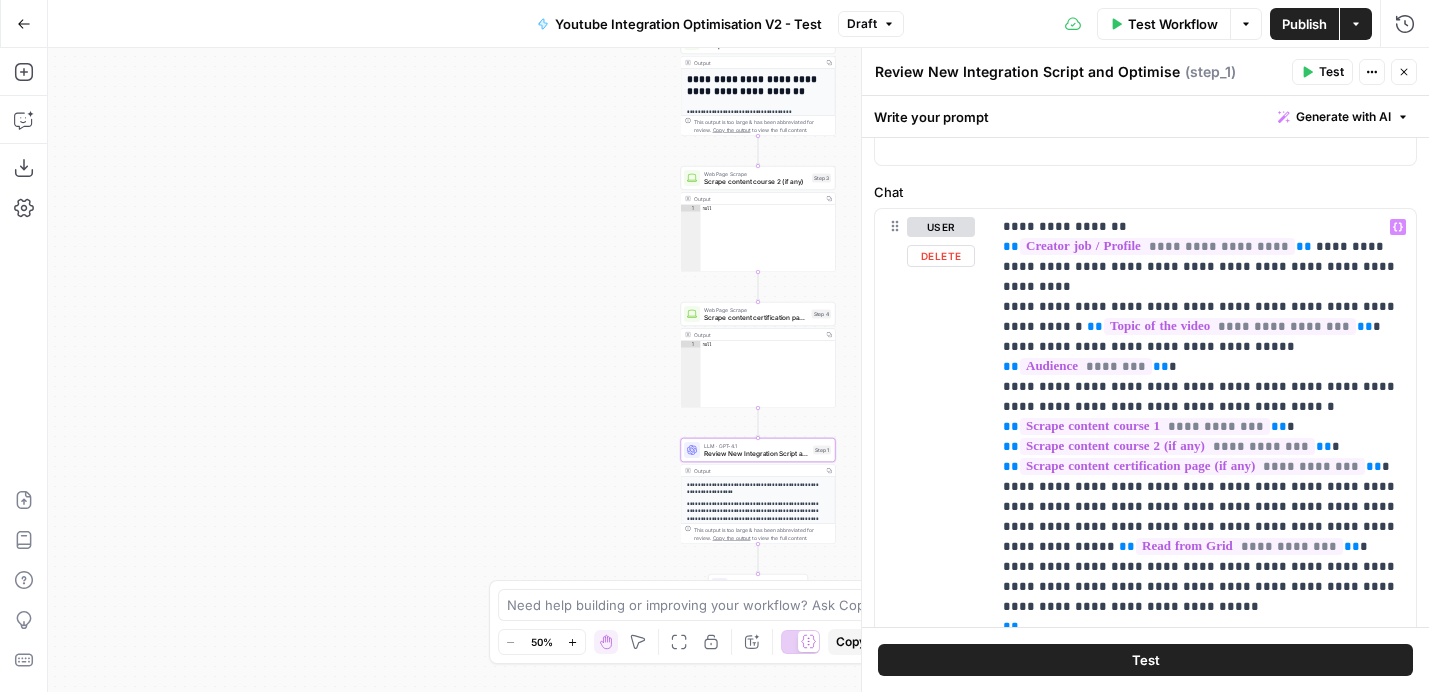 scroll, scrollTop: 161, scrollLeft: 0, axis: vertical 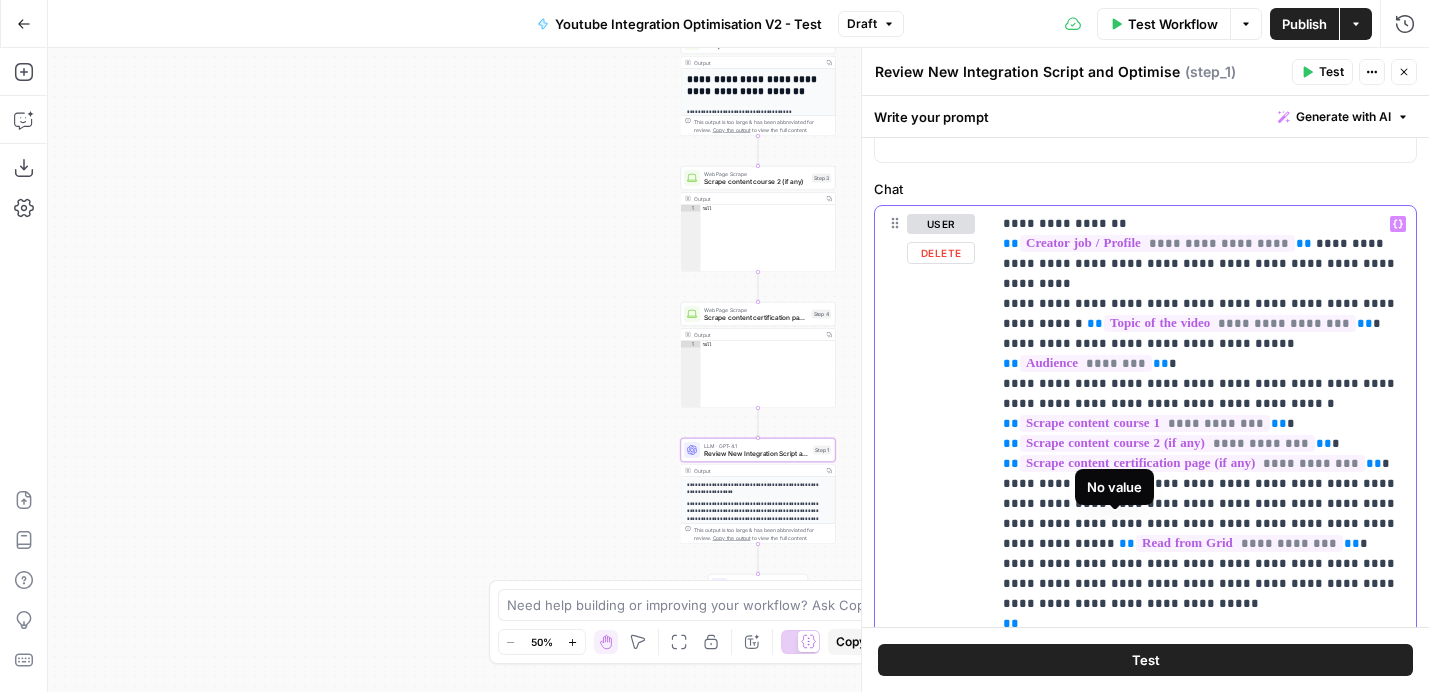 click on "**********" at bounding box center (1239, 543) 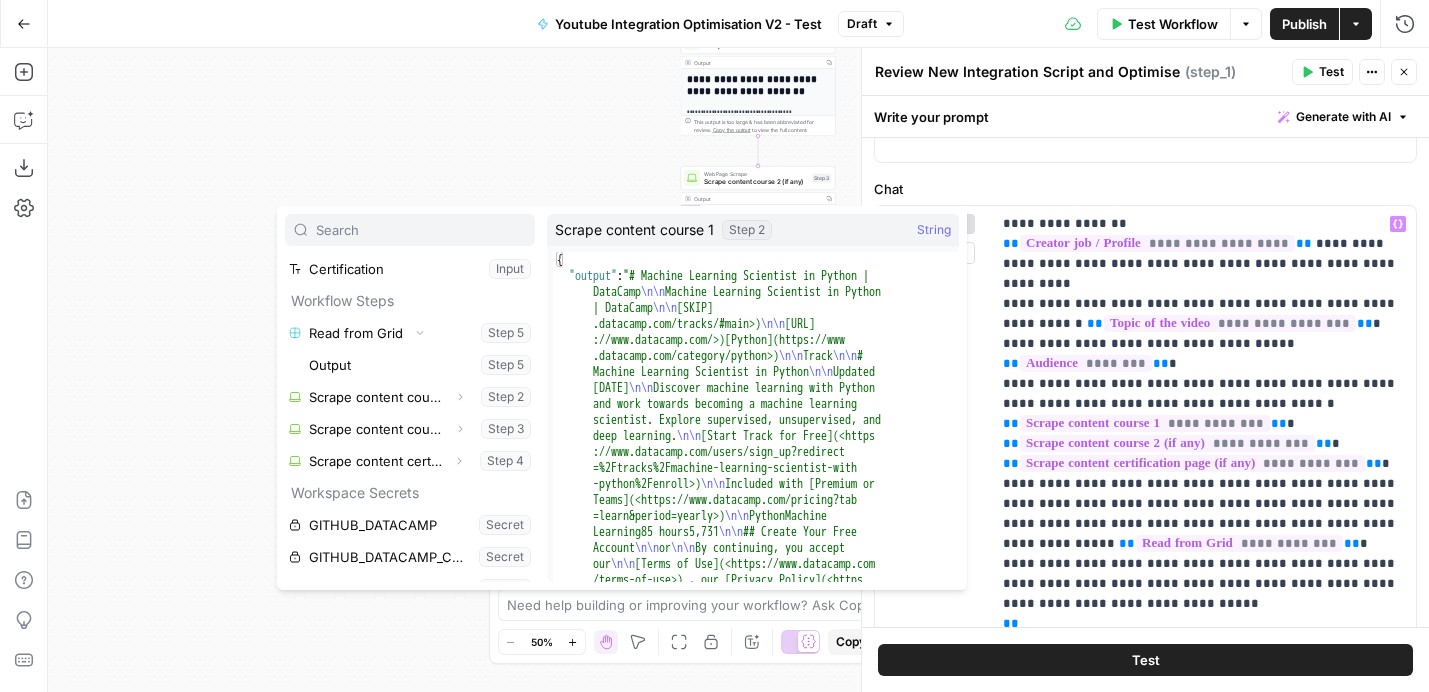 scroll, scrollTop: 278, scrollLeft: 0, axis: vertical 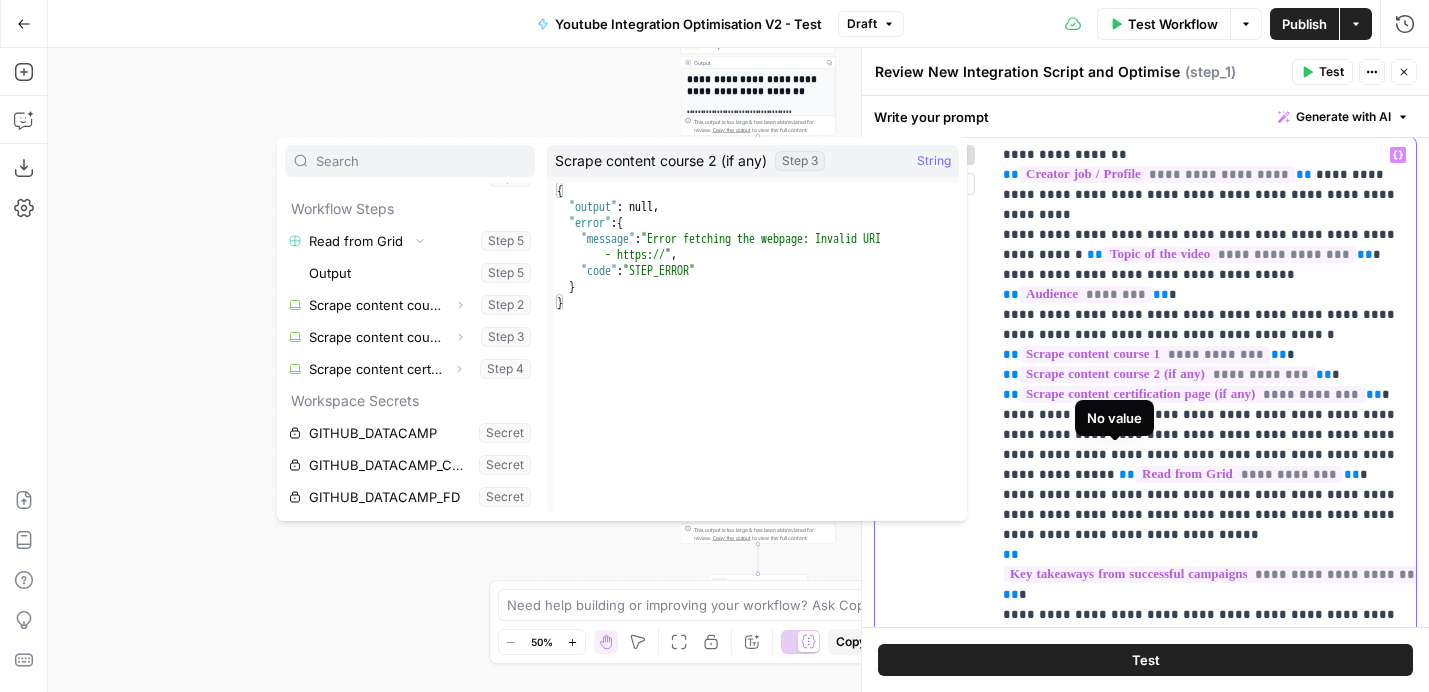 click on "**********" at bounding box center [1239, 474] 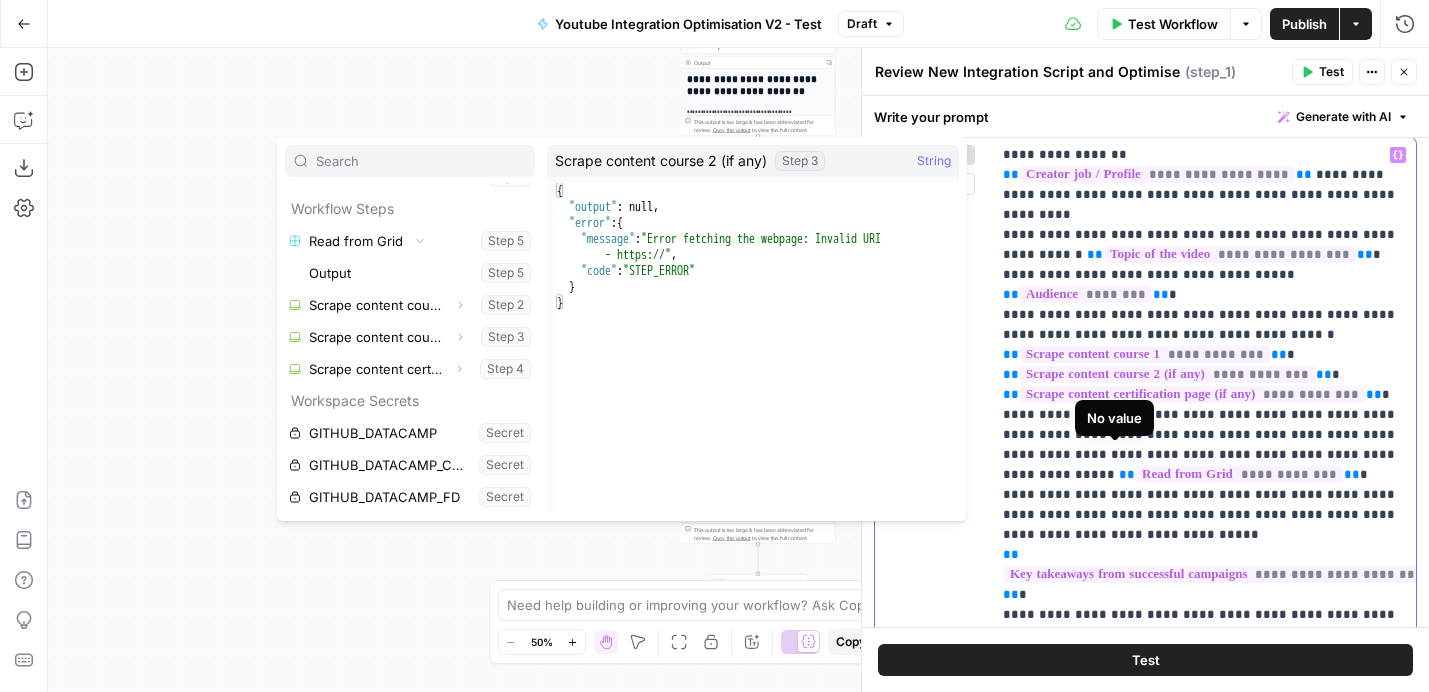 click on "**********" at bounding box center (1203, 415) 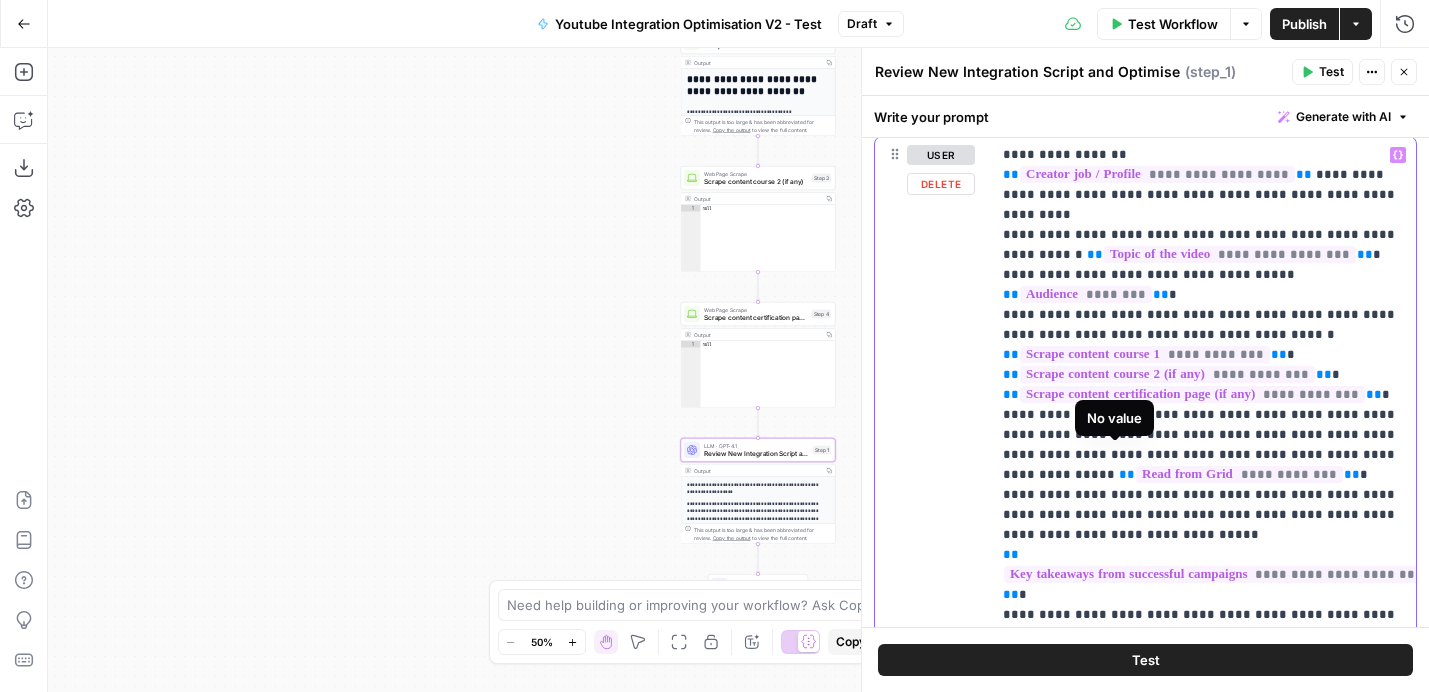click on "**********" at bounding box center (1239, 474) 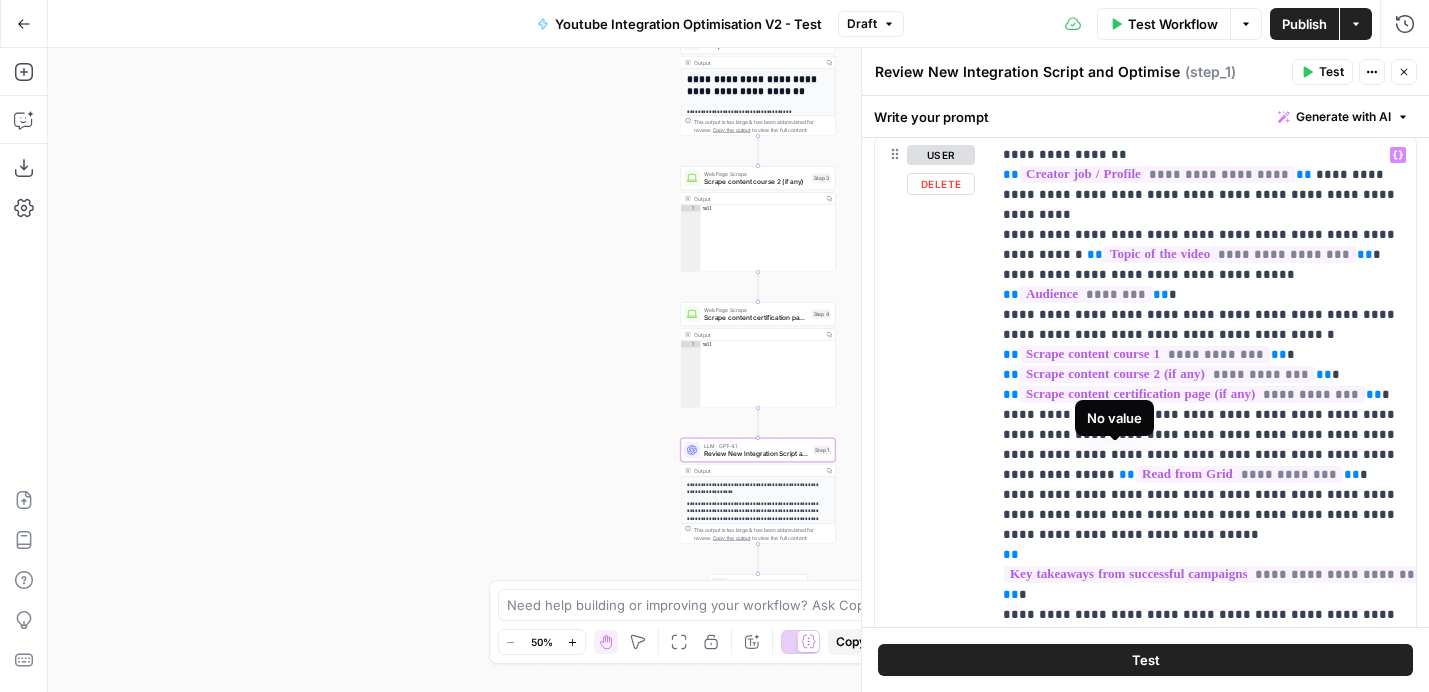 scroll, scrollTop: 203, scrollLeft: 0, axis: vertical 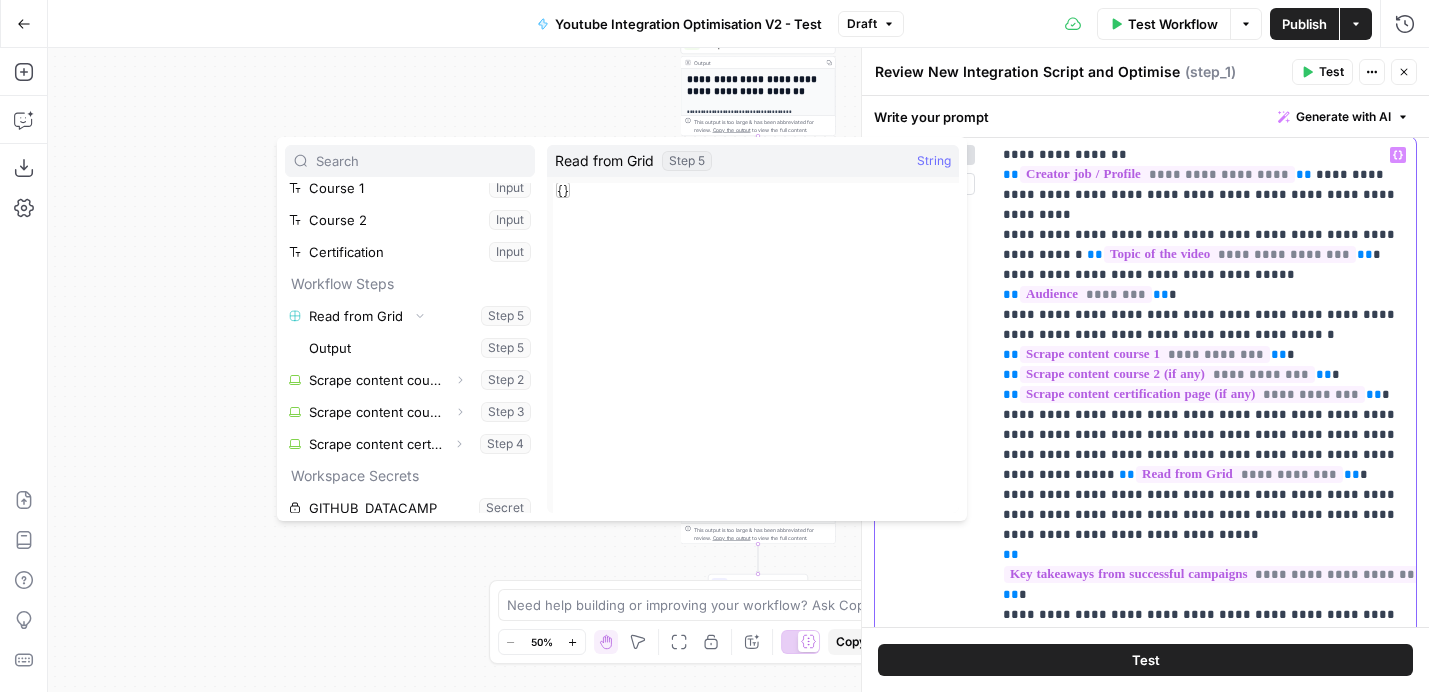 click on "**********" at bounding box center [1203, 415] 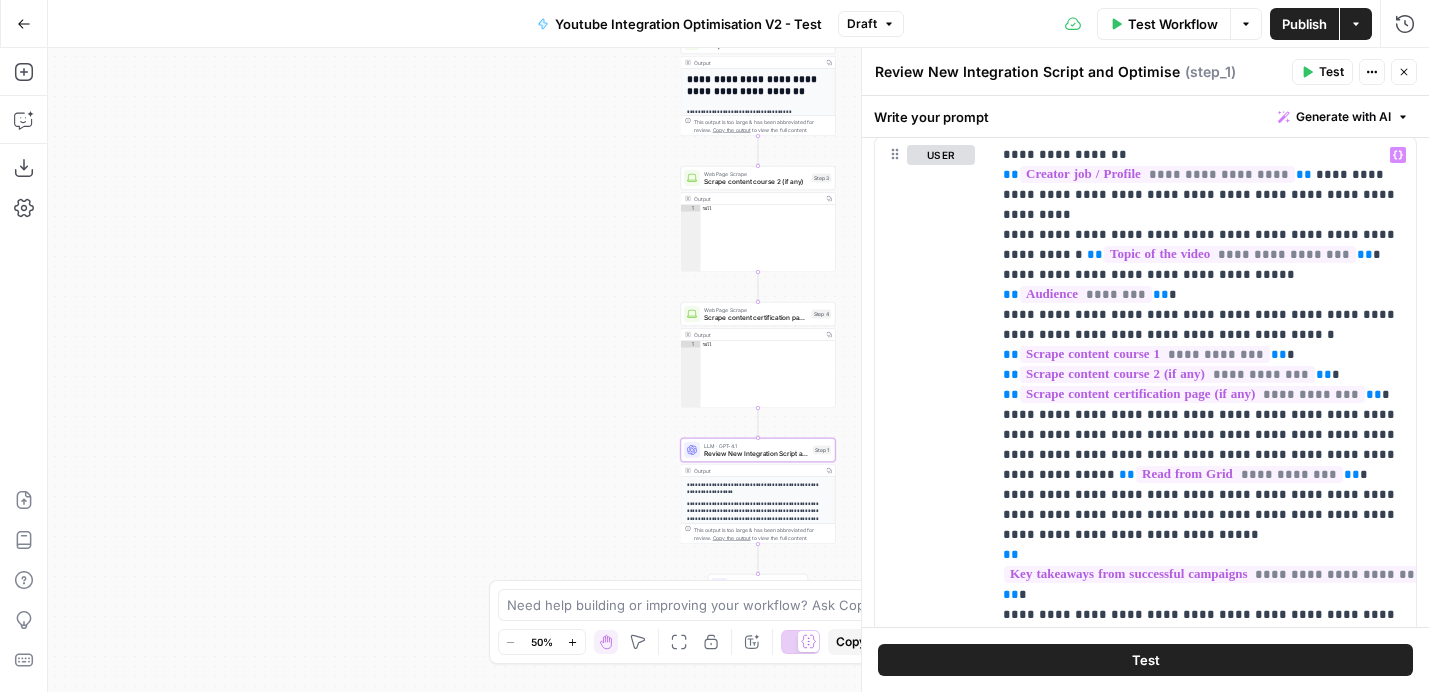 click on "Test" at bounding box center (1322, 72) 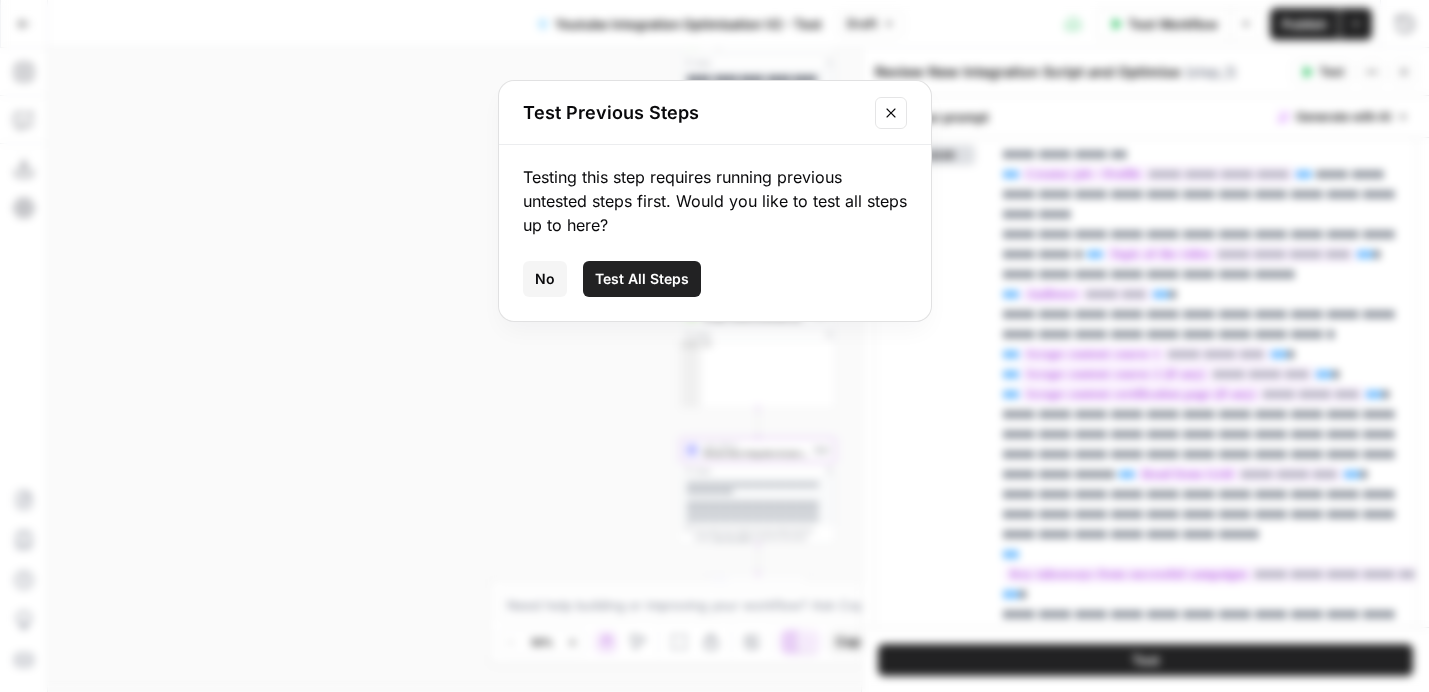 click on "Test All Steps" at bounding box center (642, 279) 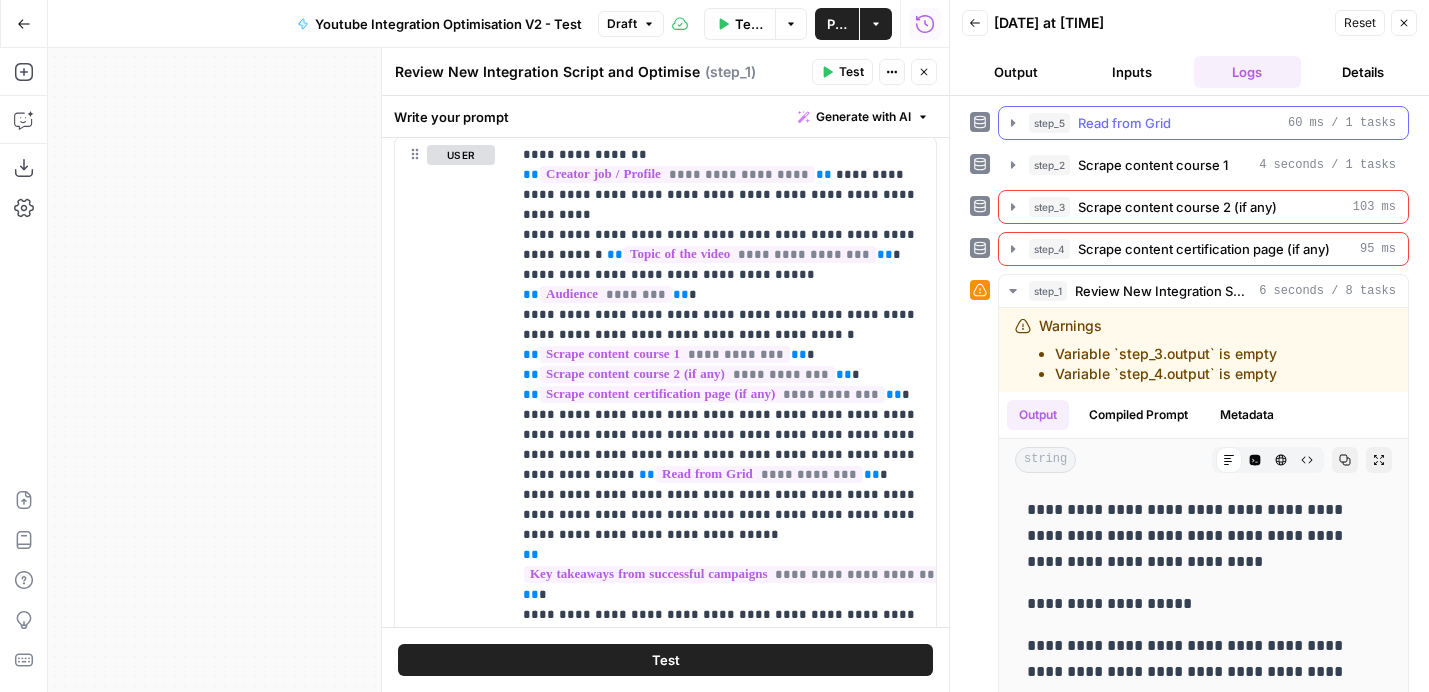 click on "Read from Grid" at bounding box center (1124, 123) 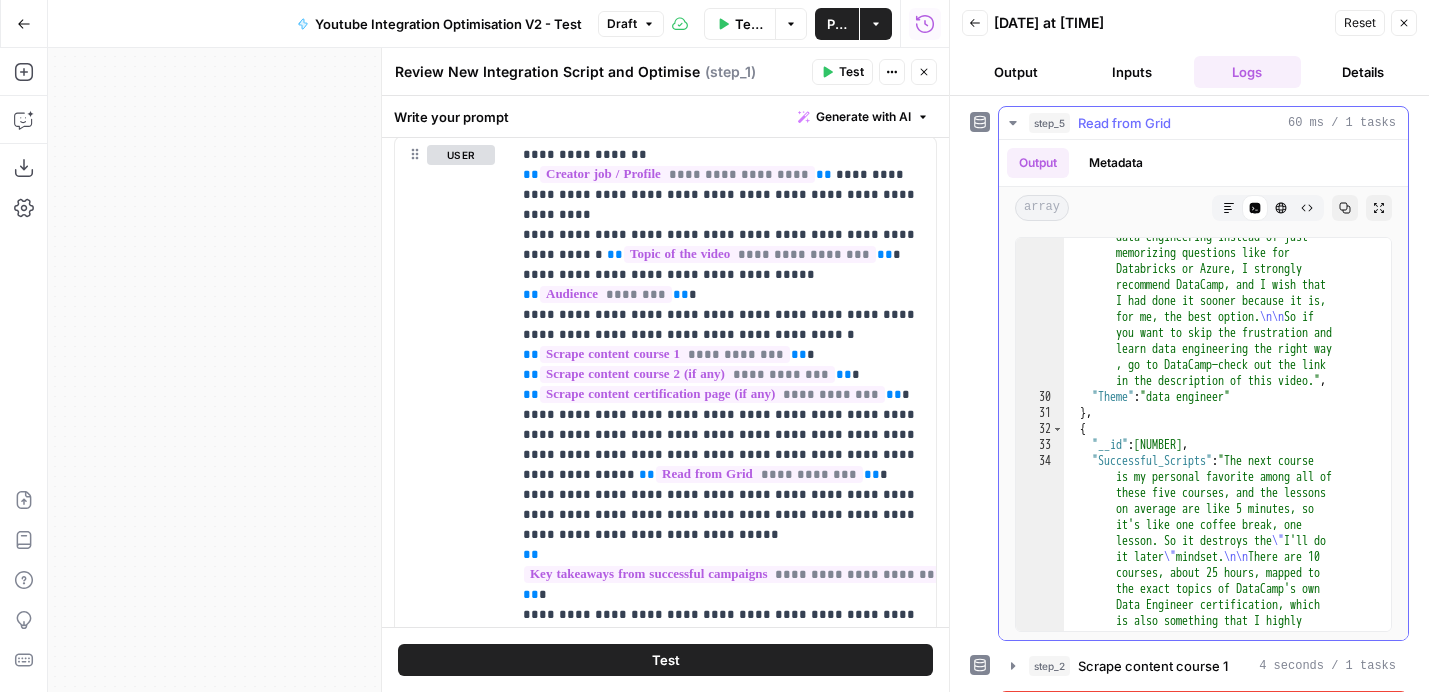 scroll, scrollTop: 4366, scrollLeft: 0, axis: vertical 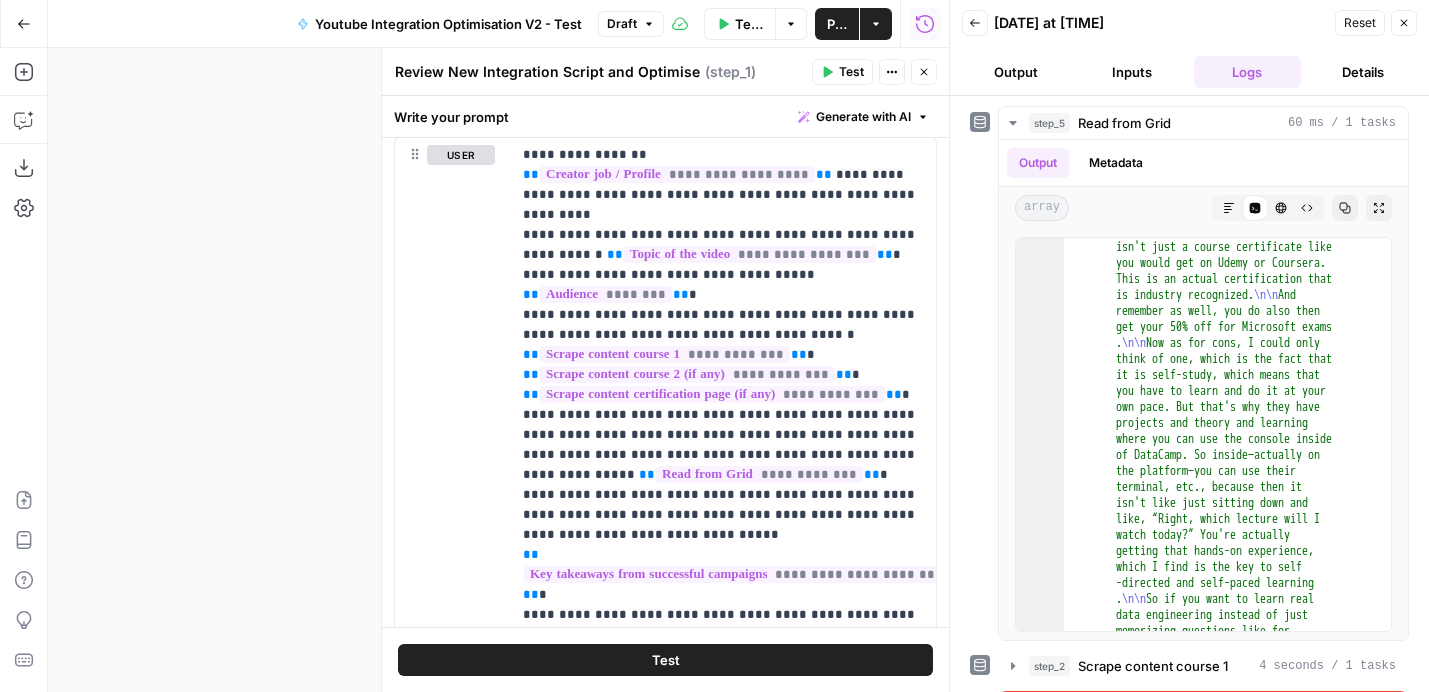 click on "[DATE] at [TIME]" at bounding box center (1161, 23) 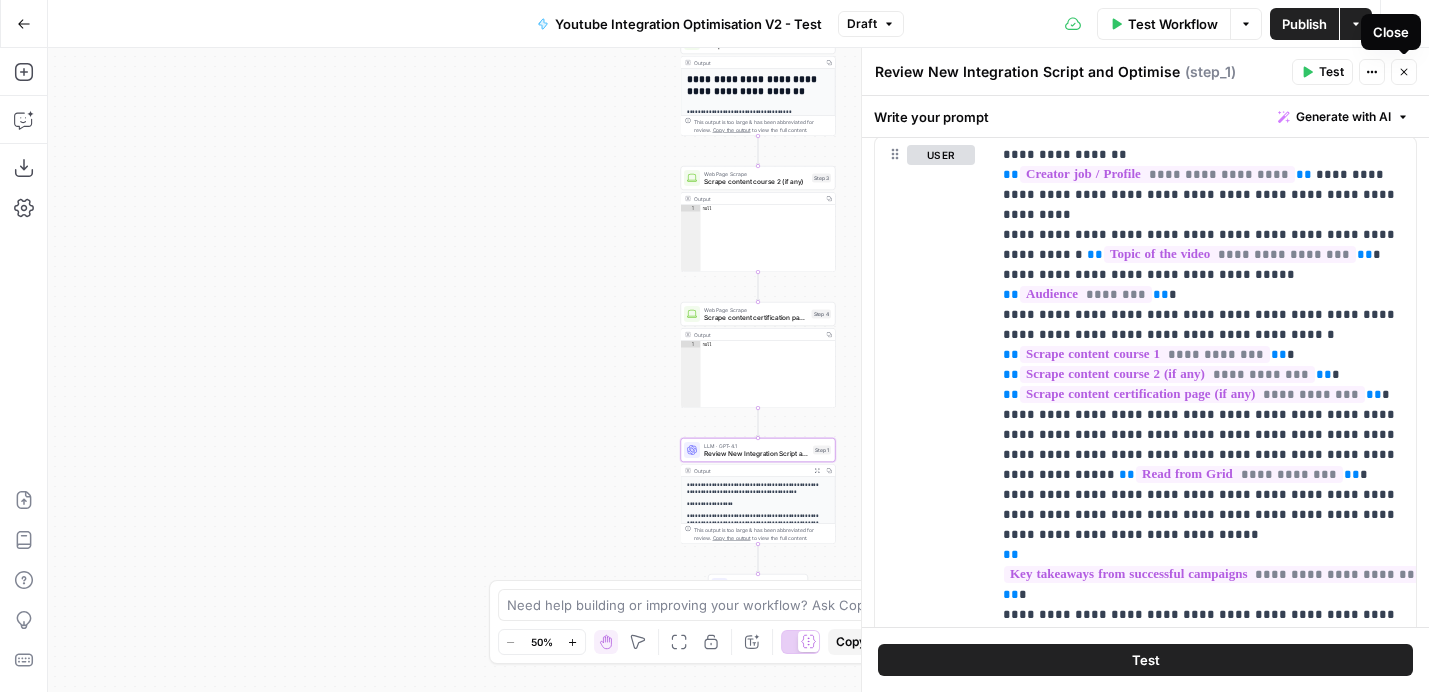 click 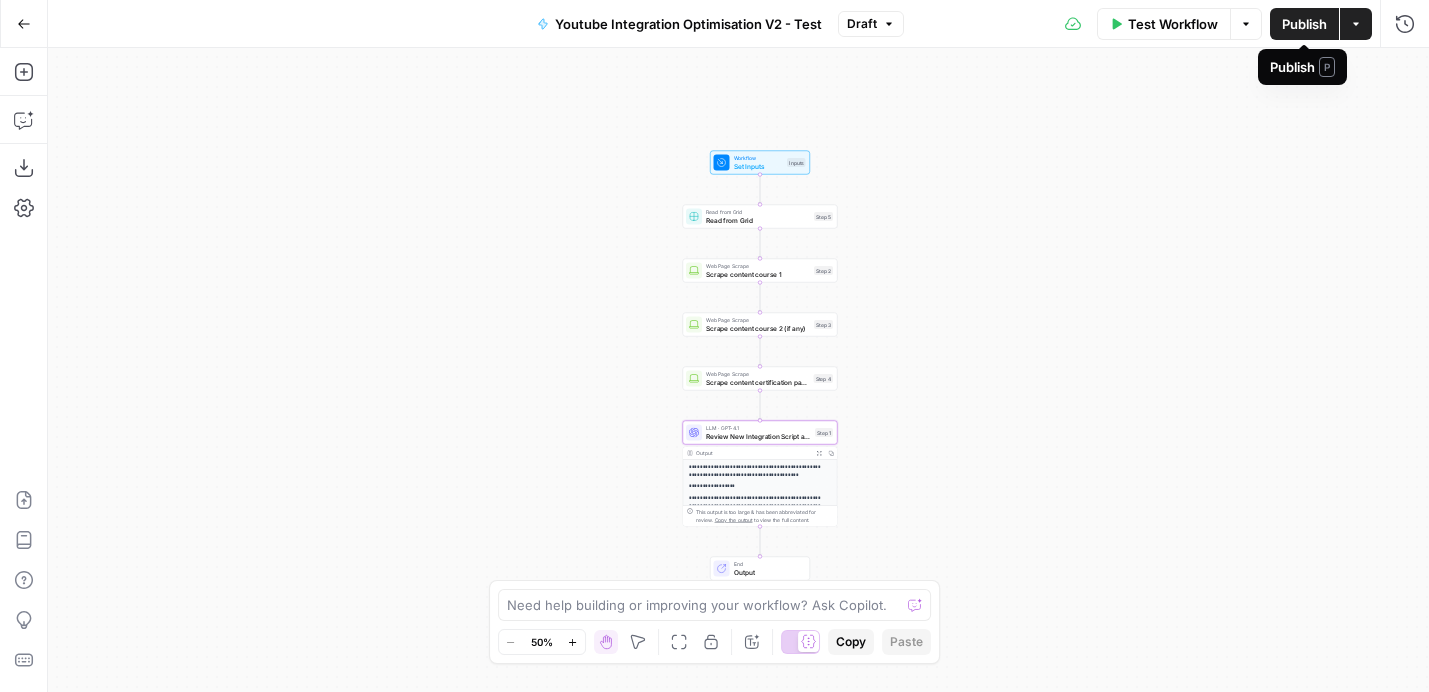 click on "Publish" at bounding box center (1304, 24) 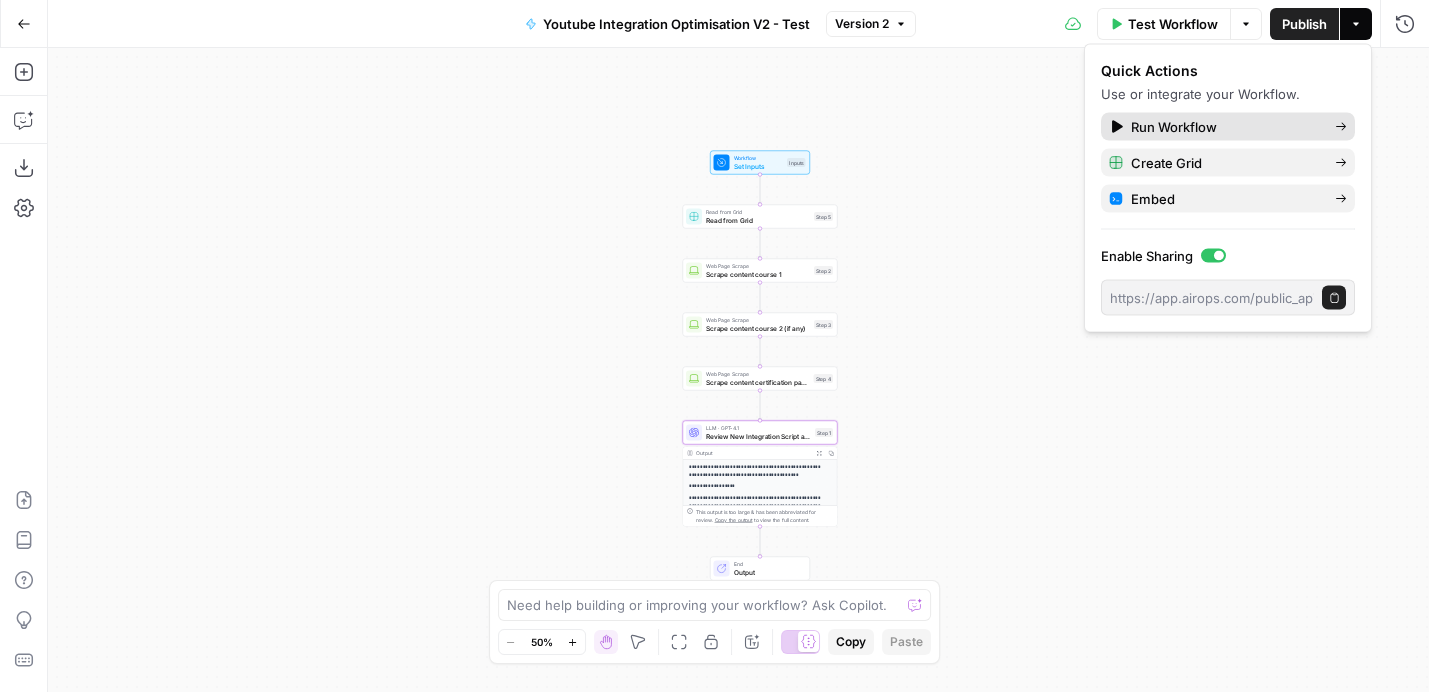click on "Run Workflow" at bounding box center [1225, 127] 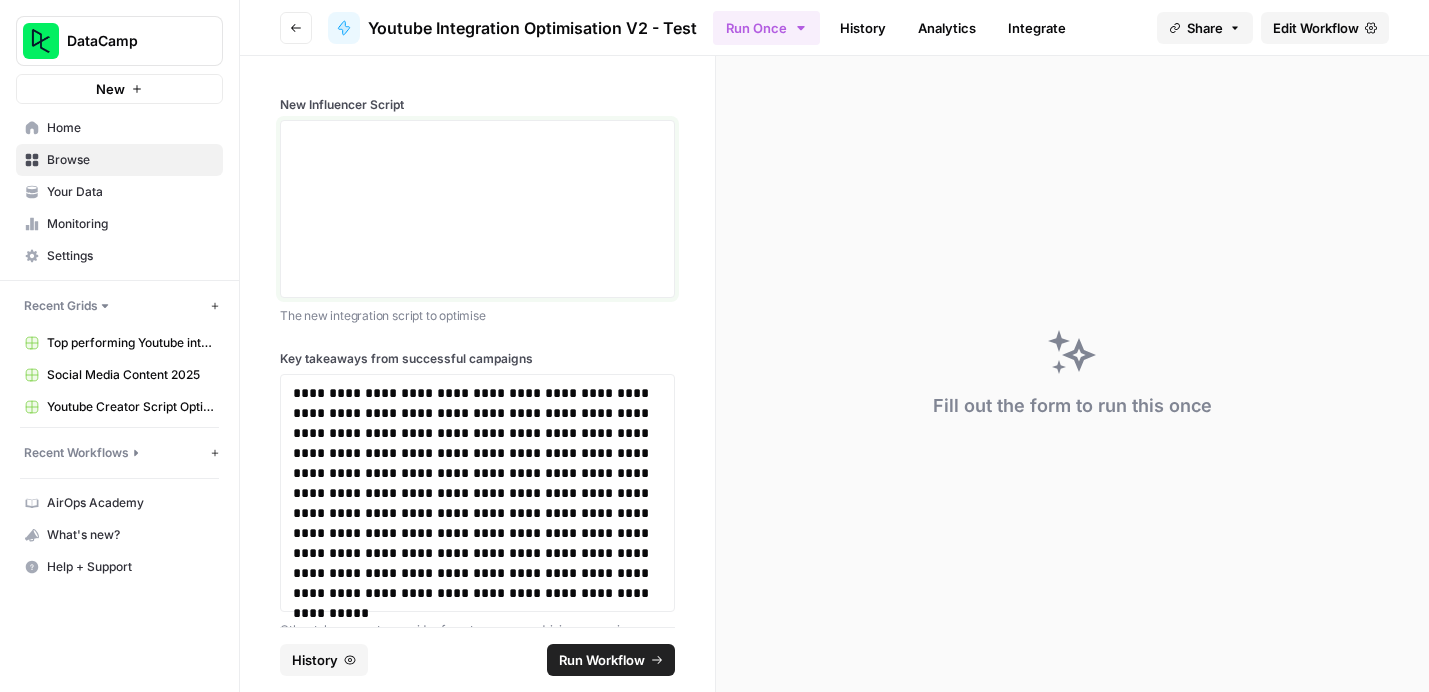 click at bounding box center (477, 209) 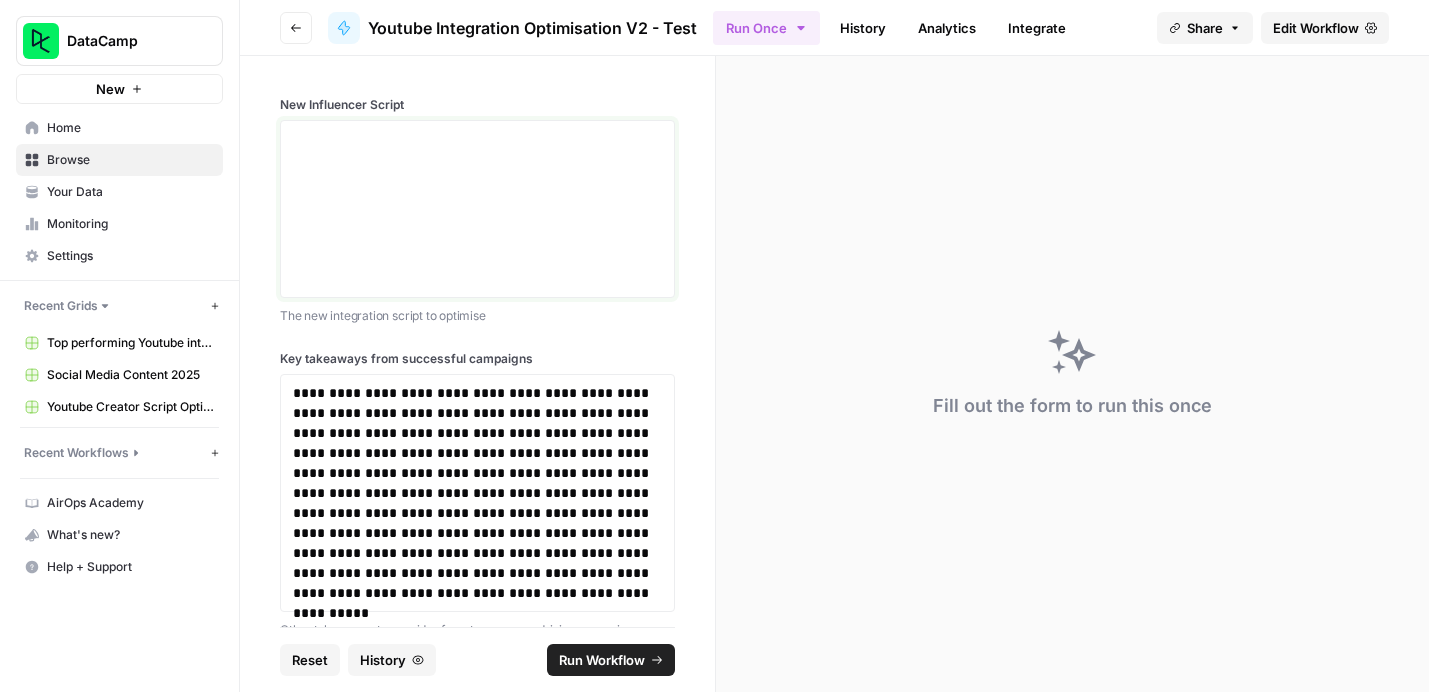 click at bounding box center [477, 209] 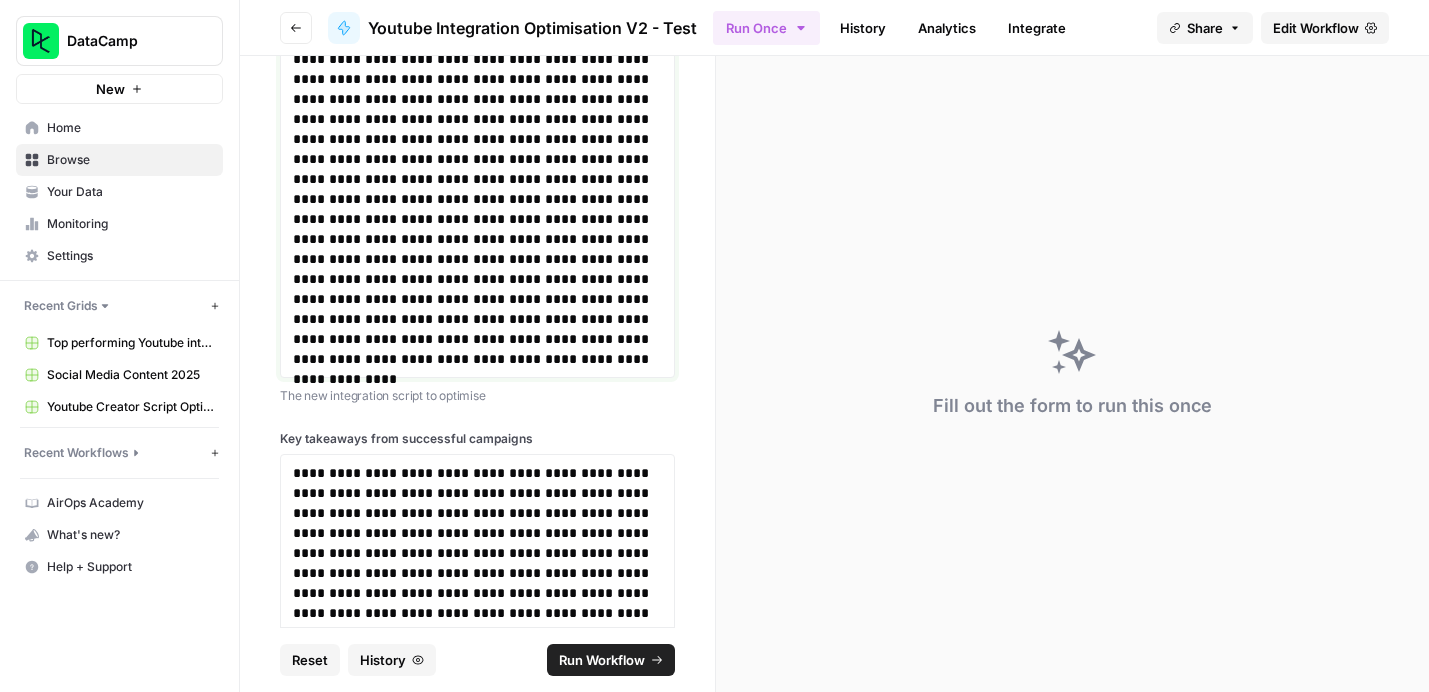 scroll, scrollTop: 291, scrollLeft: 0, axis: vertical 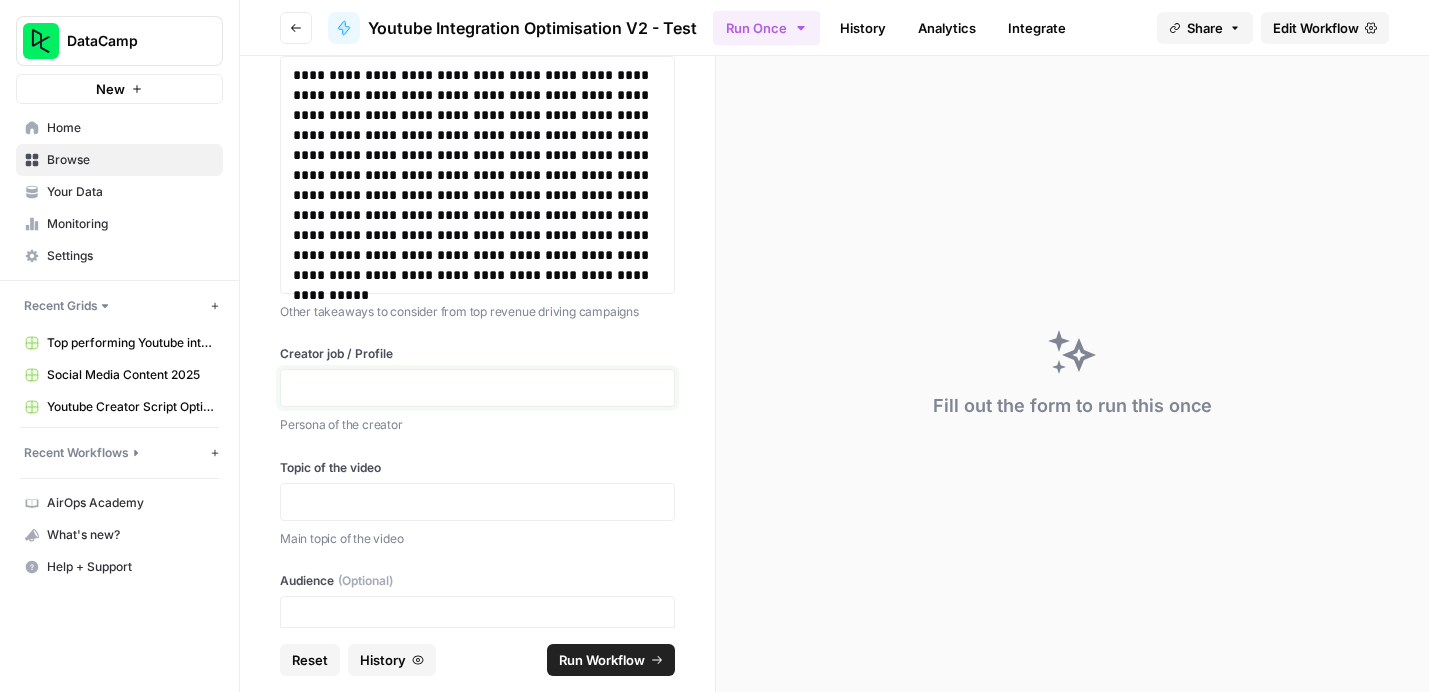 click at bounding box center [477, 388] 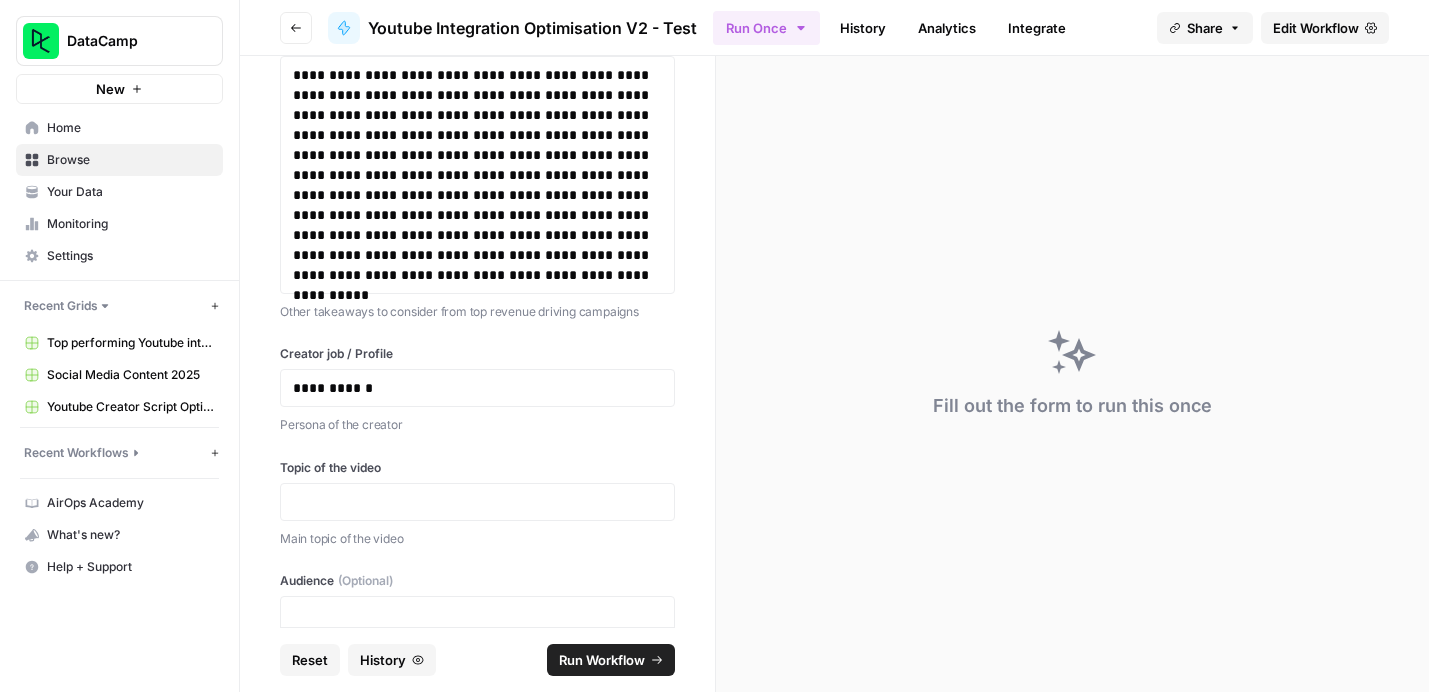 click at bounding box center [477, 502] 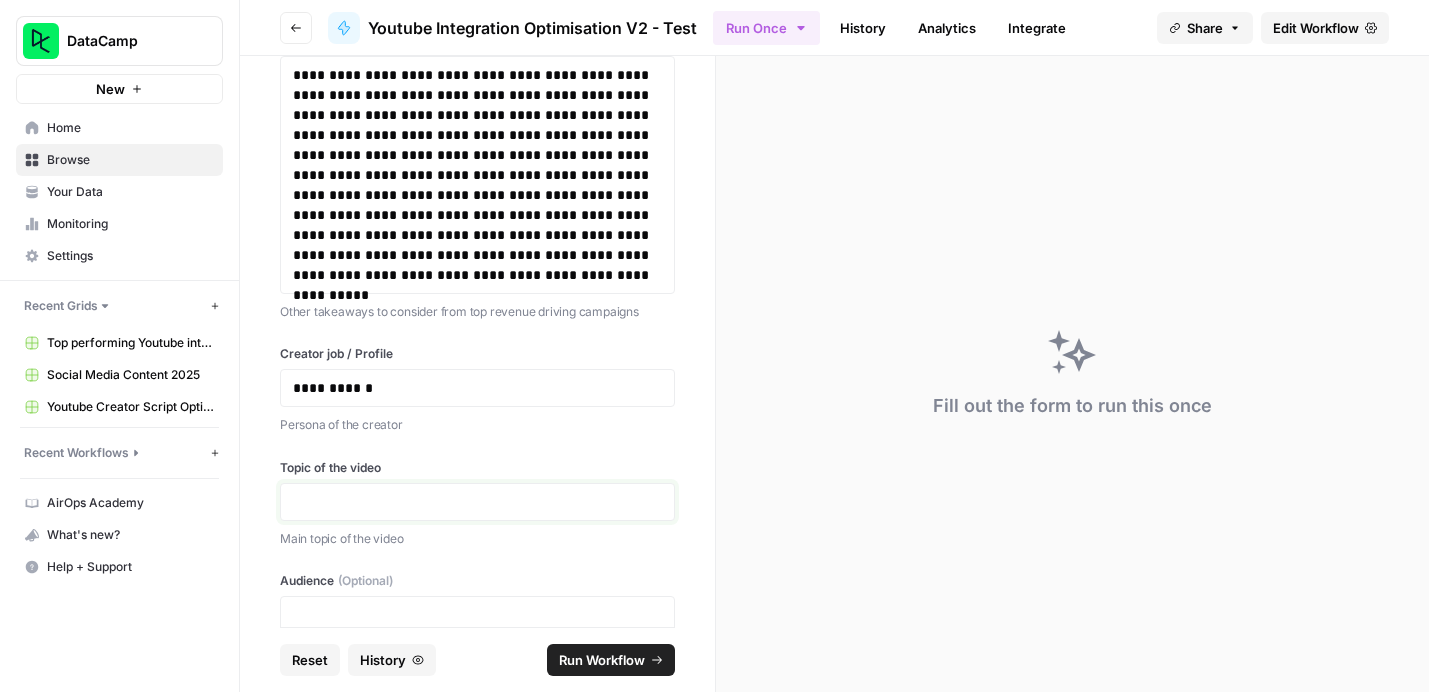 click at bounding box center [477, 502] 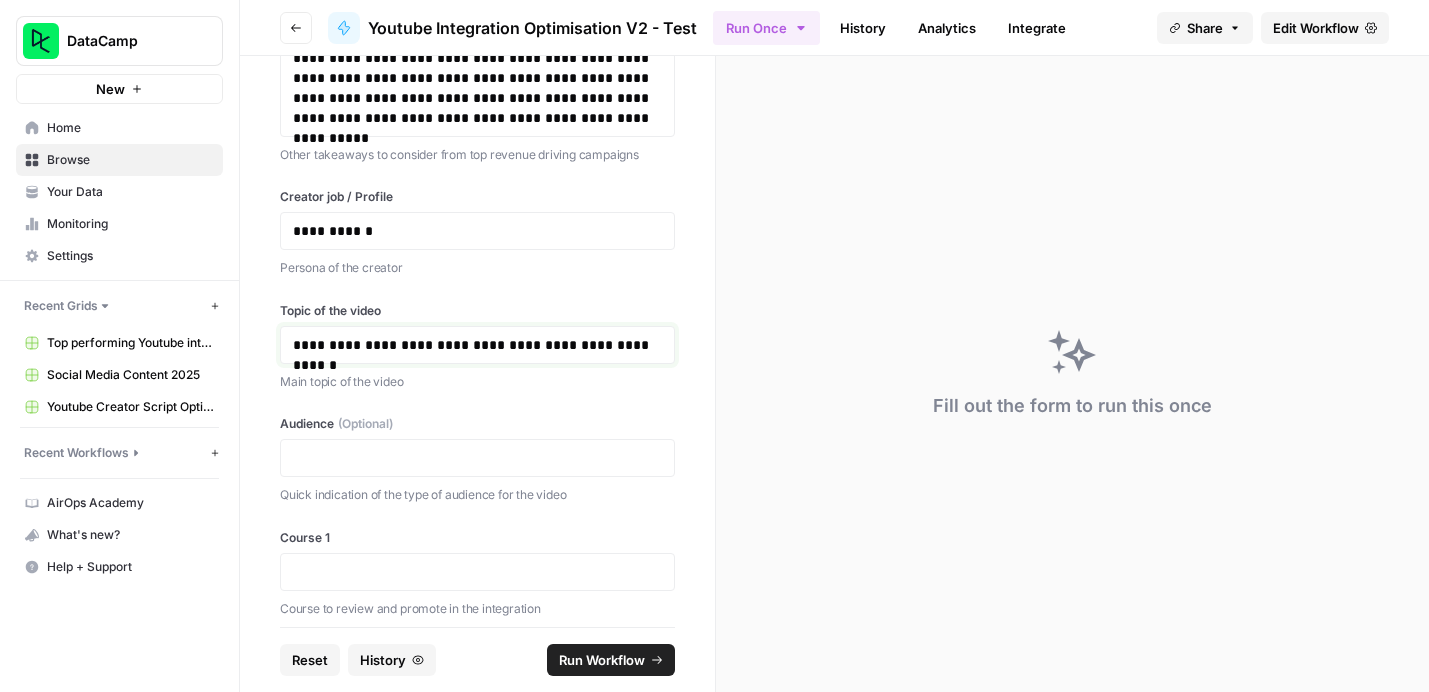scroll, scrollTop: 851, scrollLeft: 0, axis: vertical 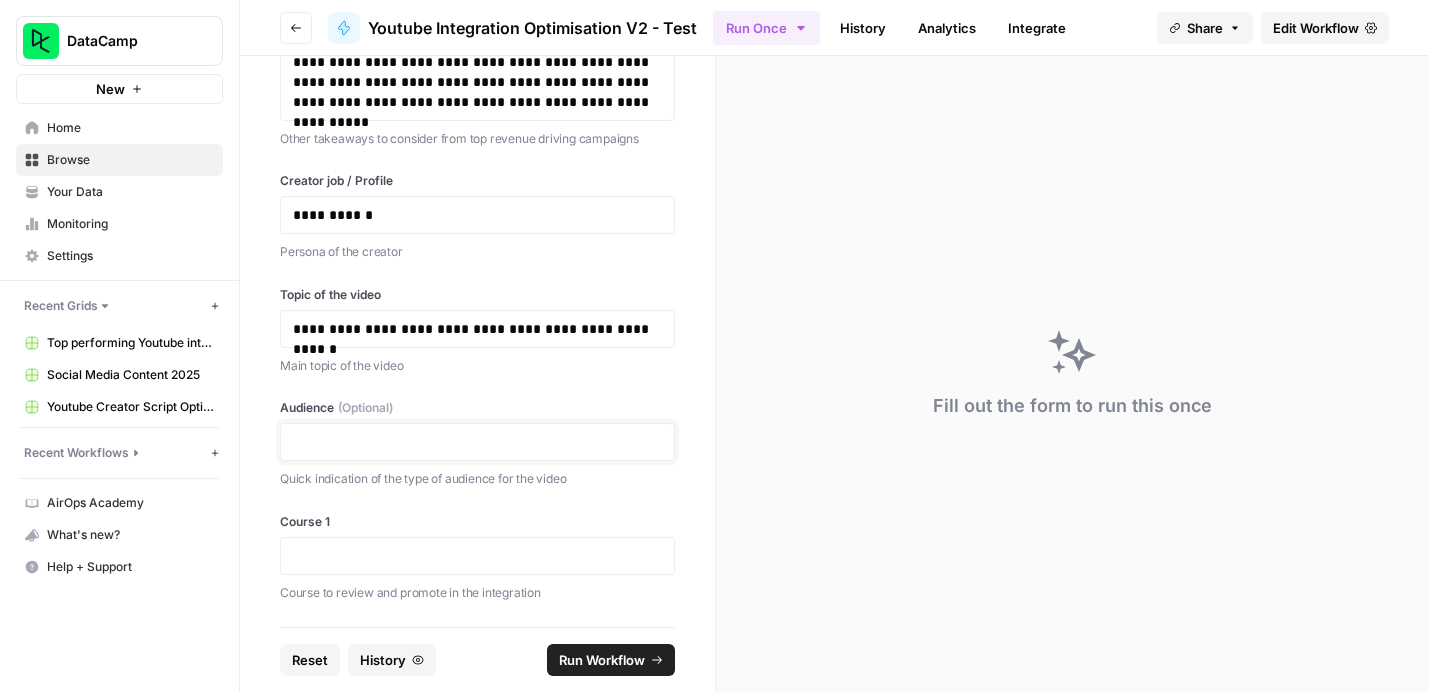 click at bounding box center (477, 442) 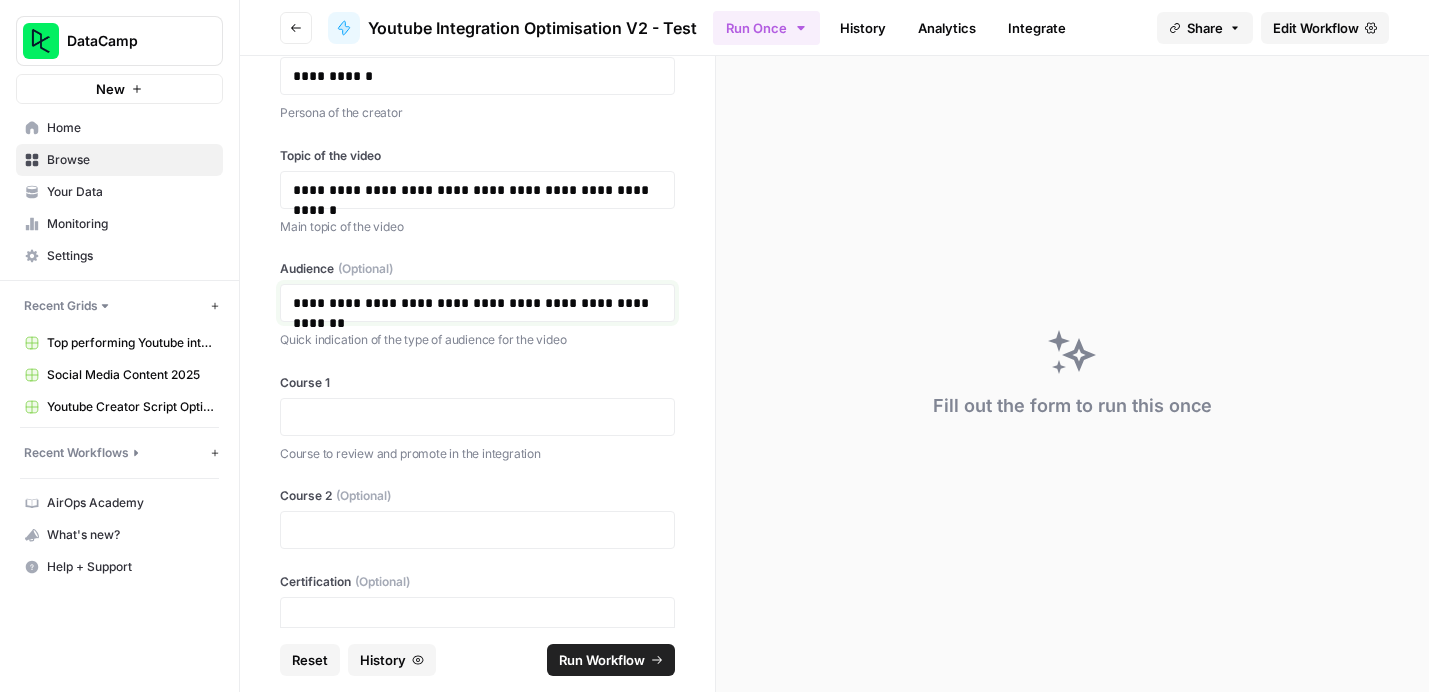 scroll, scrollTop: 1046, scrollLeft: 0, axis: vertical 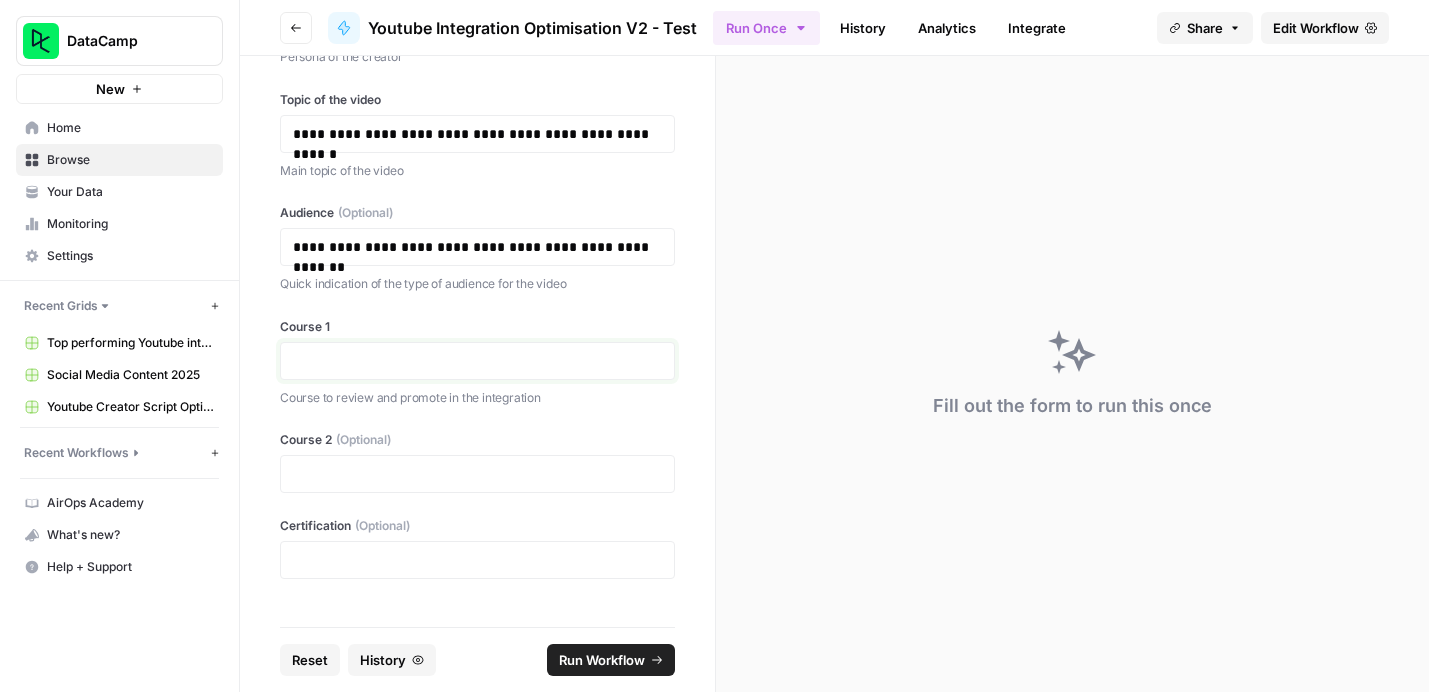 click at bounding box center (477, 361) 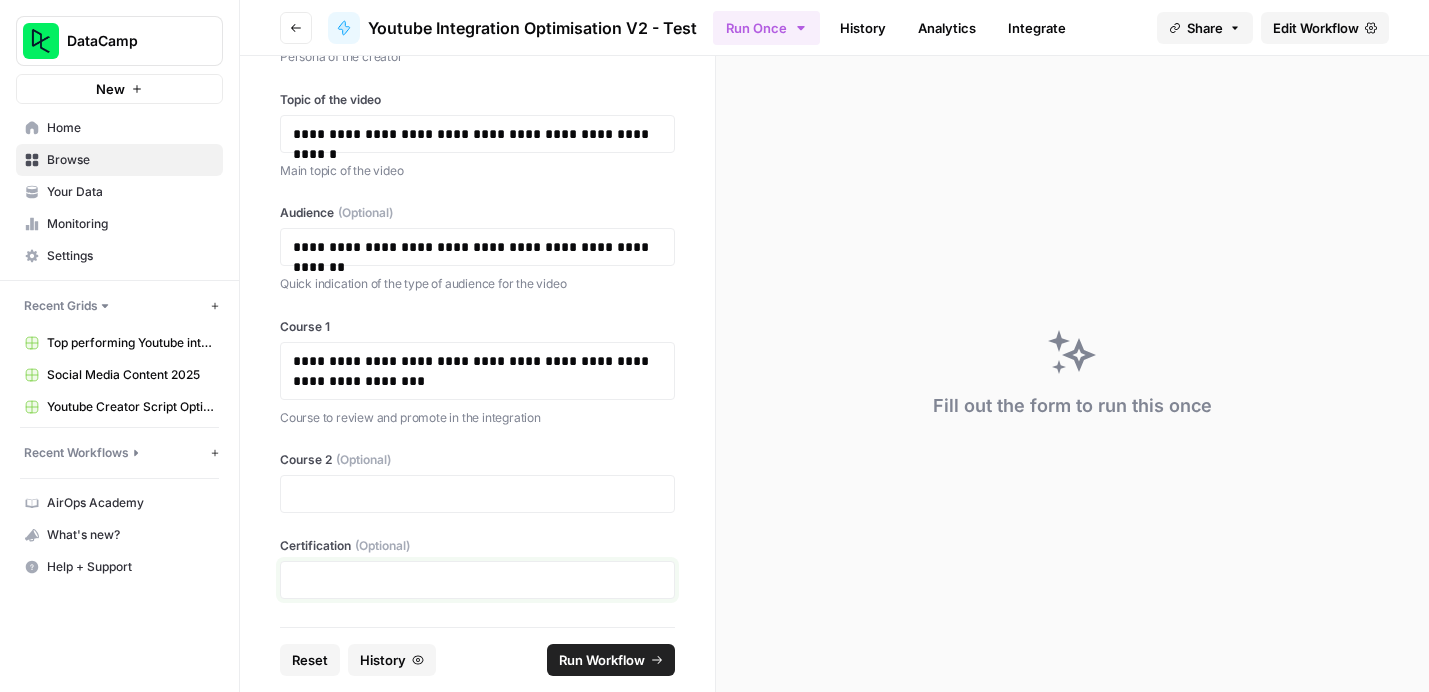 click at bounding box center [477, 580] 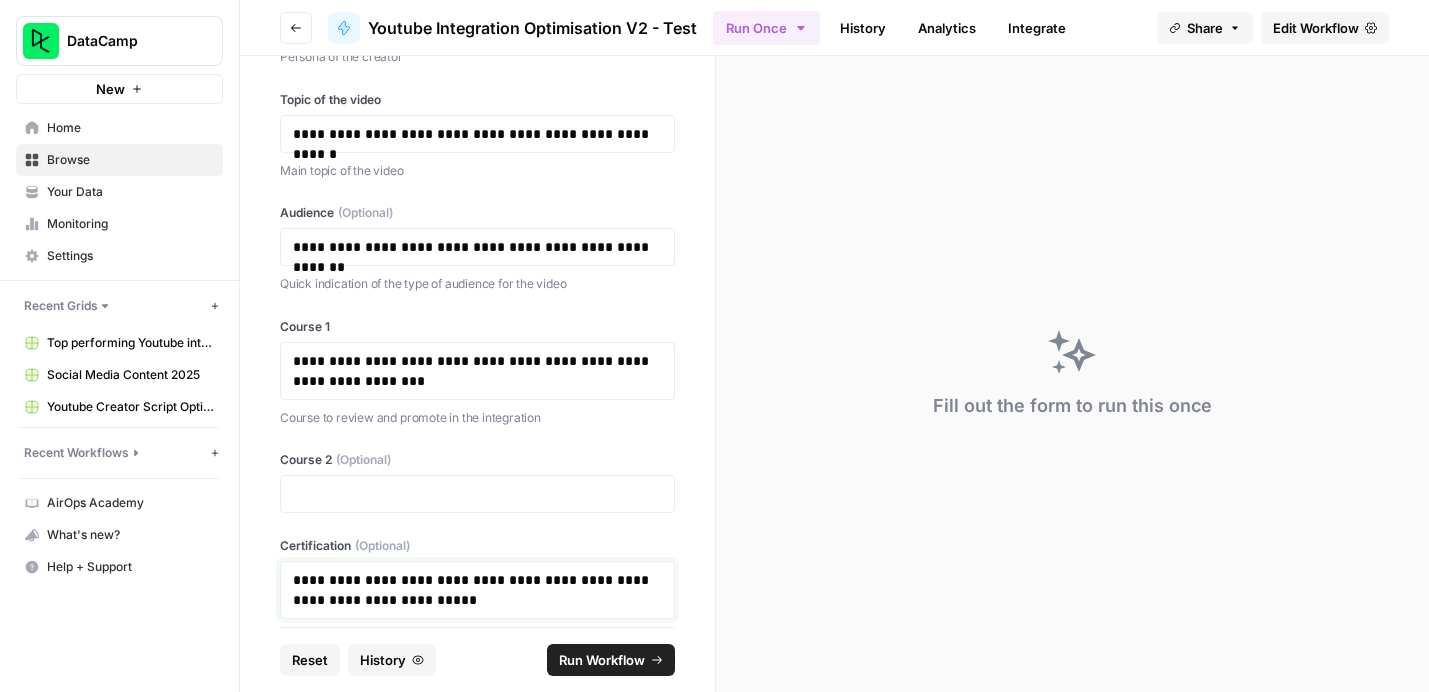 scroll, scrollTop: 1086, scrollLeft: 0, axis: vertical 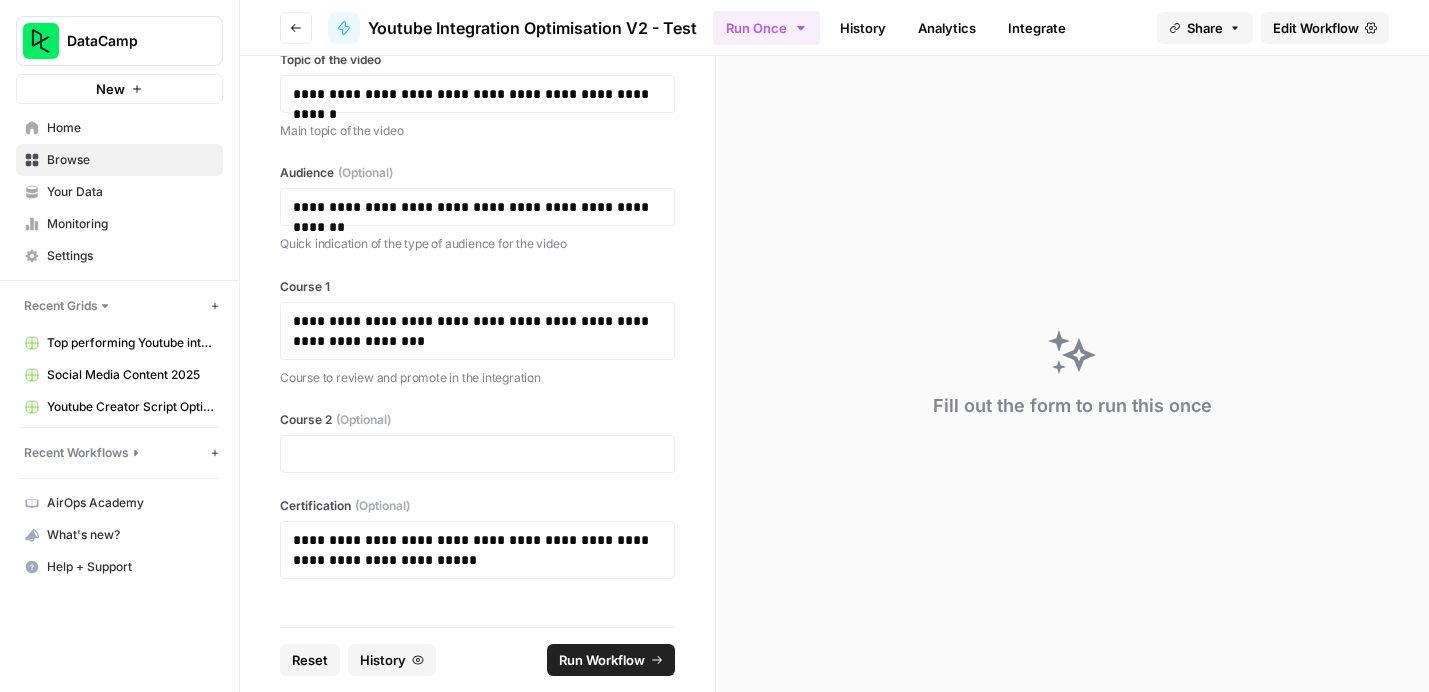 click on "Run Workflow" at bounding box center [602, 660] 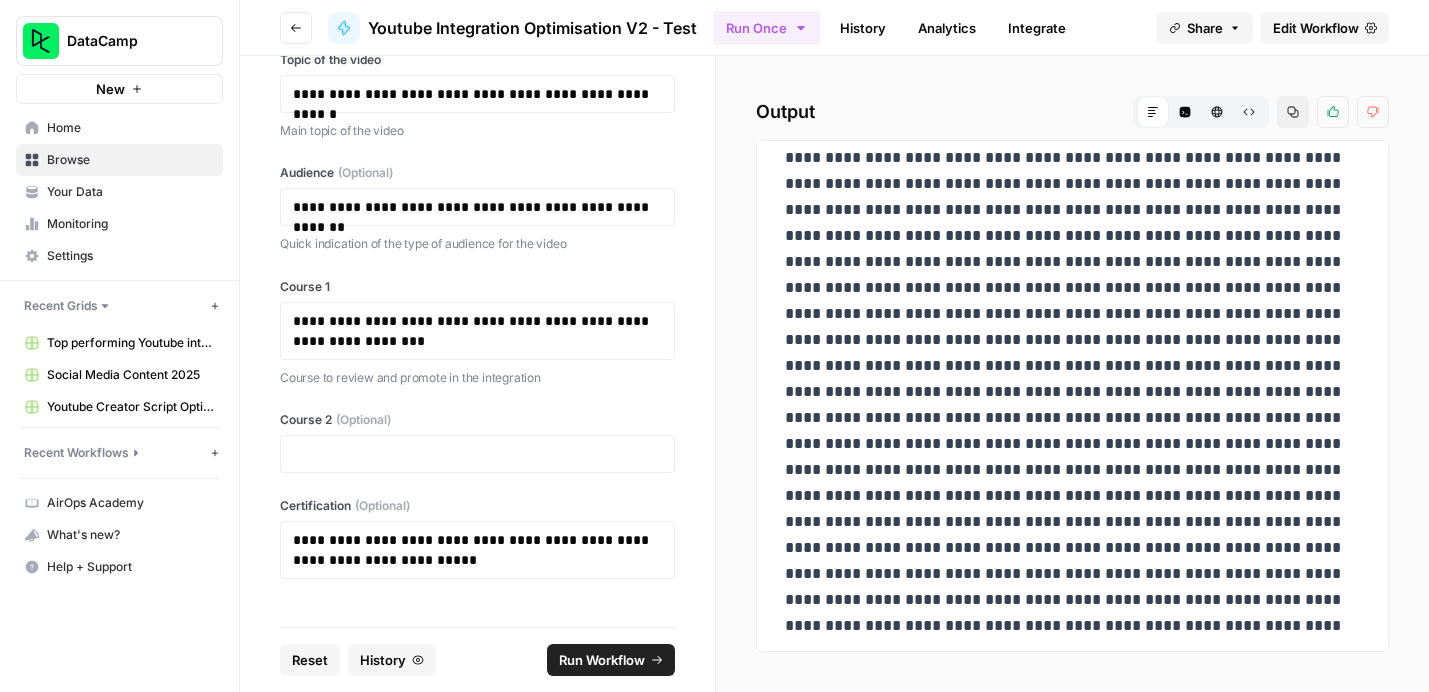 scroll, scrollTop: 32, scrollLeft: 0, axis: vertical 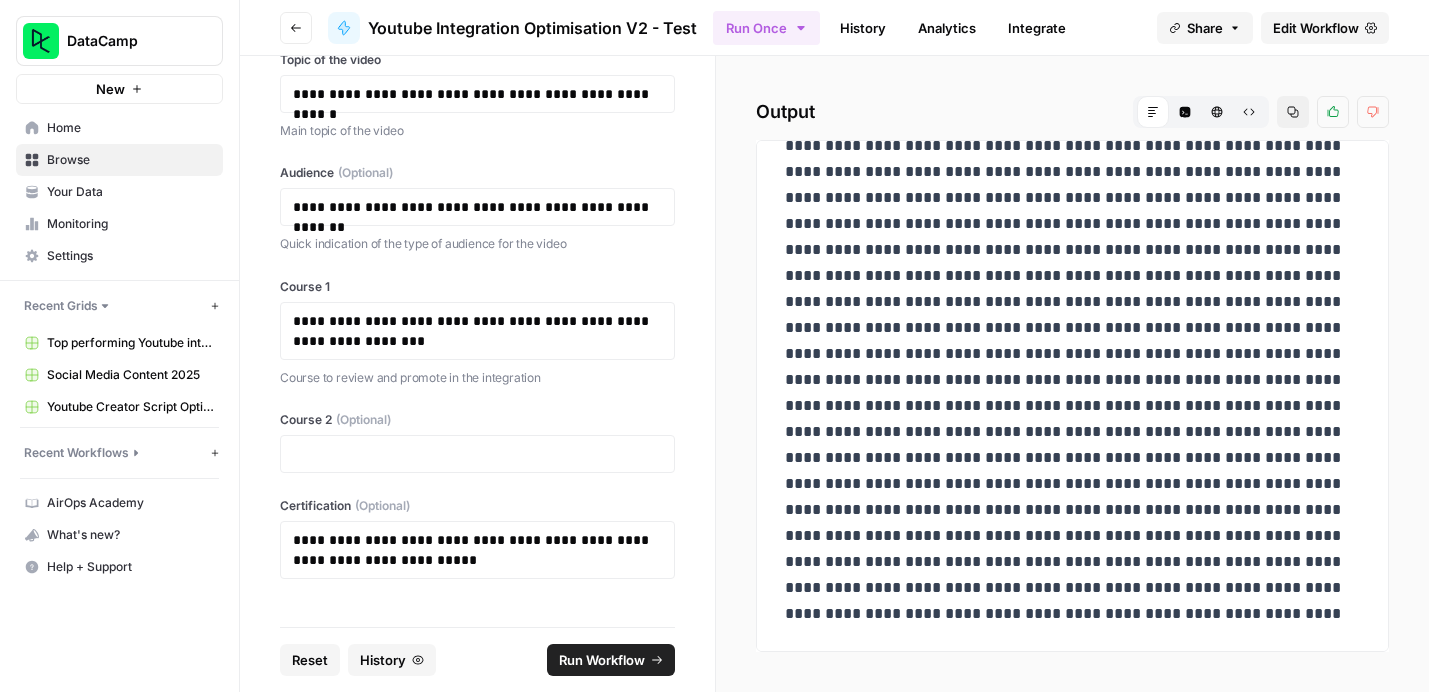 click on "Output Markdown Code Editor HTML Viewer Raw Output Copy Thumbs up Thumbs down" at bounding box center (1072, 374) 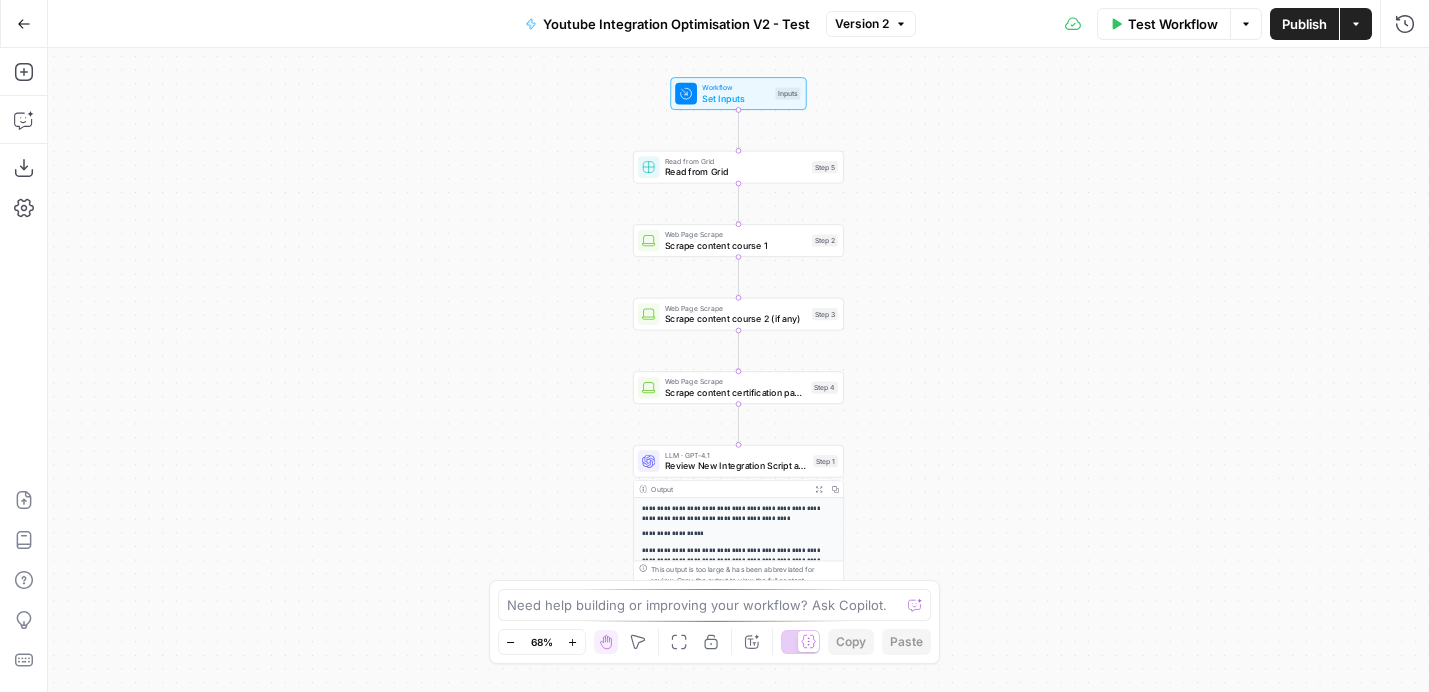 click on "Actions" at bounding box center (1356, 24) 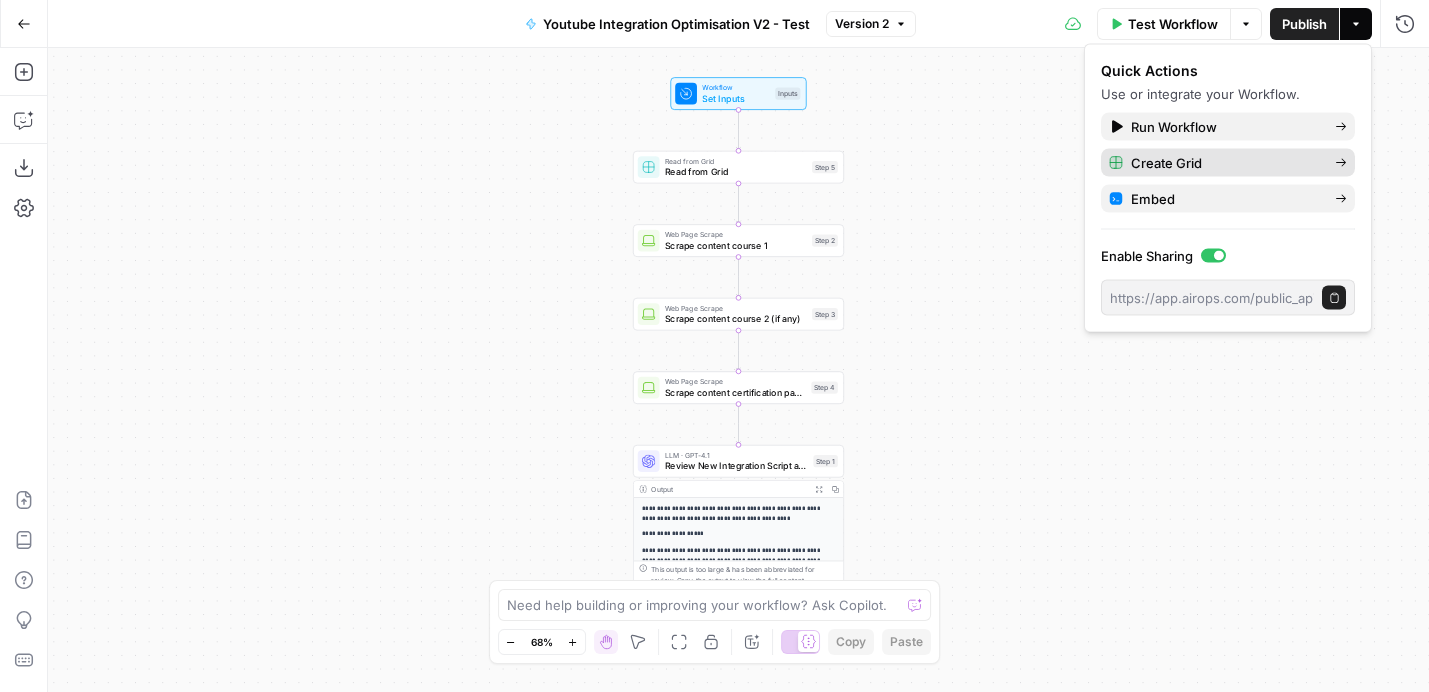 click on "Create Grid" at bounding box center [1225, 163] 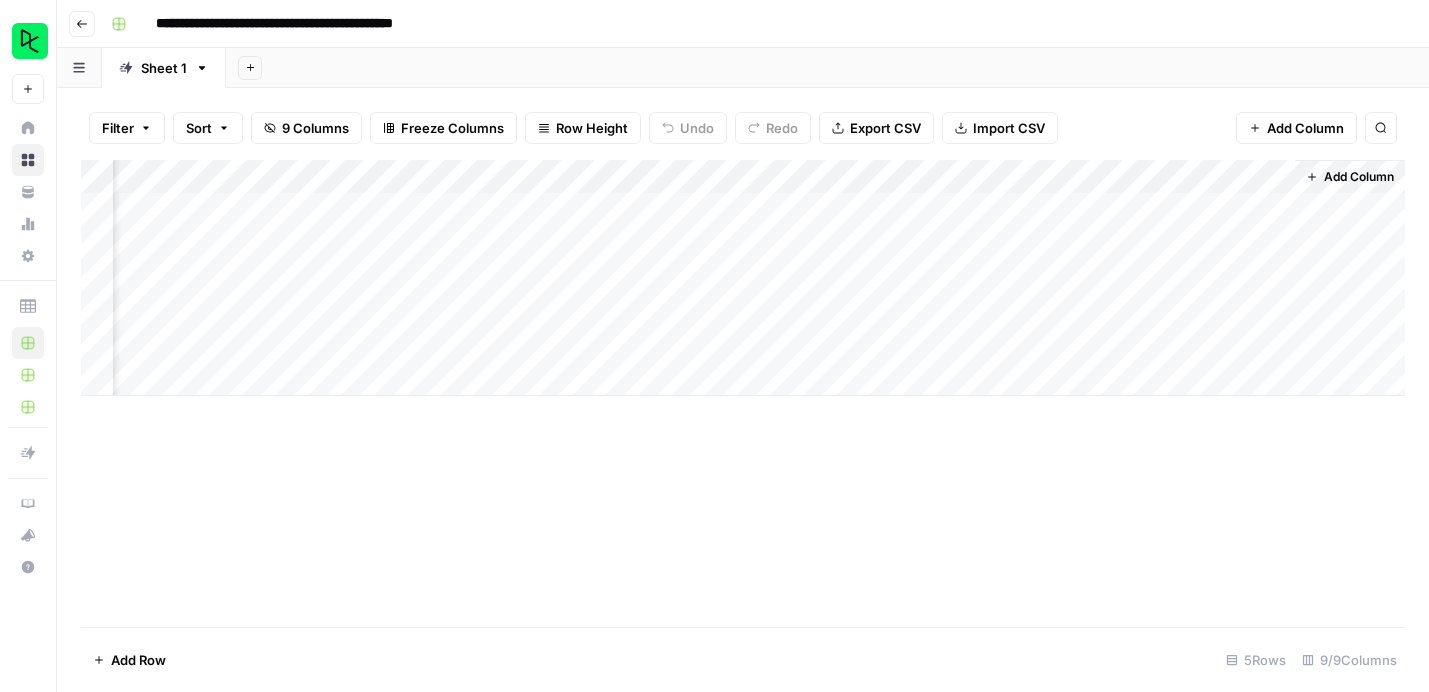 scroll, scrollTop: 0, scrollLeft: 0, axis: both 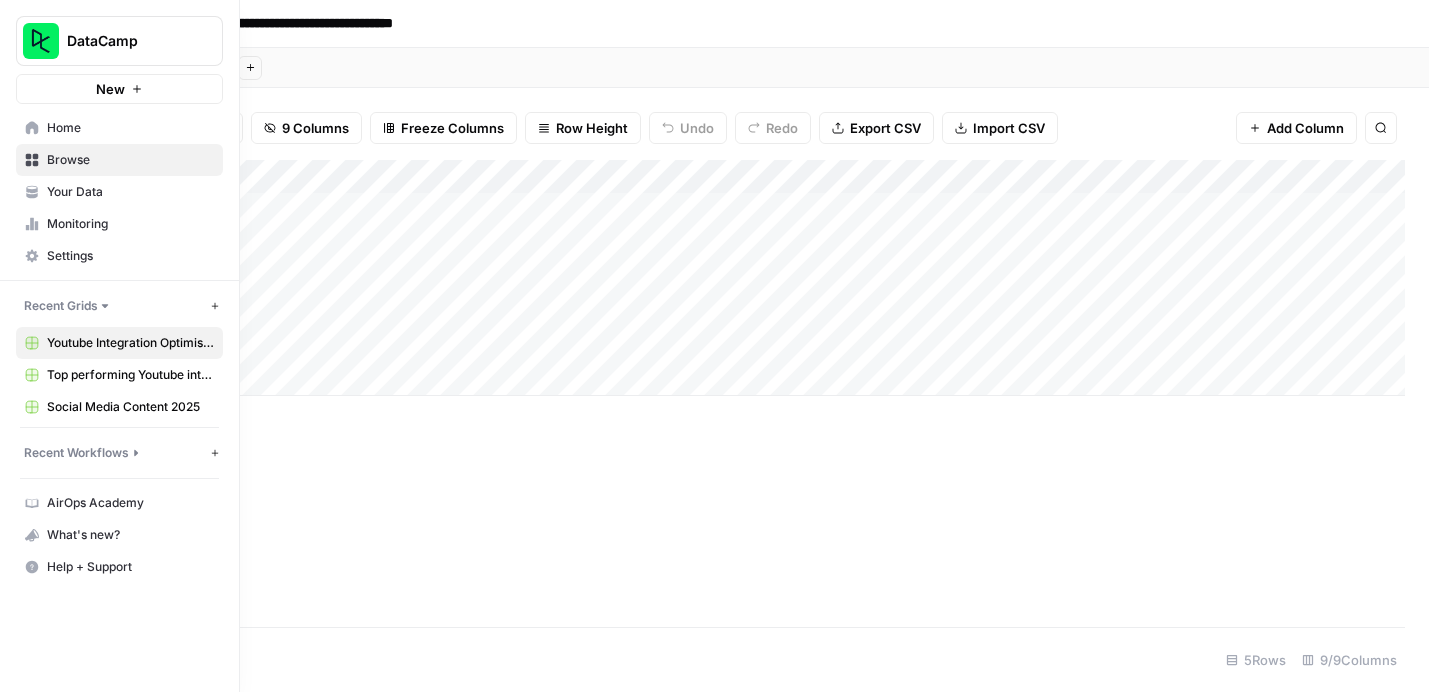 click on "Home" at bounding box center [130, 128] 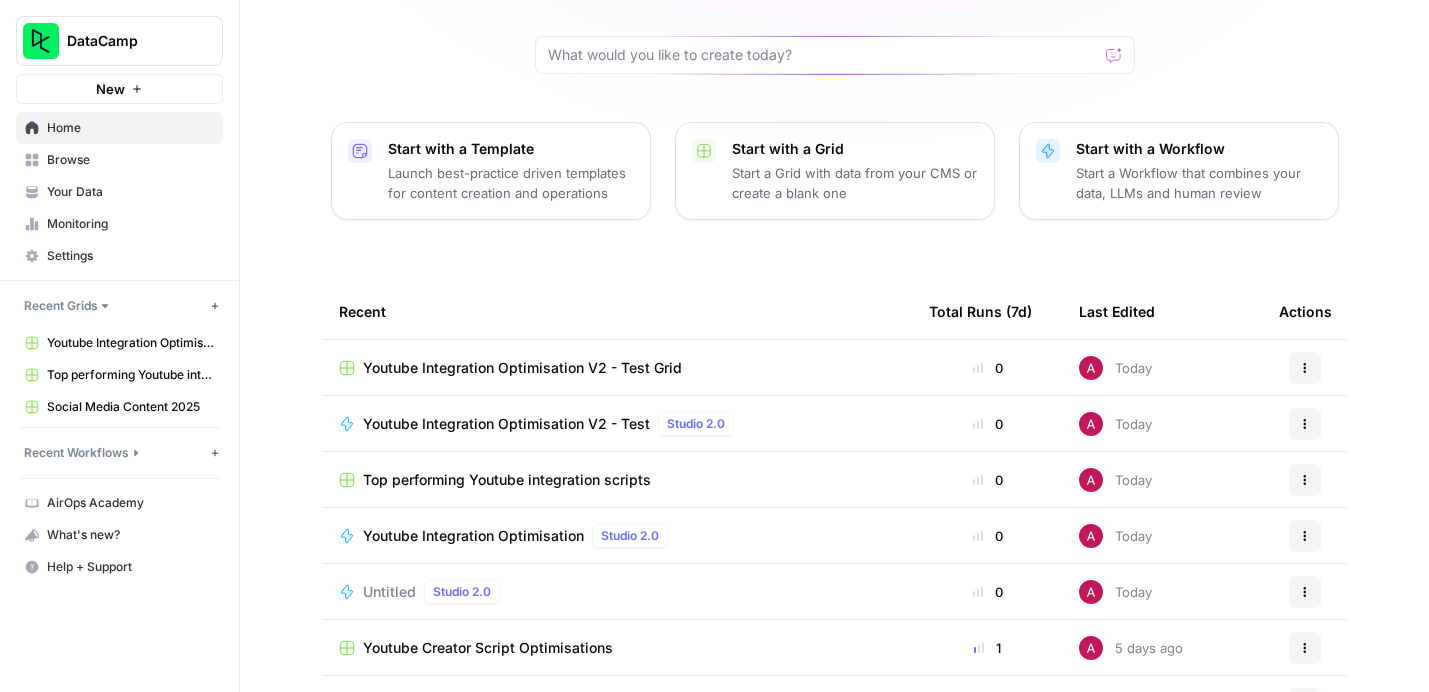 scroll, scrollTop: 0, scrollLeft: 0, axis: both 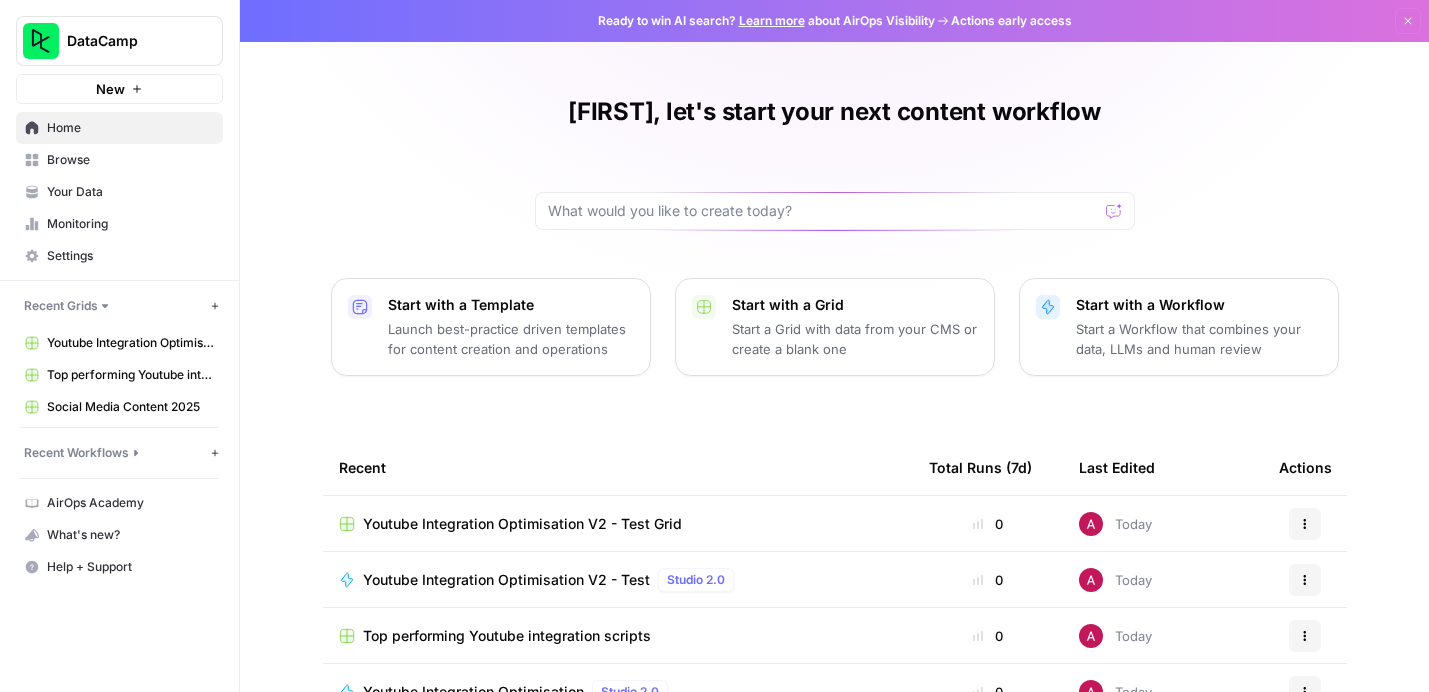 click on "Browse" at bounding box center [130, 160] 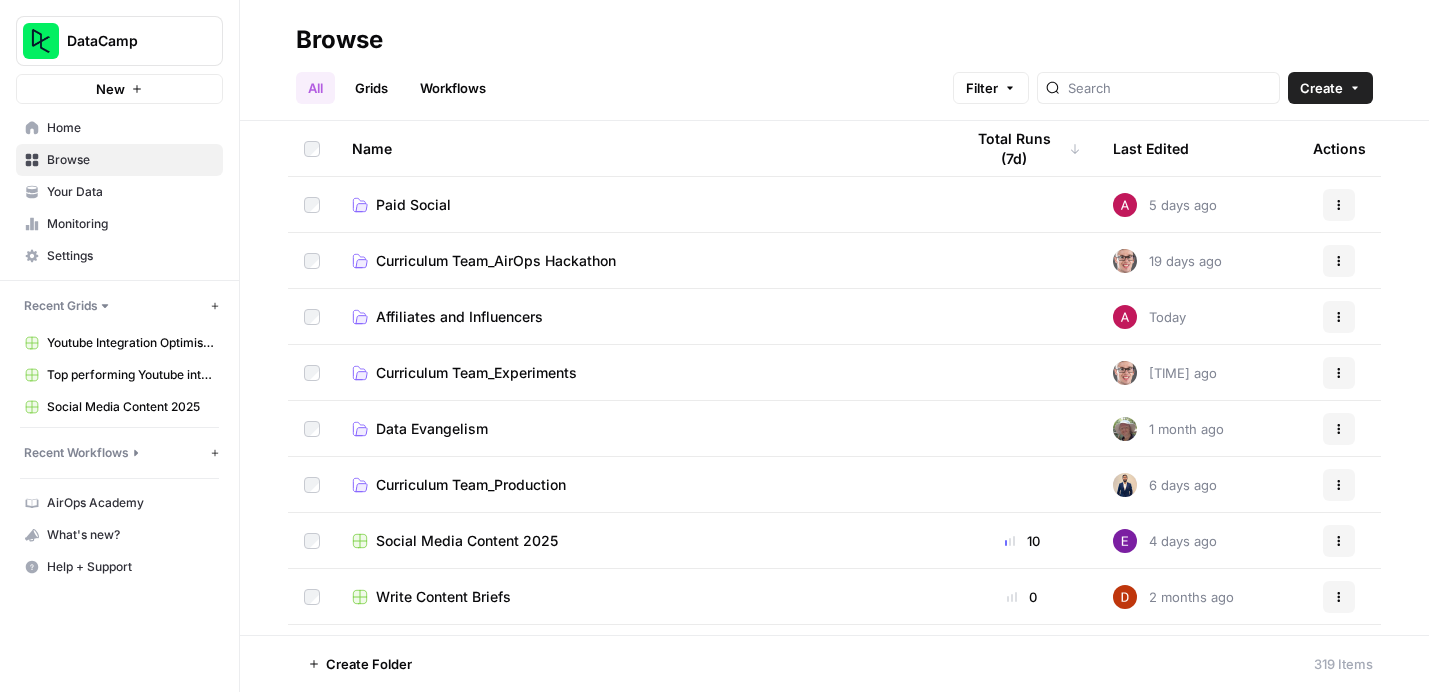 click on "Affiliates and Influencers" at bounding box center [459, 317] 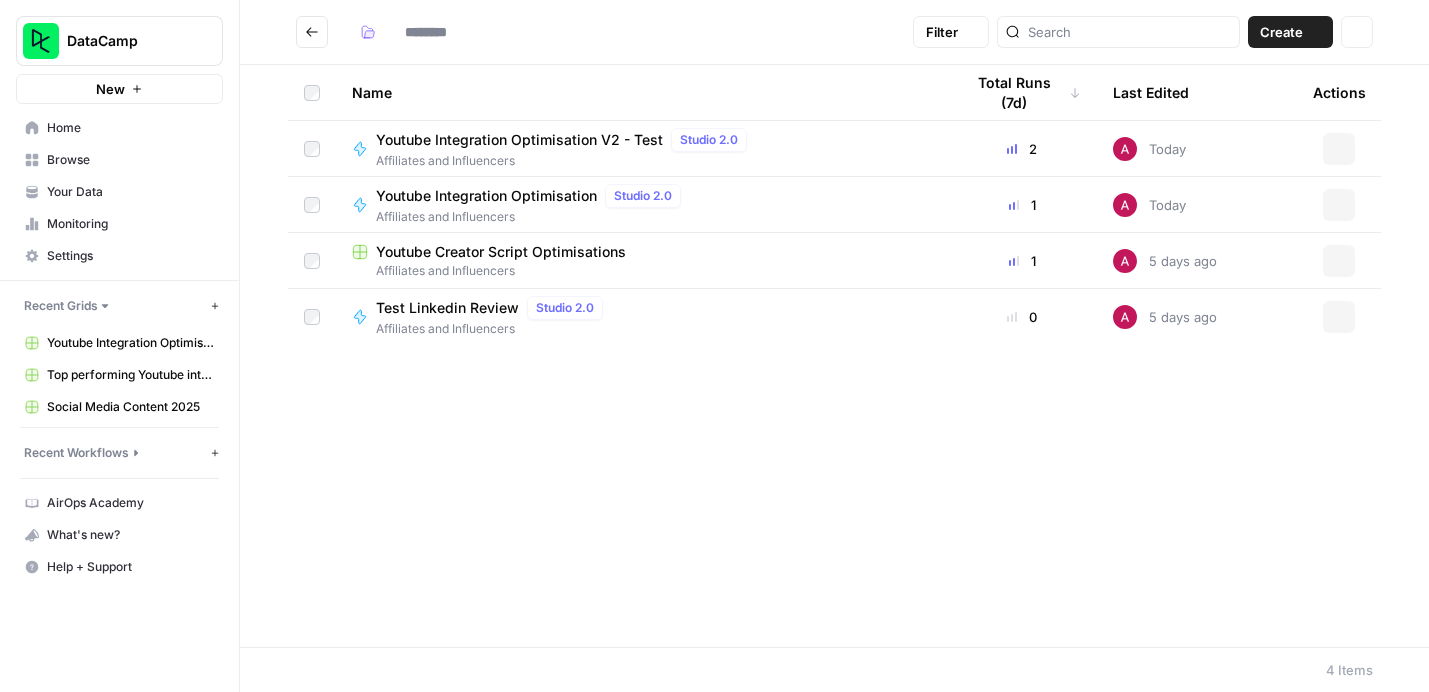 click on "Affiliates and Influencers" at bounding box center [493, 329] 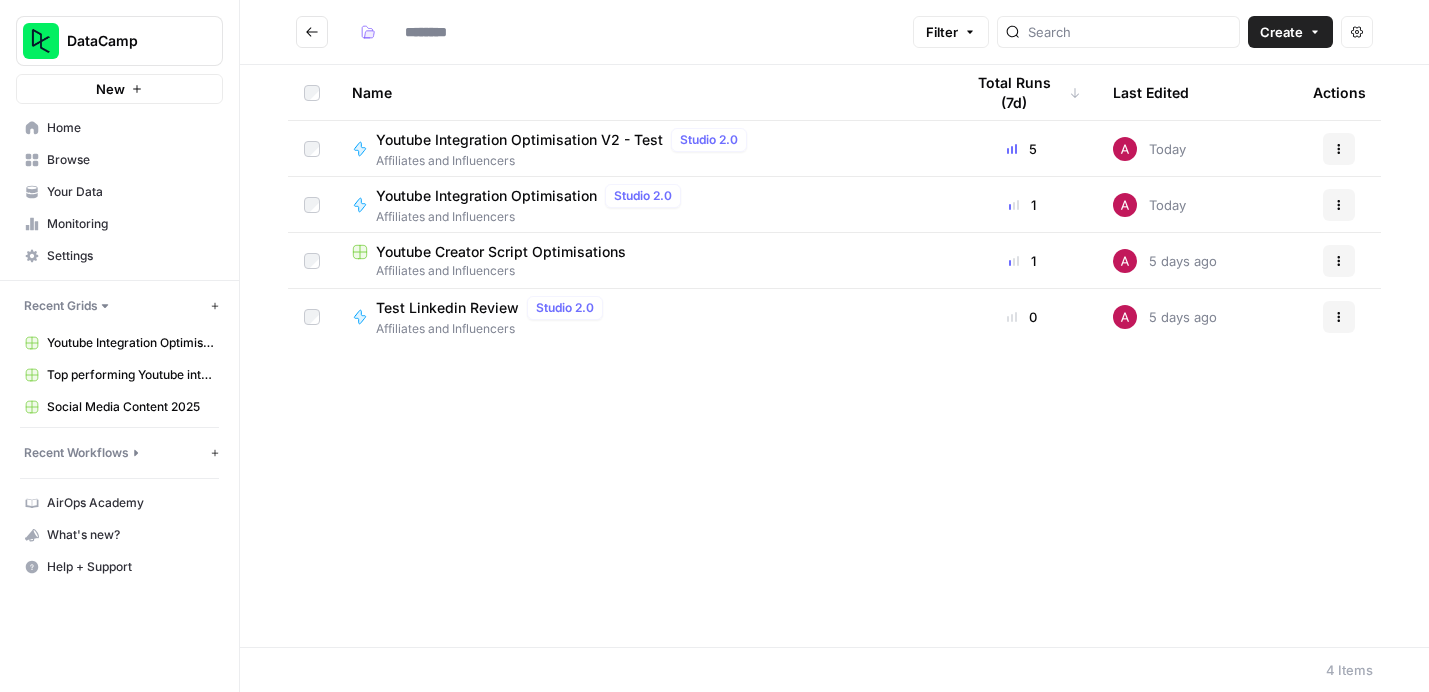 click on "Actions" at bounding box center [1339, 149] 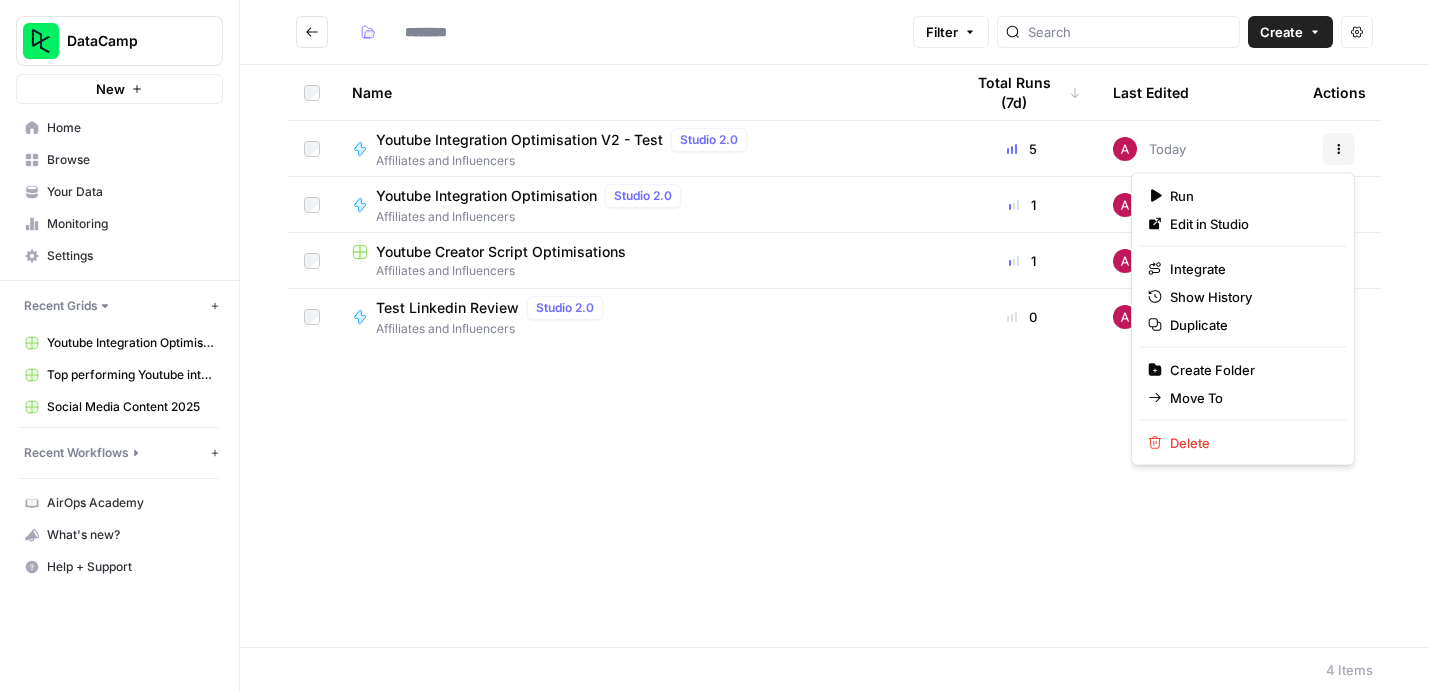 click on "Name Total Runs (7d) Last Edited Actions Youtube Integration Optimisation V2 - Test Studio 2.0 Affiliates and Influencers 5 Today Actions Youtube Integration Optimisation Studio 2.0 Affiliates and Influencers 1 Today Actions Youtube Creator Script Optimisations Affiliates and Influencers 1 5 days ago Actions Test Linkedin Review Studio 2.0 Affiliates and Influencers 0 5 days ago Actions" at bounding box center (834, 356) 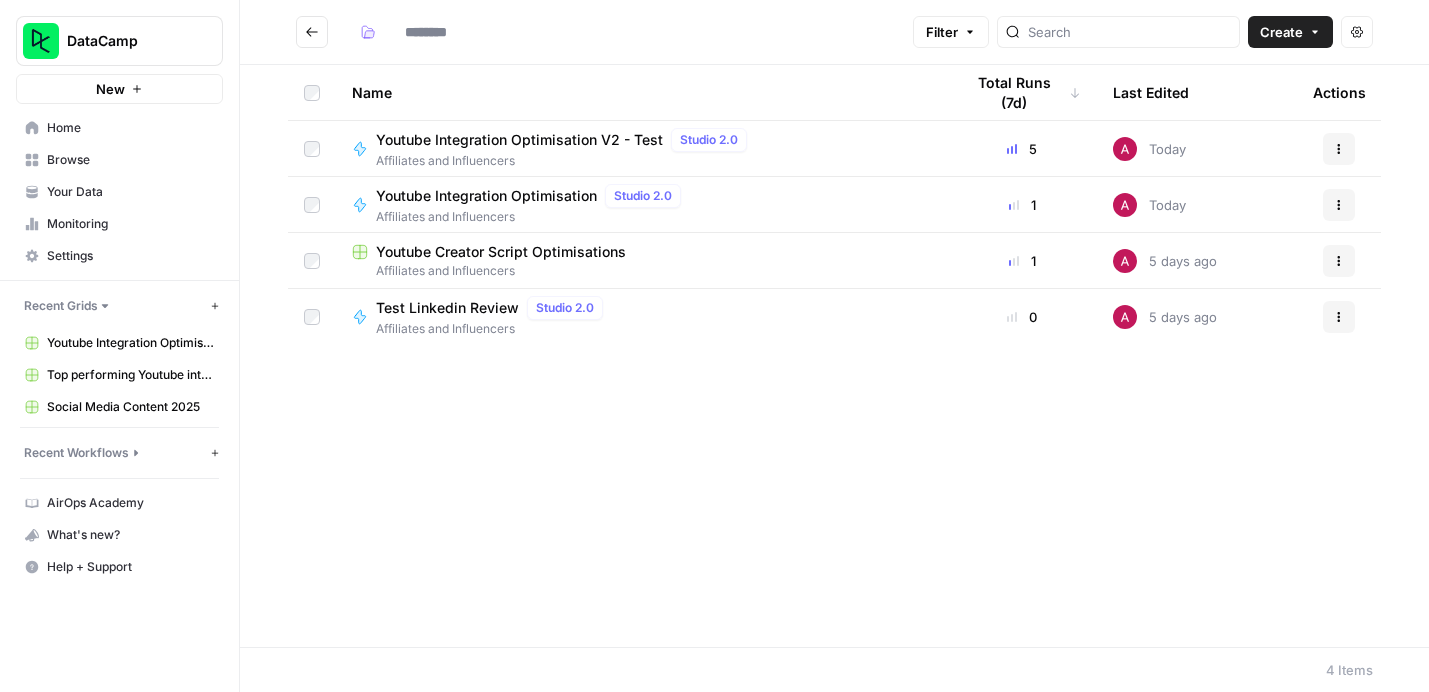 click on "Youtube Integration Optimisation V2 - Test" at bounding box center (519, 140) 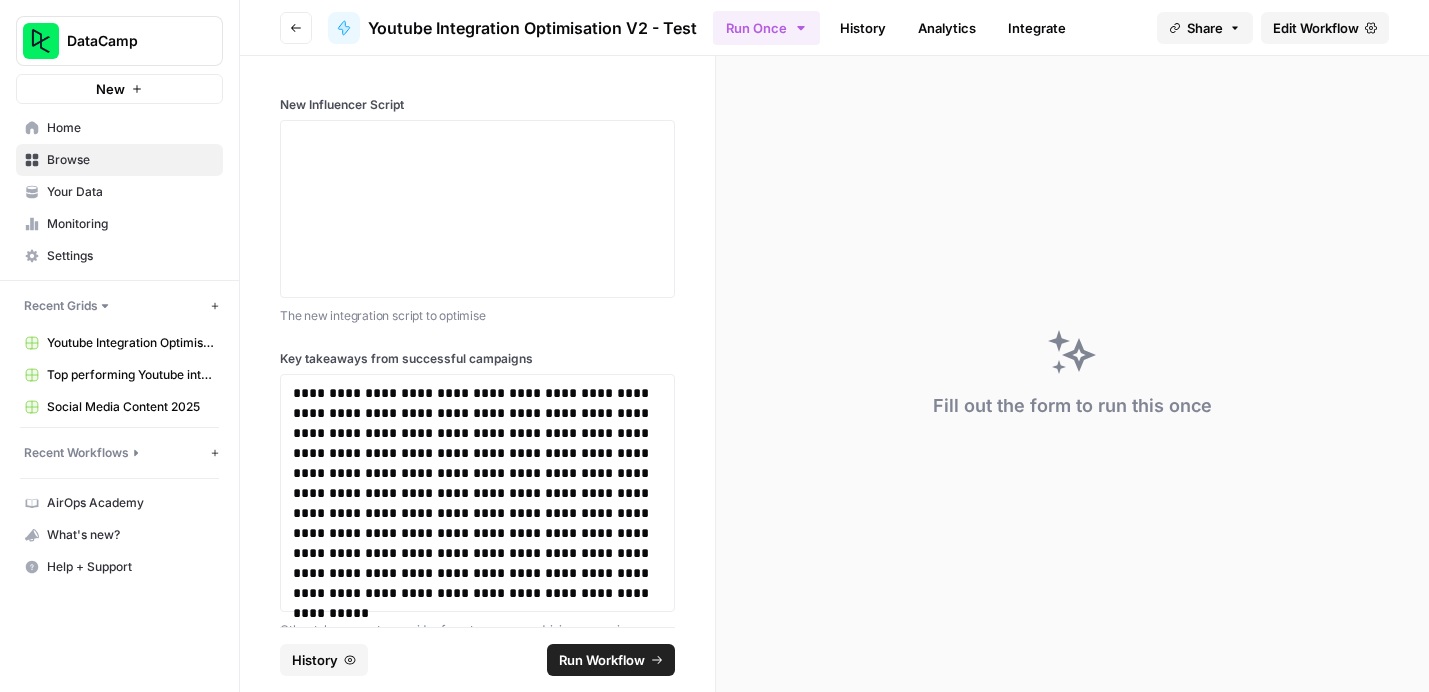 click on "Youtube Integration Optimisation V2 - Test" at bounding box center (532, 28) 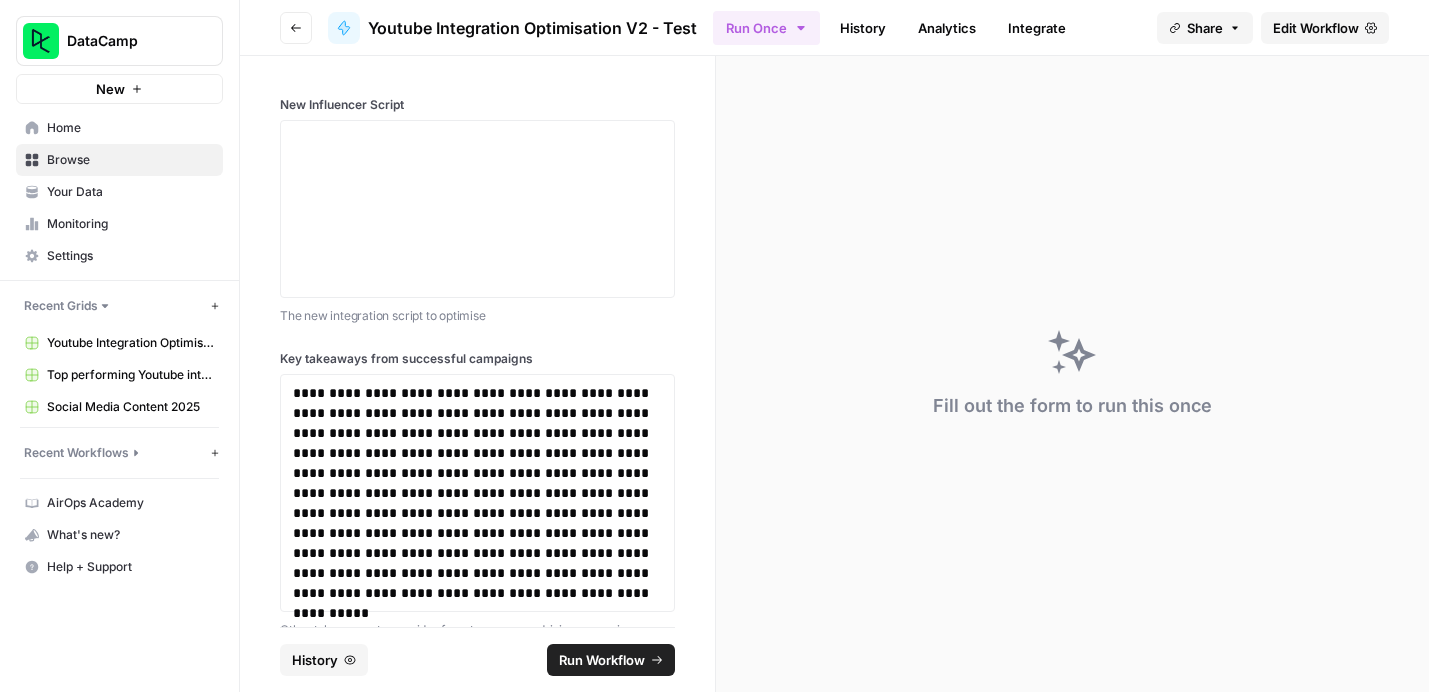 click on "Youtube Integration Optimisation V2 - Test" at bounding box center [532, 28] 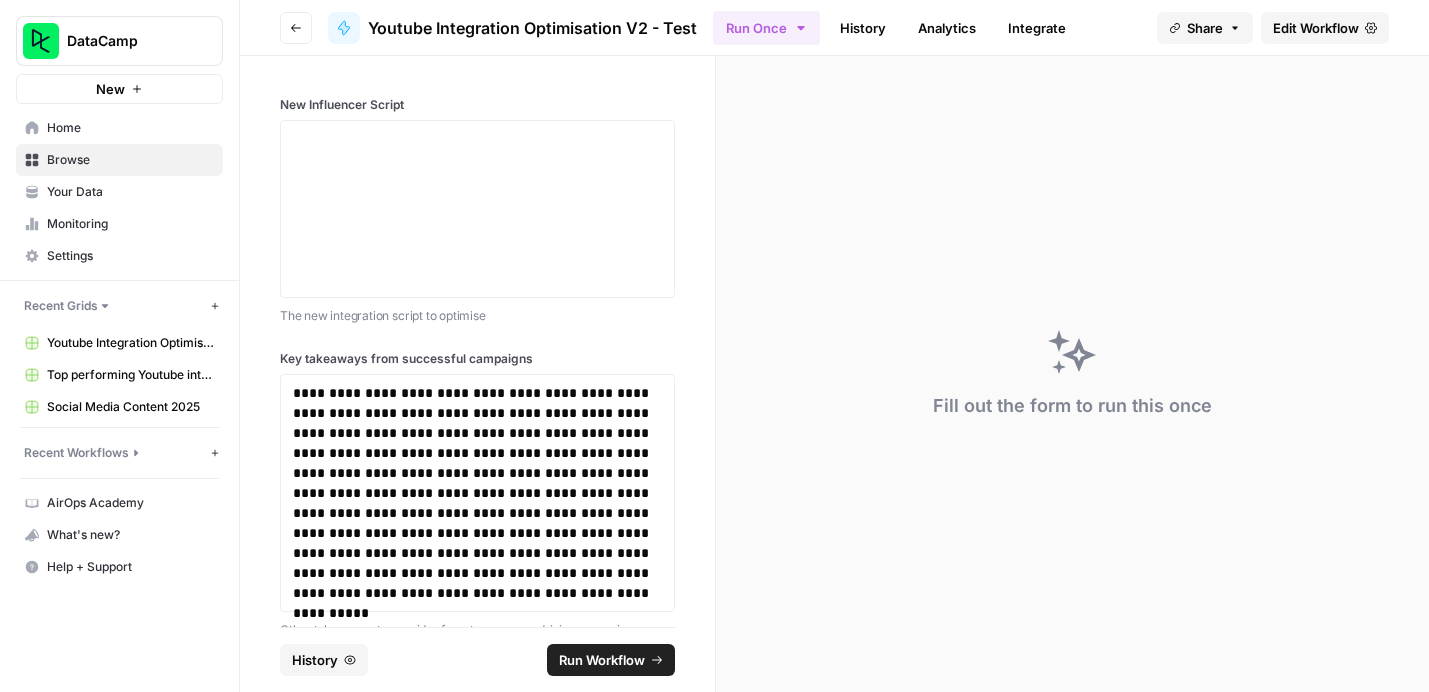 click on "Edit Workflow" at bounding box center (1316, 28) 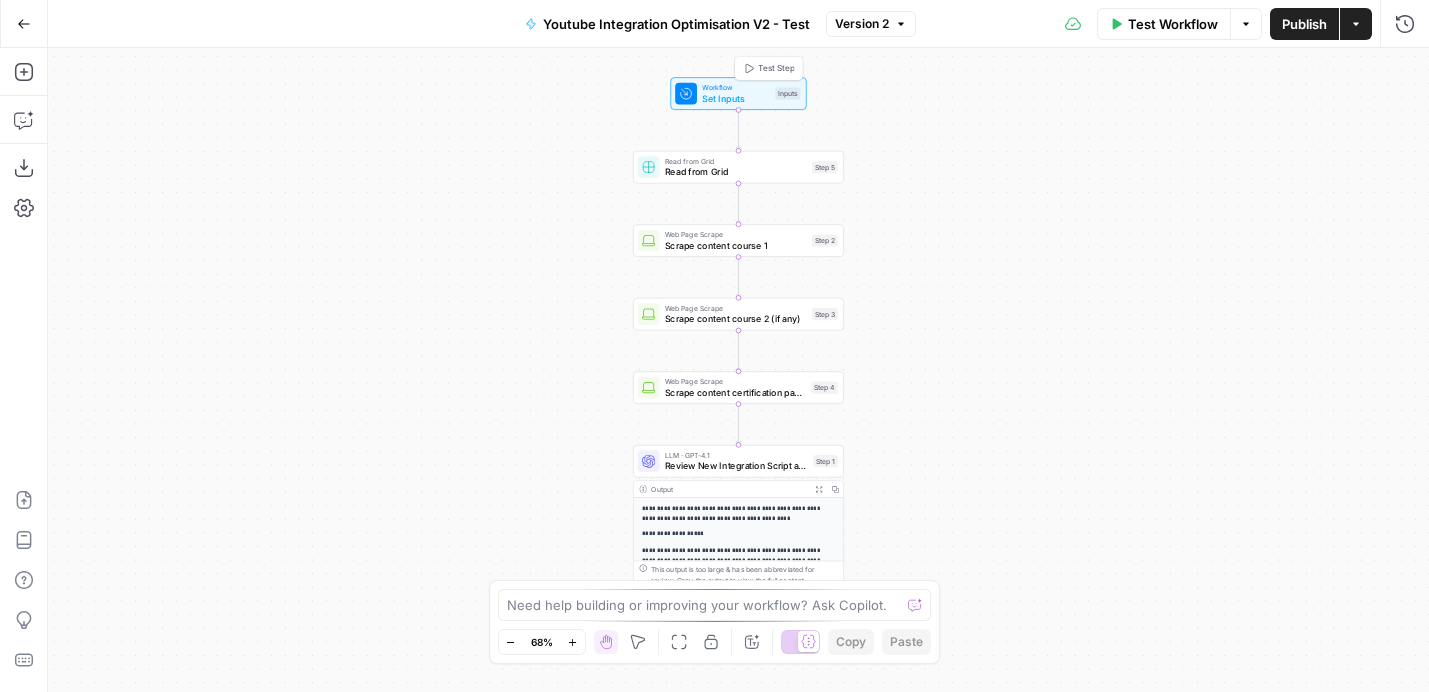 click on "Youtube Integration Optimisation V2 - Test" at bounding box center (667, 24) 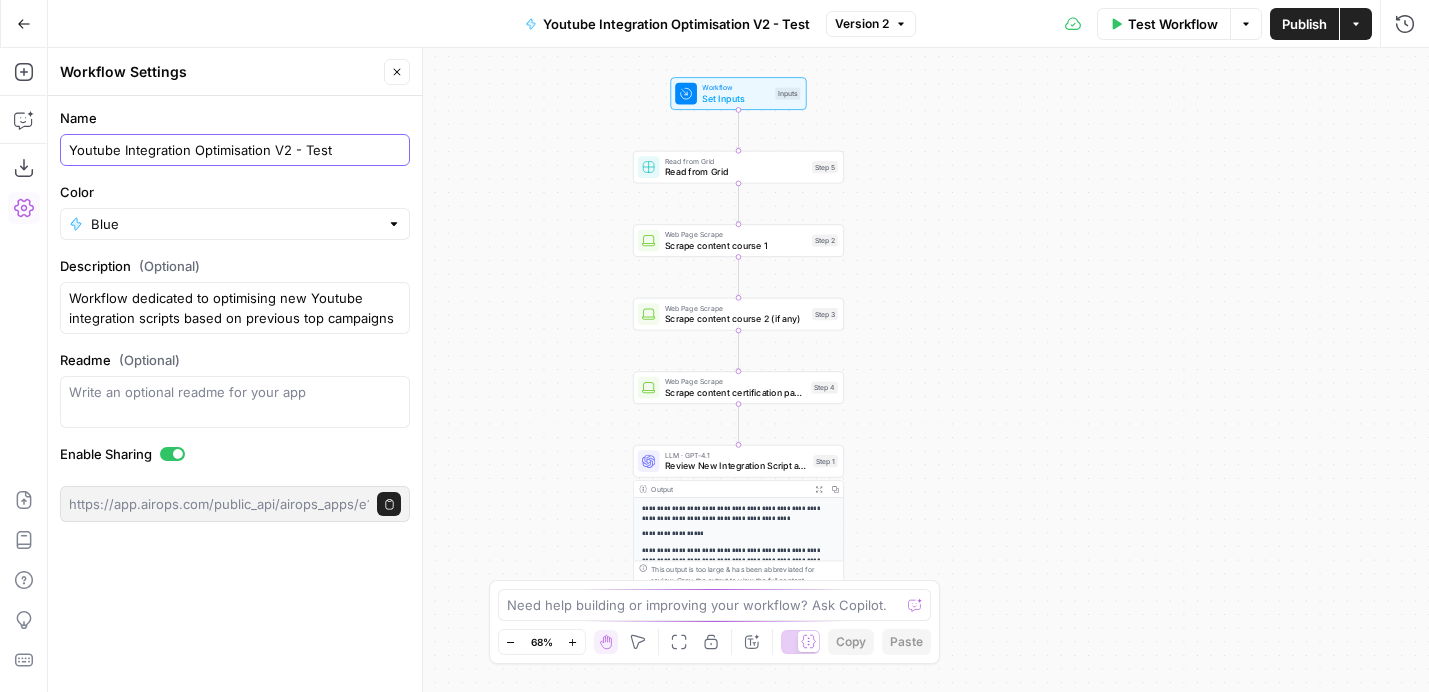 click on "Youtube Integration Optimisation V2 - Test" at bounding box center [235, 150] 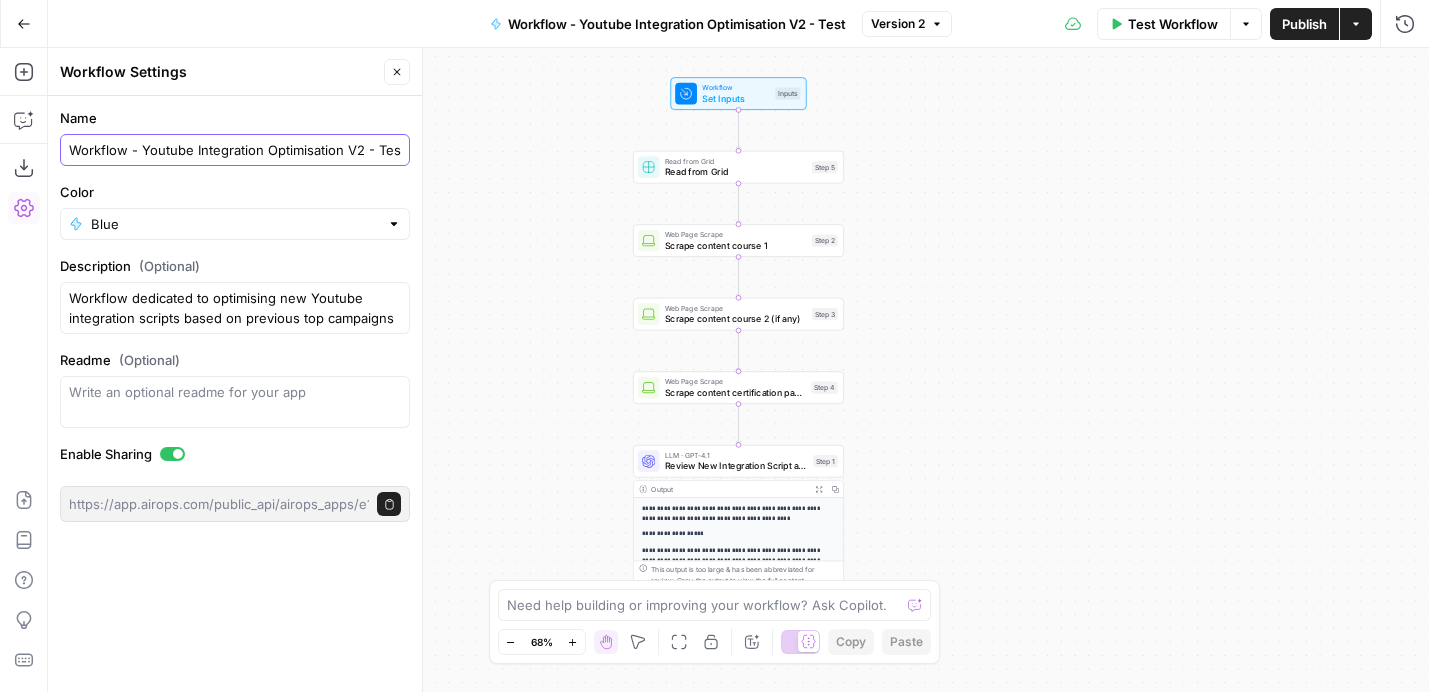 scroll, scrollTop: 0, scrollLeft: 0, axis: both 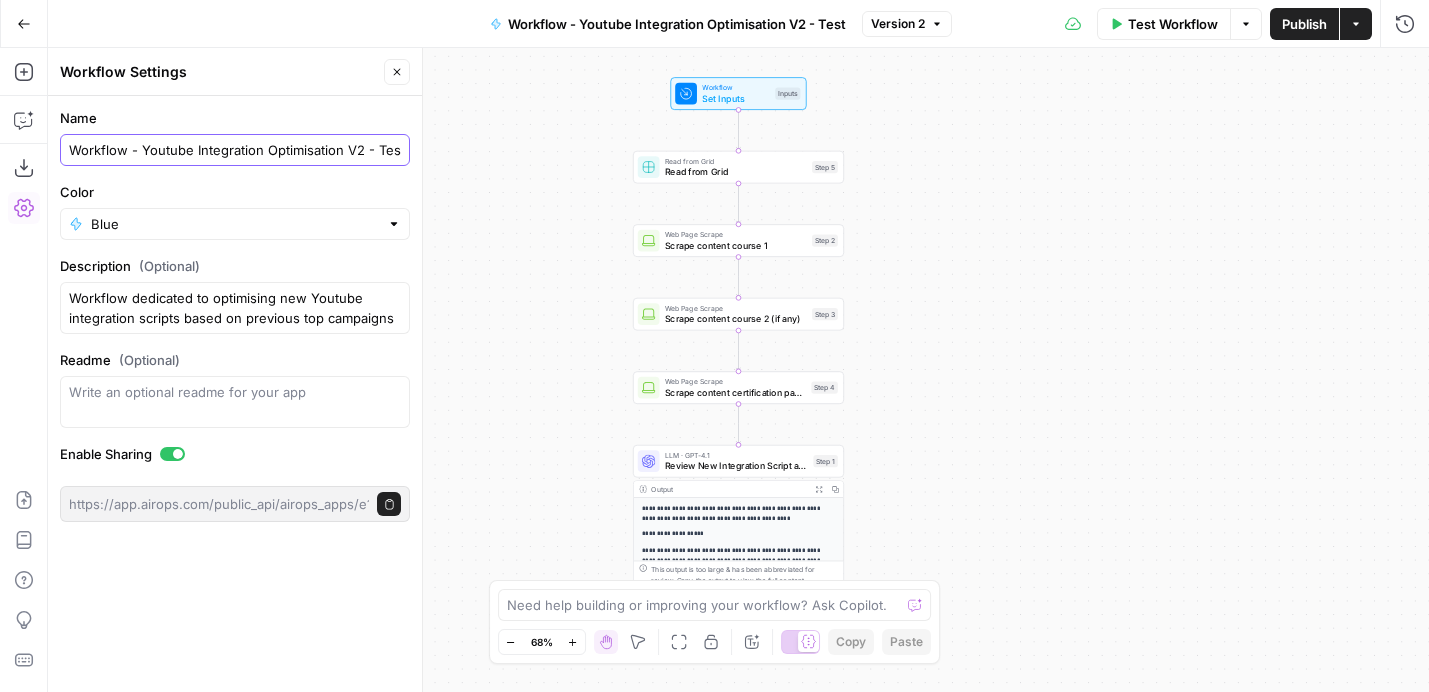click on "Workflow - Youtube Integration Optimisation V2 - Test" at bounding box center [235, 150] 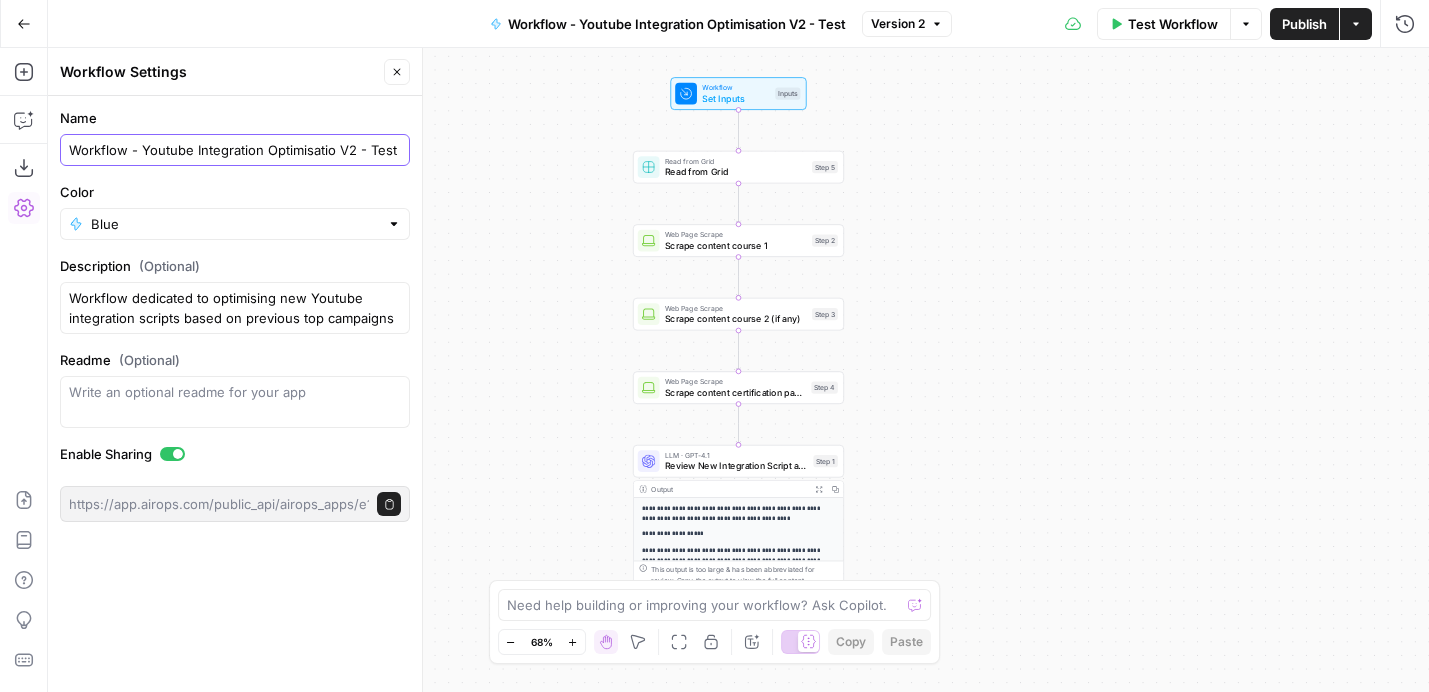 scroll, scrollTop: 0, scrollLeft: 0, axis: both 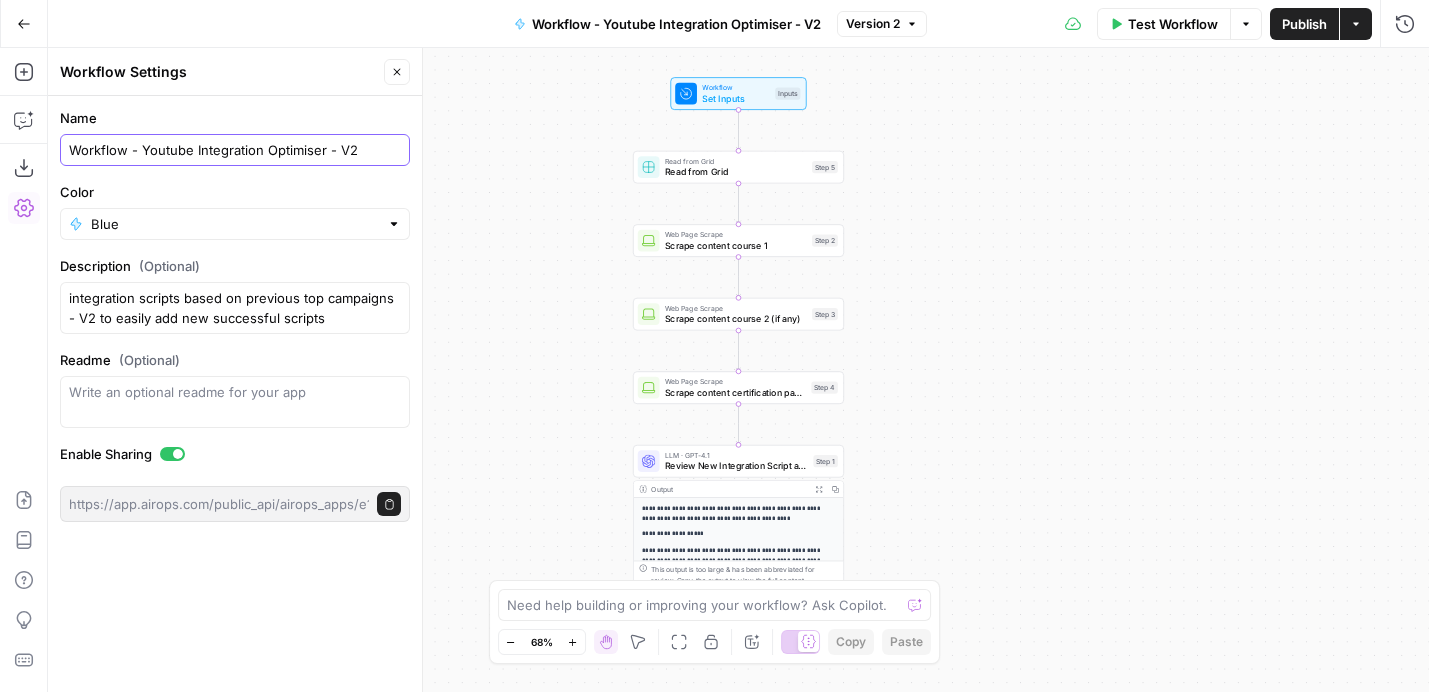 type on "Workflow - Youtube Integration Optimiser - V2" 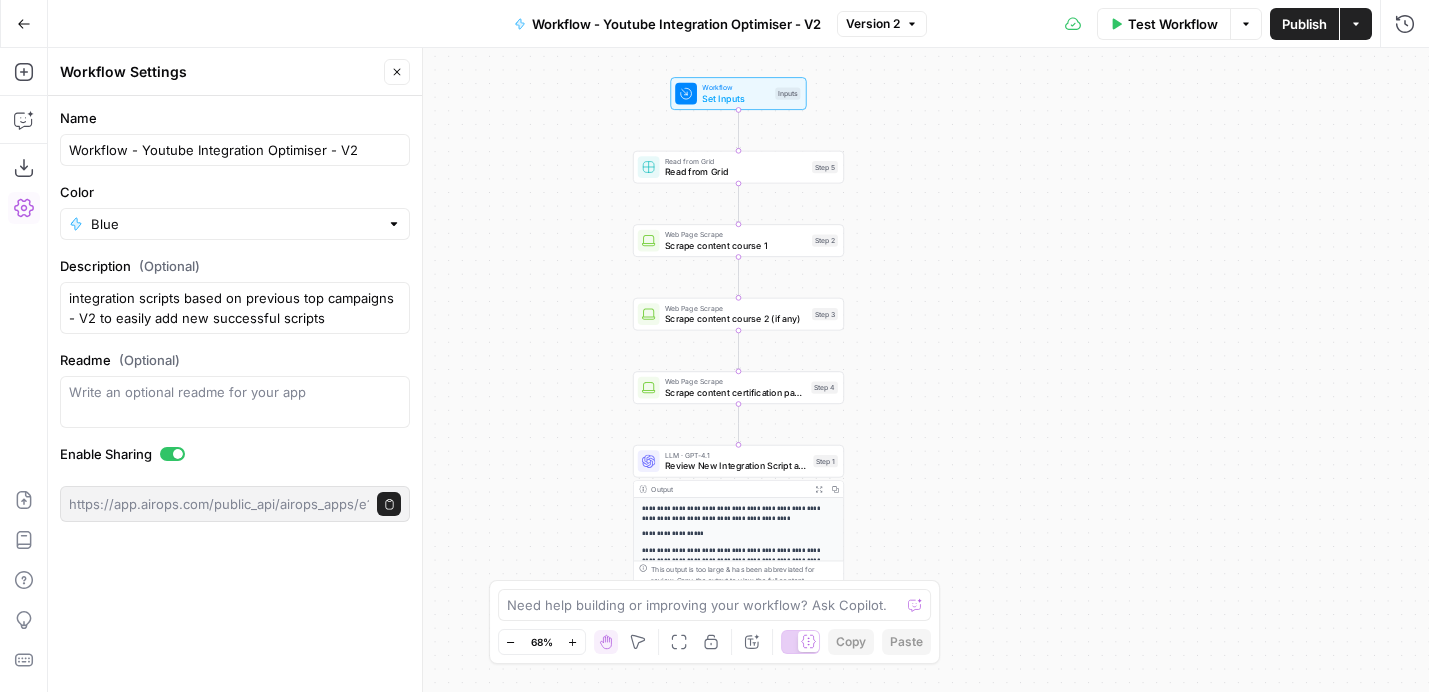click on "**********" at bounding box center (738, 370) 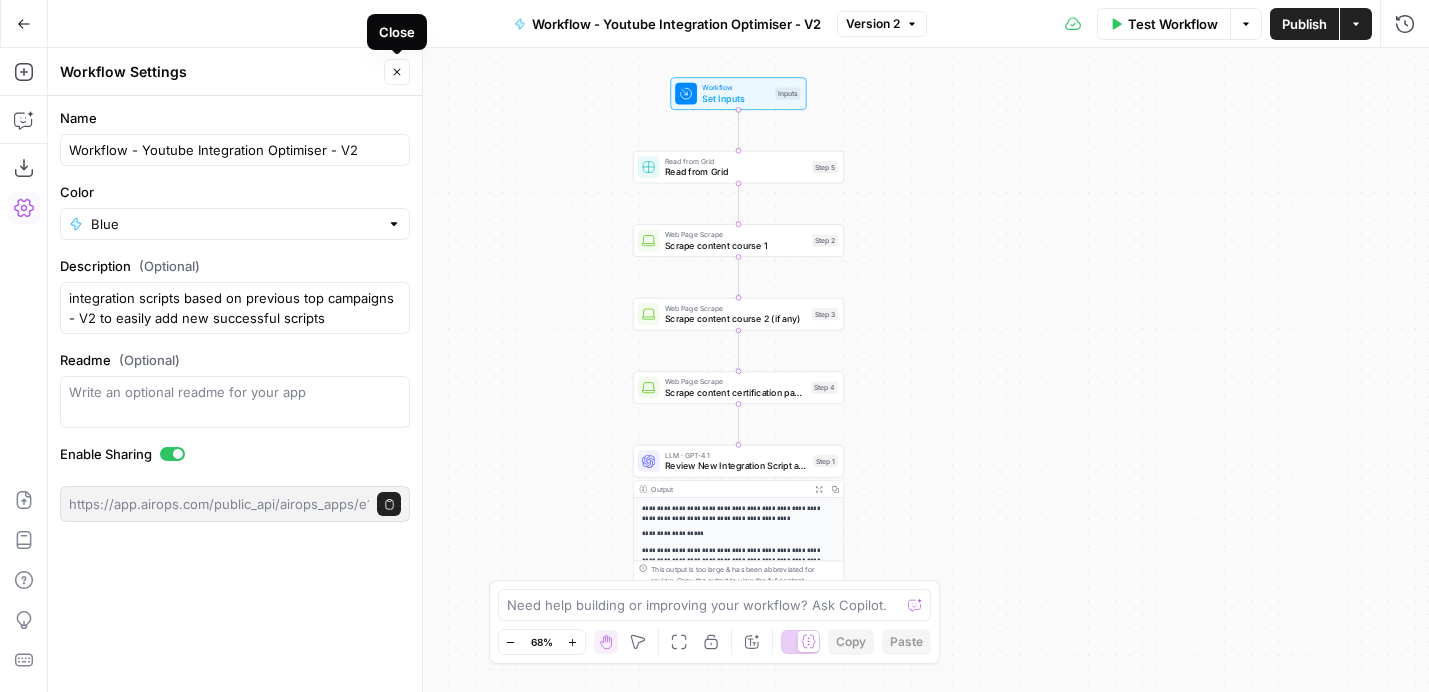 click 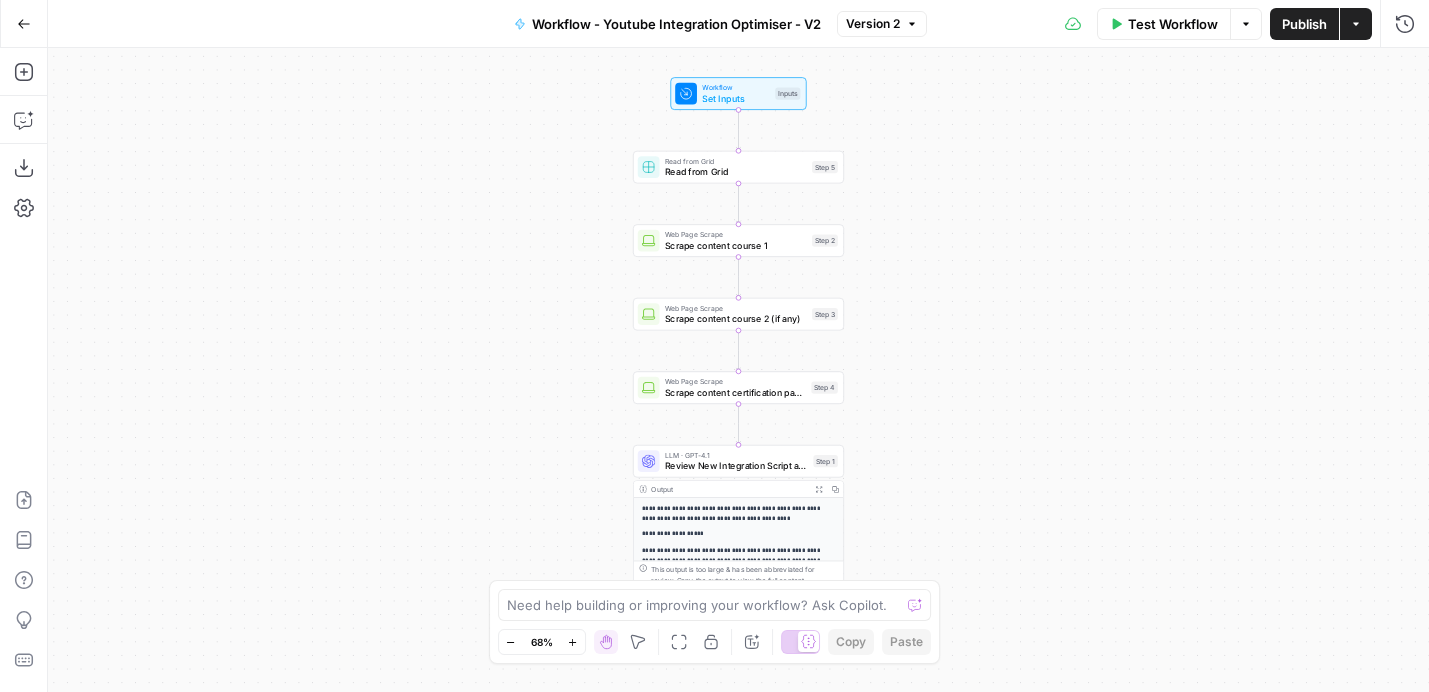 click 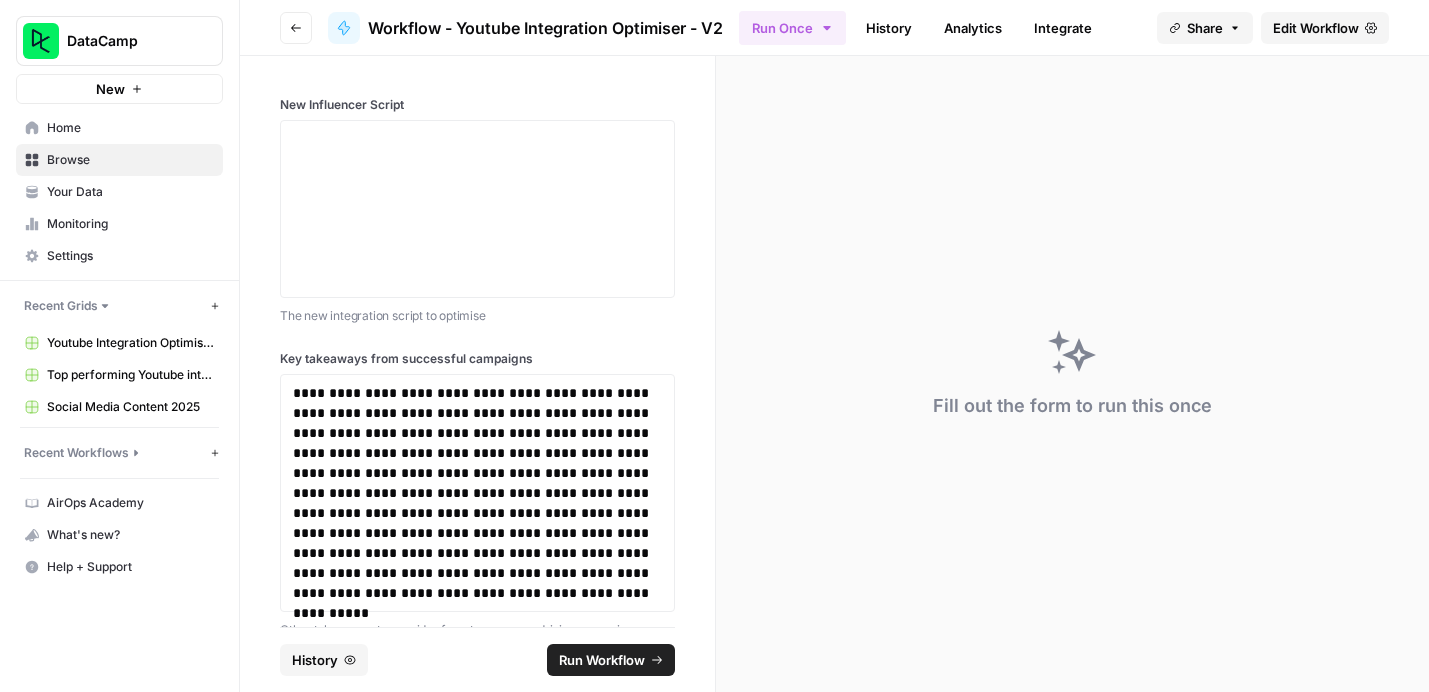 click on "Browse" at bounding box center (130, 160) 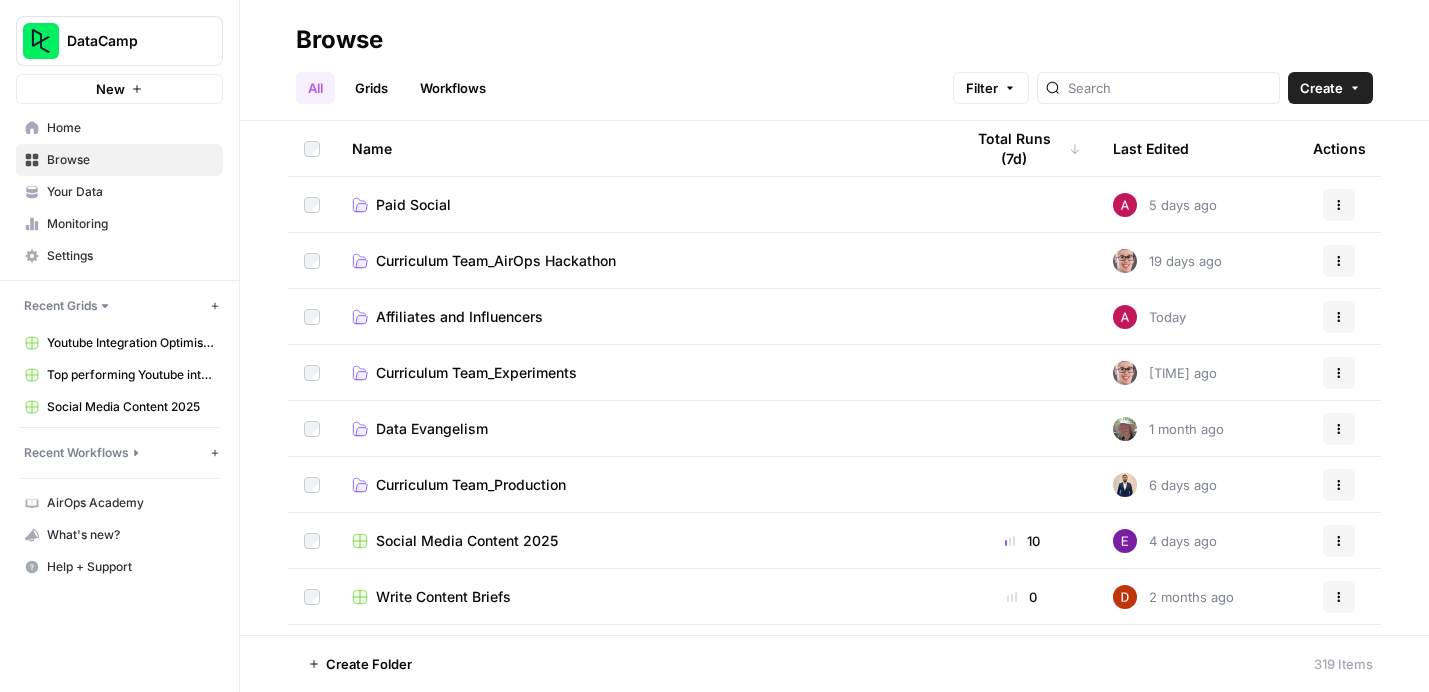 click on "Affiliates and Influencers" at bounding box center [459, 317] 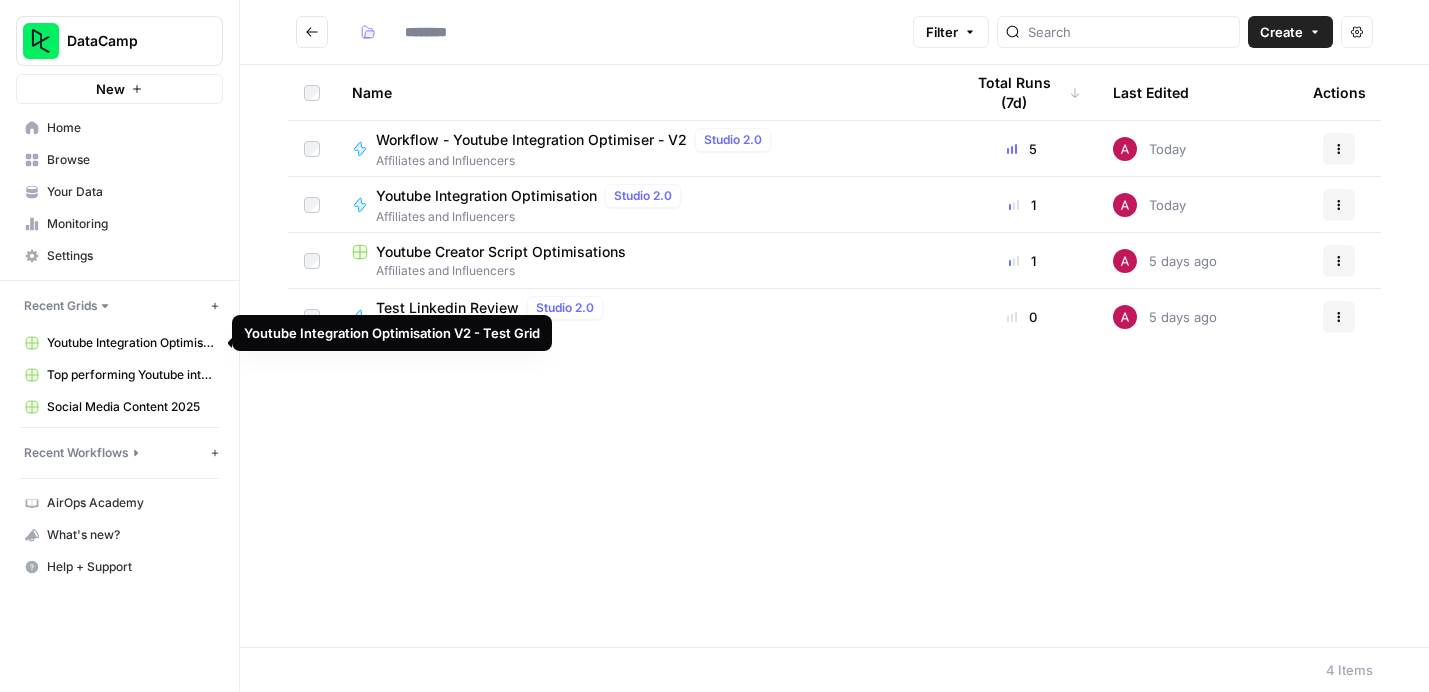 click on "Youtube Integration Optimisation V2 - Test Grid" at bounding box center [130, 343] 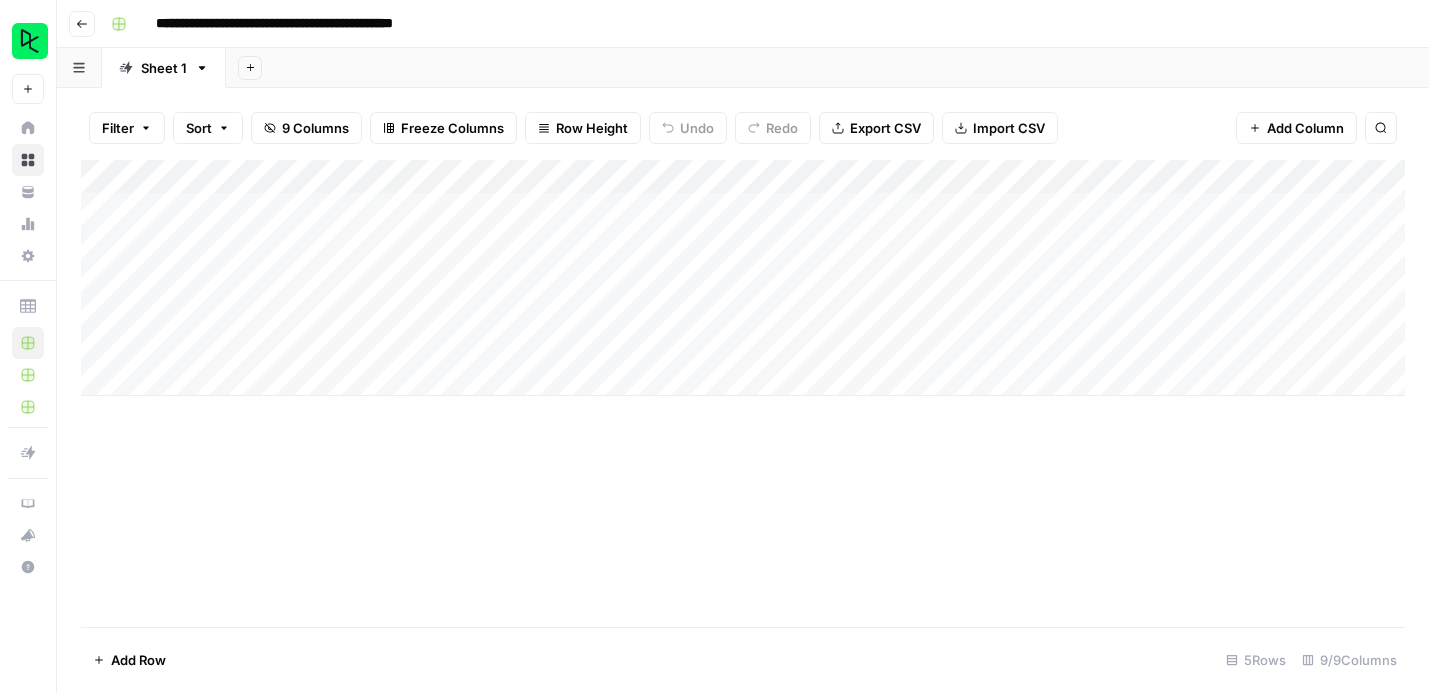 click on "**********" at bounding box center [316, 24] 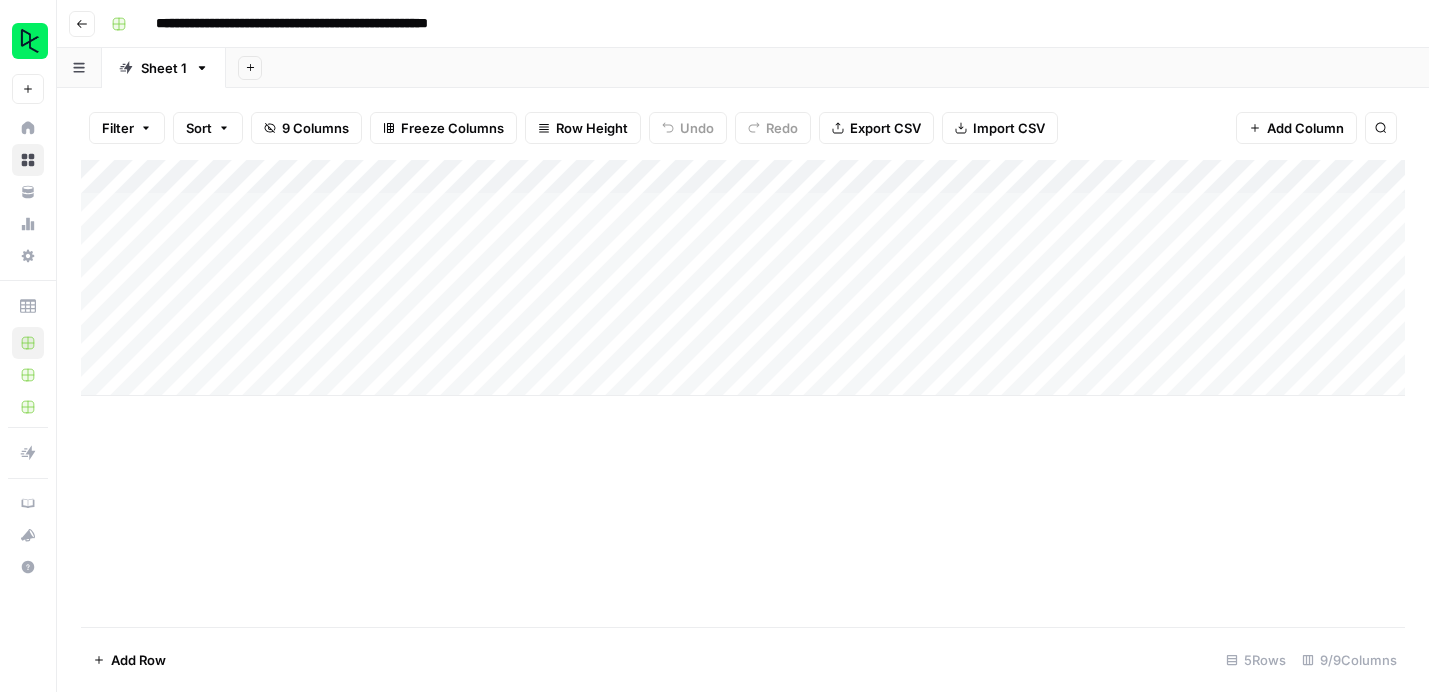 click on "**********" at bounding box center [337, 24] 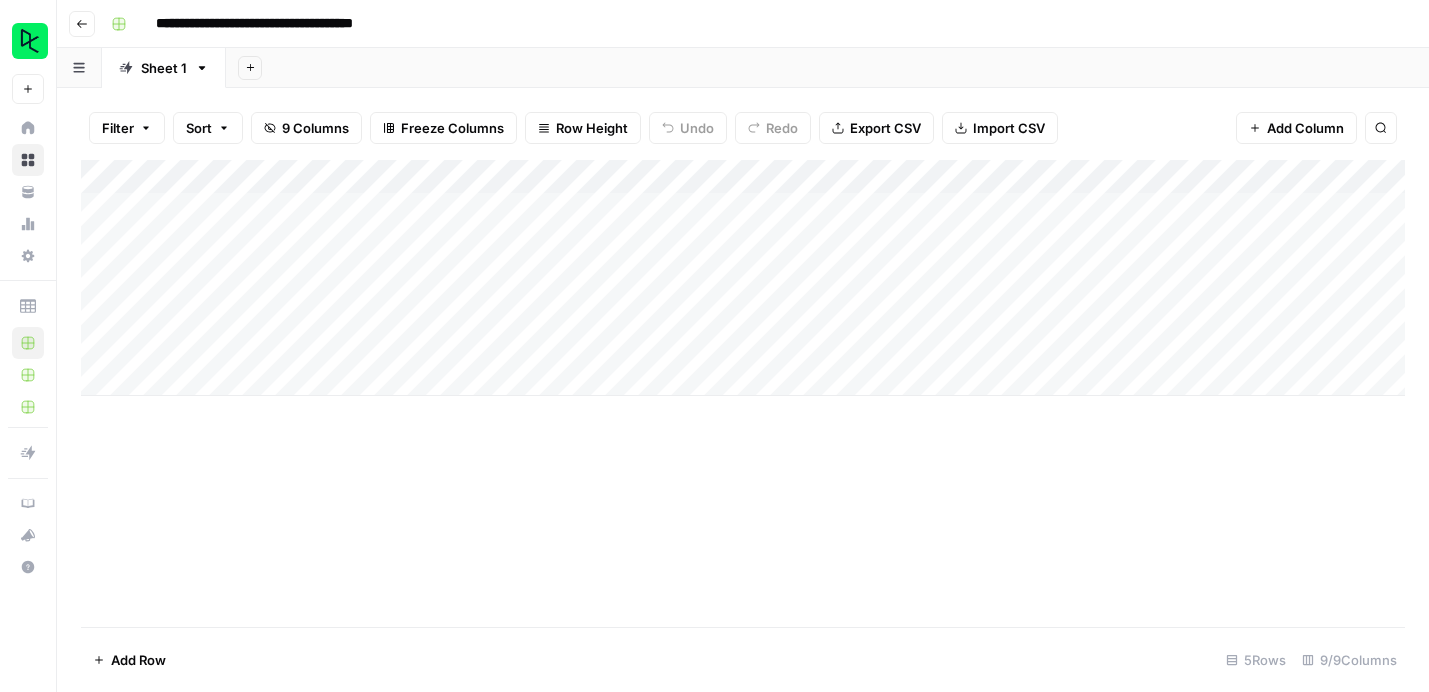 type on "**********" 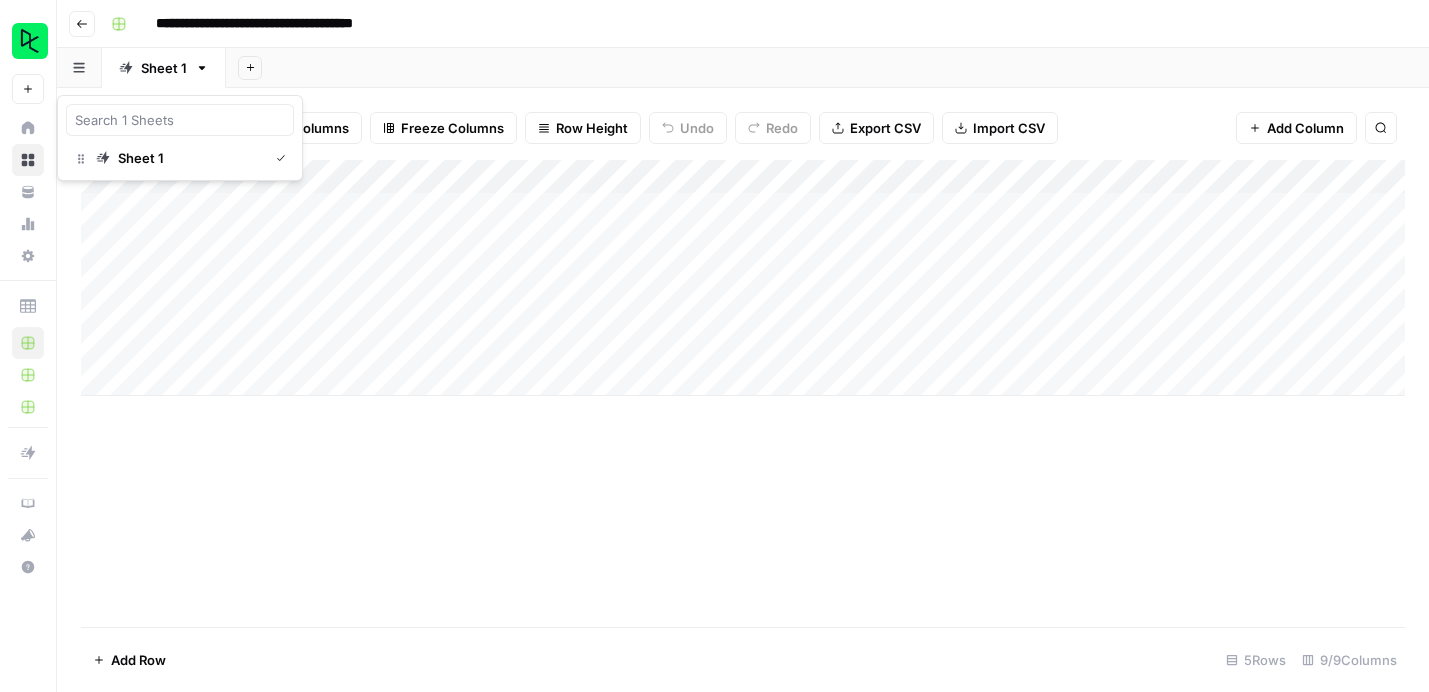 click on "Add Sheet" at bounding box center [827, 68] 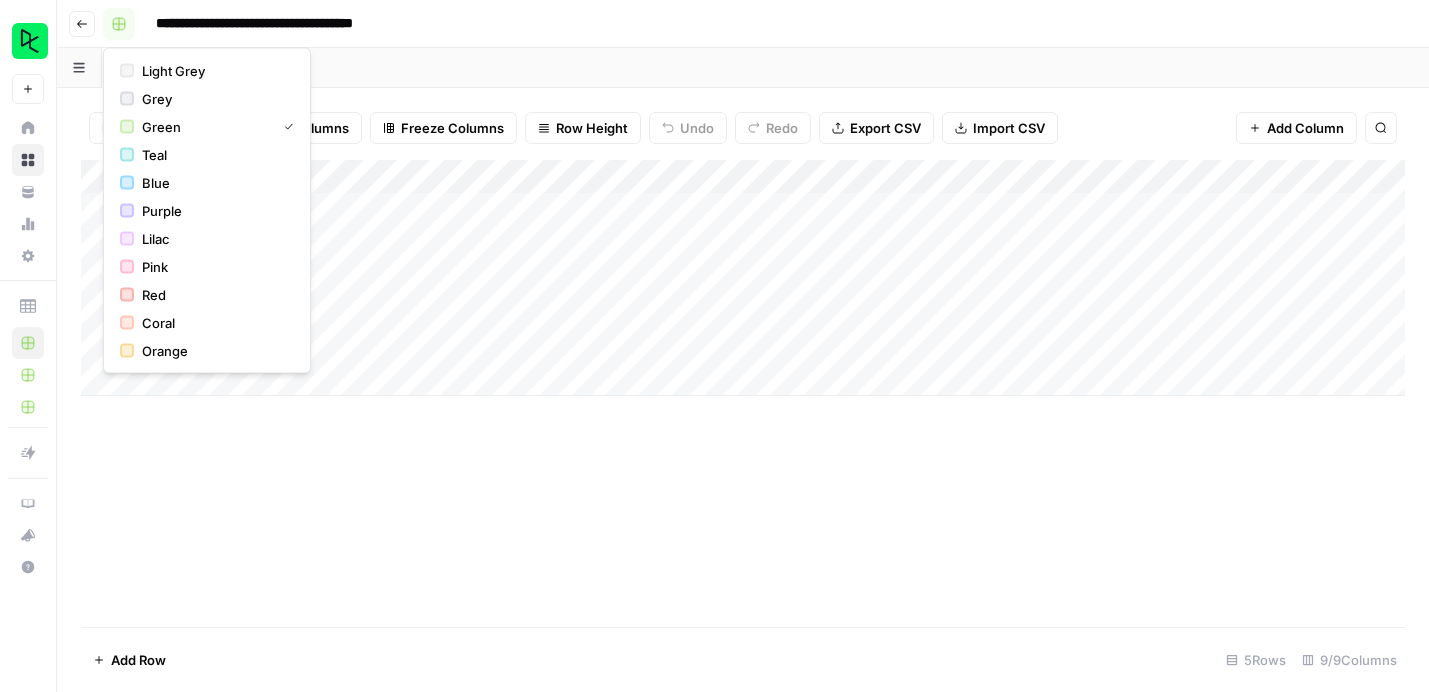 click 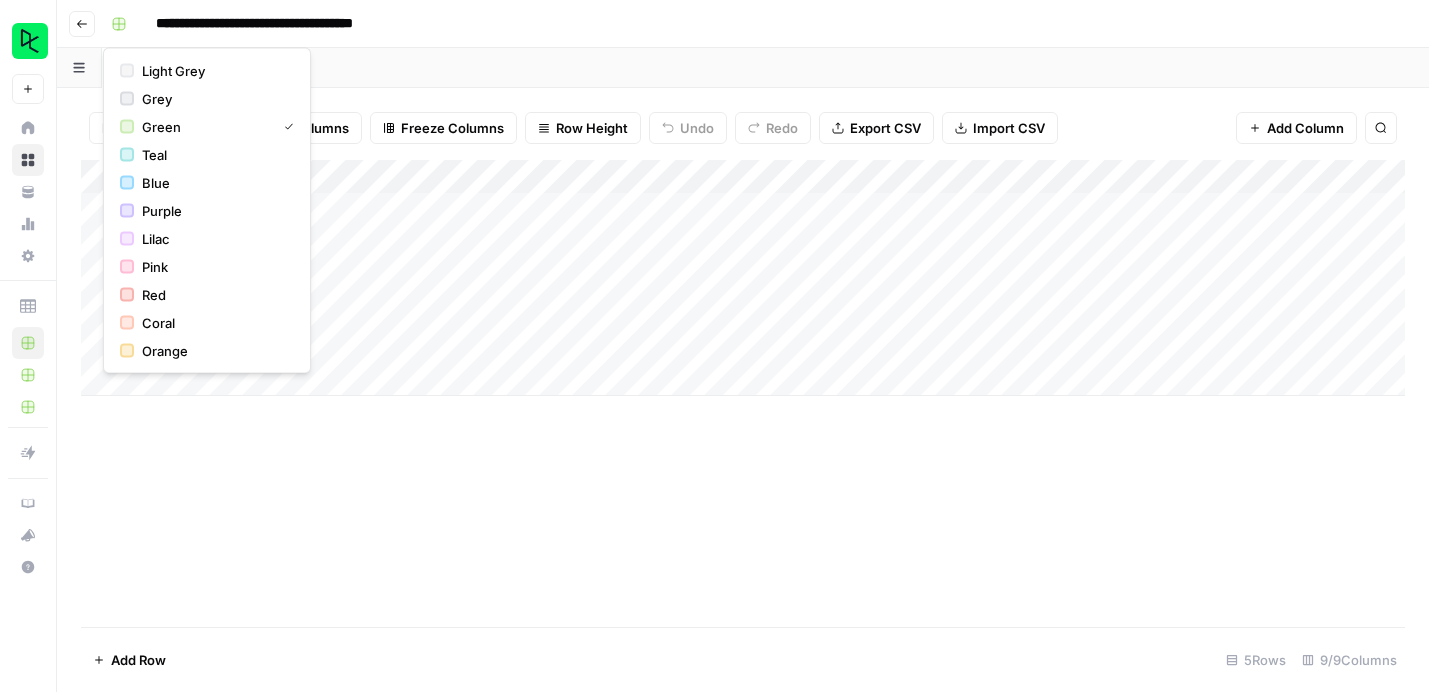 click on "**********" at bounding box center (756, 24) 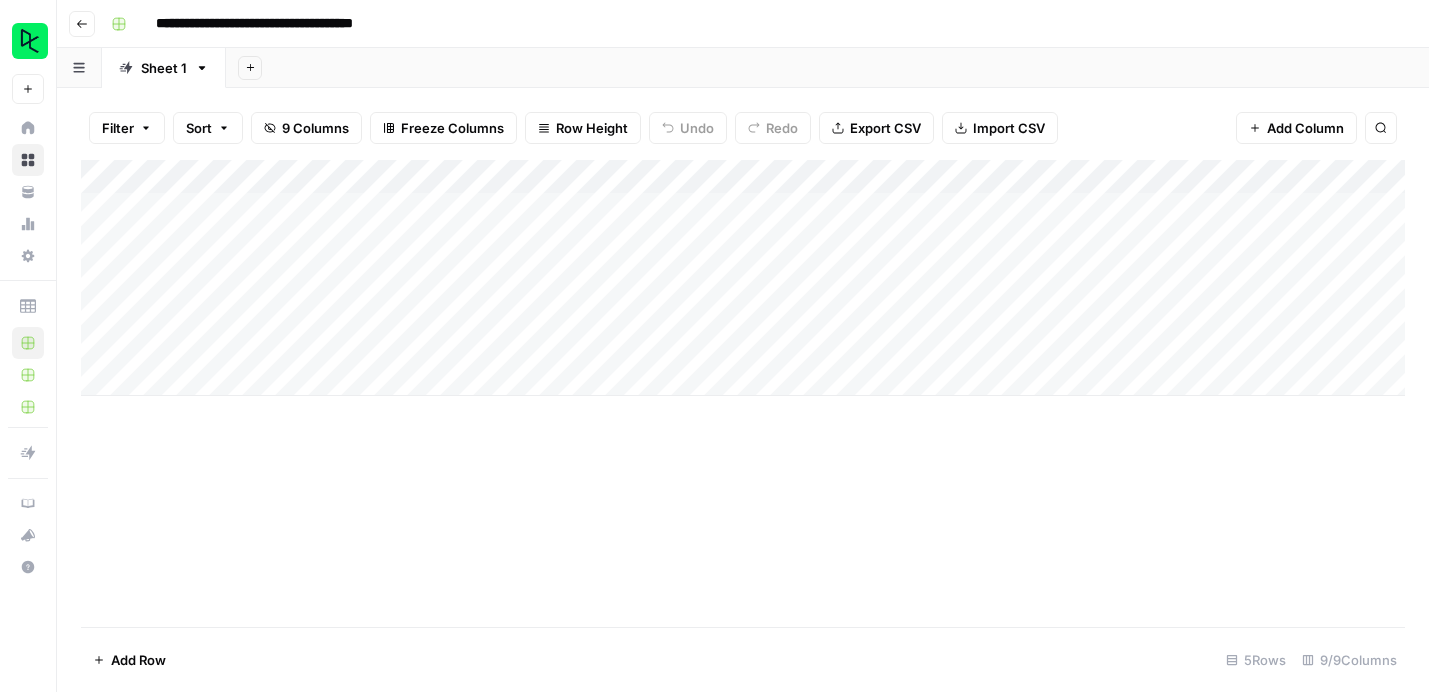 click 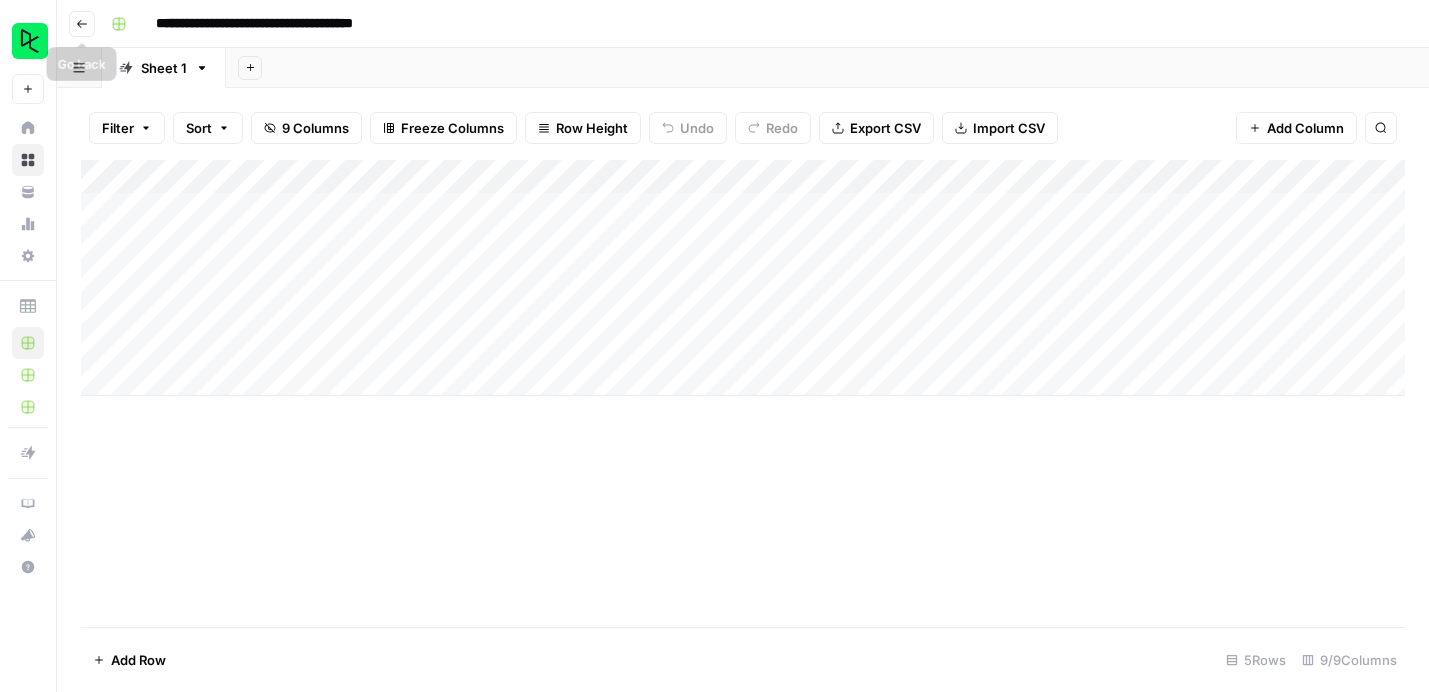 click 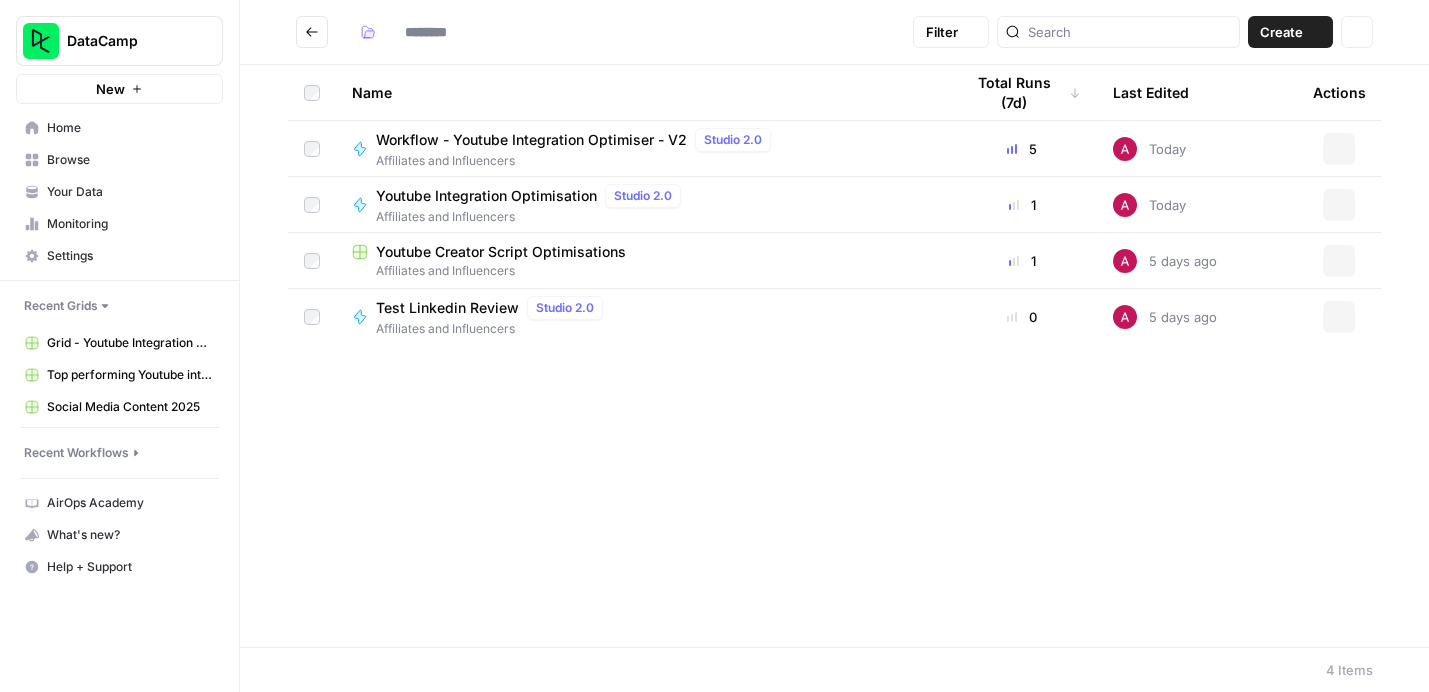 type on "**********" 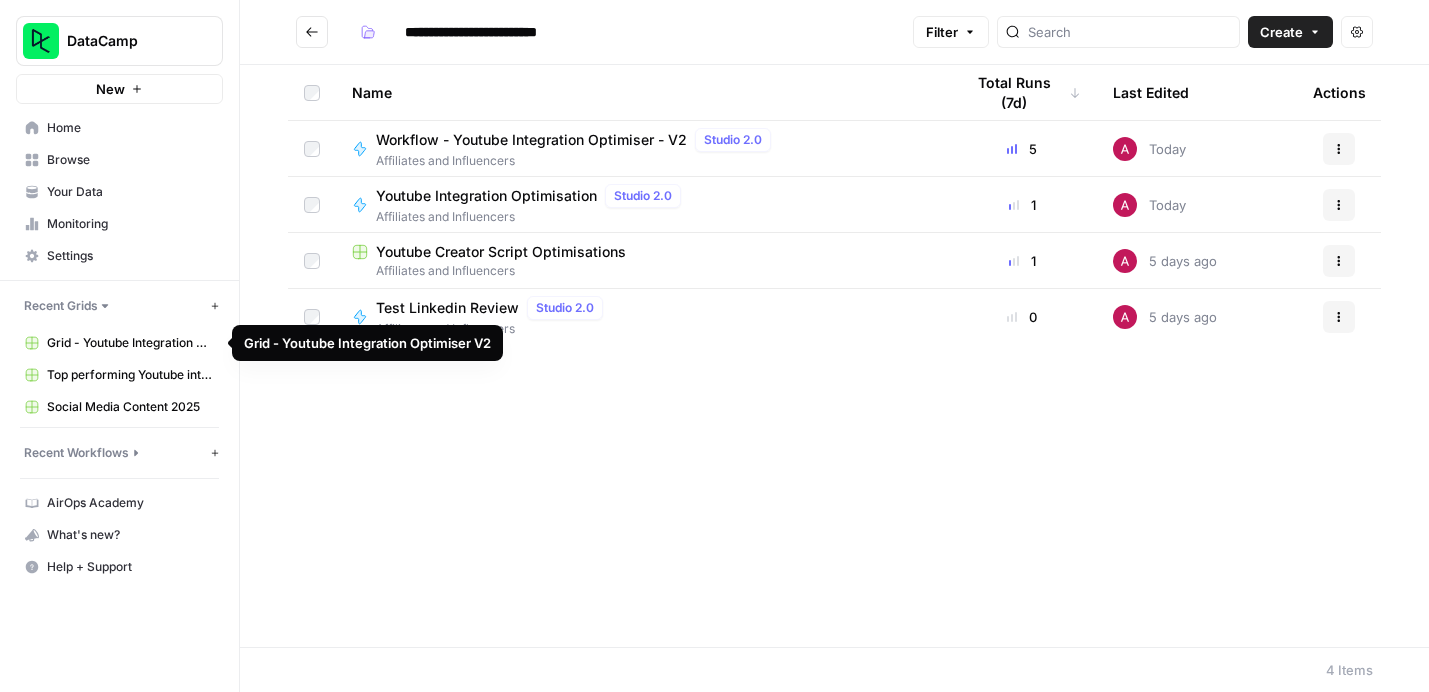 click on "Name Total Runs (7d) Last Edited Actions Workflow - Youtube Integration Optimiser - V2 Studio 2.0 Affiliates and Influencers 5 Today Actions Youtube Integration Optimisation Studio 2.0 Affiliates and Influencers 1 Today Actions Youtube Creator Script Optimisations Affiliates and Influencers 1 5 days ago Actions Test Linkedin Review Studio 2.0 Affiliates and Influencers 0 5 days ago Actions" at bounding box center [834, 356] 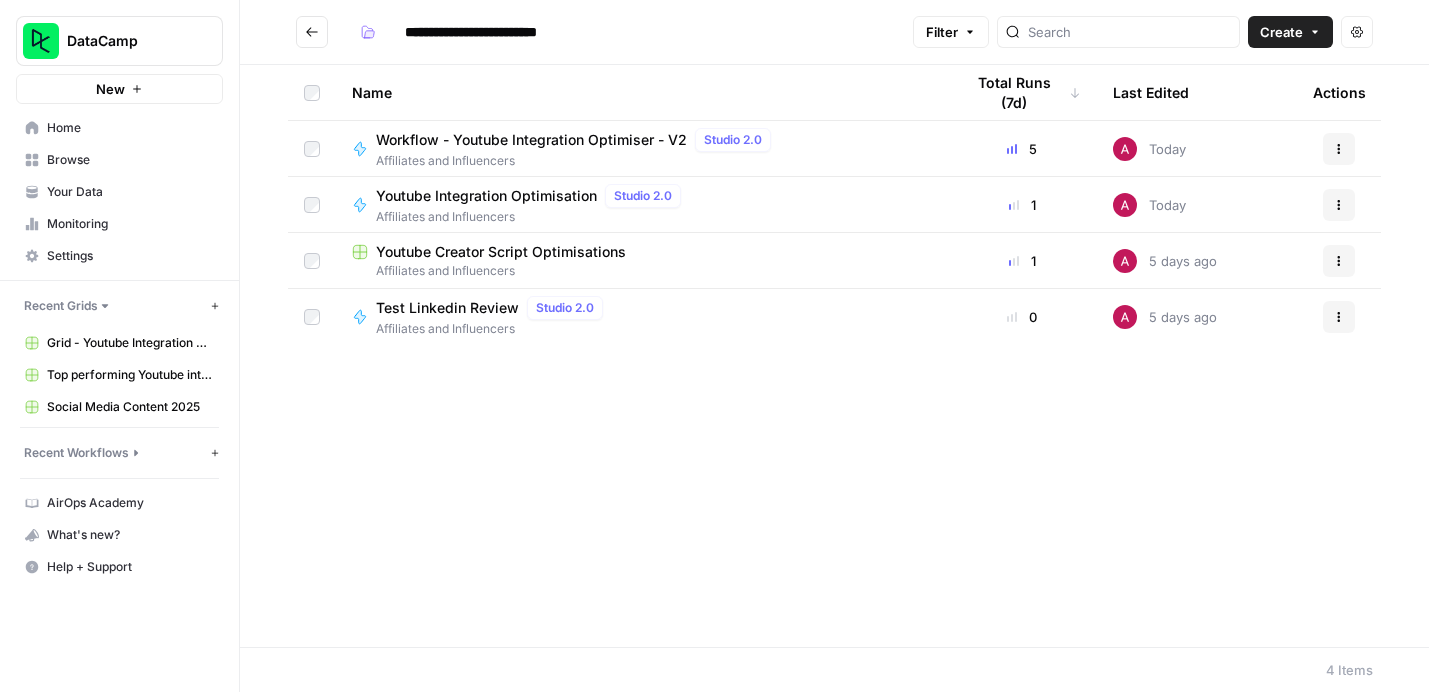 click on "Create" at bounding box center (1290, 32) 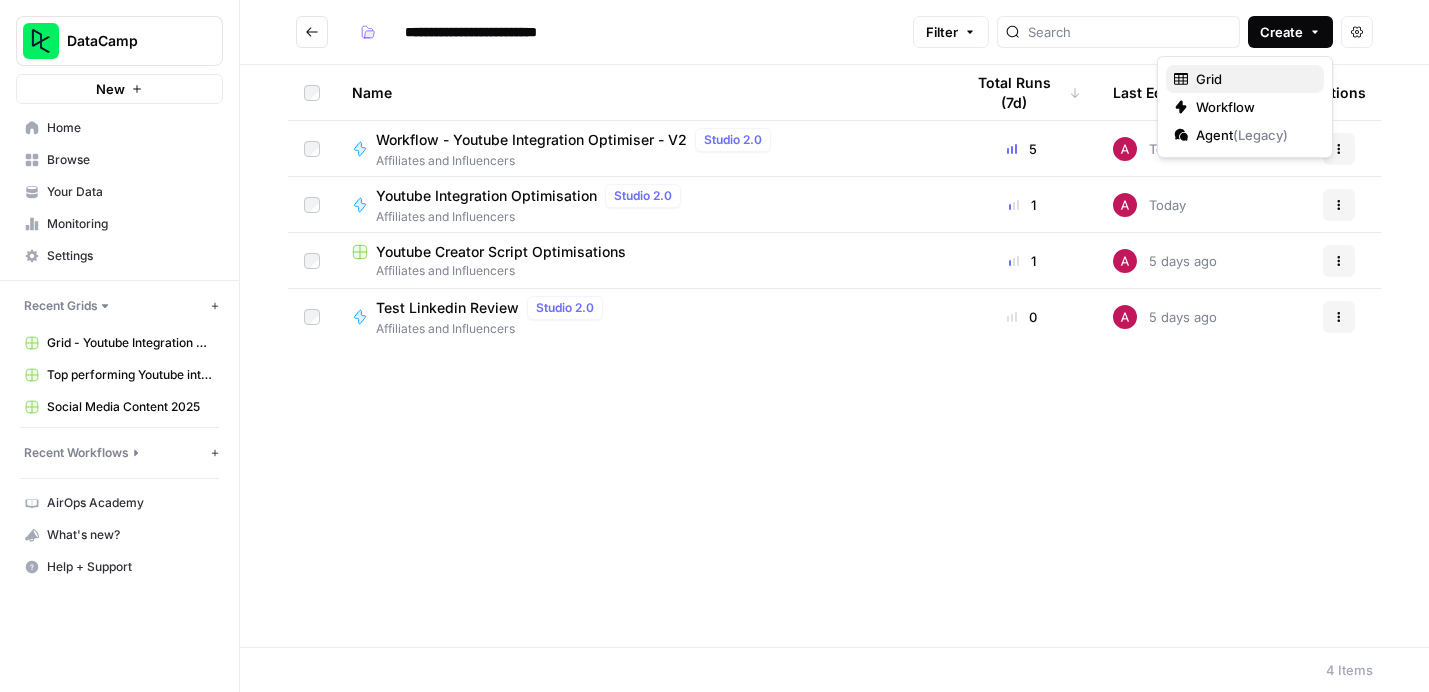 click on "Grid" at bounding box center (1252, 79) 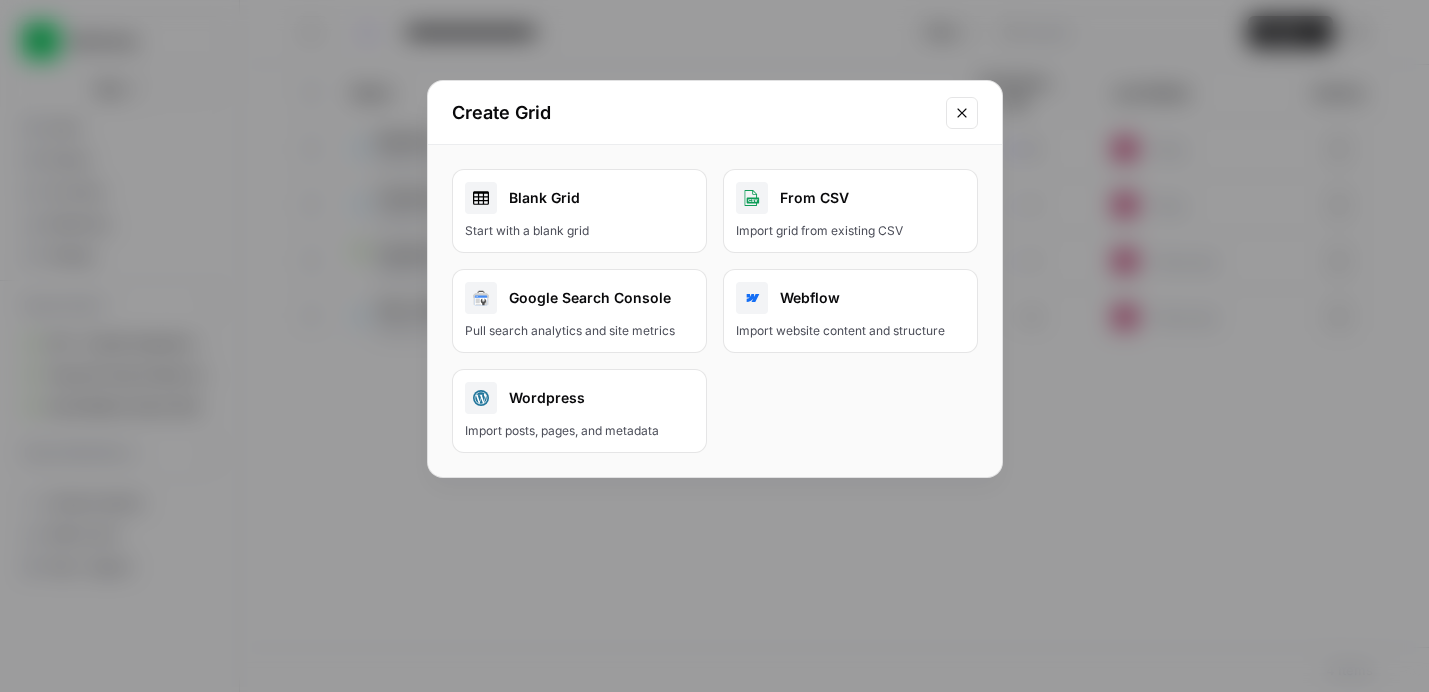 click 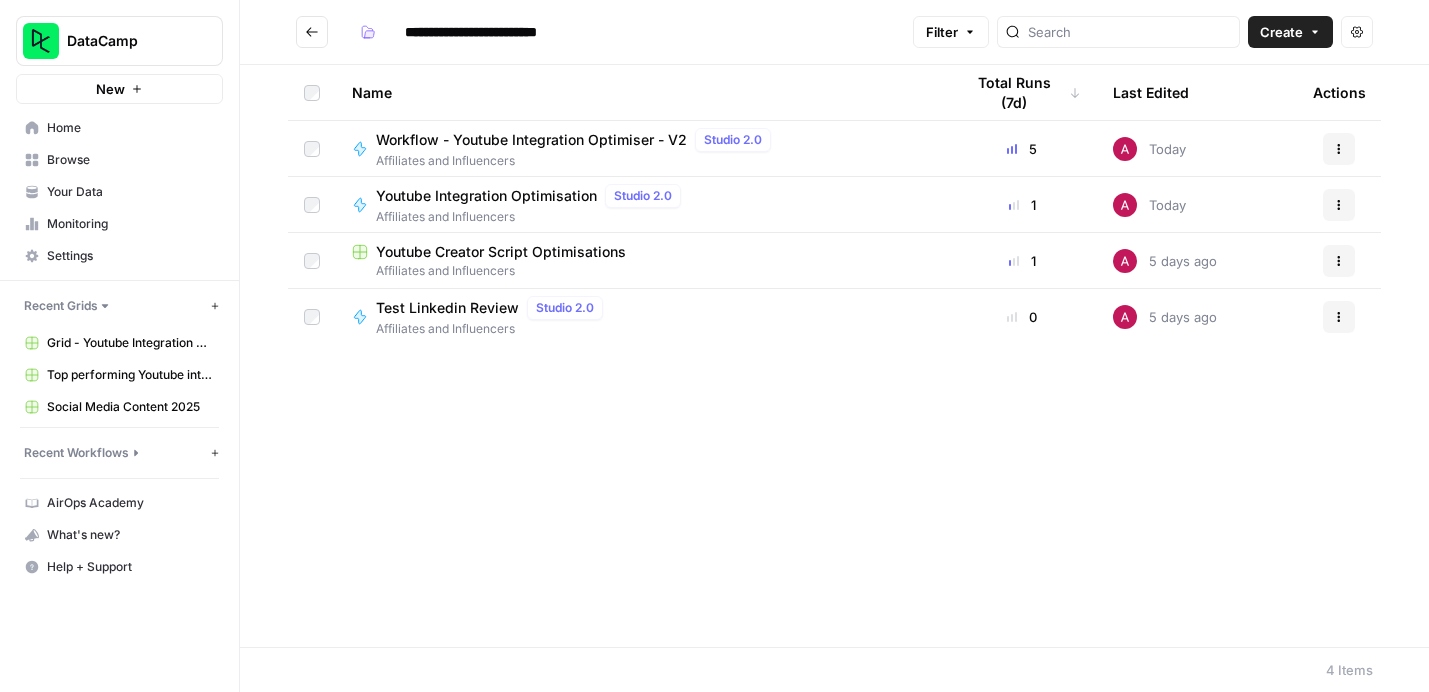 click 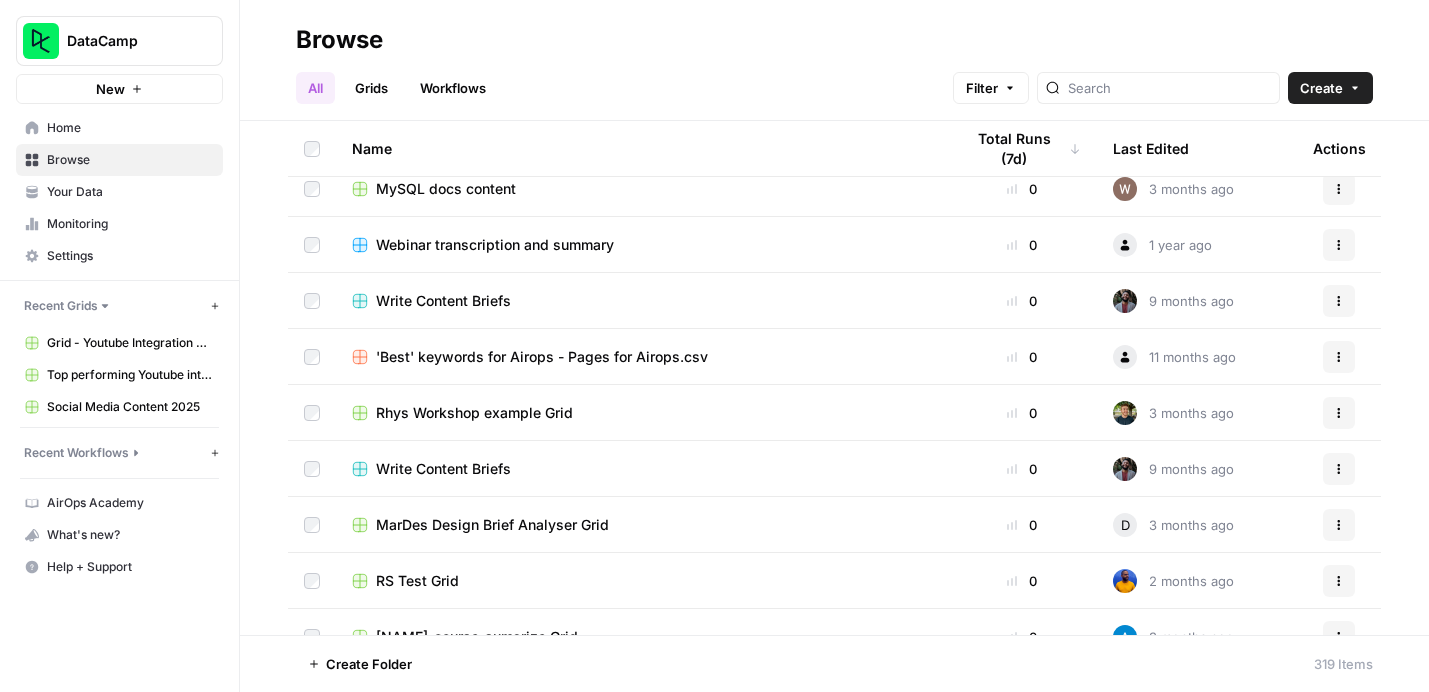scroll, scrollTop: 0, scrollLeft: 0, axis: both 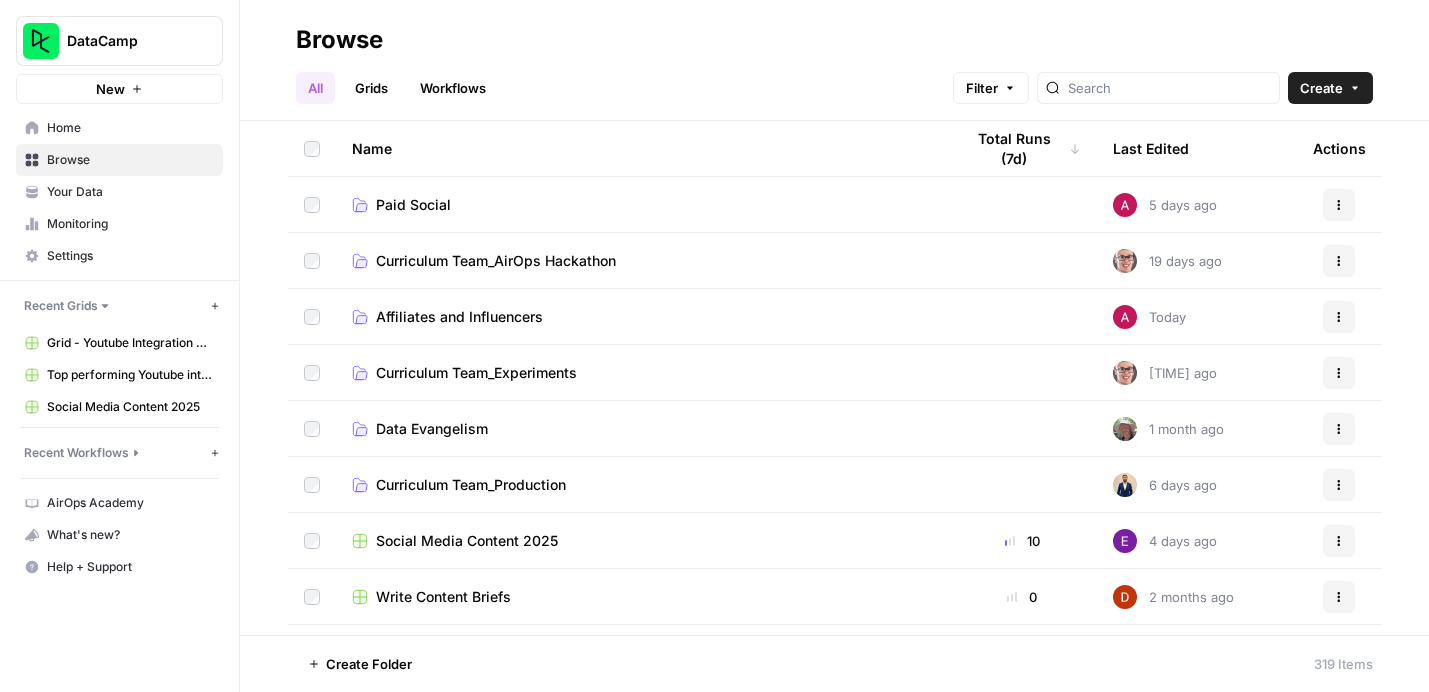 click on "Home" at bounding box center [130, 128] 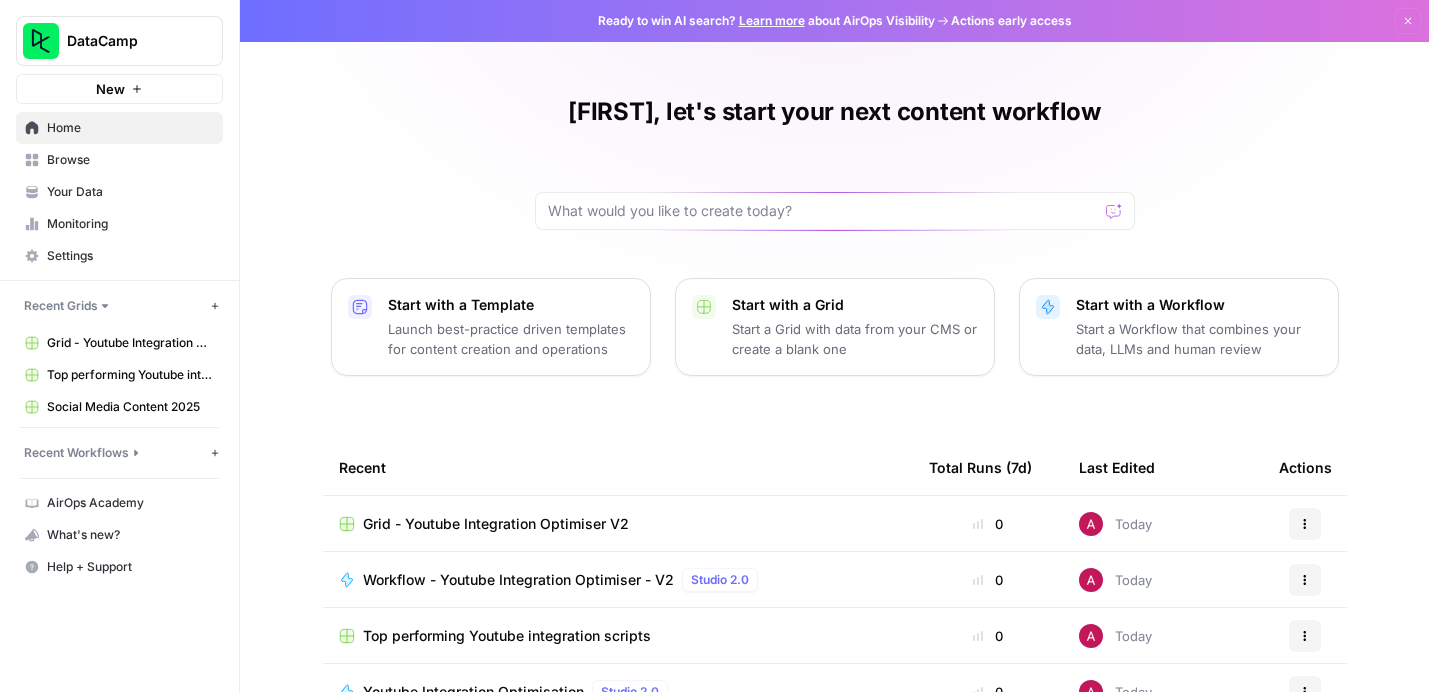 scroll, scrollTop: 116, scrollLeft: 0, axis: vertical 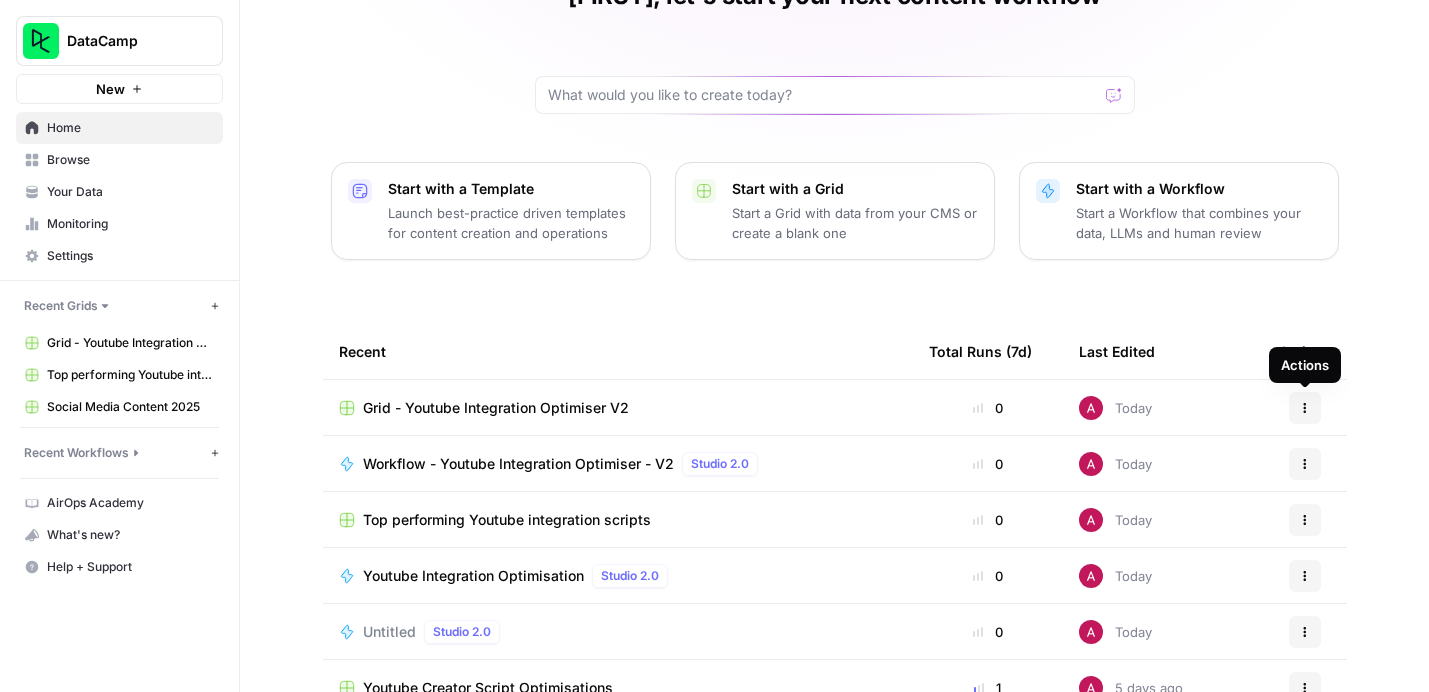 click 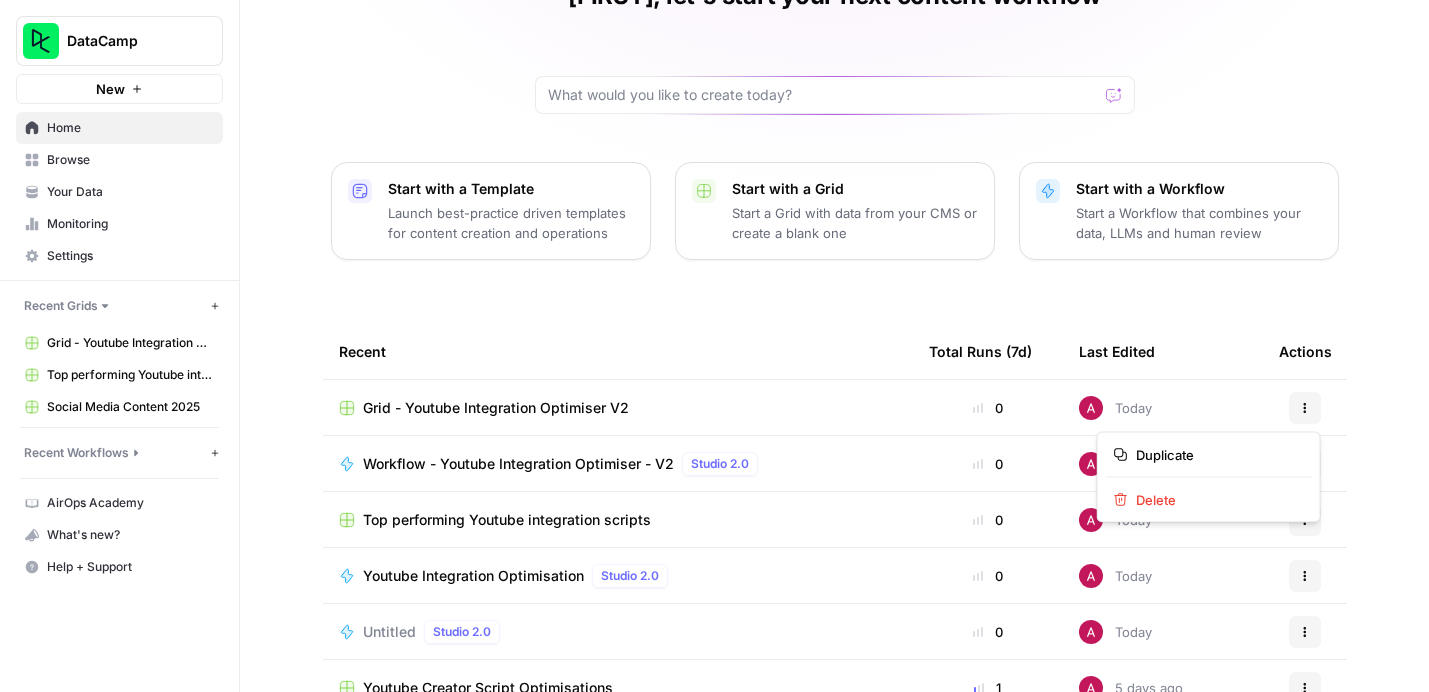 click on "Recent" at bounding box center (618, 351) 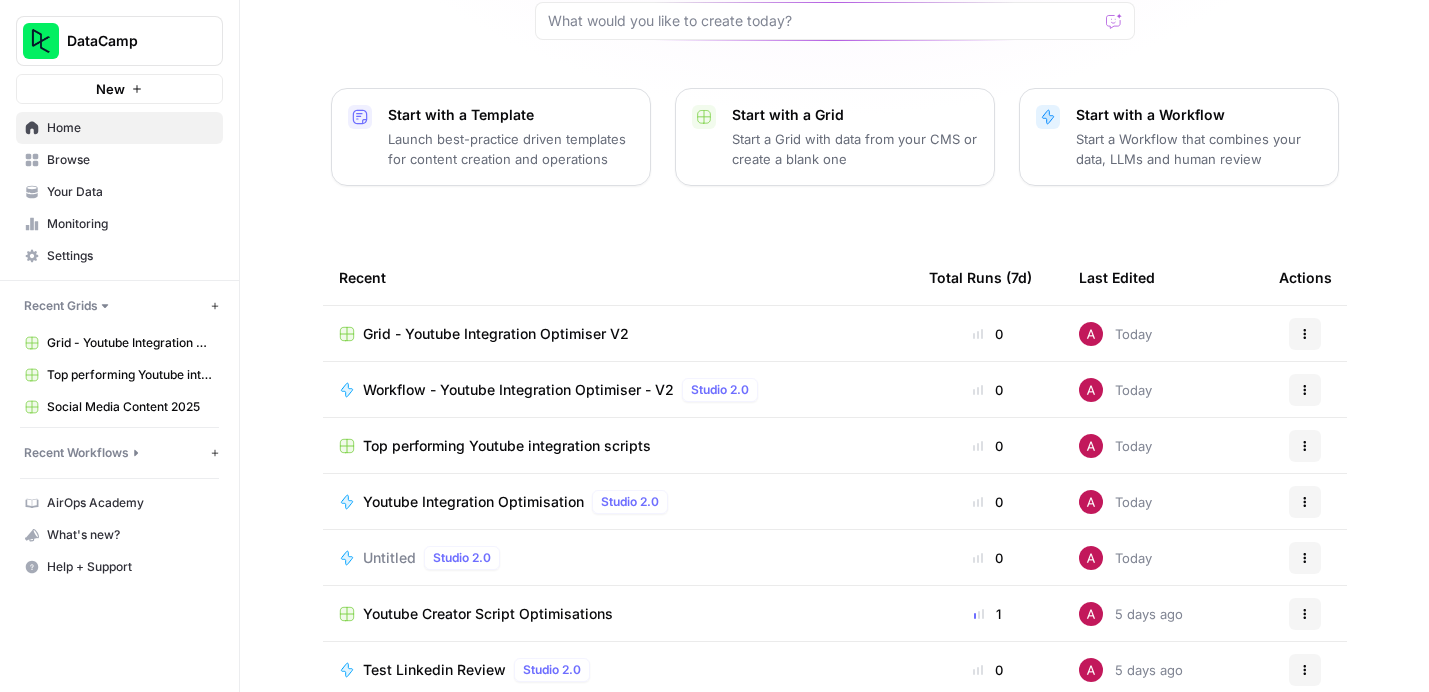 scroll, scrollTop: 228, scrollLeft: 0, axis: vertical 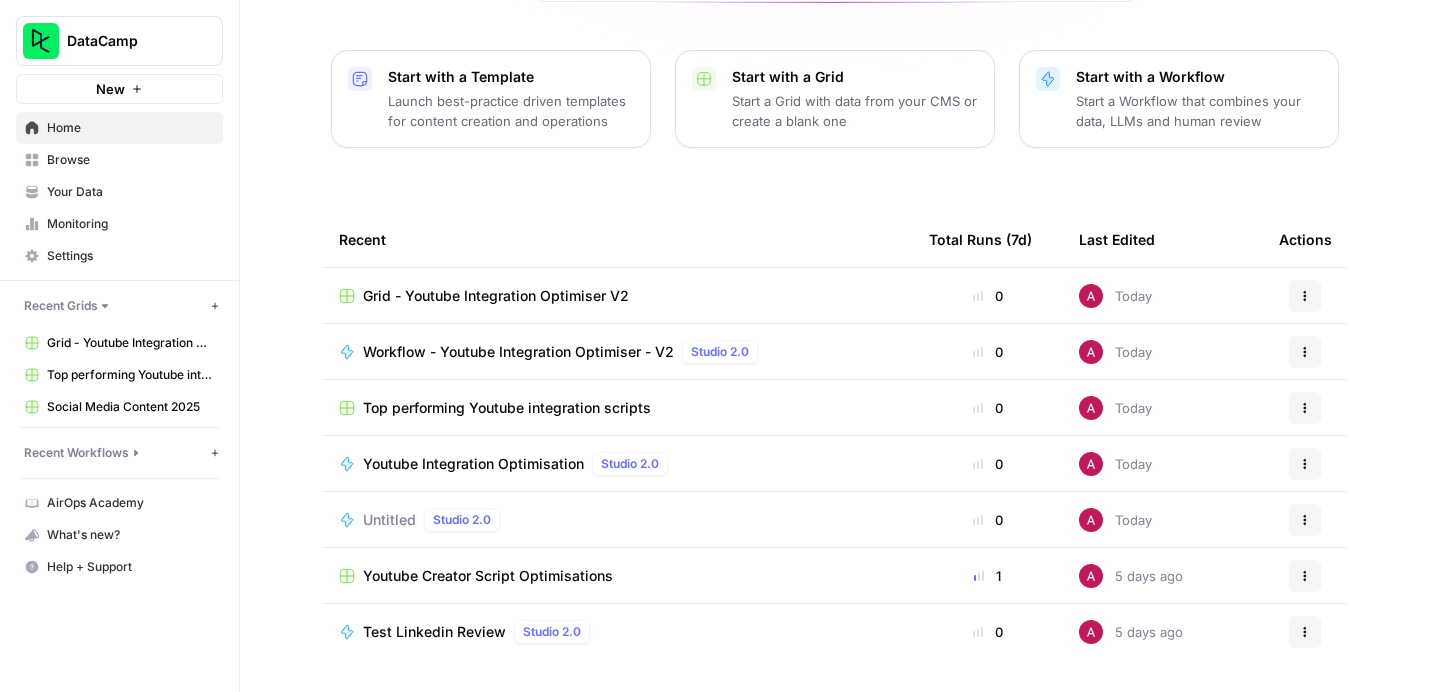 click on "Grid - Youtube Integration Optimiser V2" at bounding box center (496, 296) 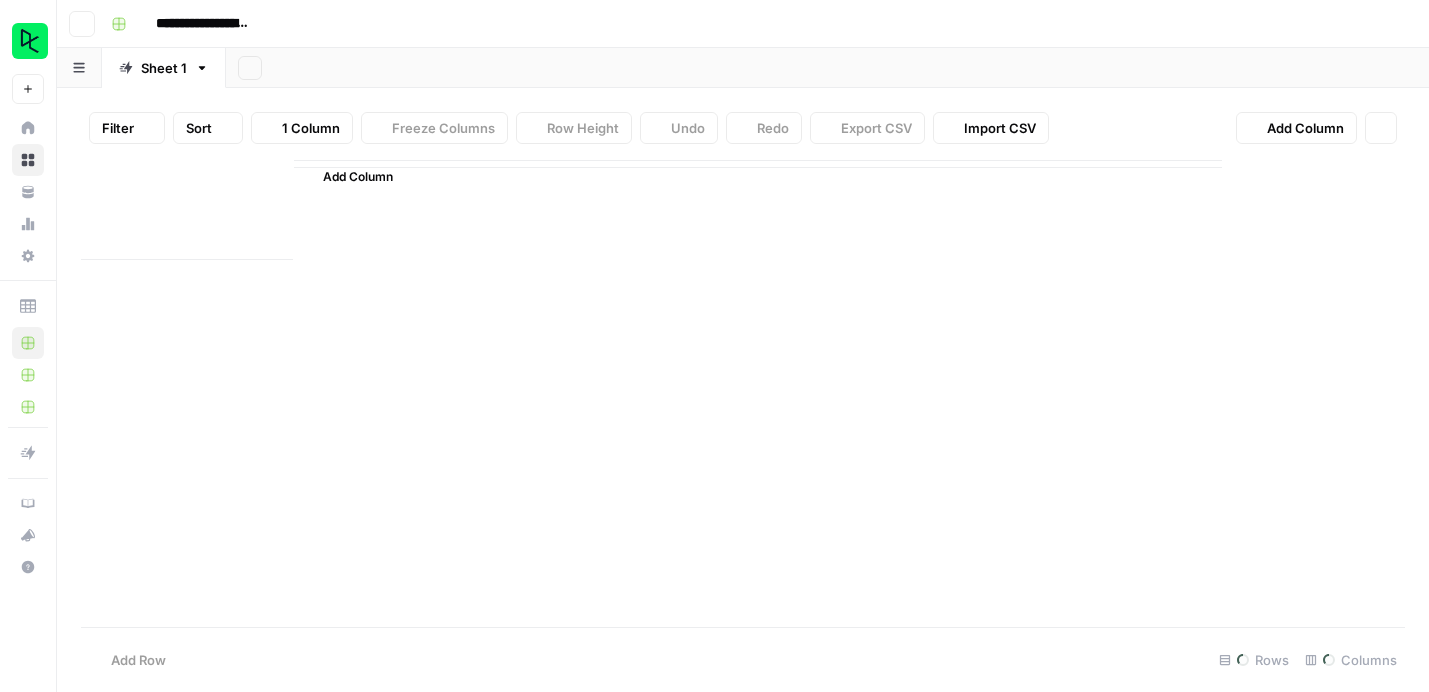 scroll, scrollTop: 0, scrollLeft: 0, axis: both 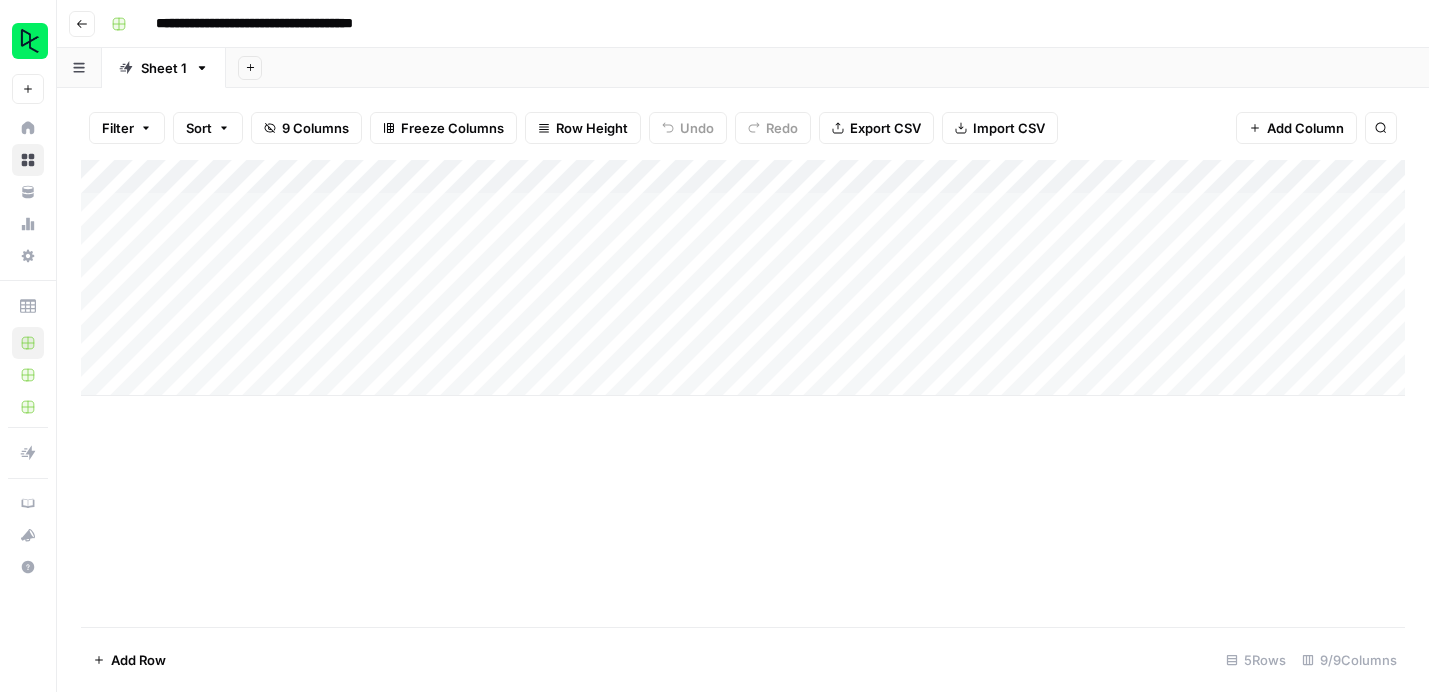 click 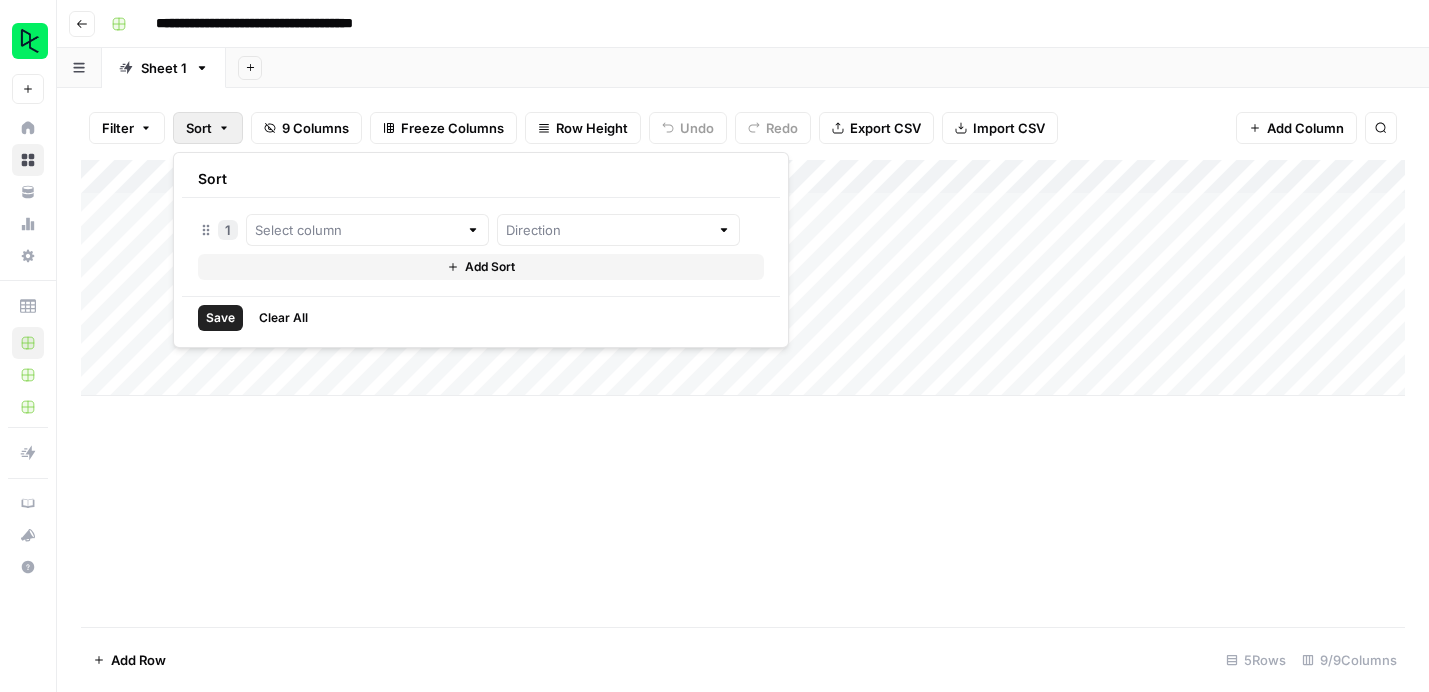 click on "Add Column" at bounding box center (743, 393) 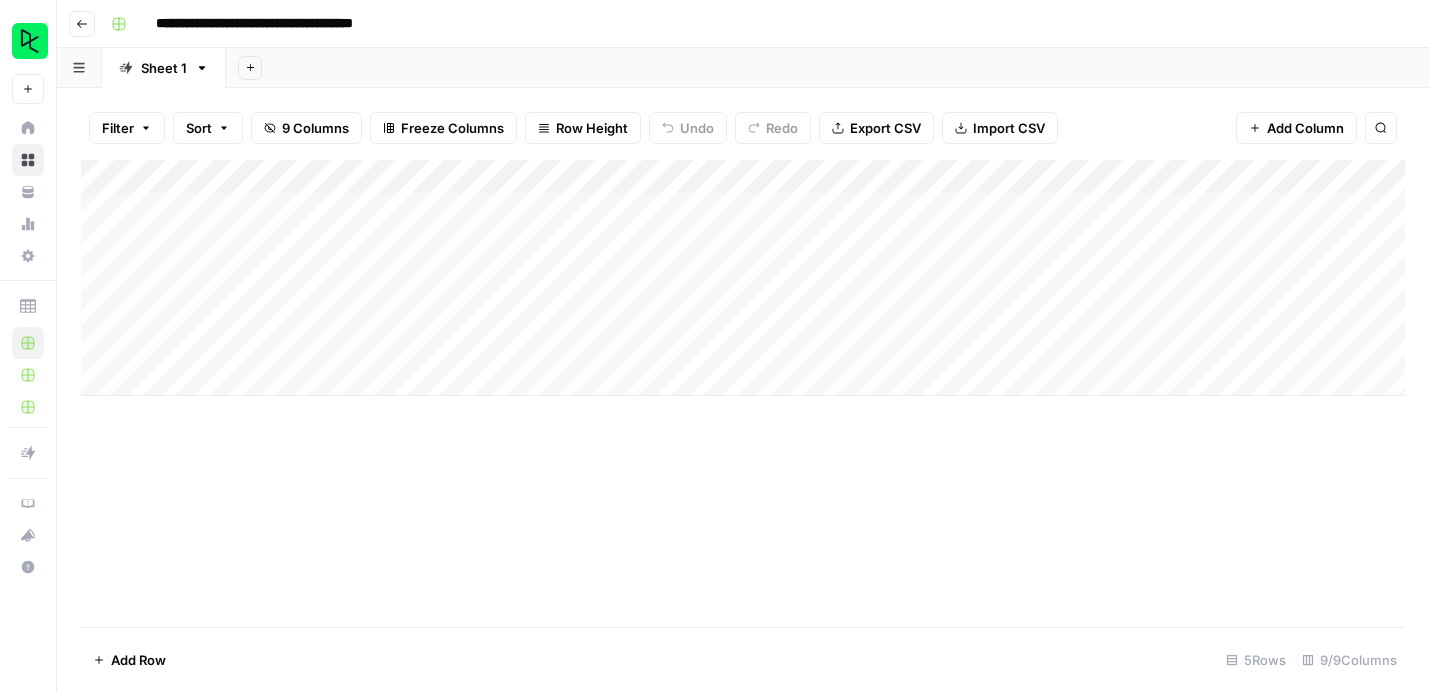 click on "**********" at bounding box center [290, 24] 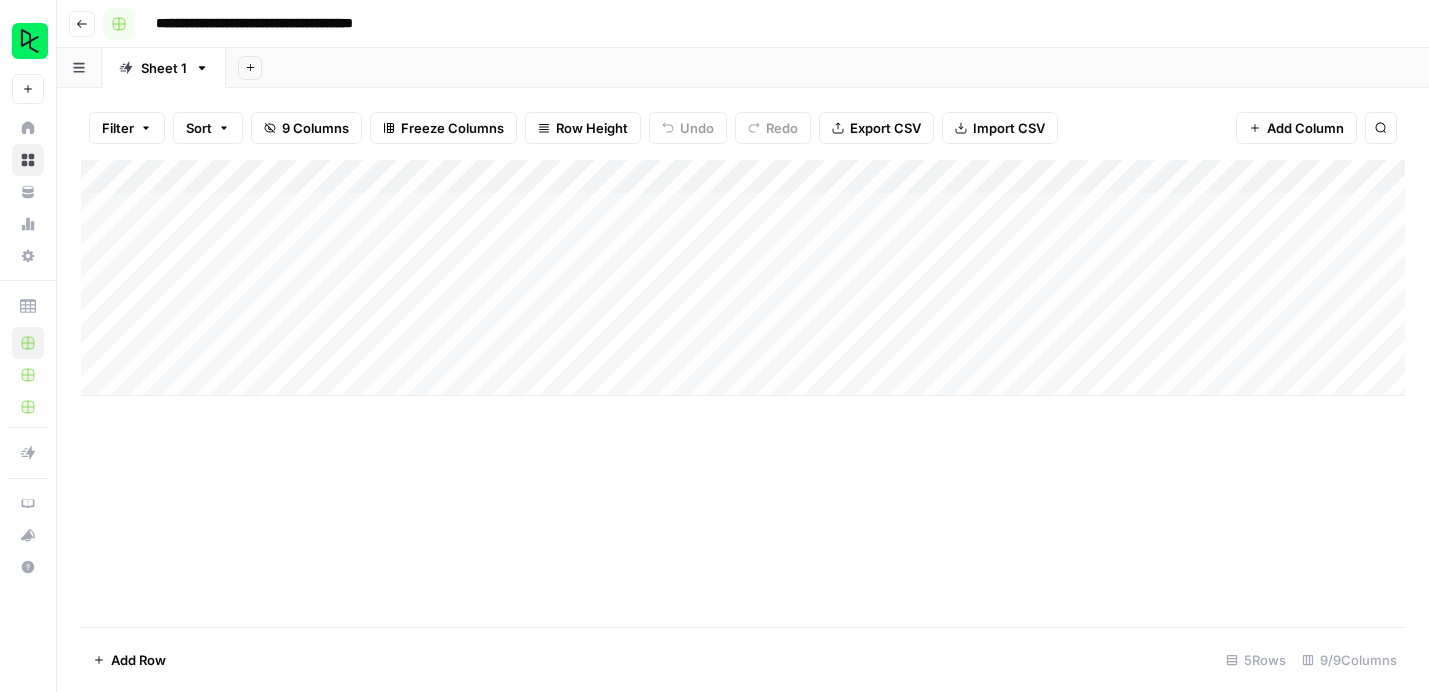 click 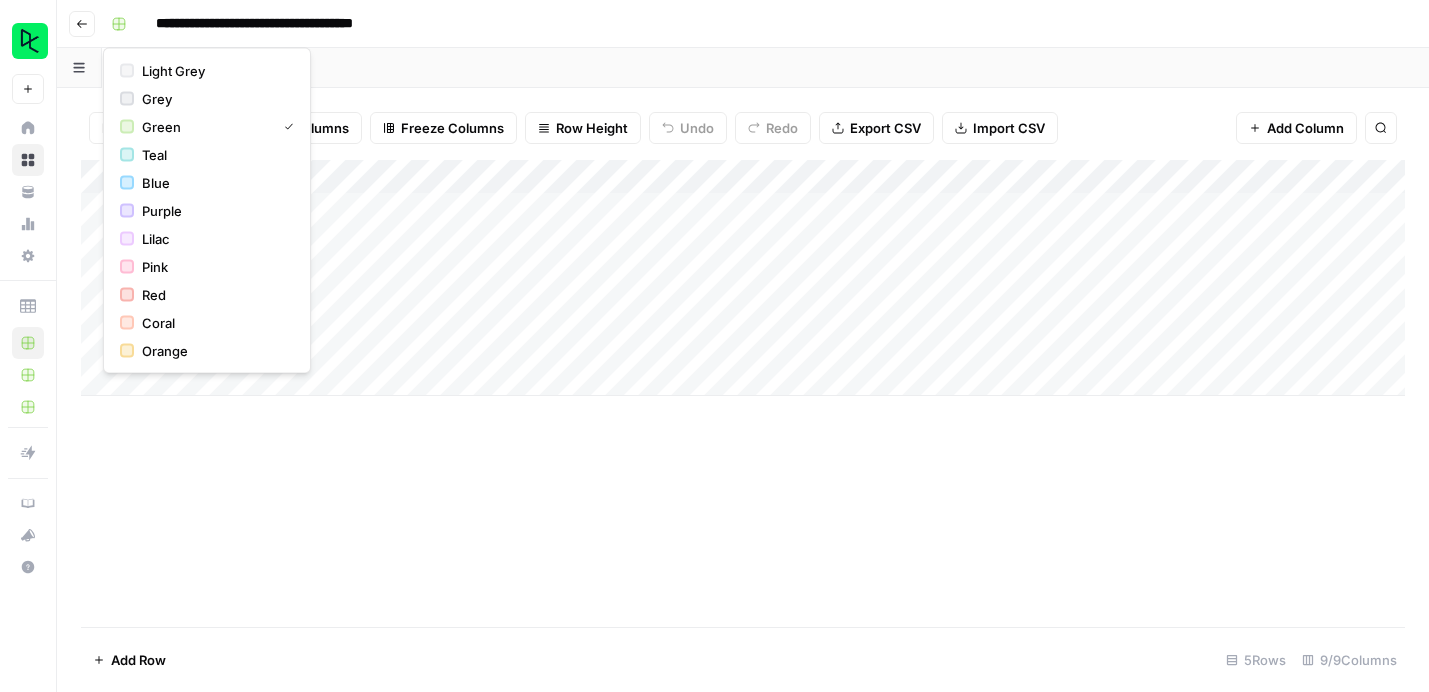 click on "**********" at bounding box center [756, 24] 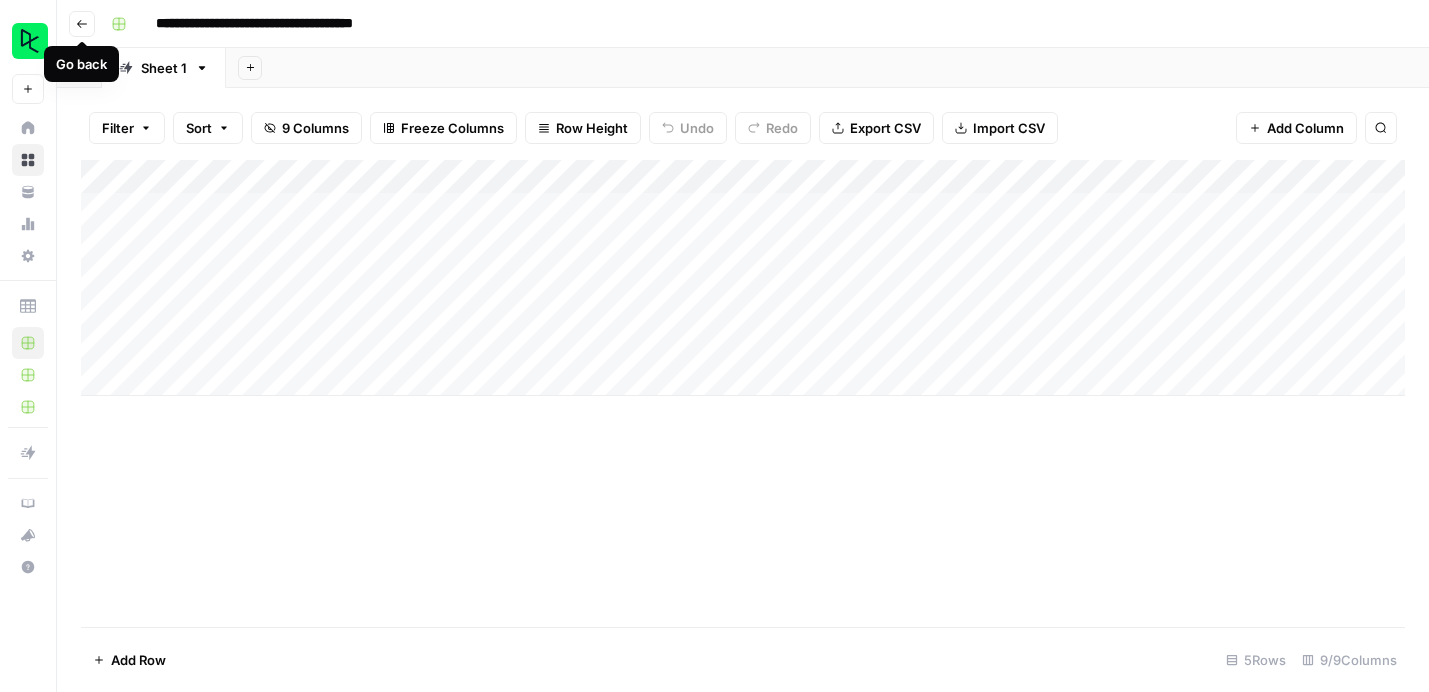 click on "Go back" at bounding box center (87, 23) 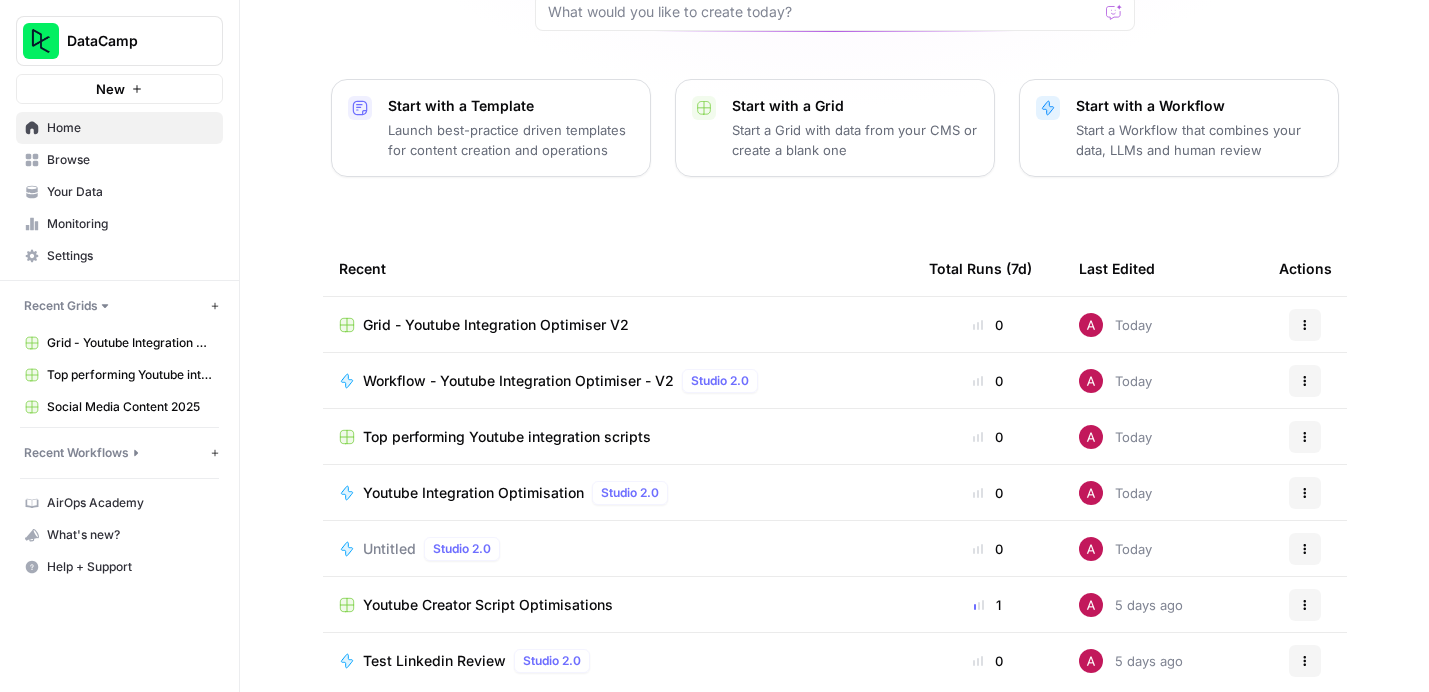 scroll, scrollTop: 89, scrollLeft: 0, axis: vertical 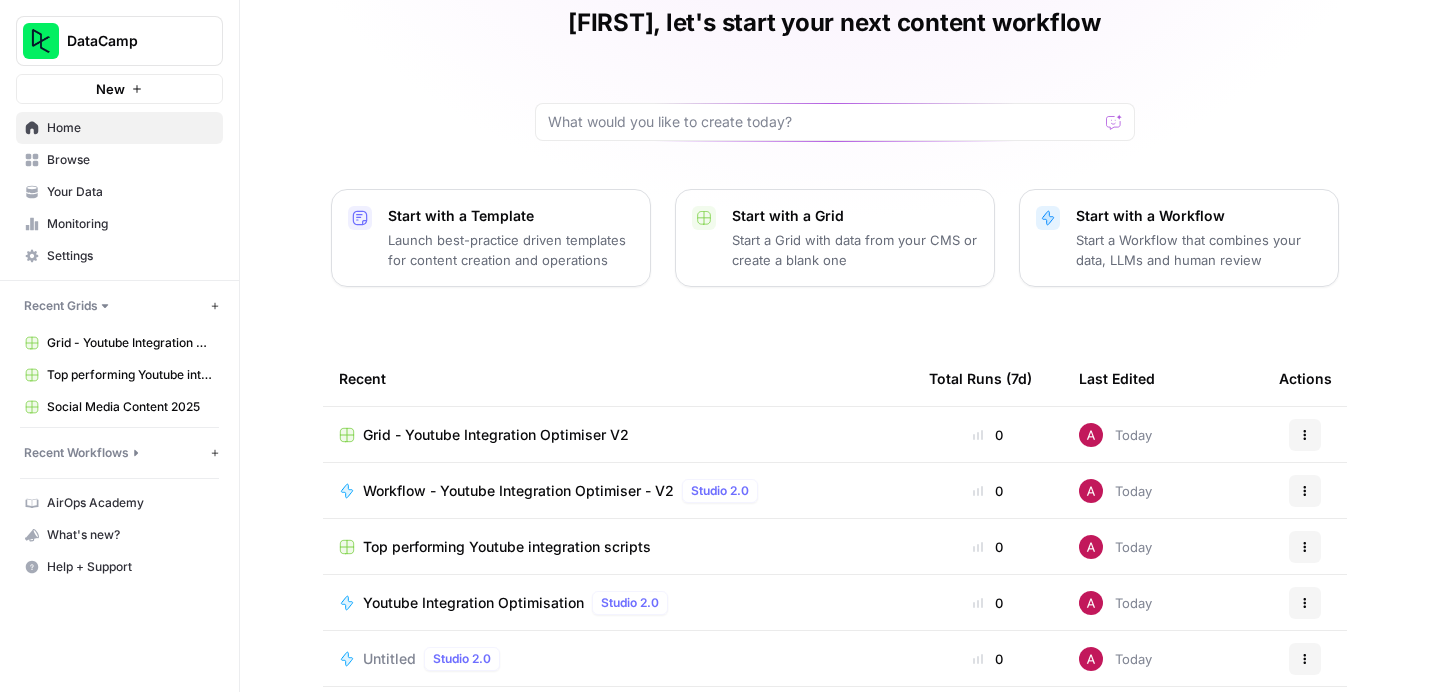 click on "Browse" at bounding box center (130, 160) 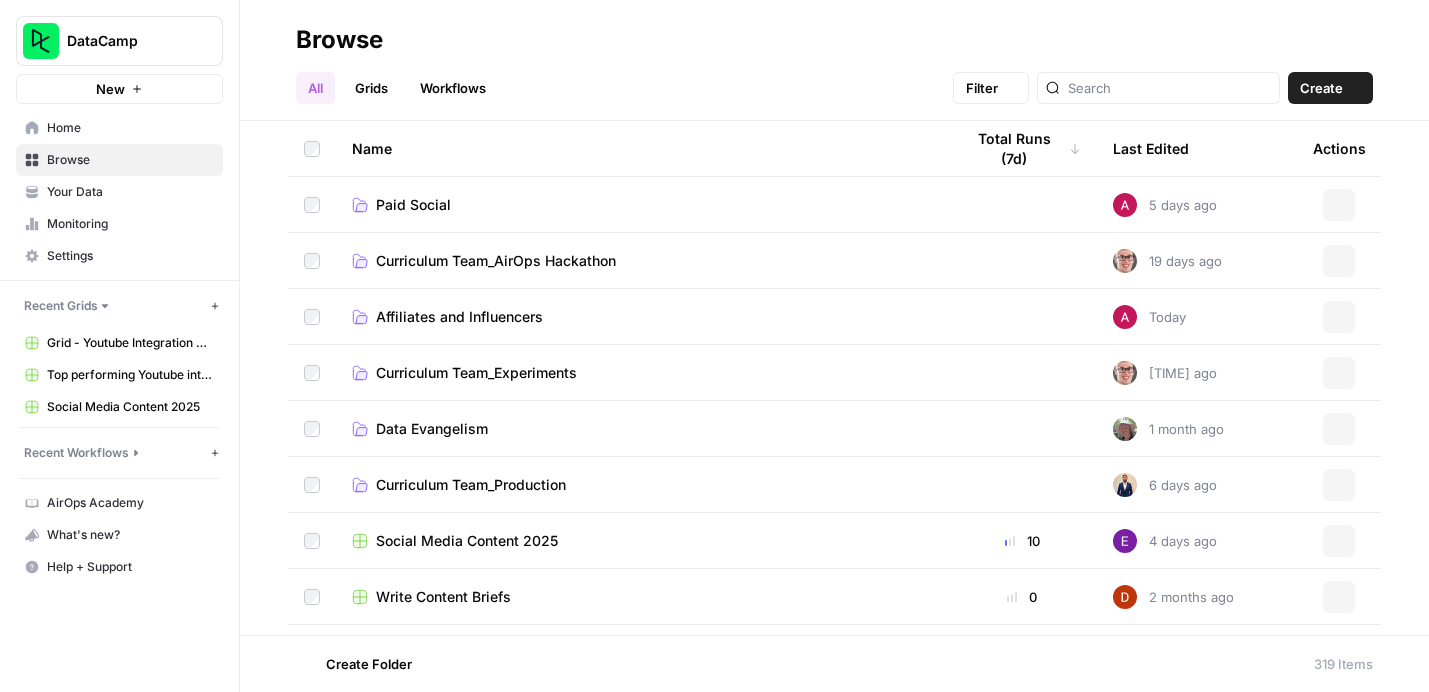 scroll, scrollTop: 0, scrollLeft: 0, axis: both 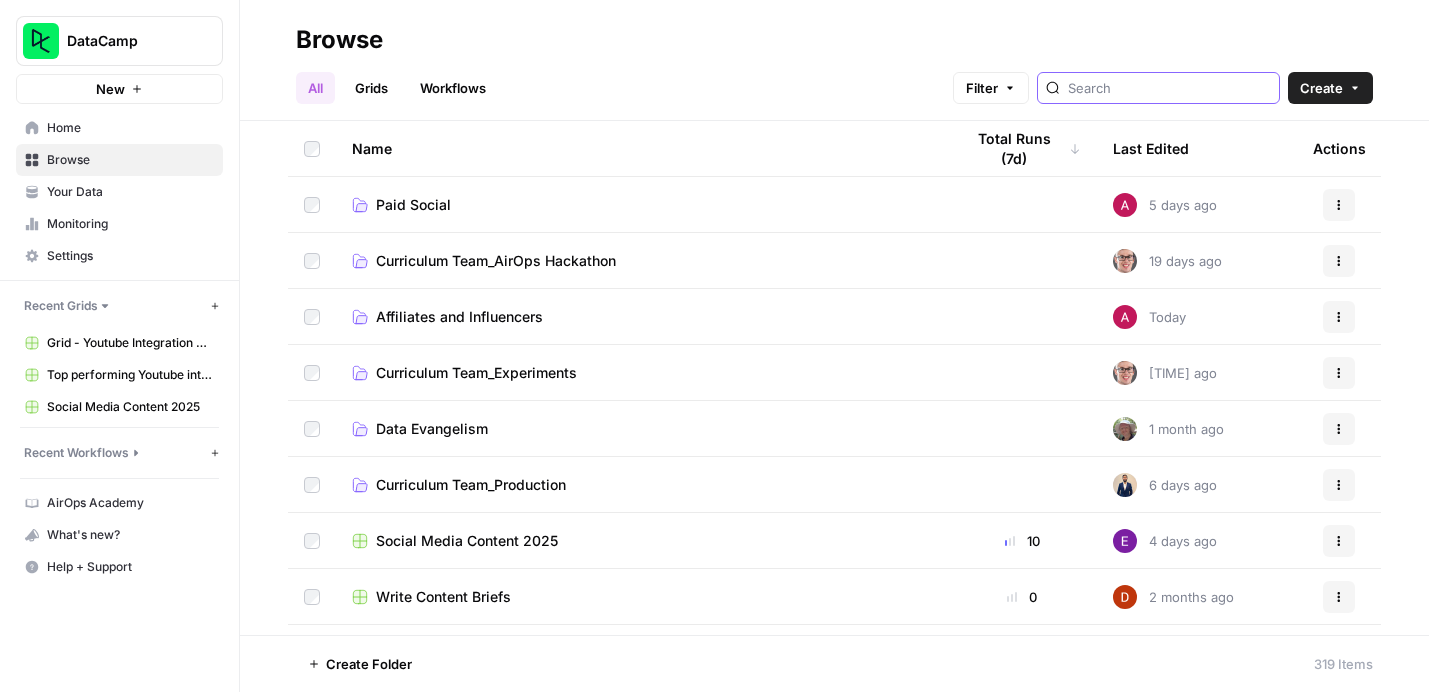 click at bounding box center [1169, 88] 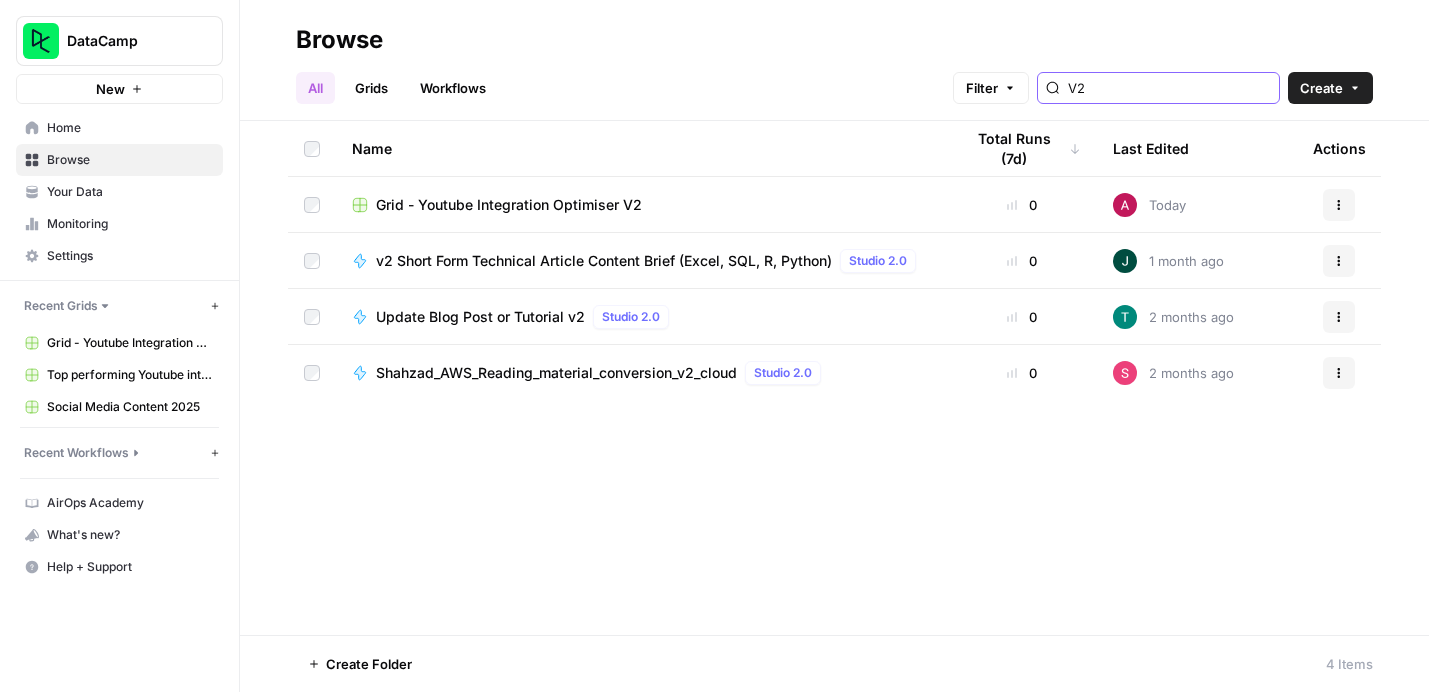 type on "V2" 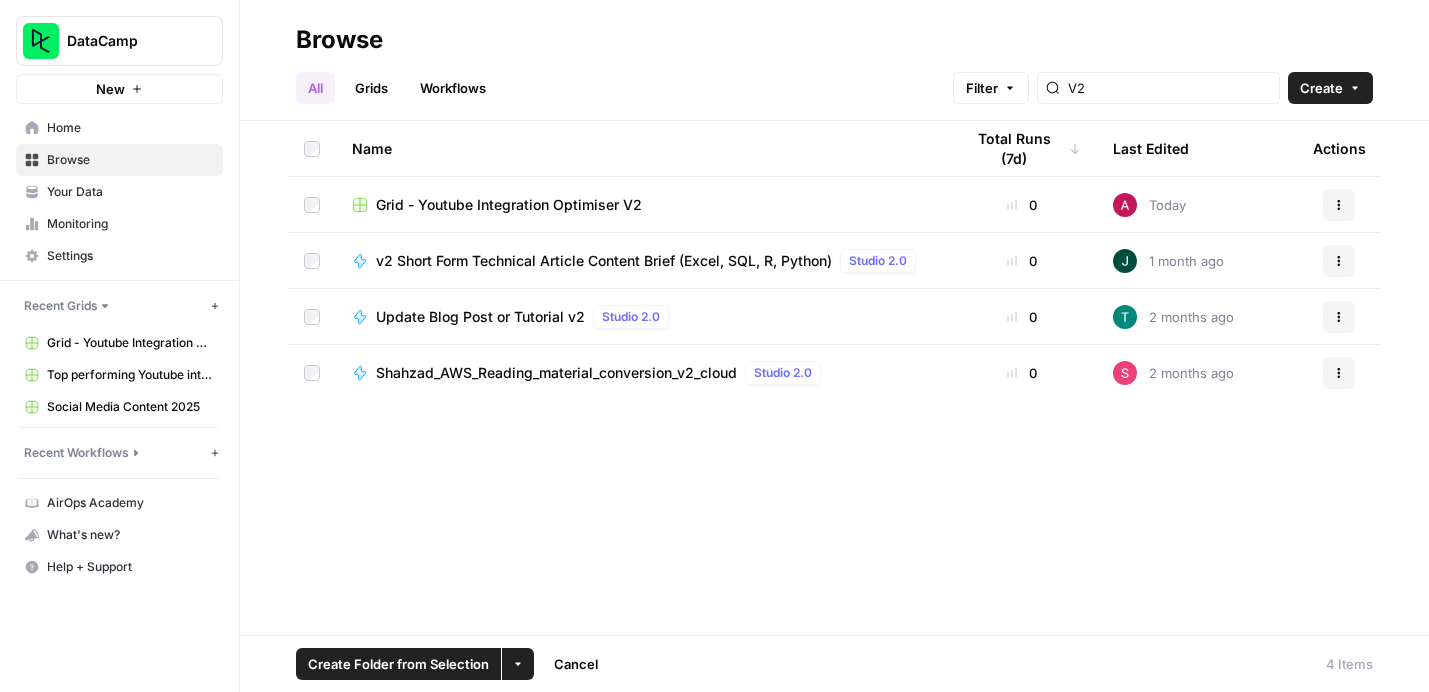 click 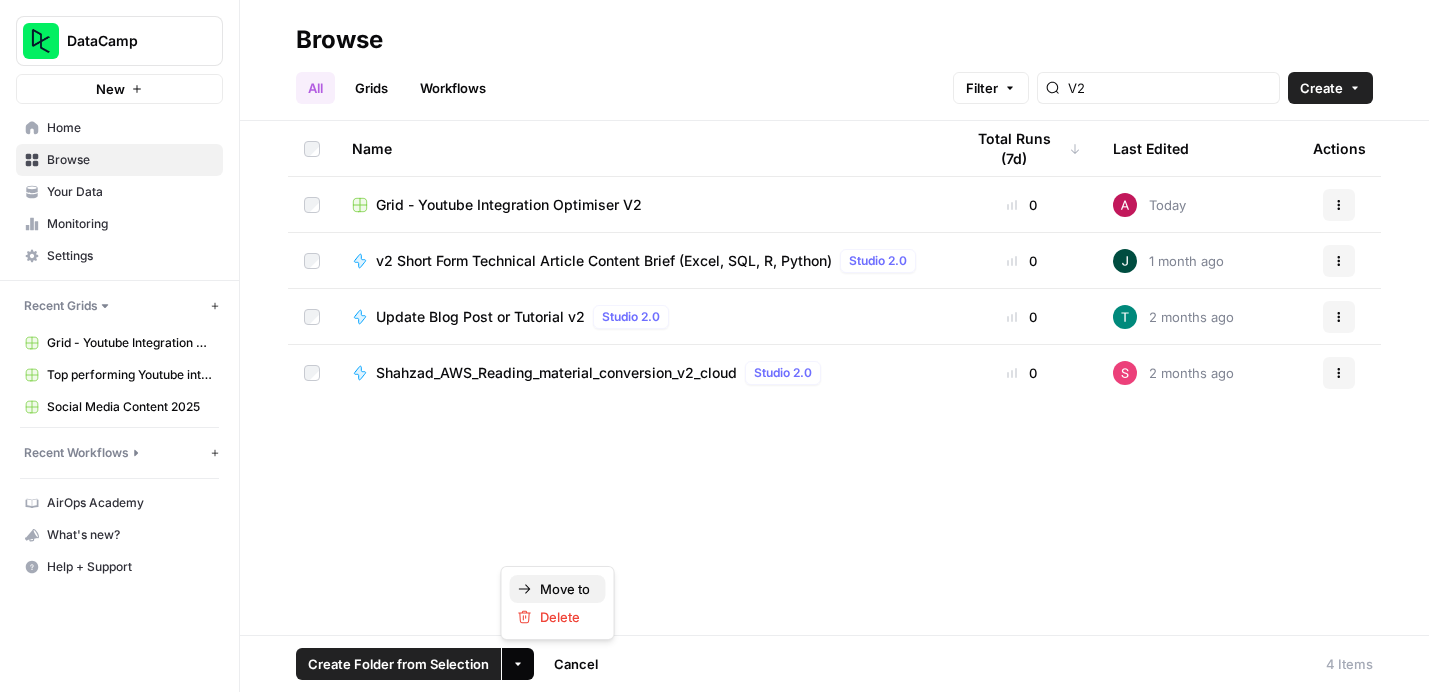 click on "Move to" at bounding box center [565, 589] 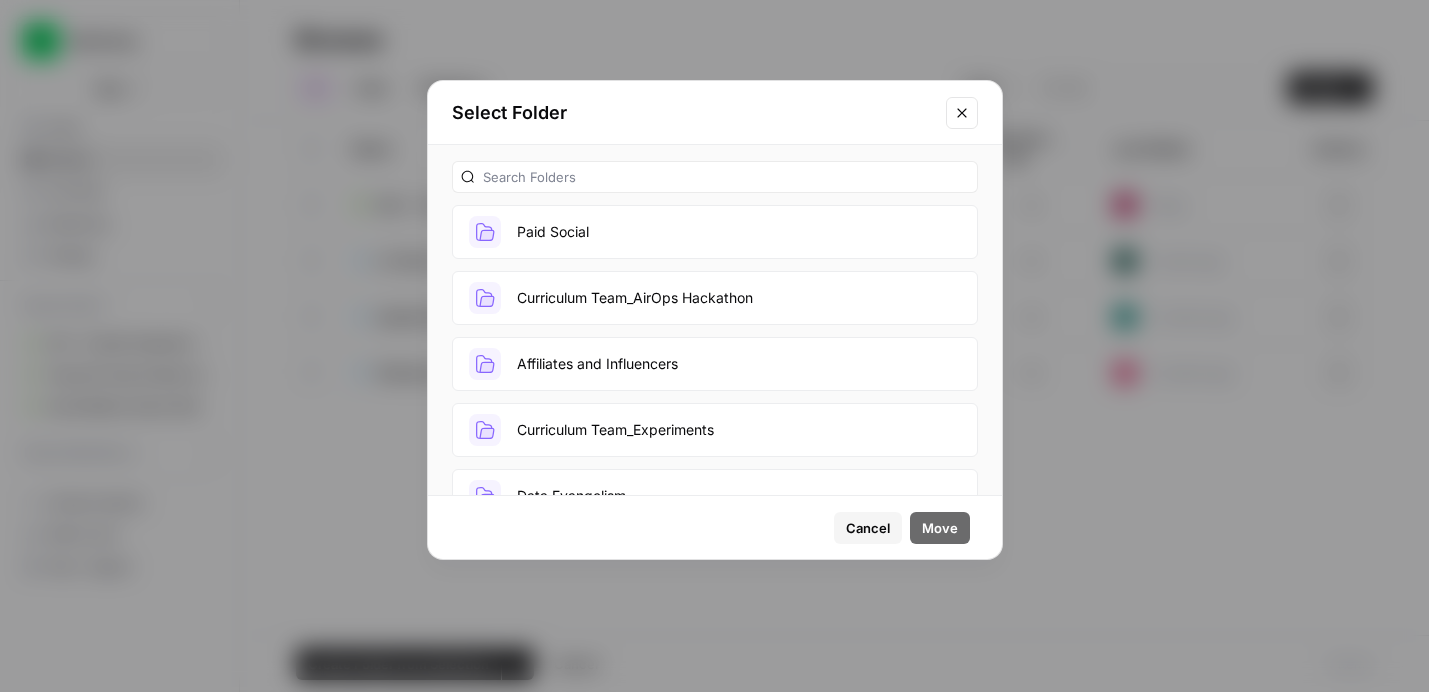 click on "Affiliates and Influencers" at bounding box center (715, 364) 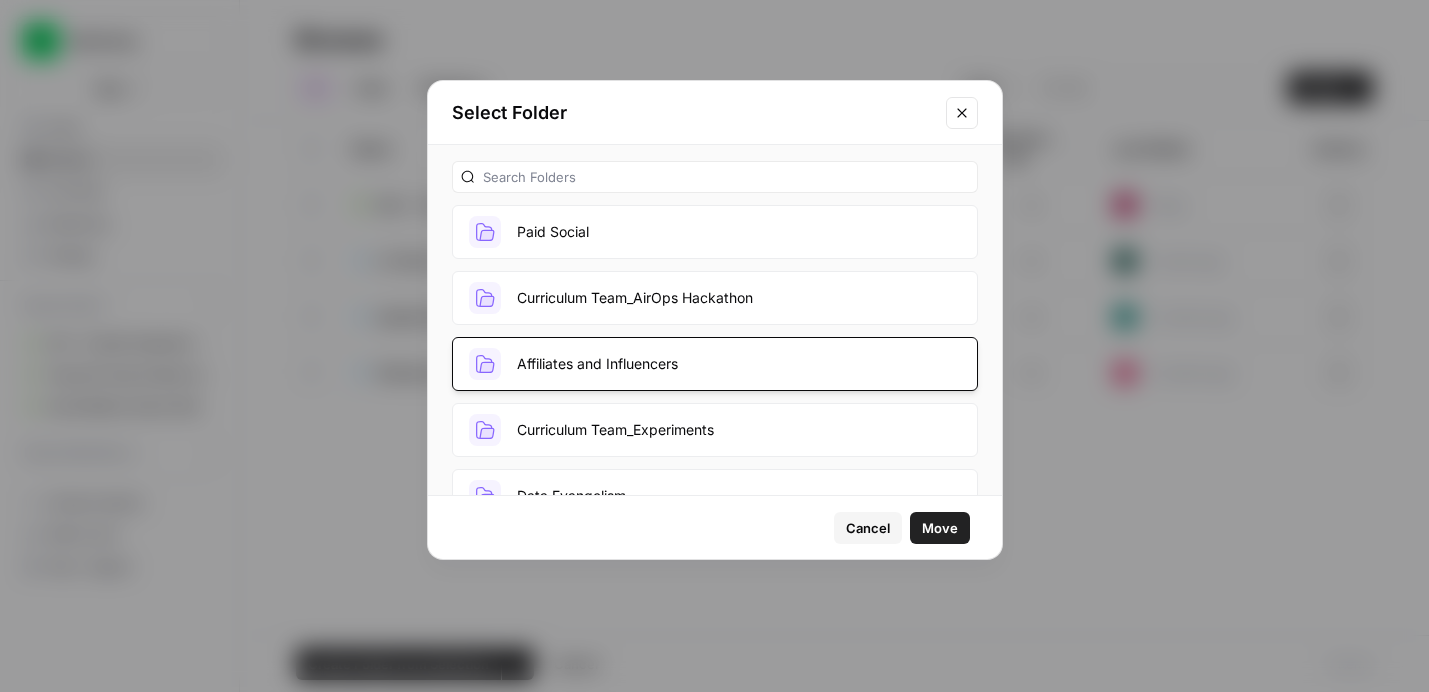 click on "Move" at bounding box center (940, 528) 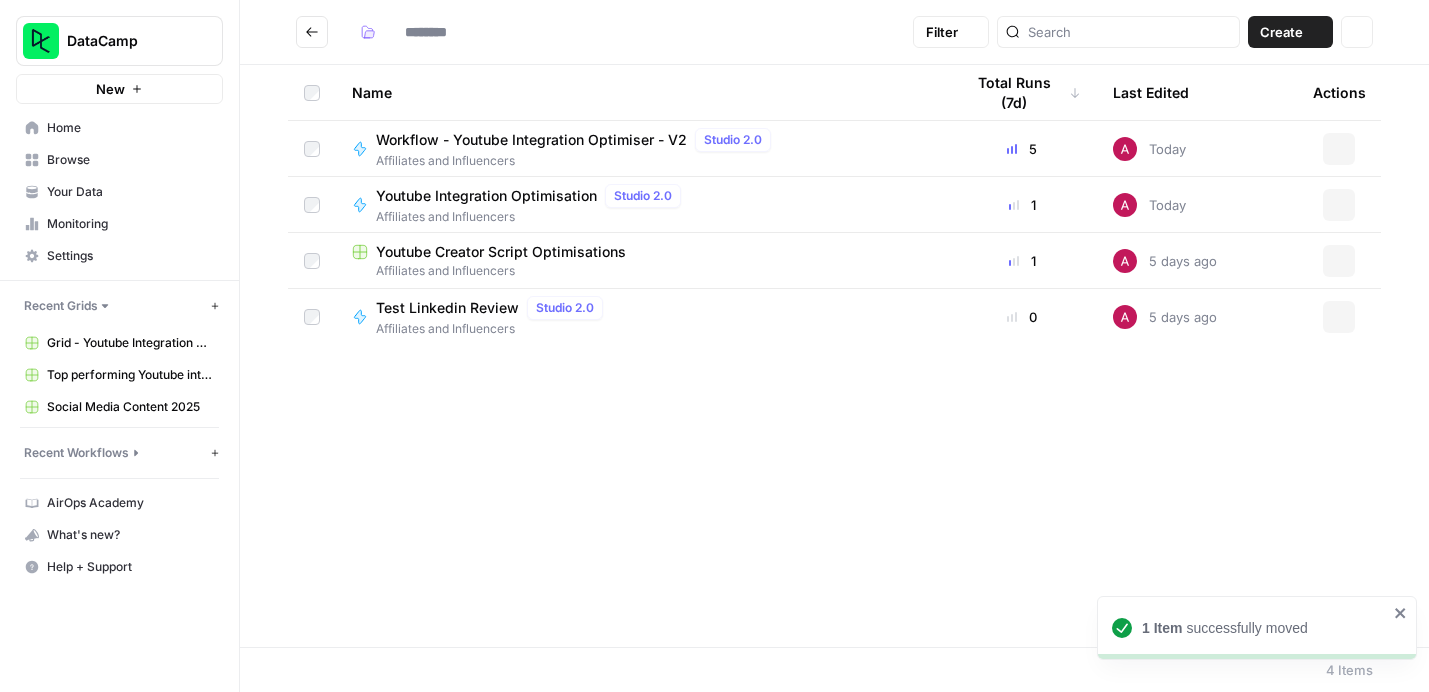 type on "**********" 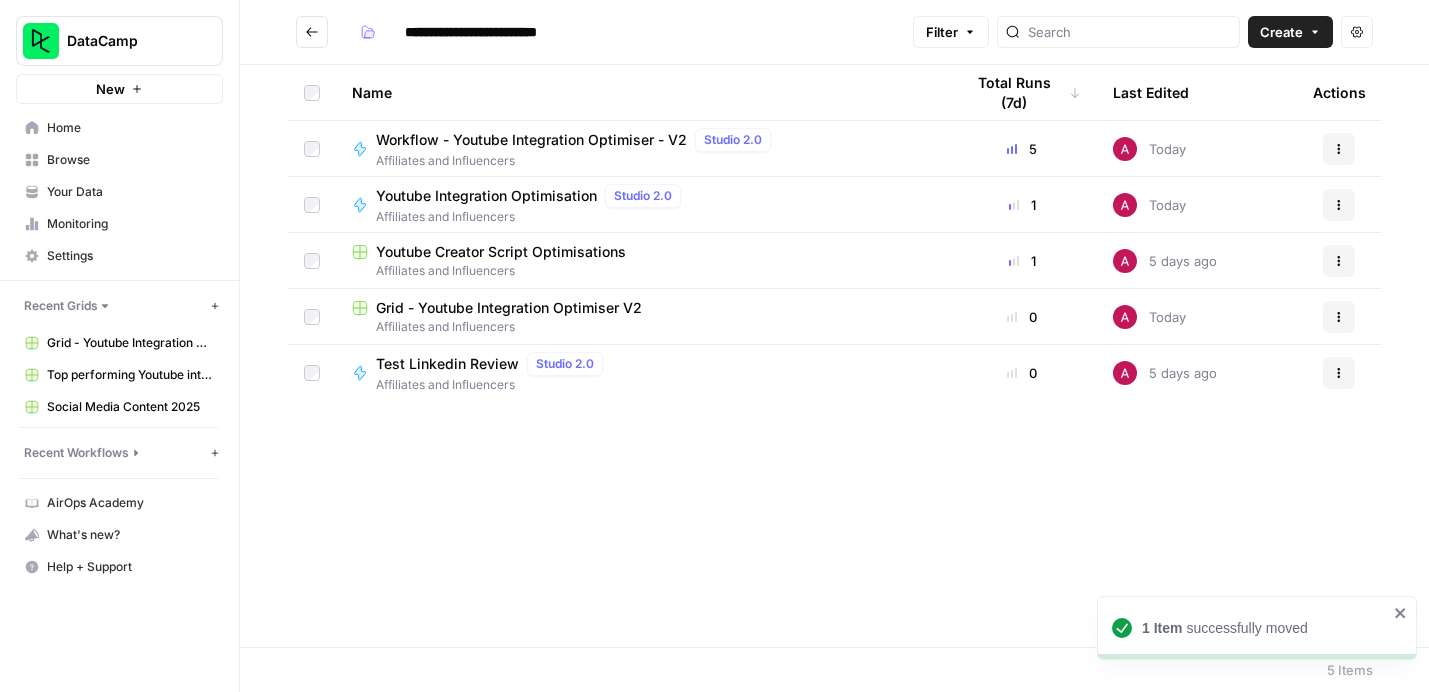 click on "Browse" at bounding box center [130, 160] 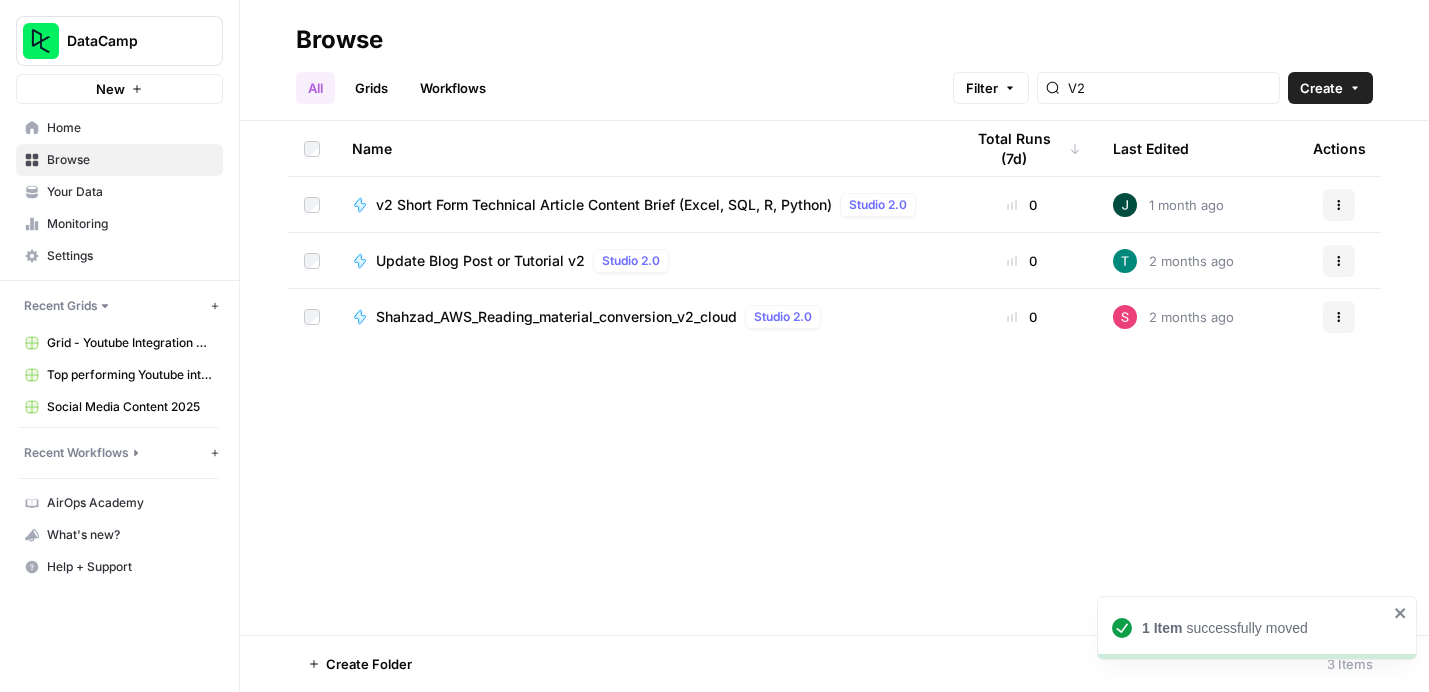 click on "Browse" at bounding box center [130, 160] 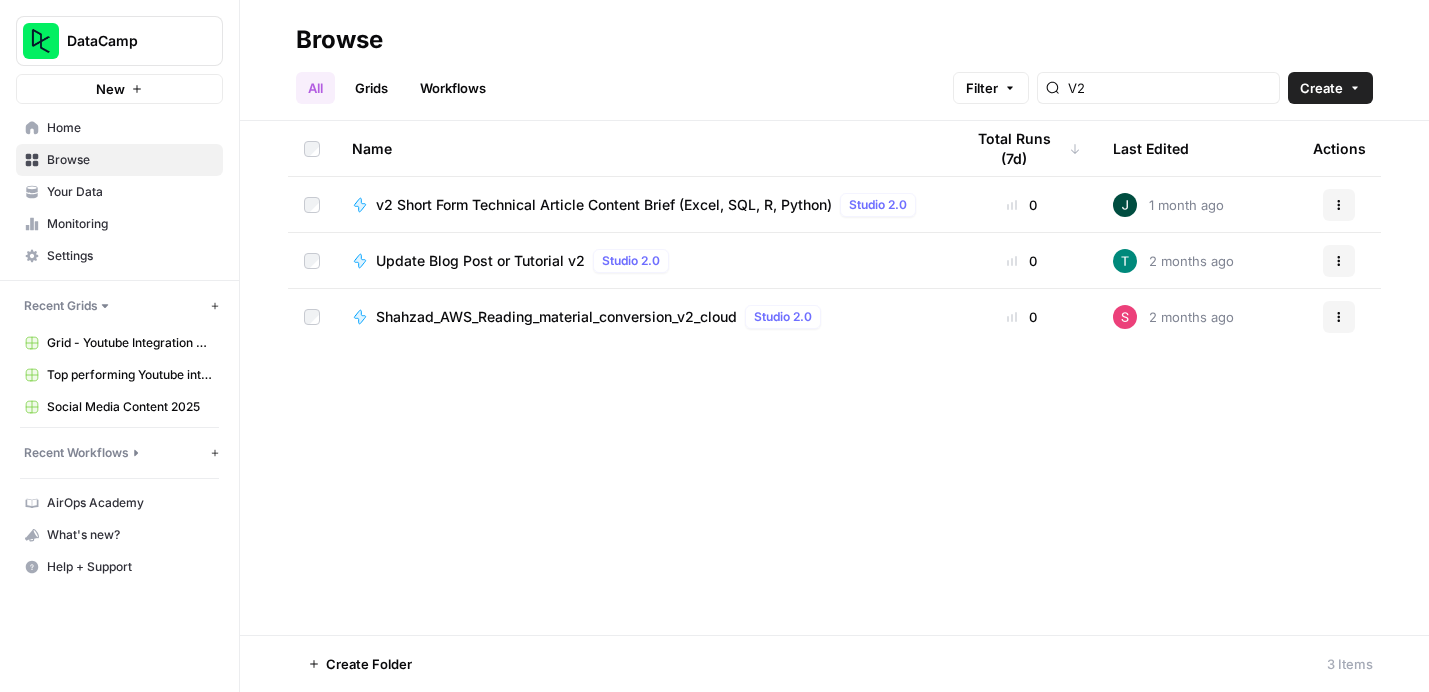 click on "Home" at bounding box center (130, 128) 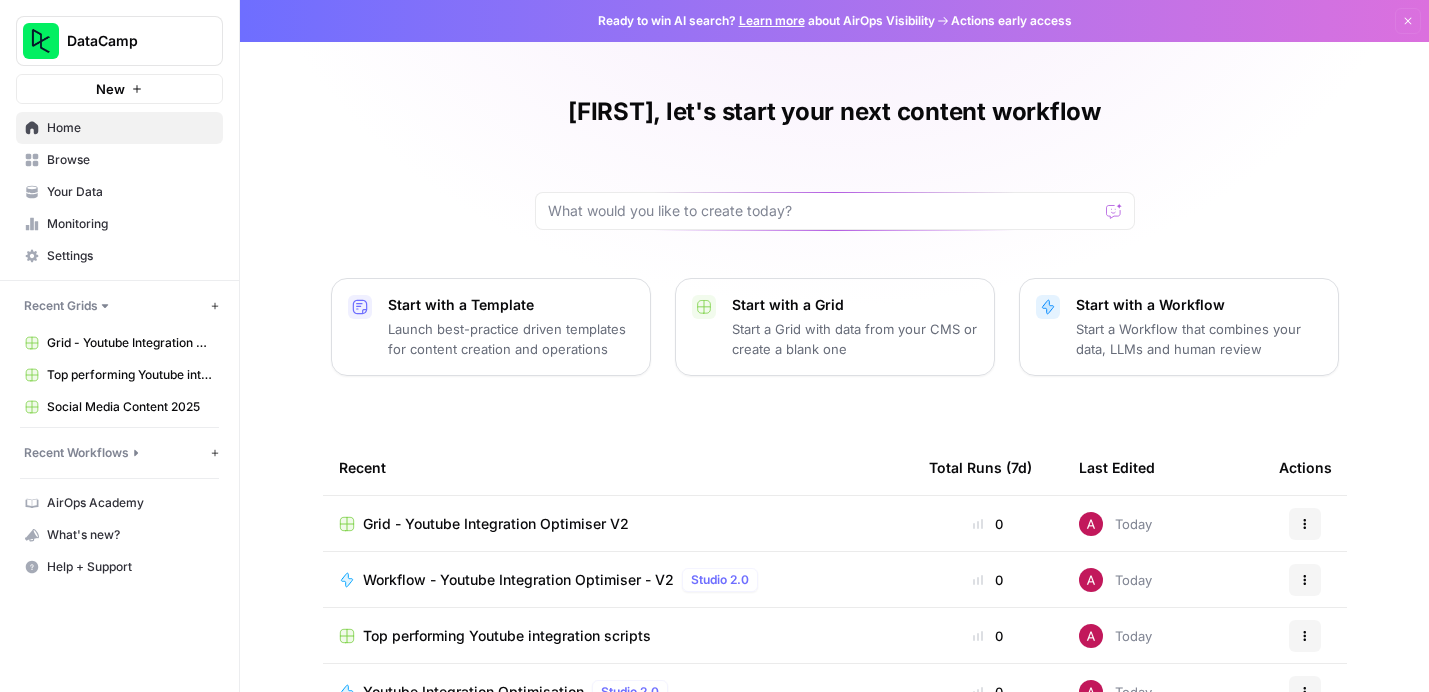 click on "Browse" at bounding box center (130, 160) 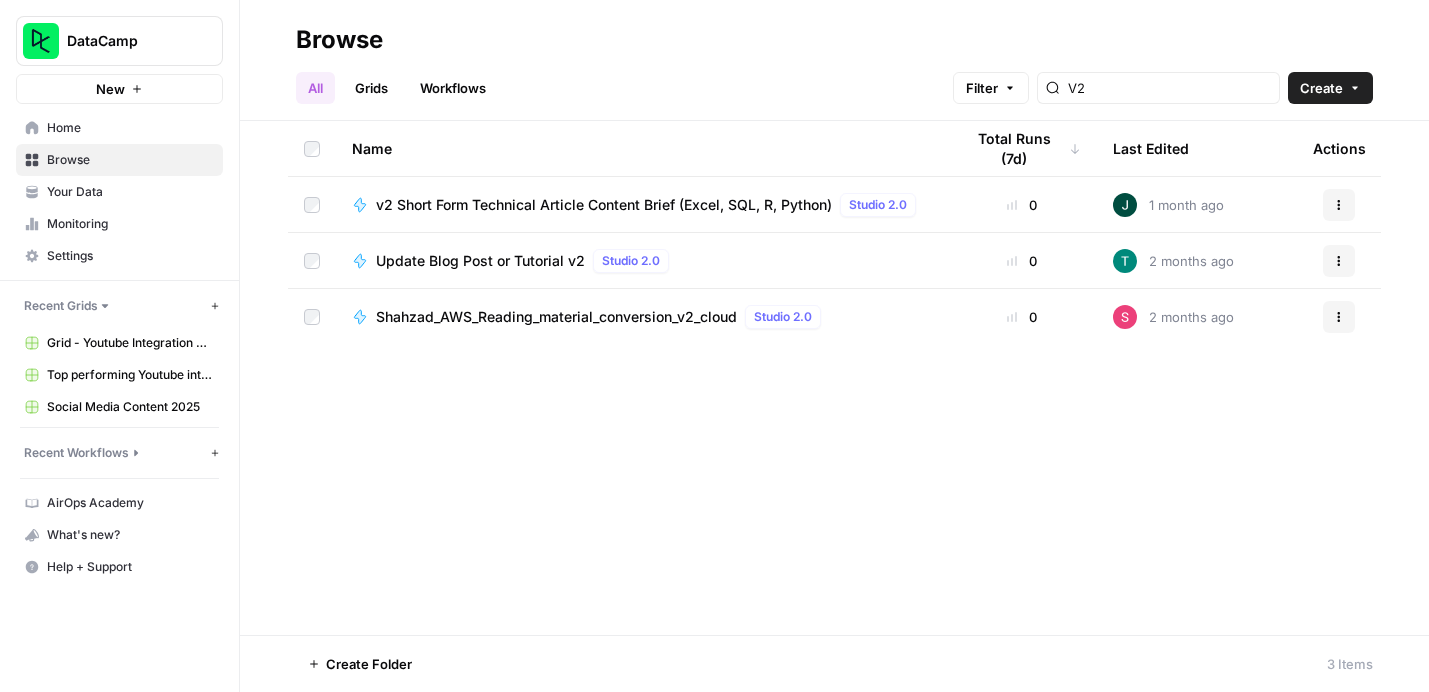 click on "Browse" at bounding box center (130, 160) 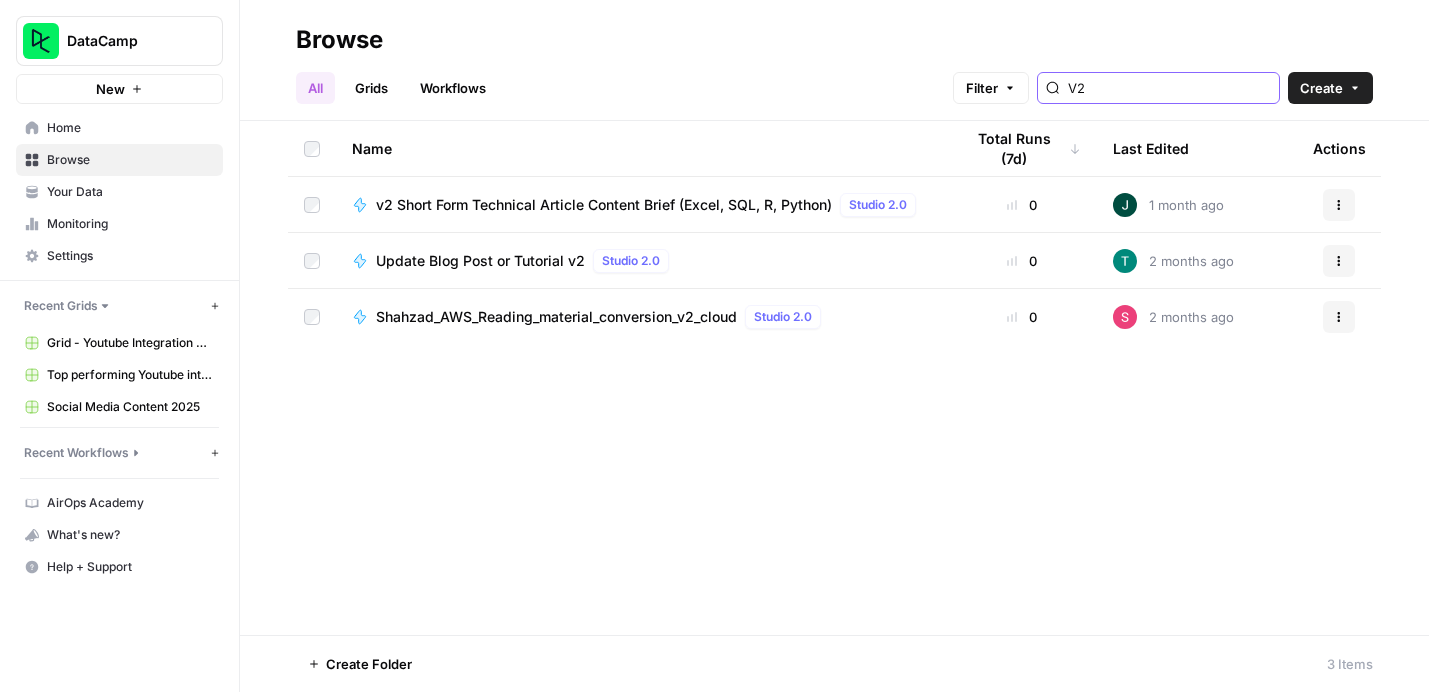 click on "V2" at bounding box center [1169, 88] 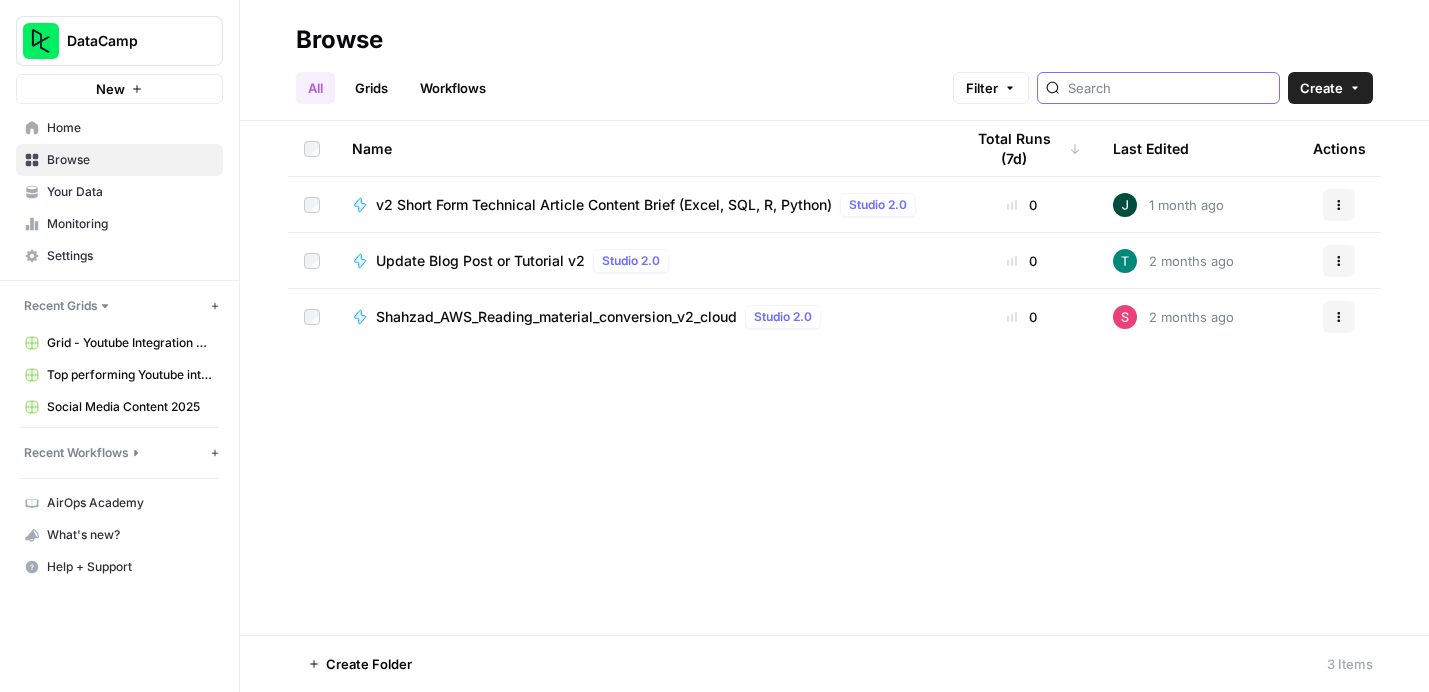 type 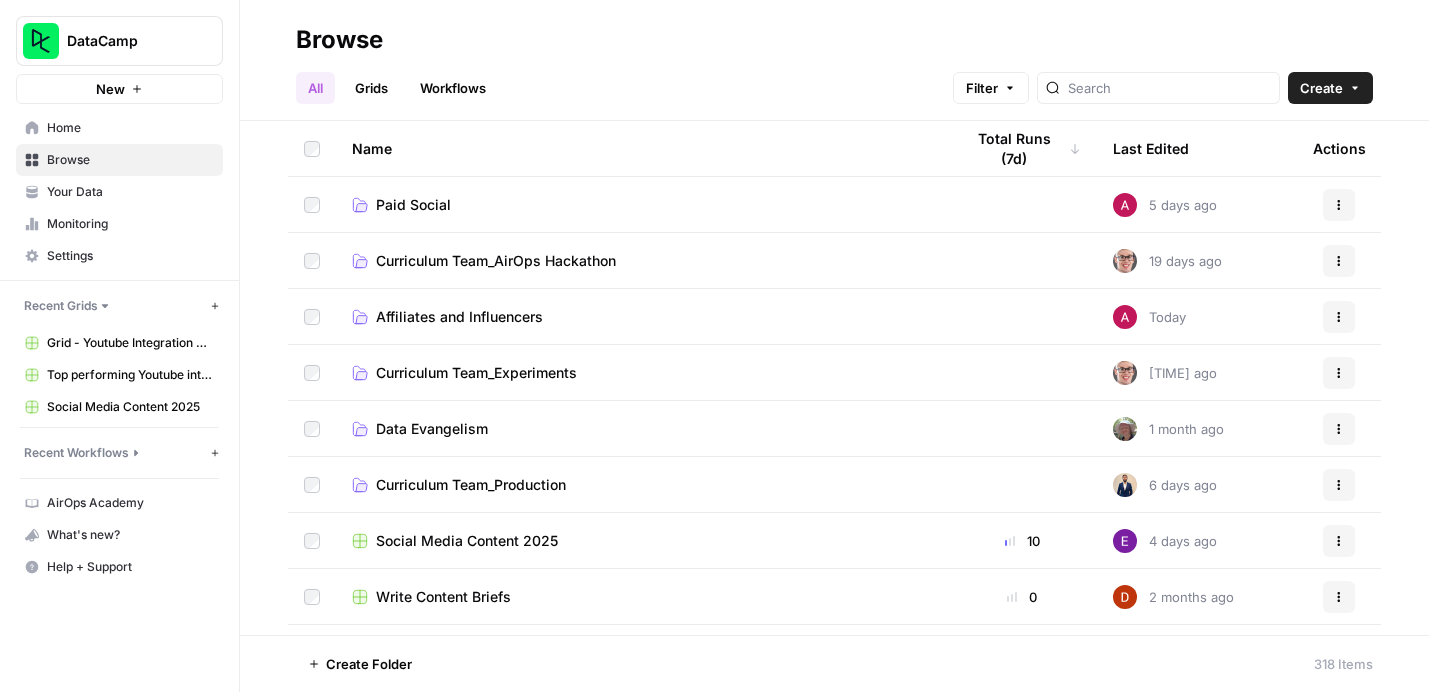 click on "Affiliates and Influencers" at bounding box center (459, 317) 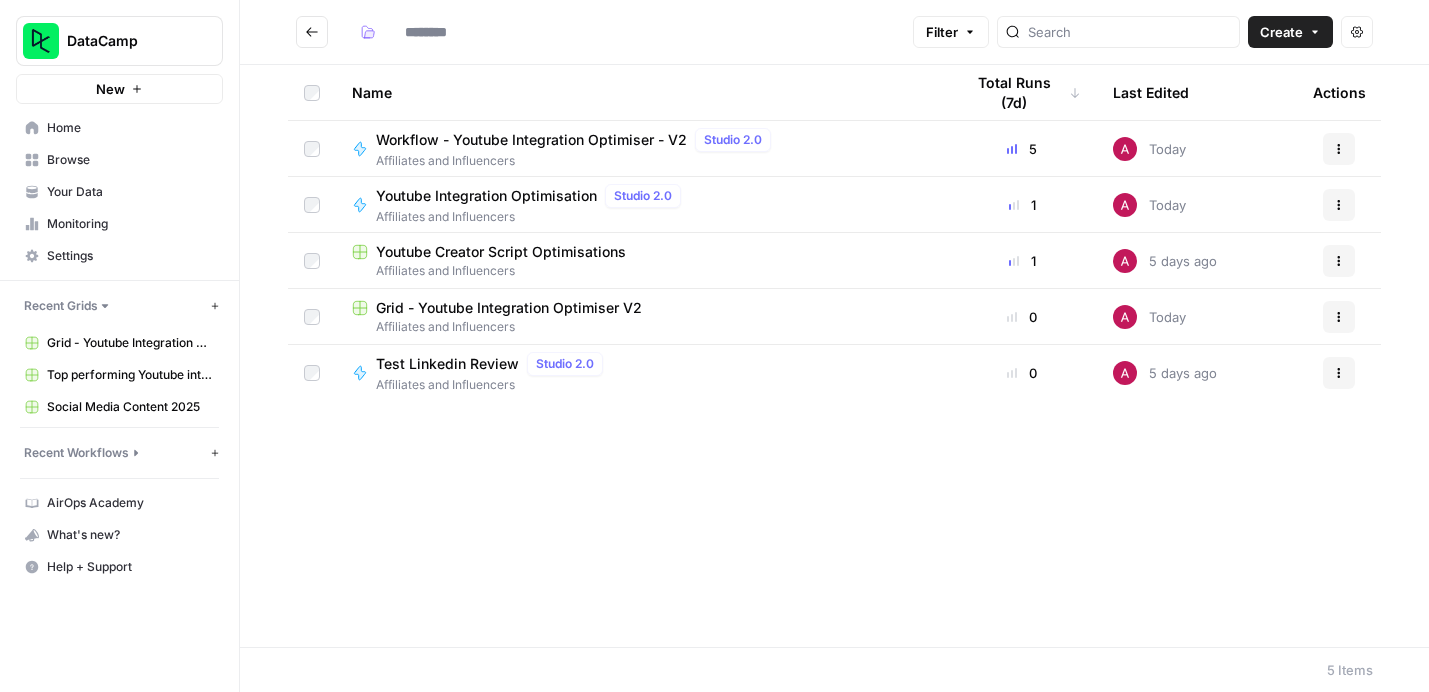 click on "Name Total Runs (7d) Last Edited Actions Workflow - Youtube Integration Optimiser - V2 Studio 2.0 Affiliates and Influencers 5 Today Actions Youtube Integration Optimisation Studio 2.0 Affiliates and Influencers 1 Today Actions Youtube Creator Script Optimisations Affiliates and Influencers 1 5 days ago Actions Grid - Youtube Integration Optimiser V2 Affiliates and Influencers 0 Today Actions Test Linkedin Review Studio 2.0 Affiliates and Influencers 0 5 days ago Actions" at bounding box center [834, 356] 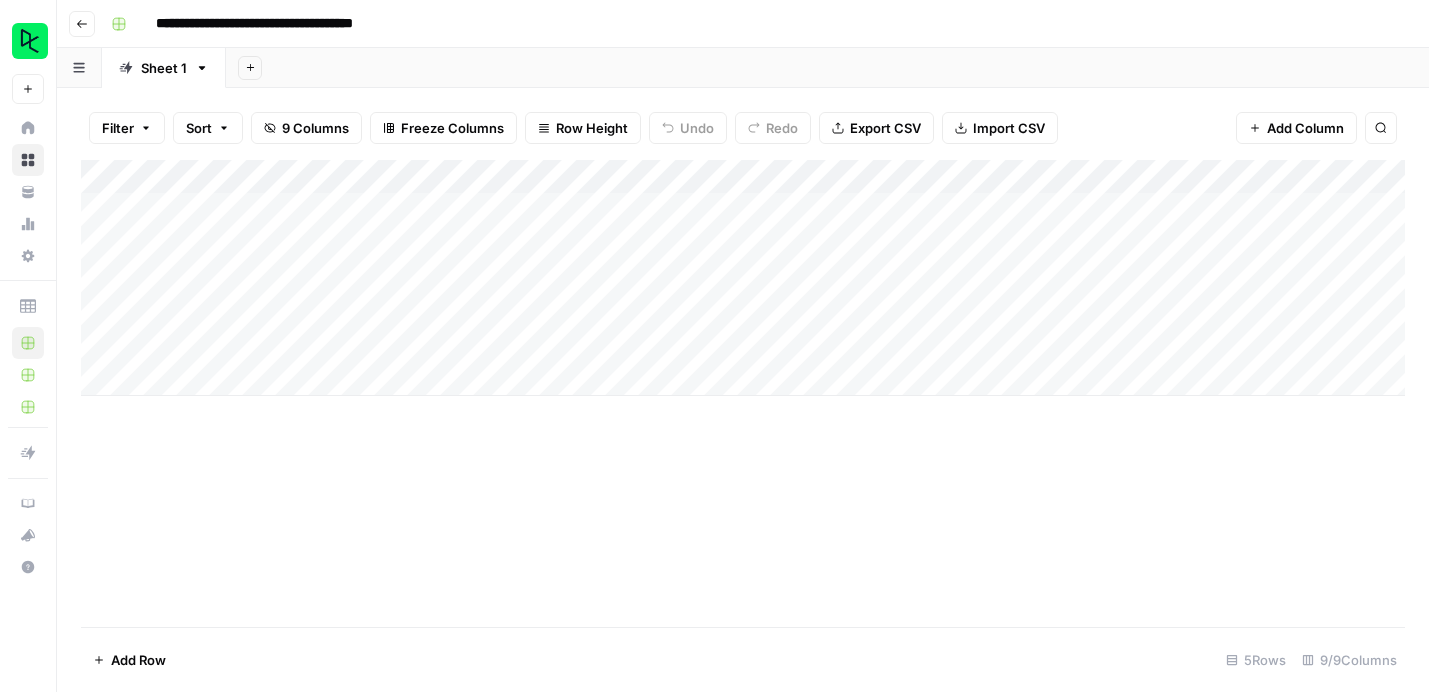 click on "Add Column" at bounding box center [743, 278] 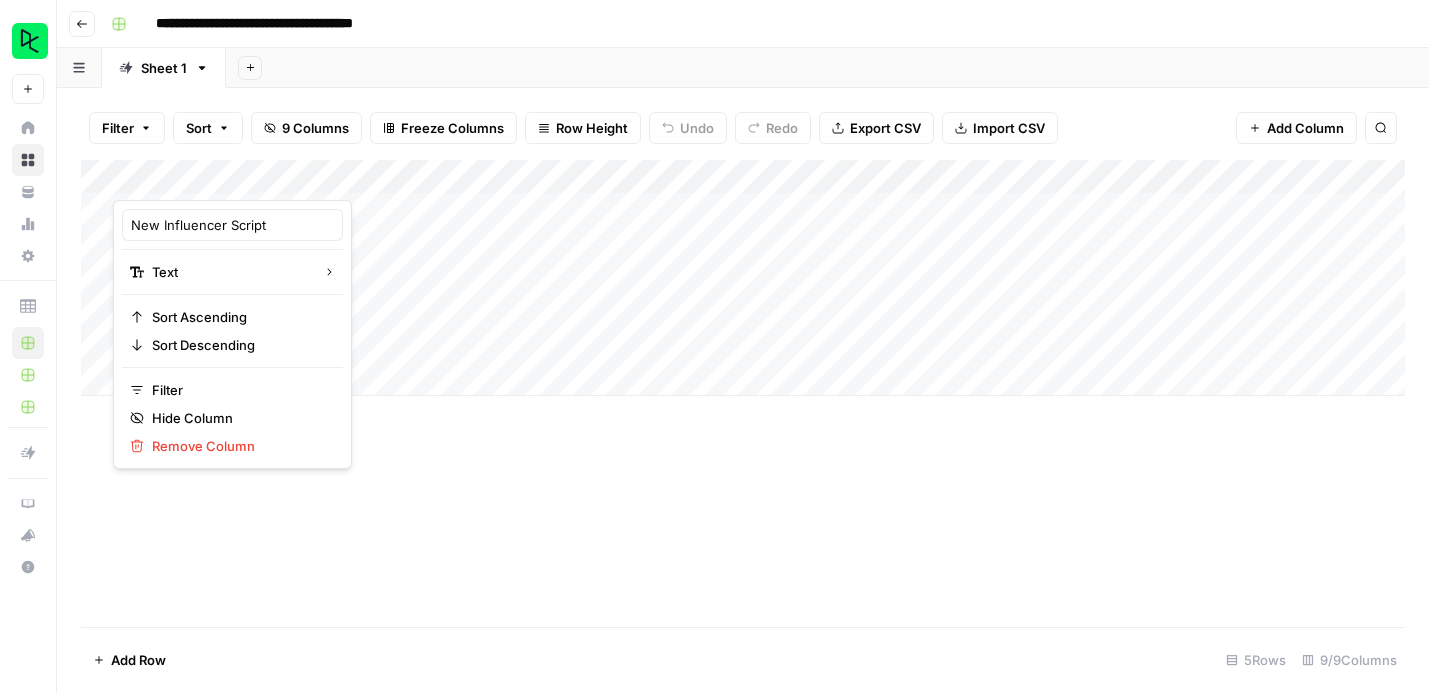 click on "Add Column" at bounding box center (743, 278) 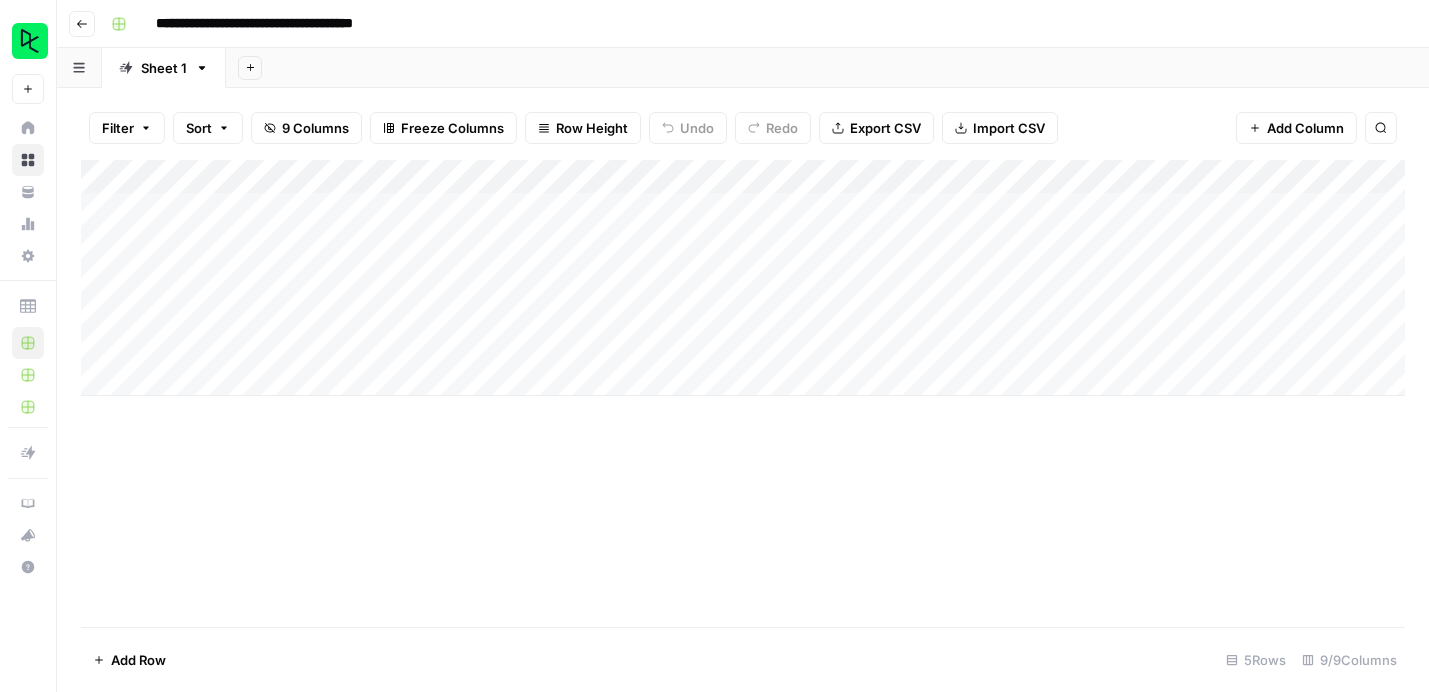 click on "Add Column" at bounding box center [743, 278] 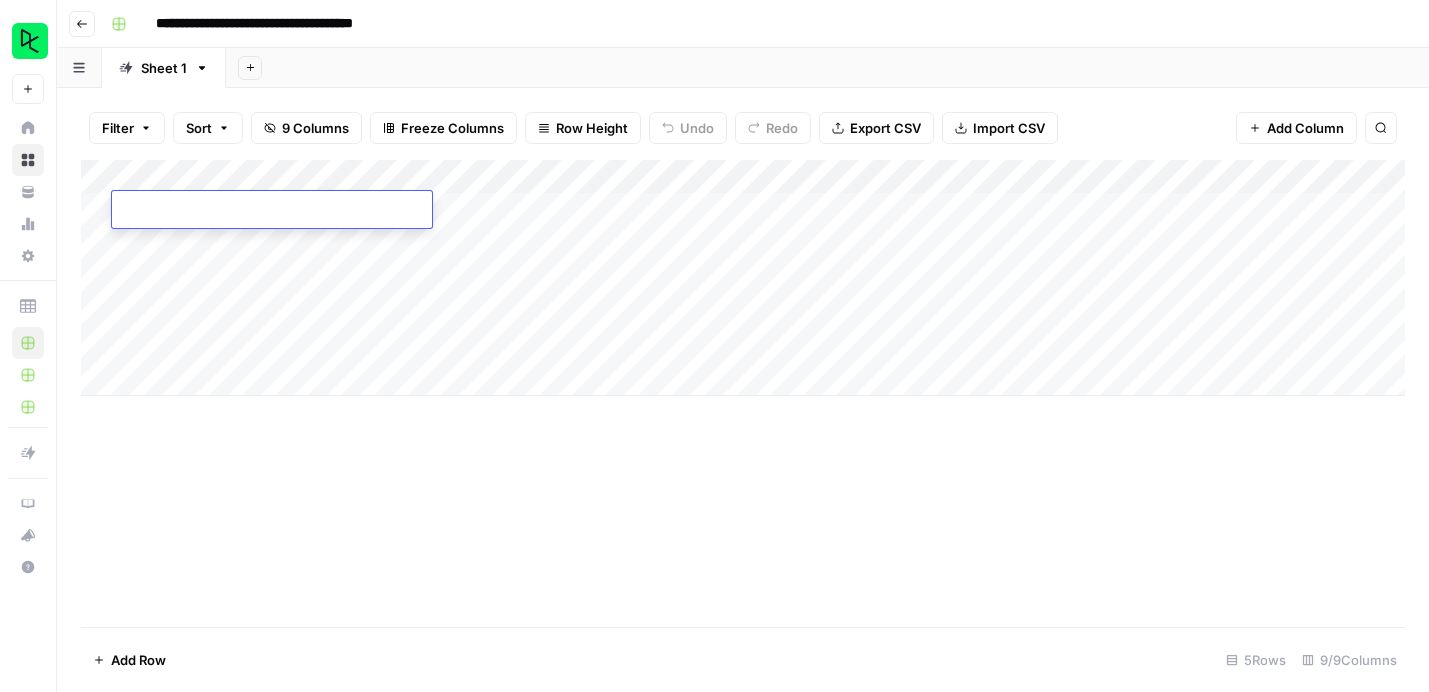 type on "**********" 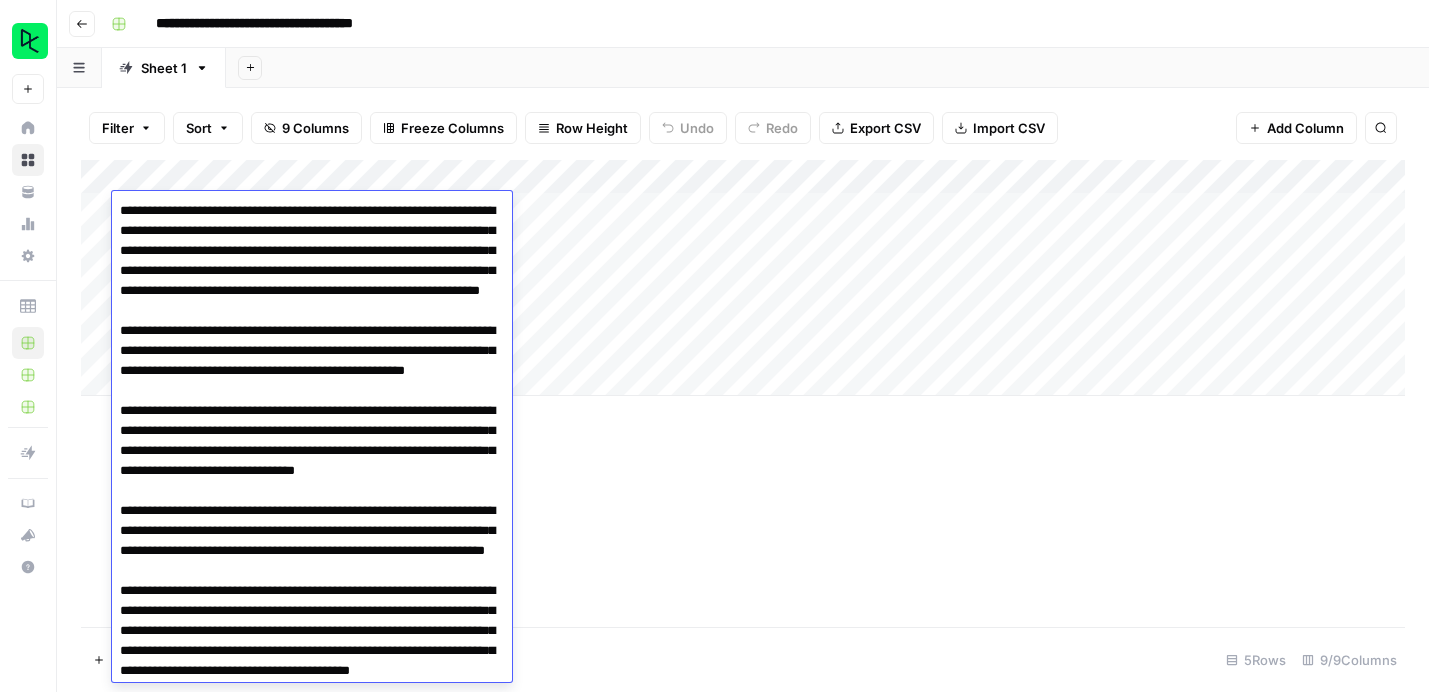scroll, scrollTop: 236, scrollLeft: 0, axis: vertical 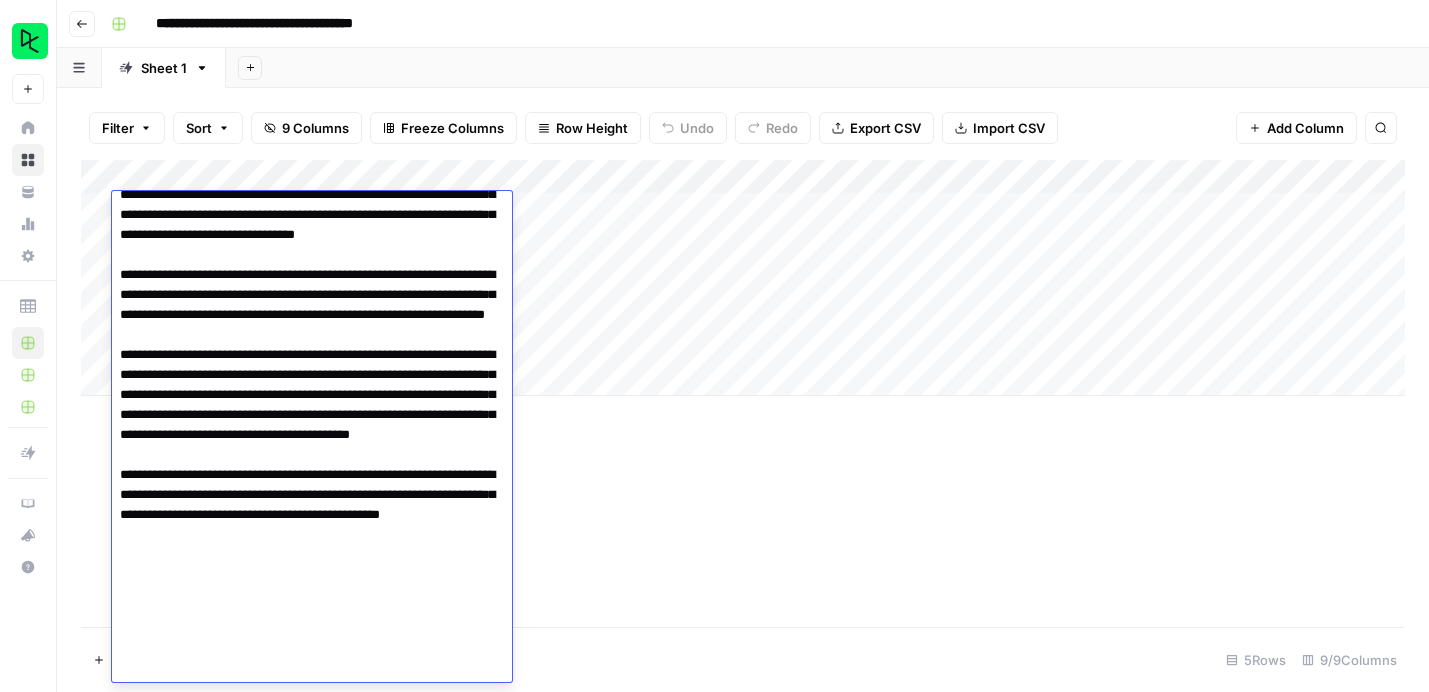 click on "Add Column" at bounding box center (743, 393) 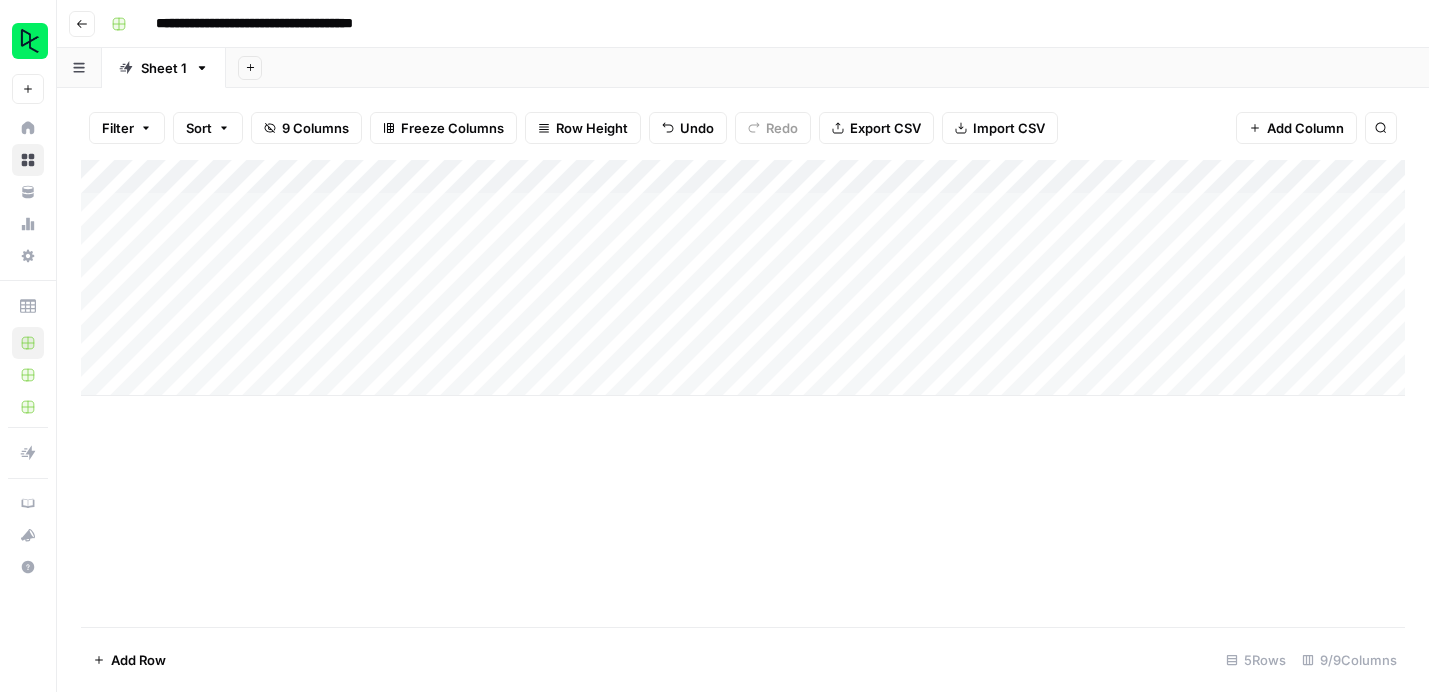 click on "Add Column" at bounding box center (743, 278) 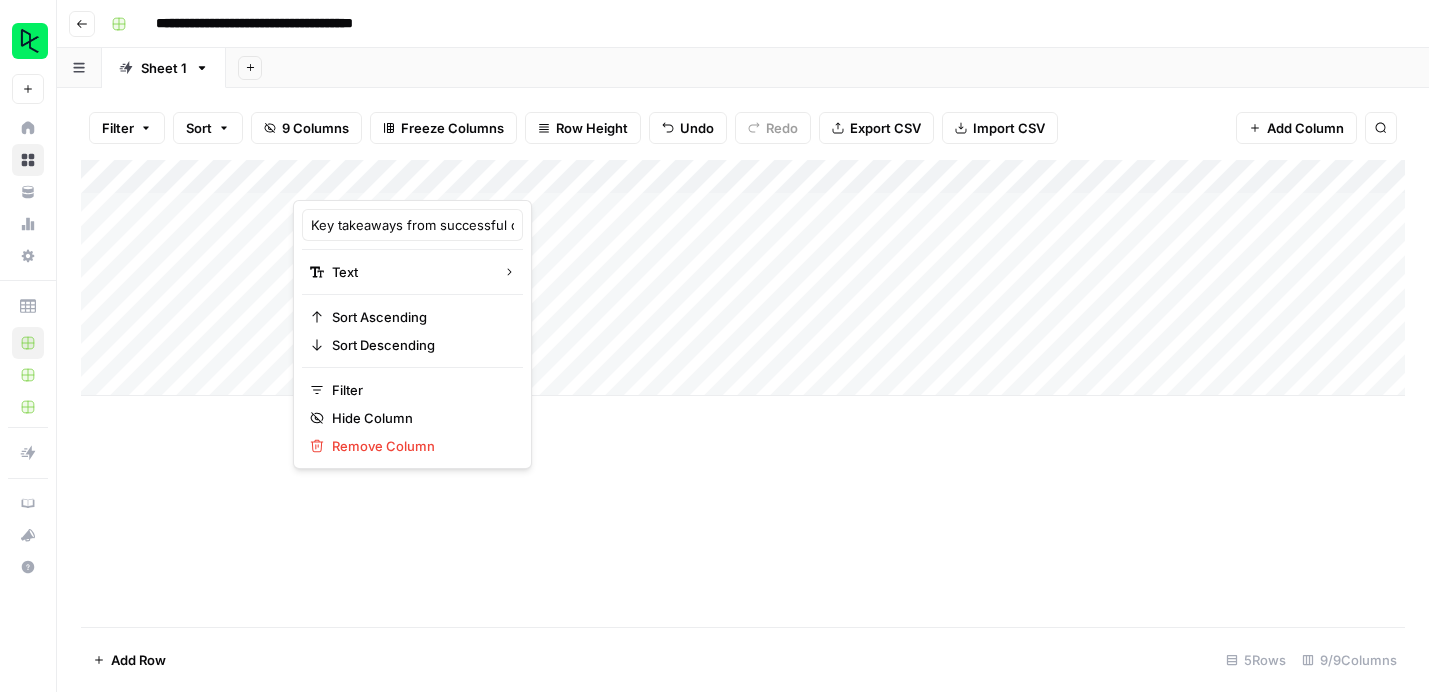 click on "Add Column" at bounding box center [743, 393] 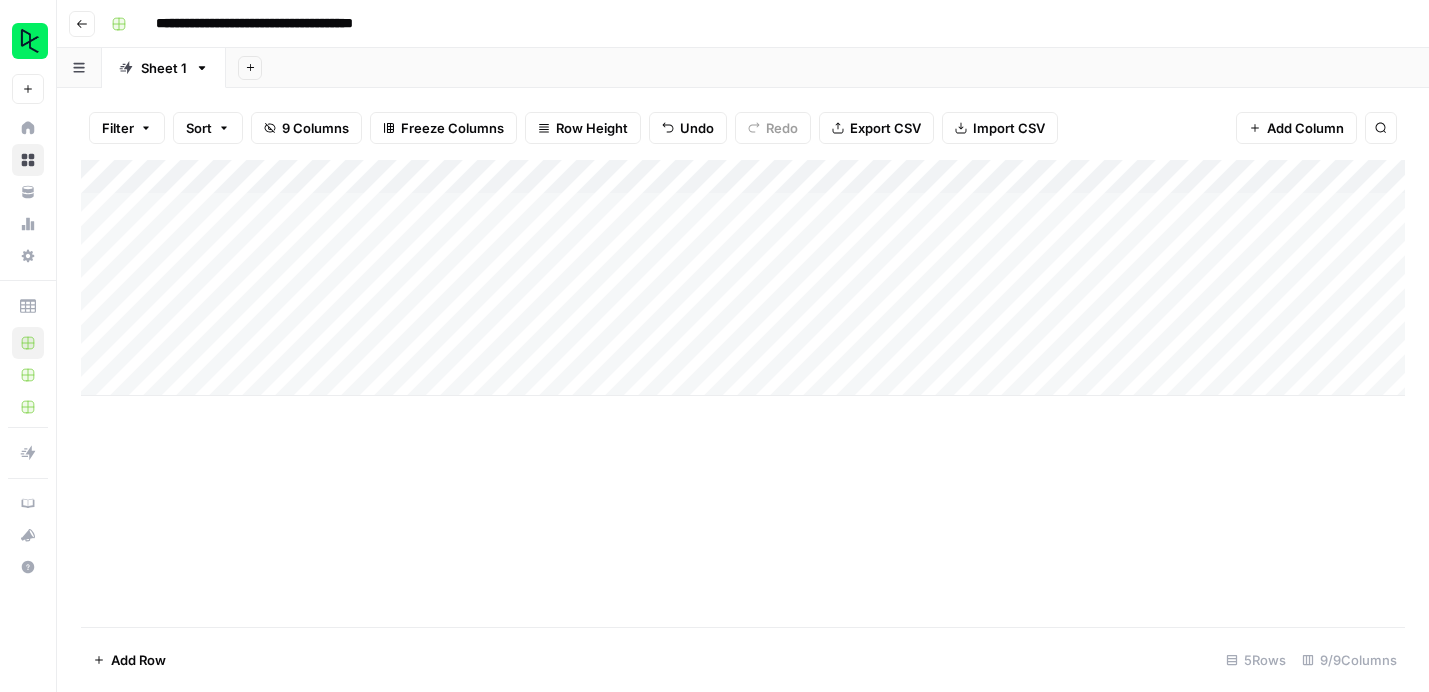 click on "Add Column" at bounding box center [743, 393] 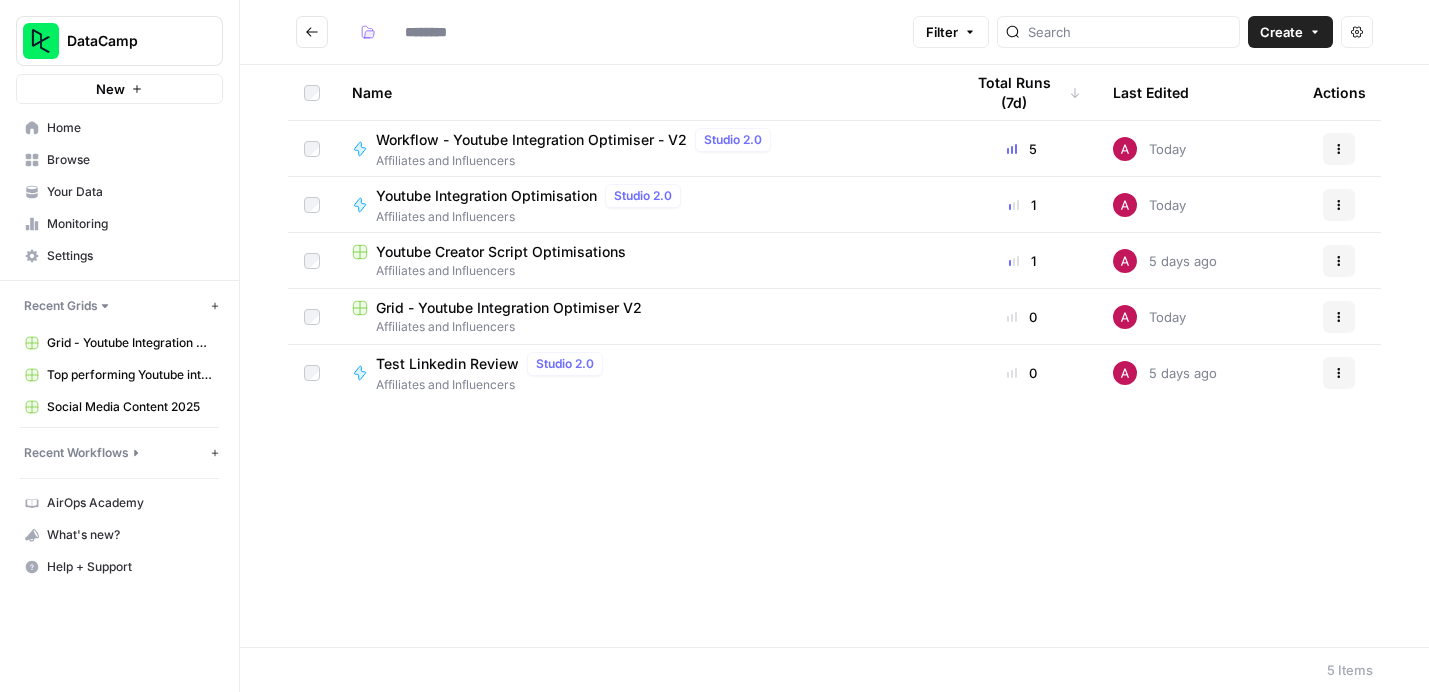 type on "**********" 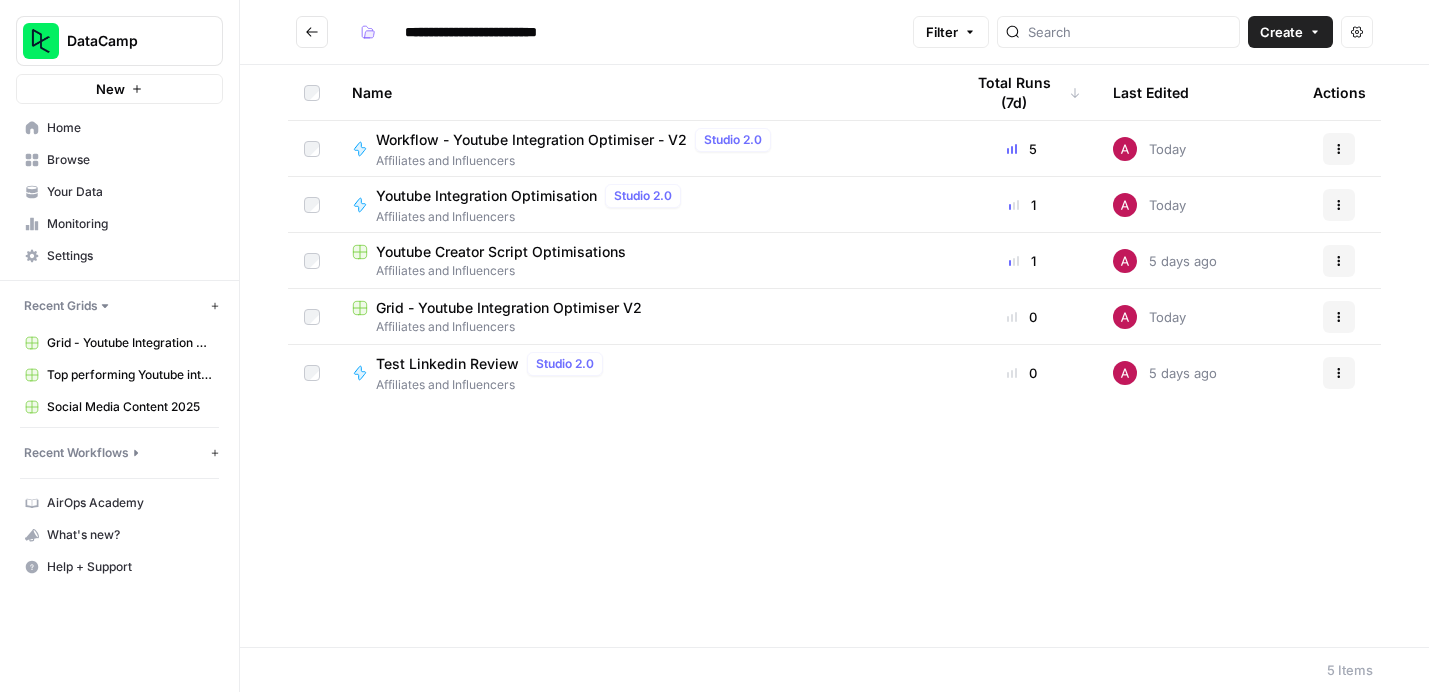 click on "Workflow - Youtube Integration Optimiser - V2" at bounding box center [531, 140] 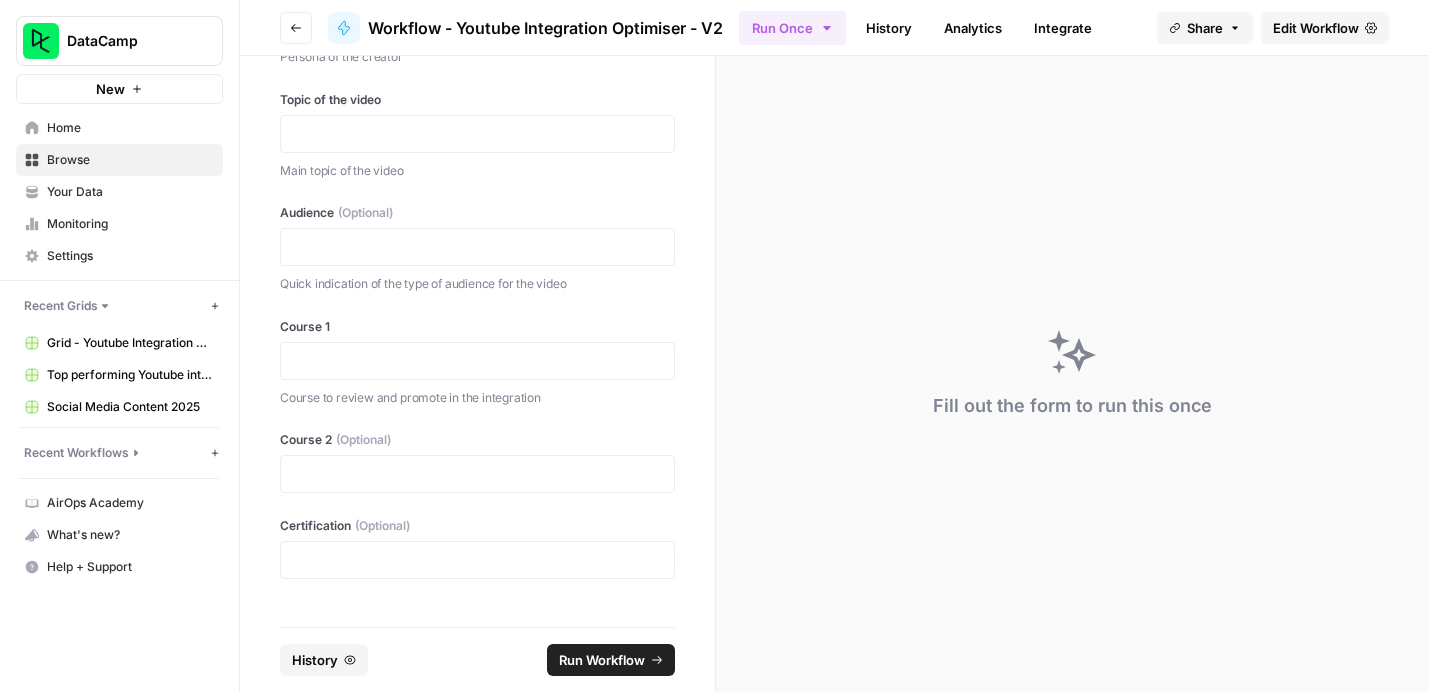 scroll, scrollTop: 0, scrollLeft: 0, axis: both 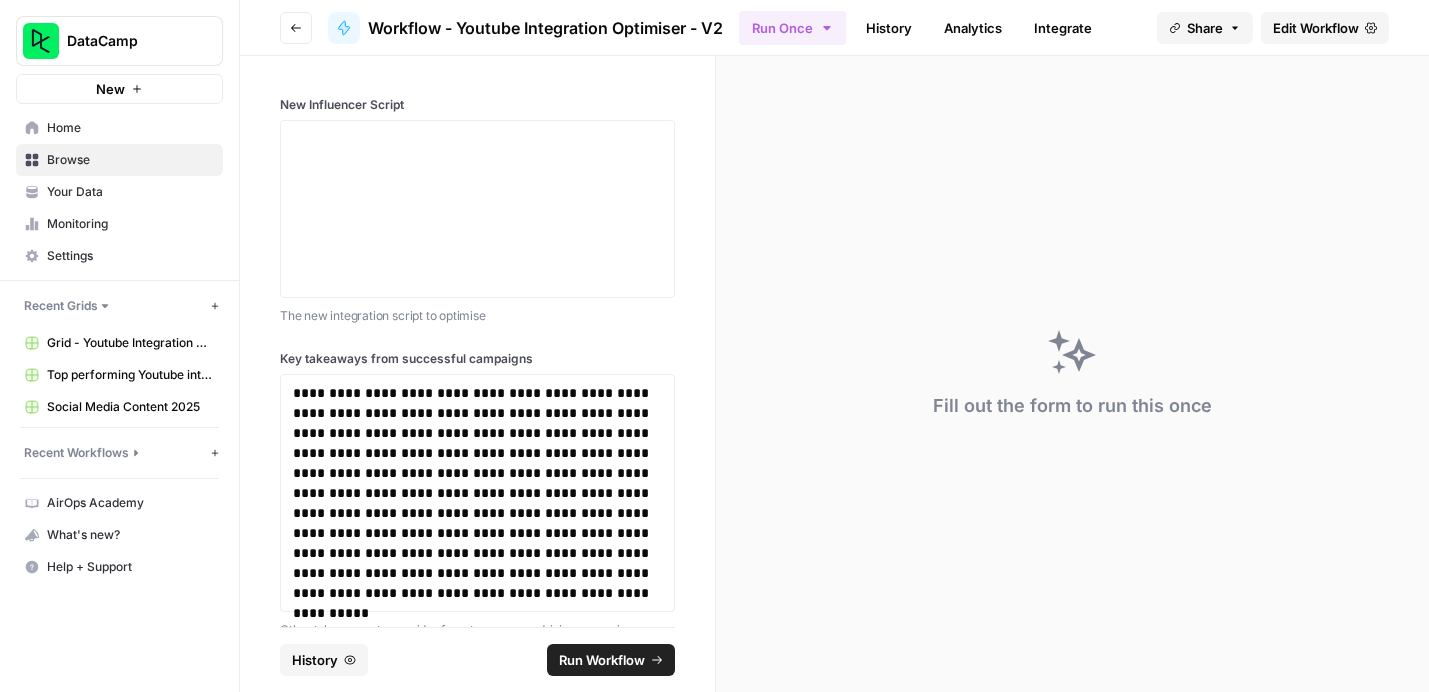 click 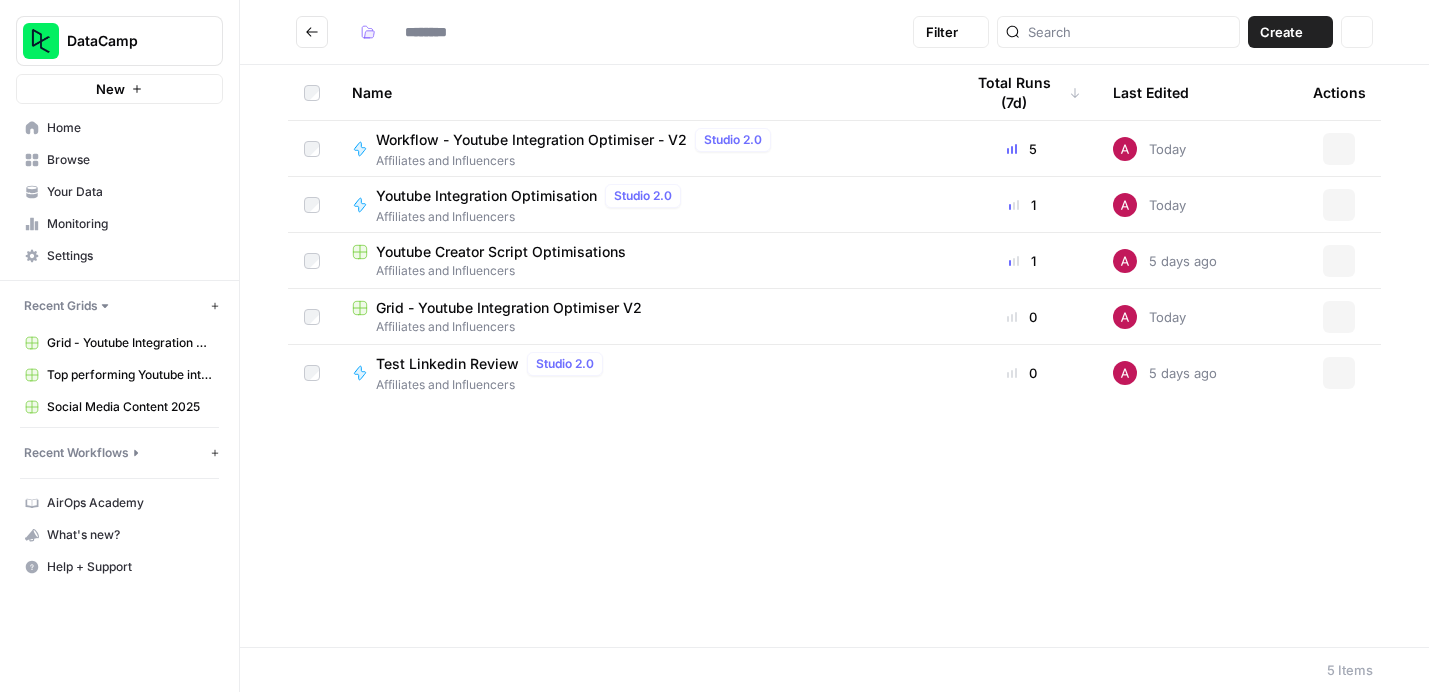 type on "**********" 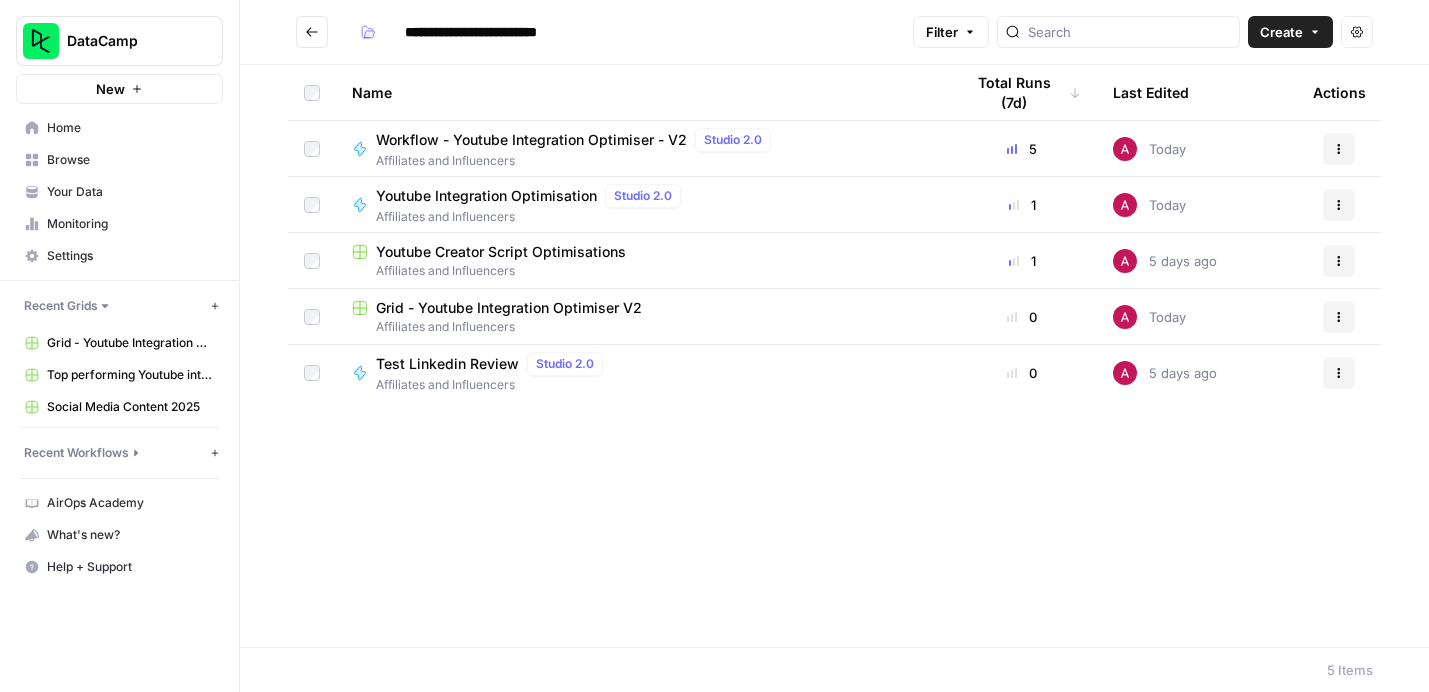 click on "Grid - Youtube Integration Optimiser V2 Affiliates and Influencers" at bounding box center (641, 316) 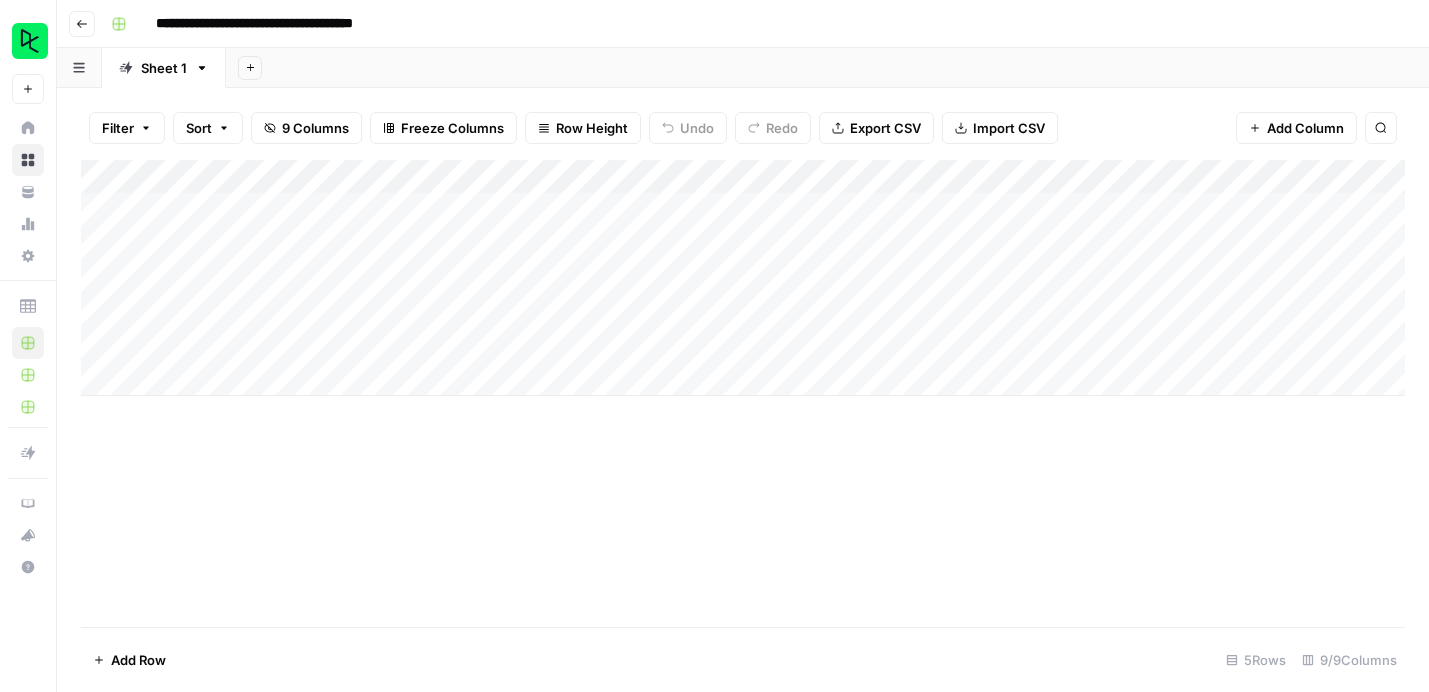 click on "Add Column" at bounding box center [743, 278] 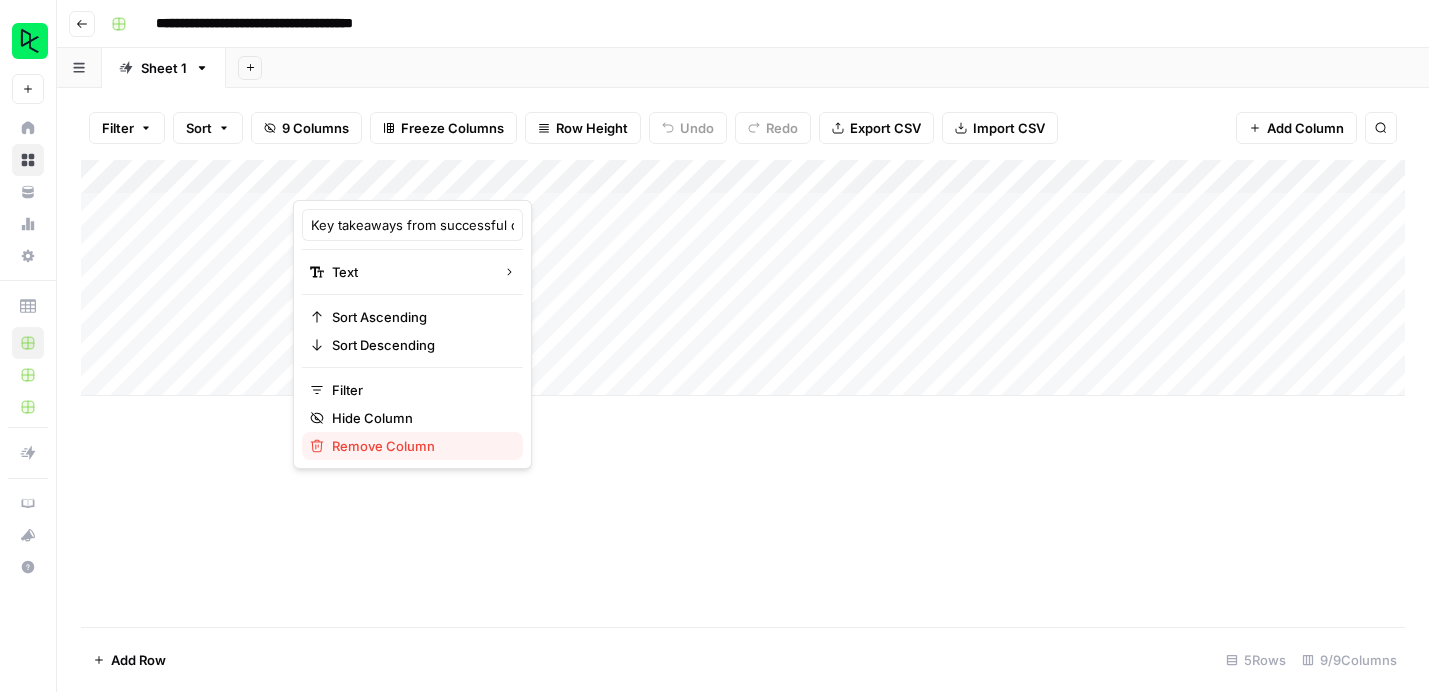 click on "Remove Column" at bounding box center (419, 446) 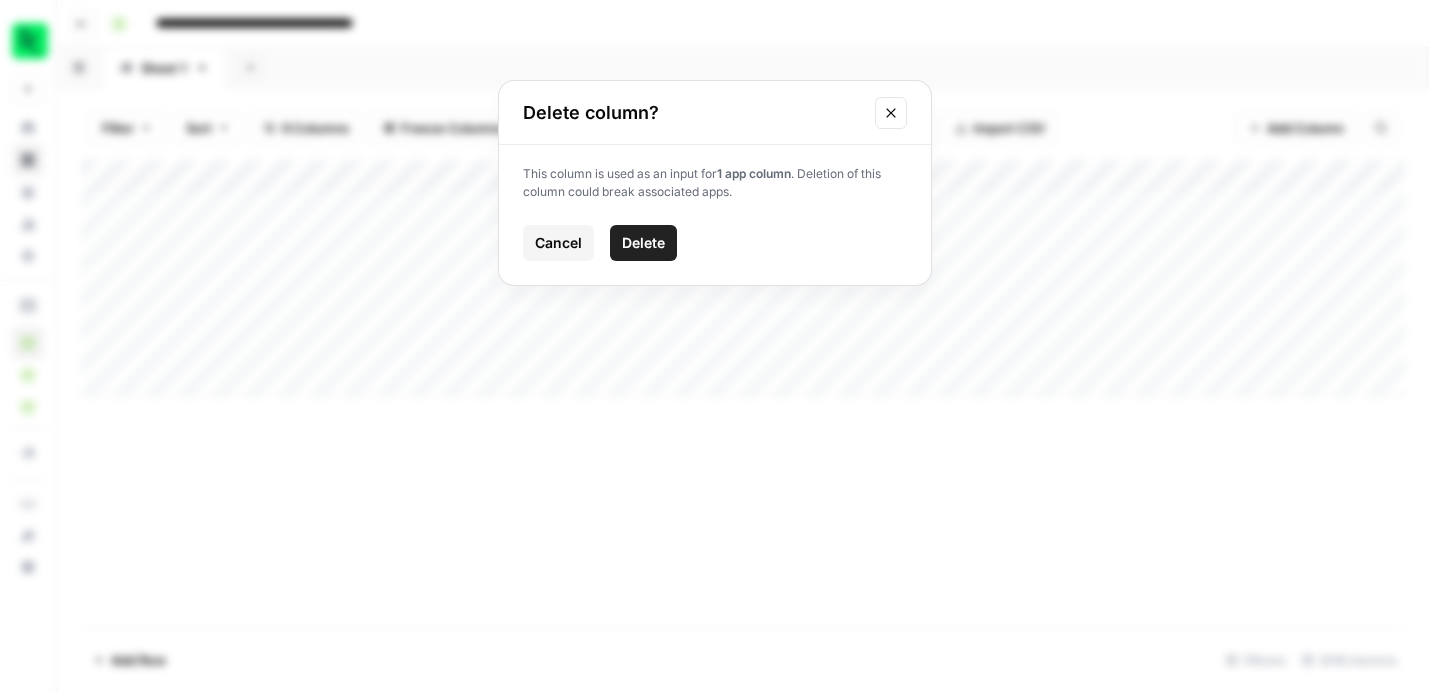 click on "Delete" at bounding box center (643, 243) 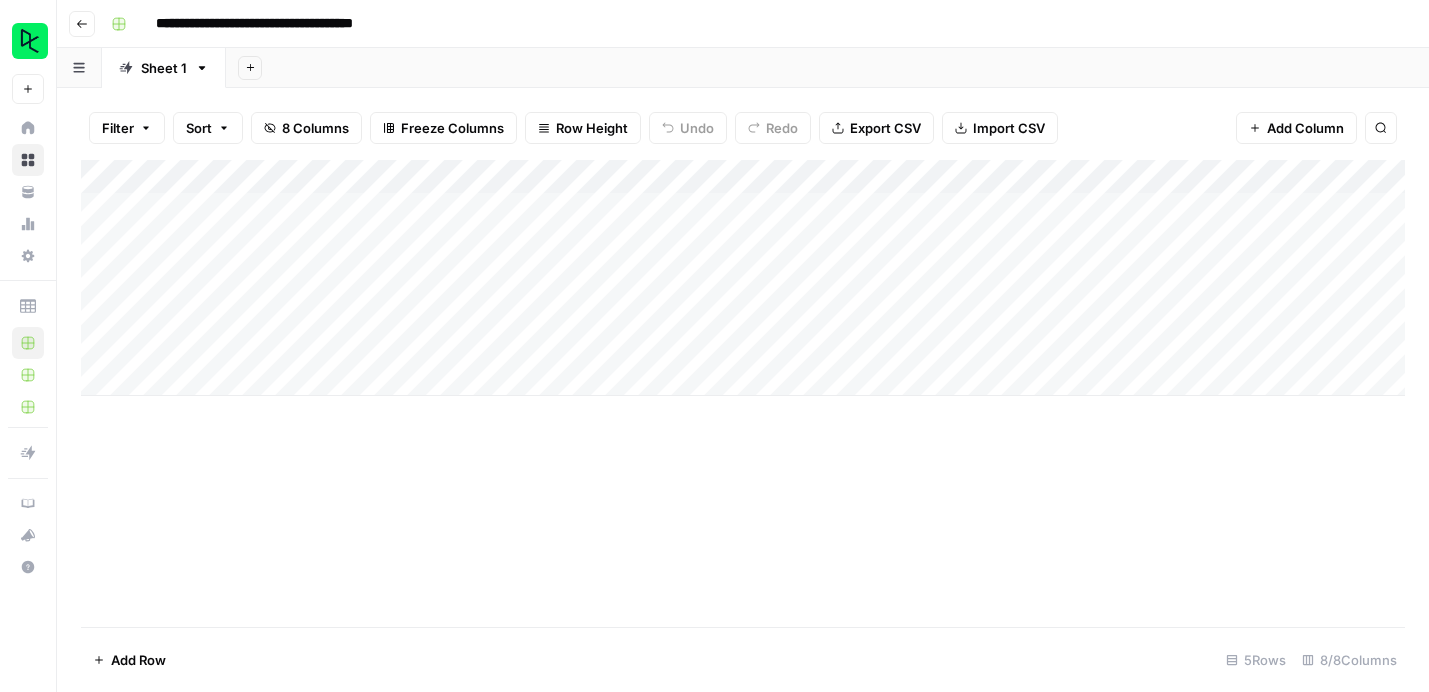 click on "Add Column" at bounding box center [743, 278] 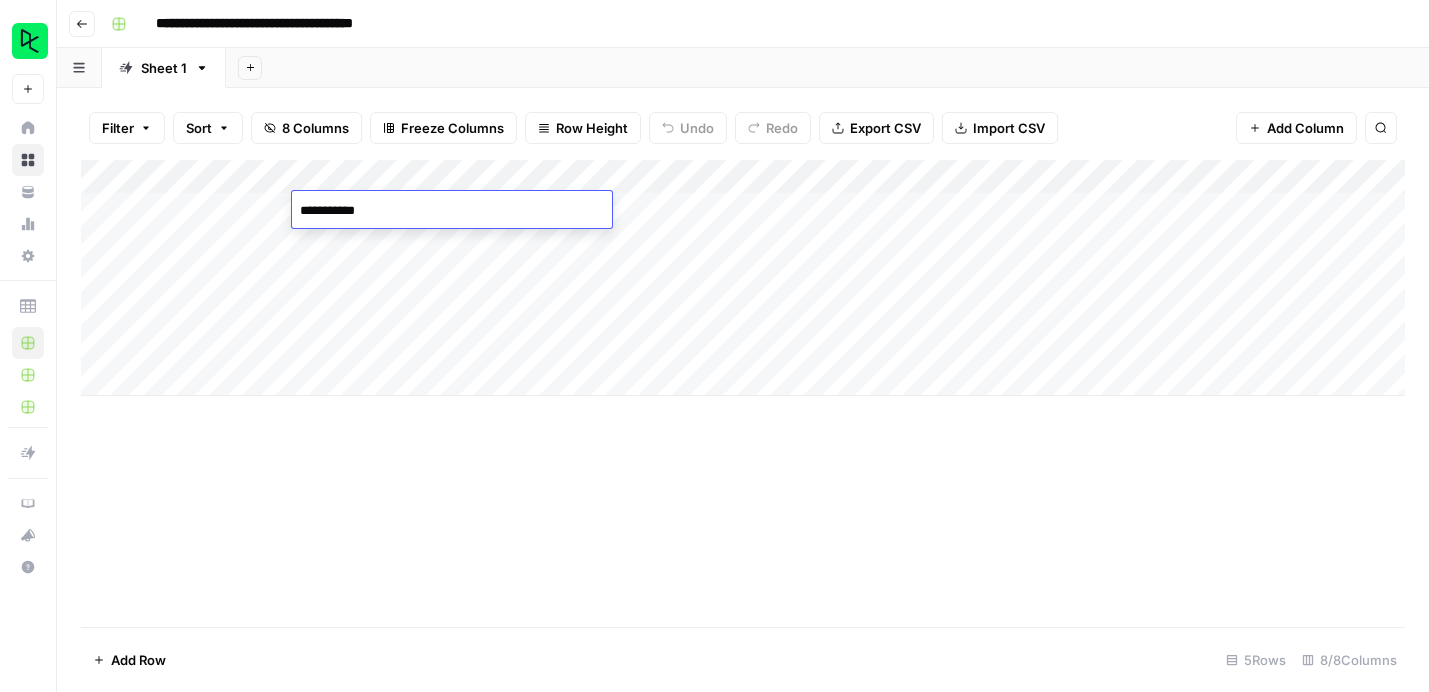 type on "**********" 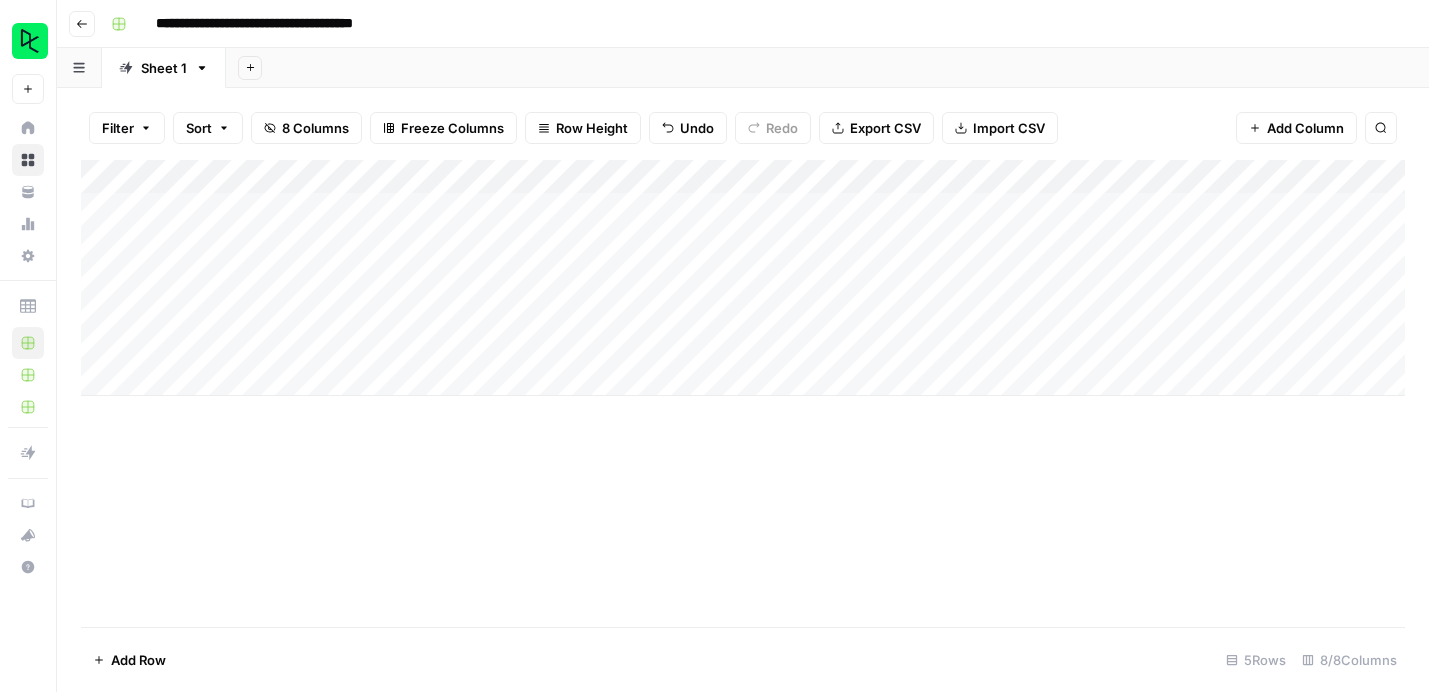 click on "Add Column" at bounding box center (743, 393) 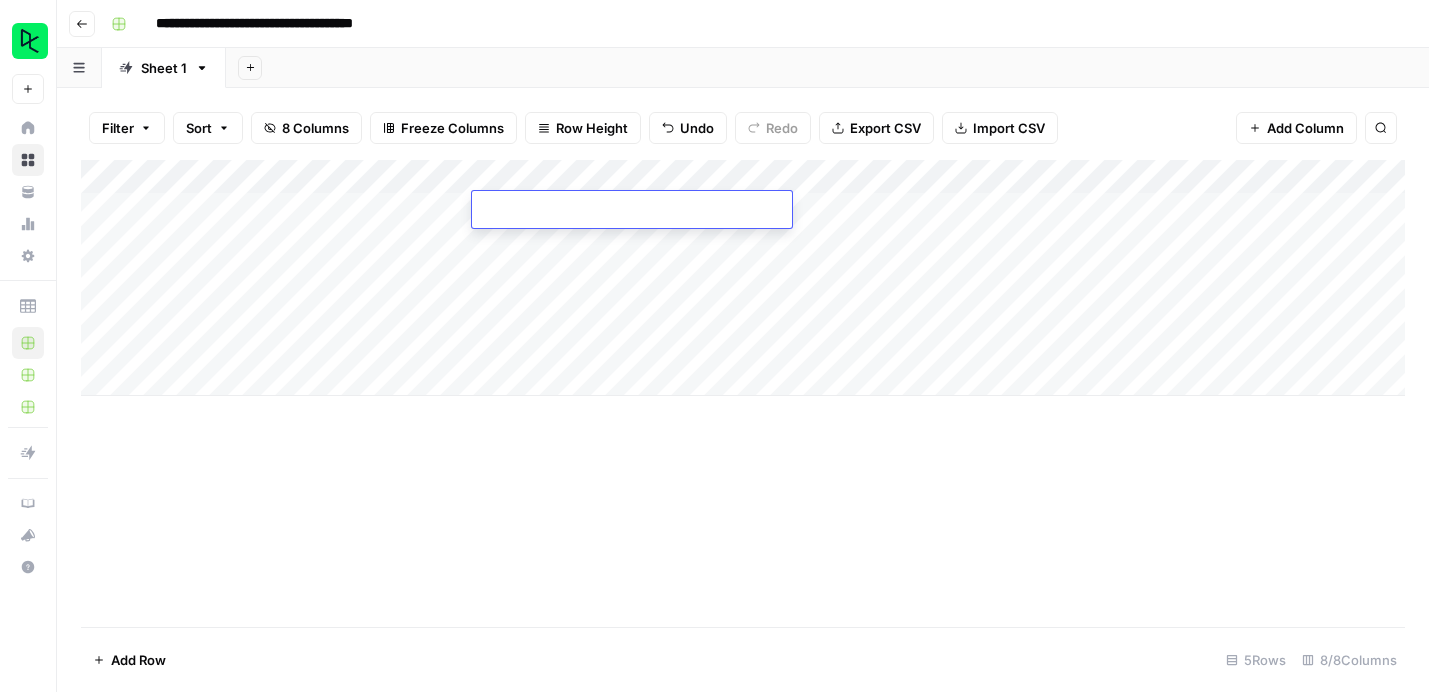type on "**********" 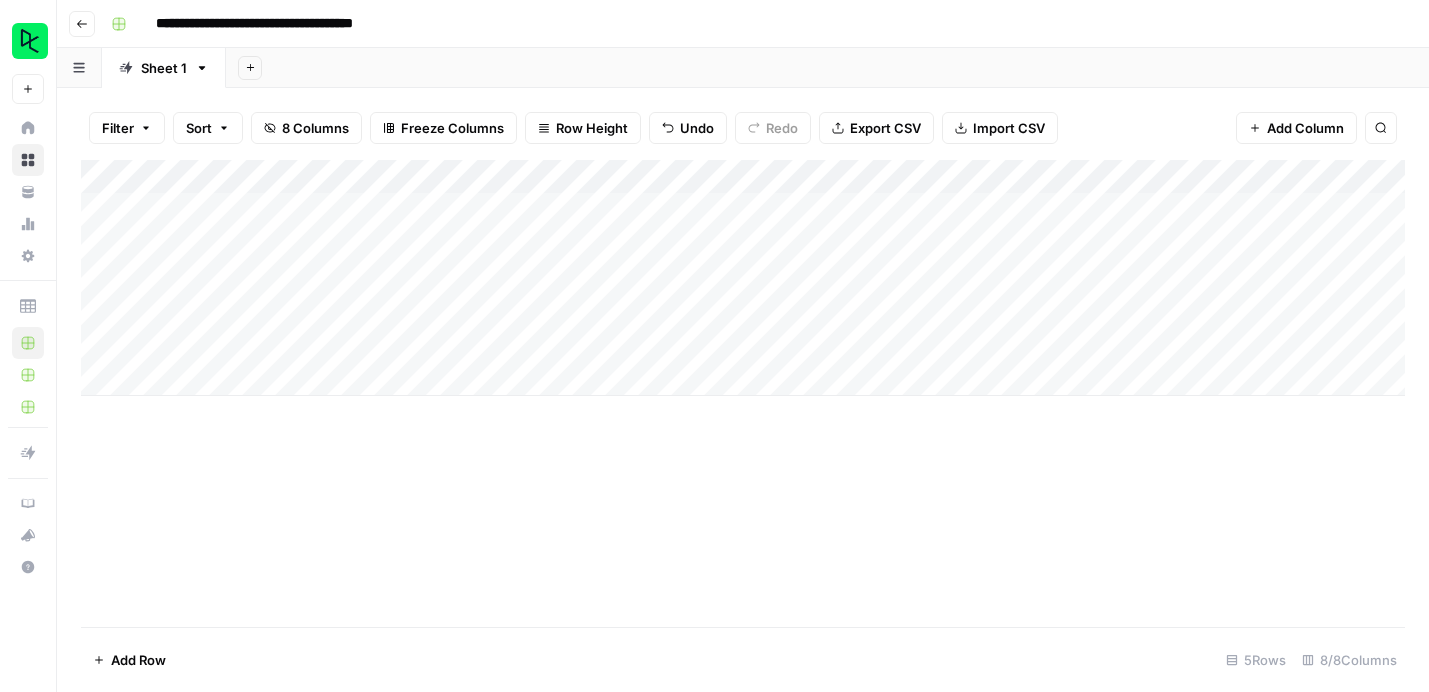 click on "Add Column" at bounding box center (743, 393) 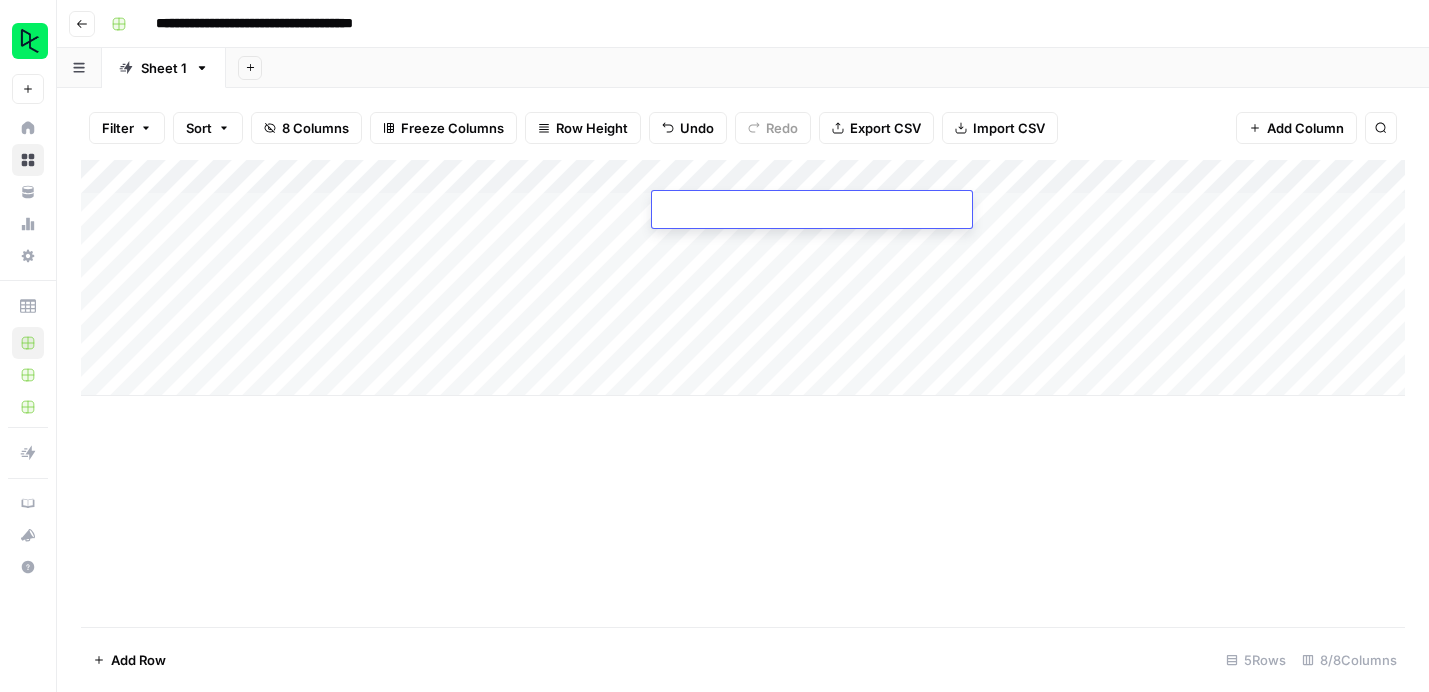 click at bounding box center [812, 211] 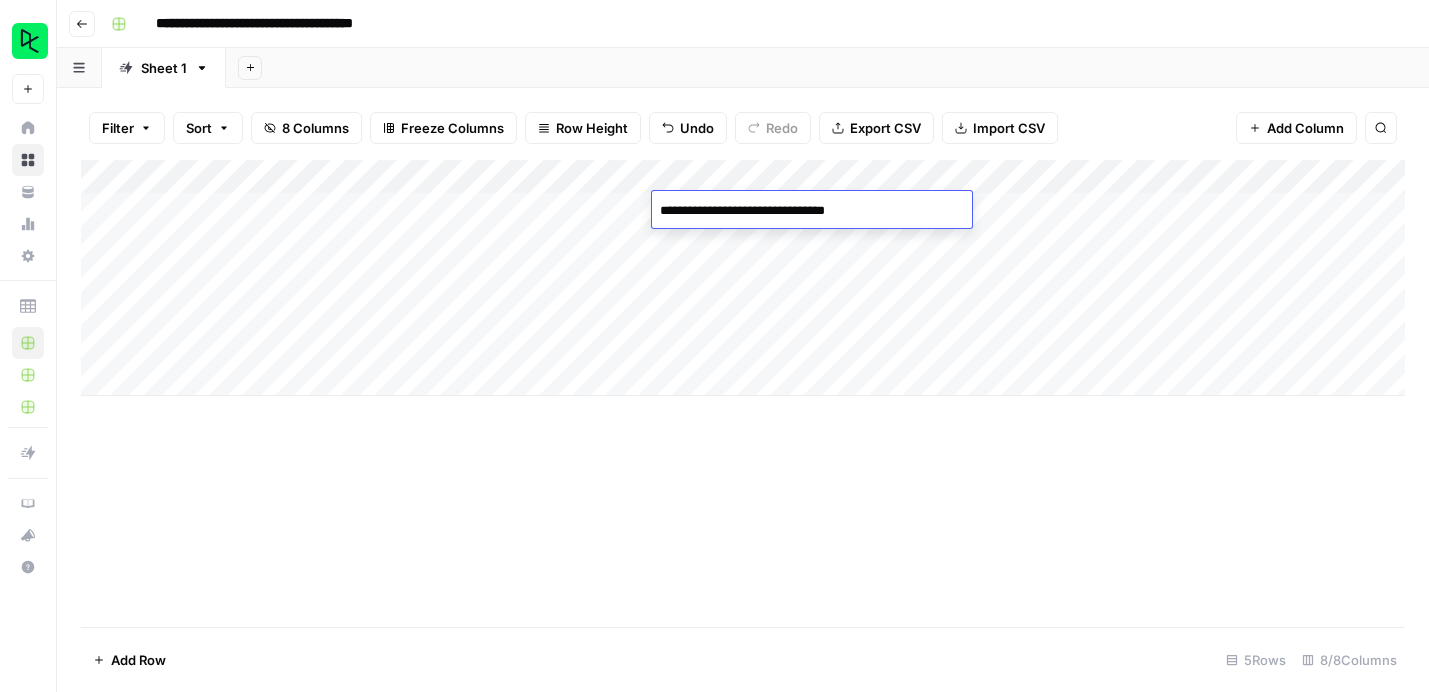 click on "Add Column" at bounding box center [743, 393] 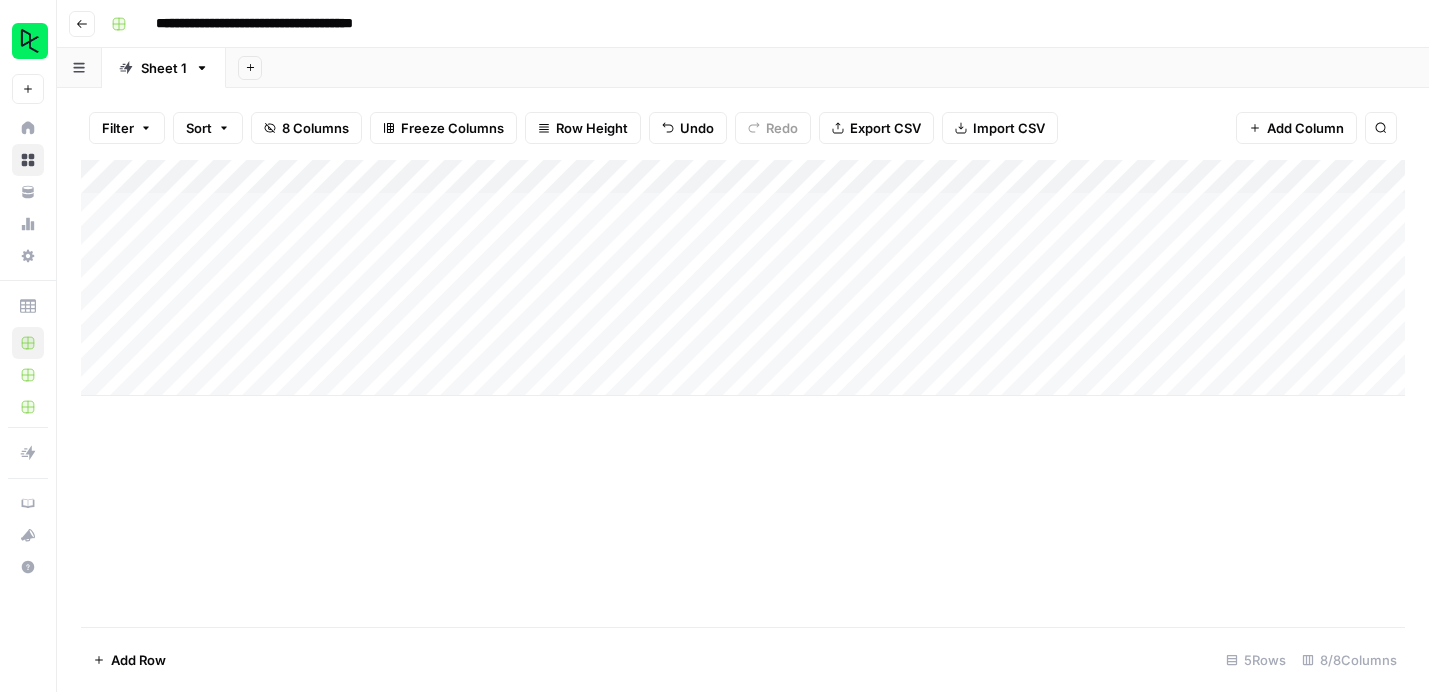 click on "Add Column" at bounding box center [743, 278] 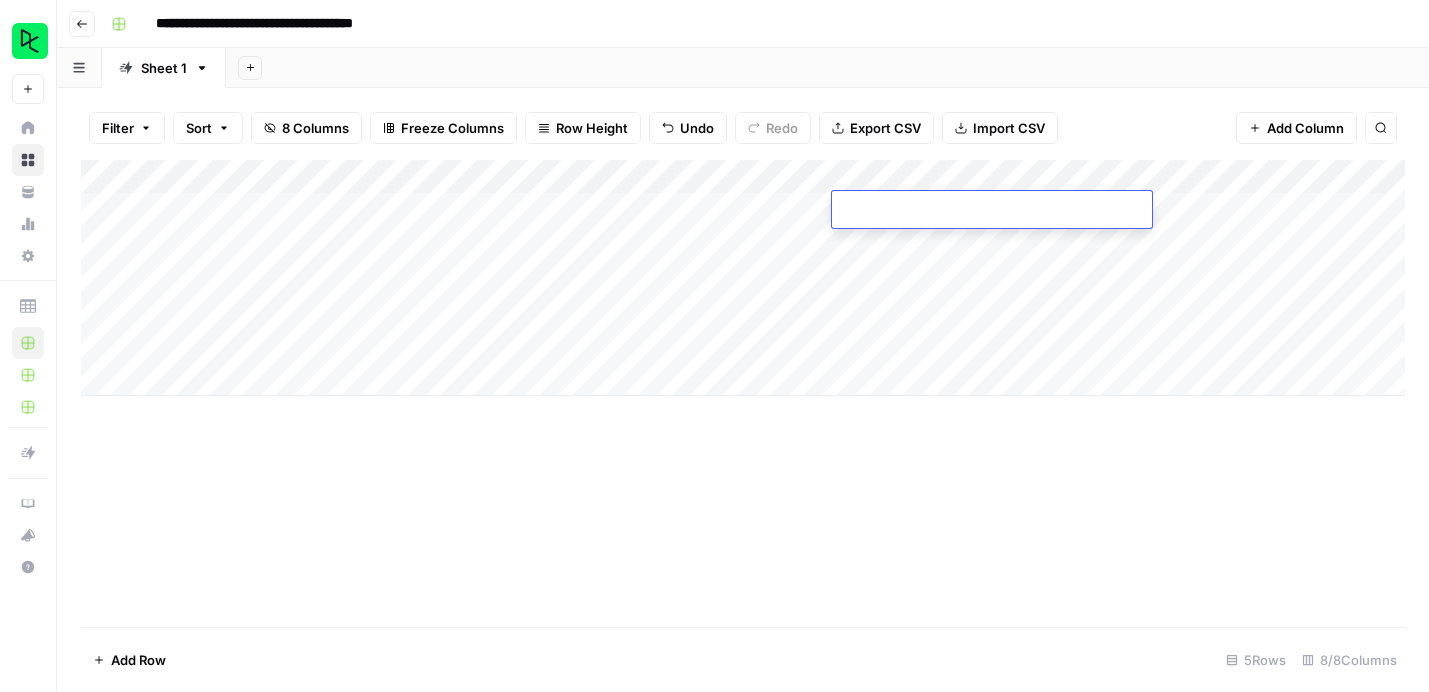 type on "**********" 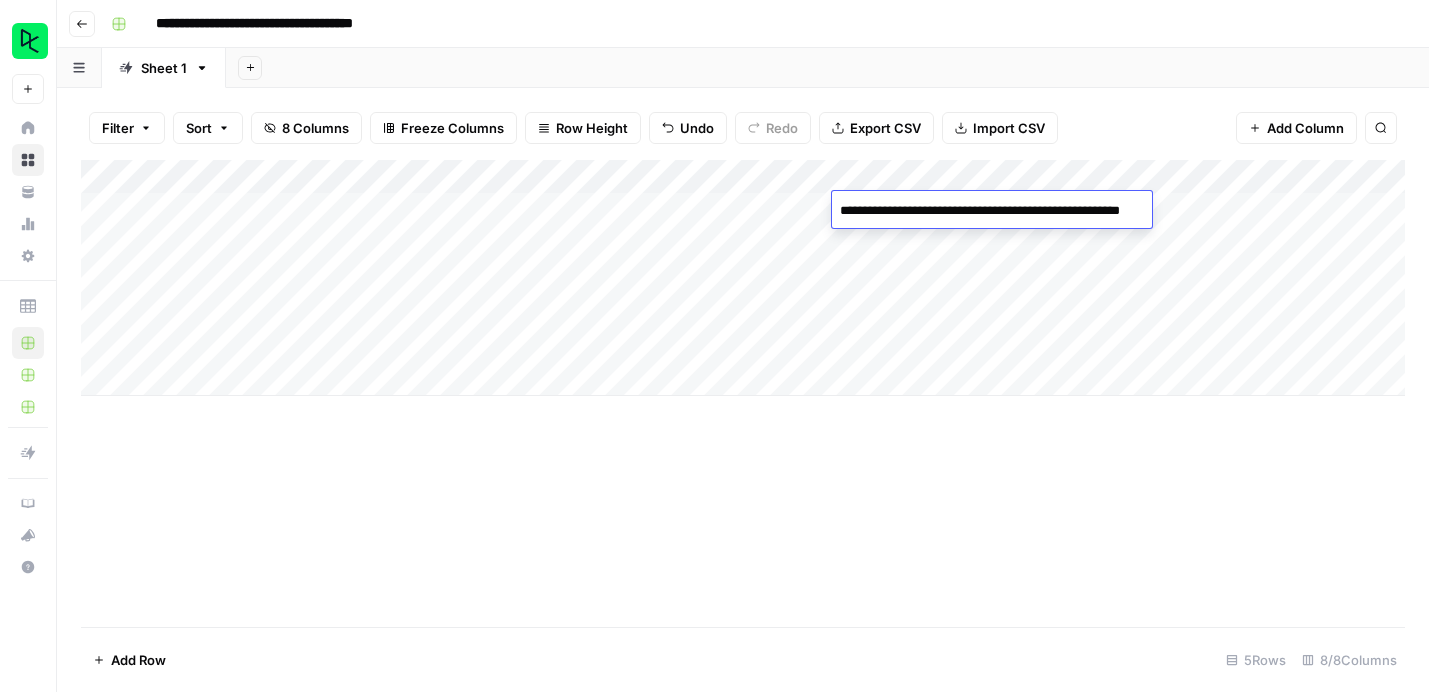 click on "Add Column" at bounding box center [743, 393] 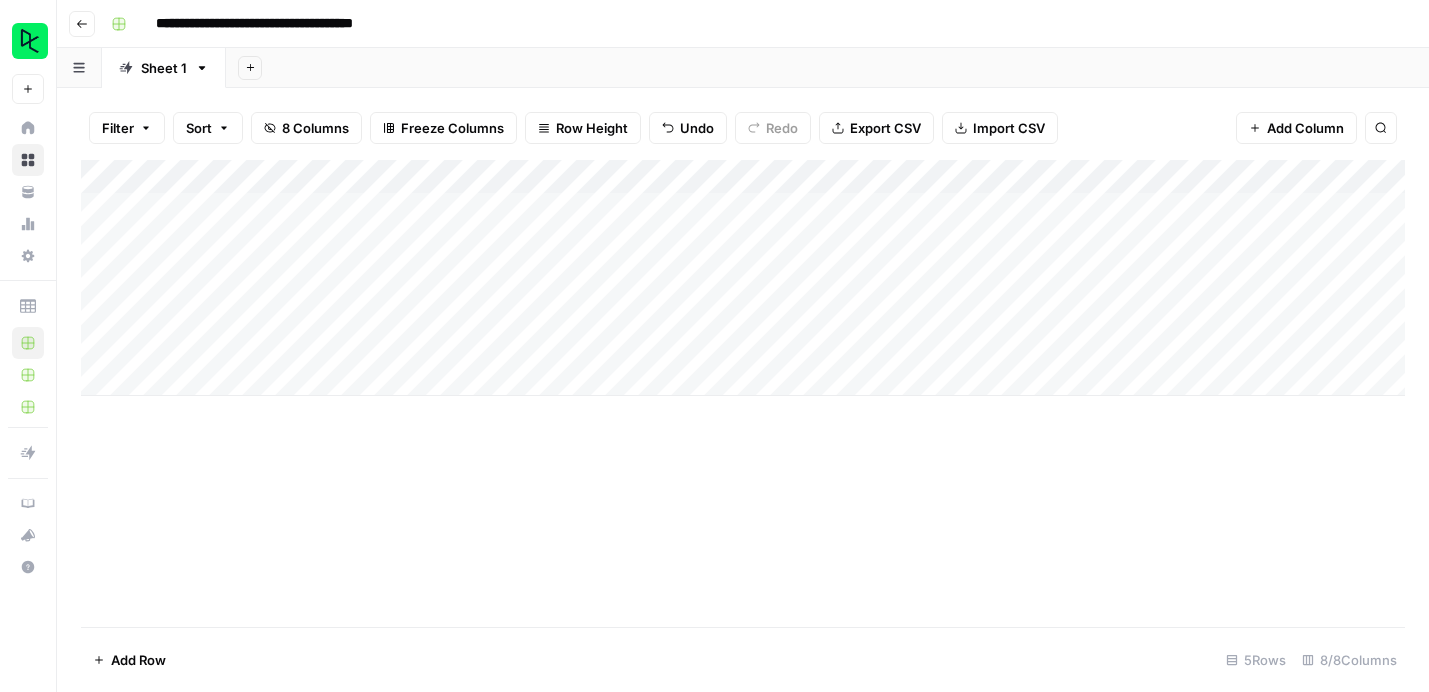 click on "Add Column" at bounding box center [743, 278] 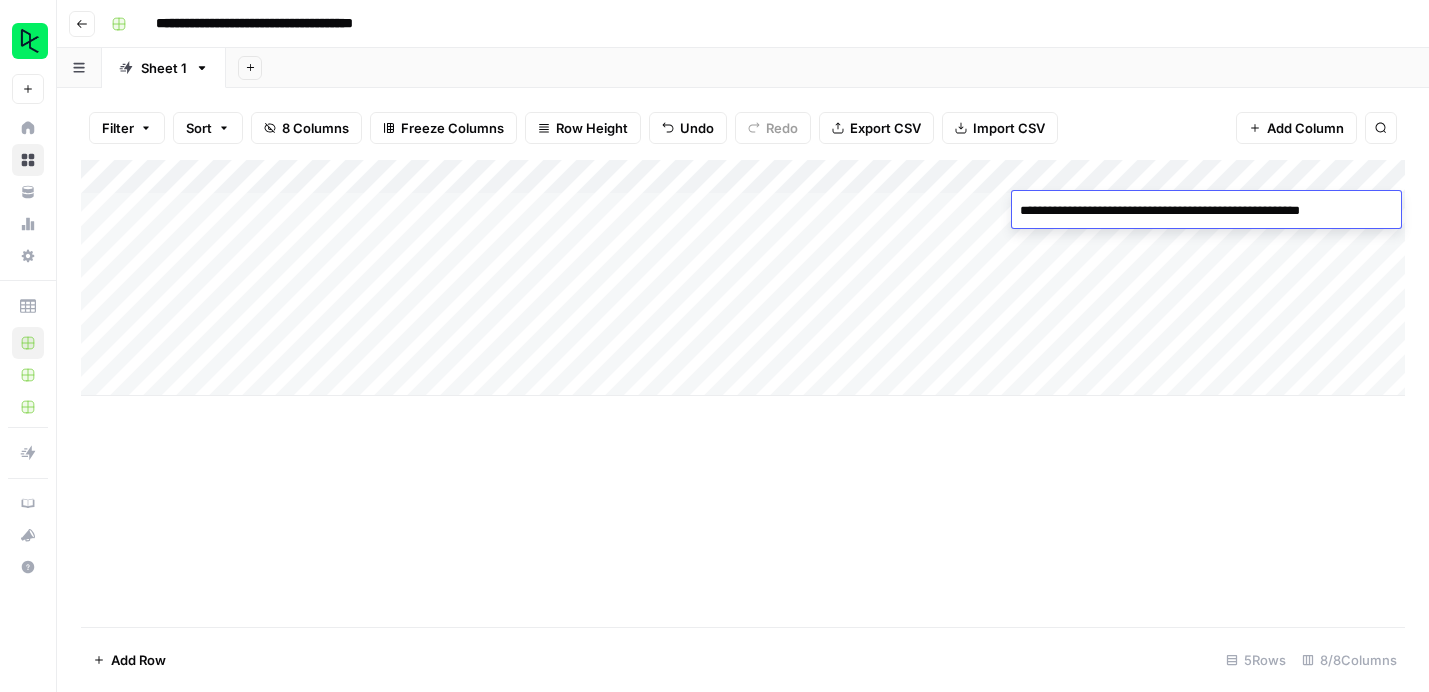 type on "**********" 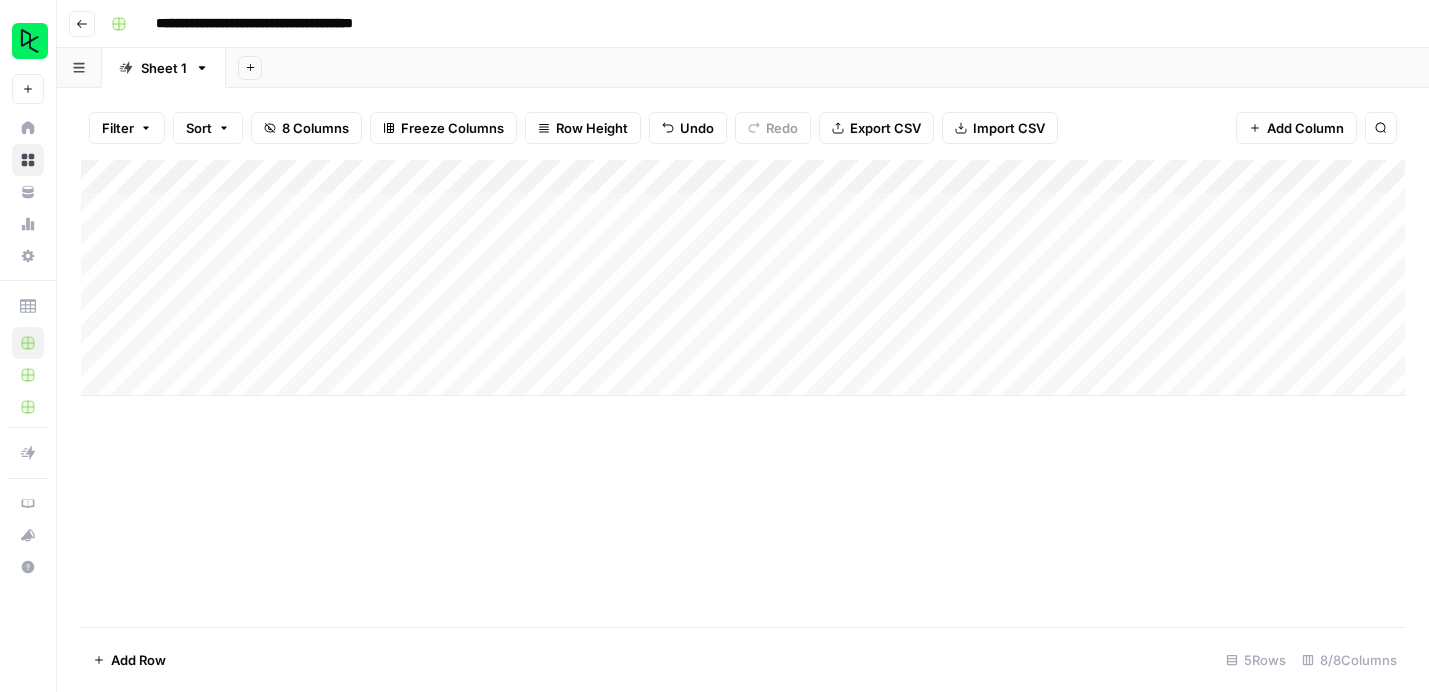 click on "Add Column" at bounding box center (743, 278) 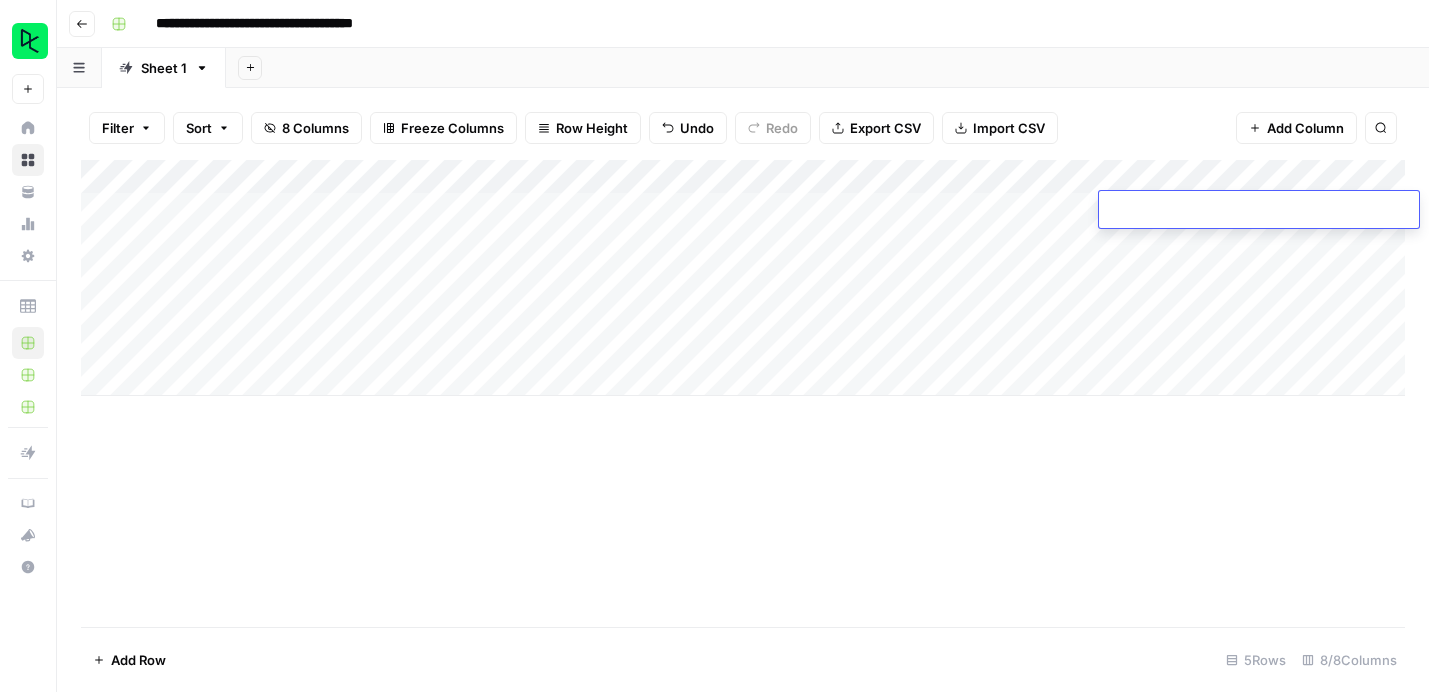 type on "**********" 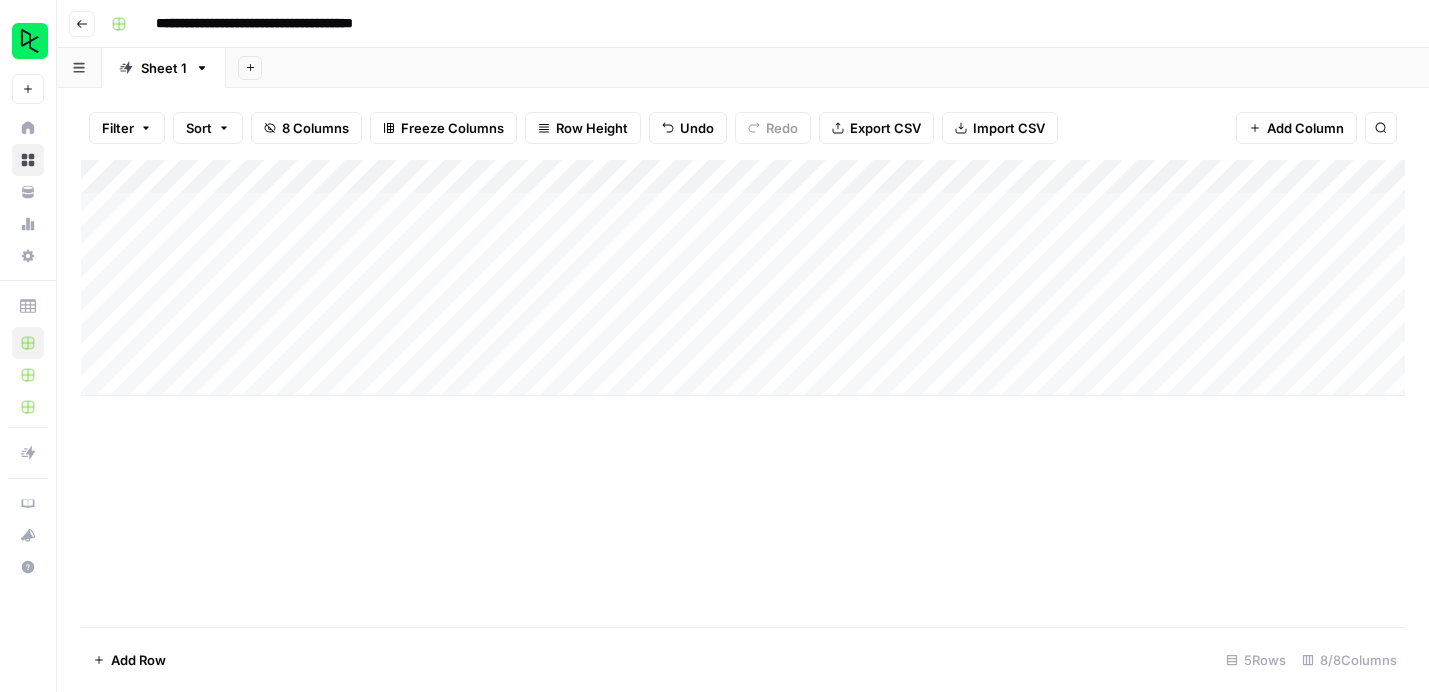 click on "Add Column" at bounding box center [743, 393] 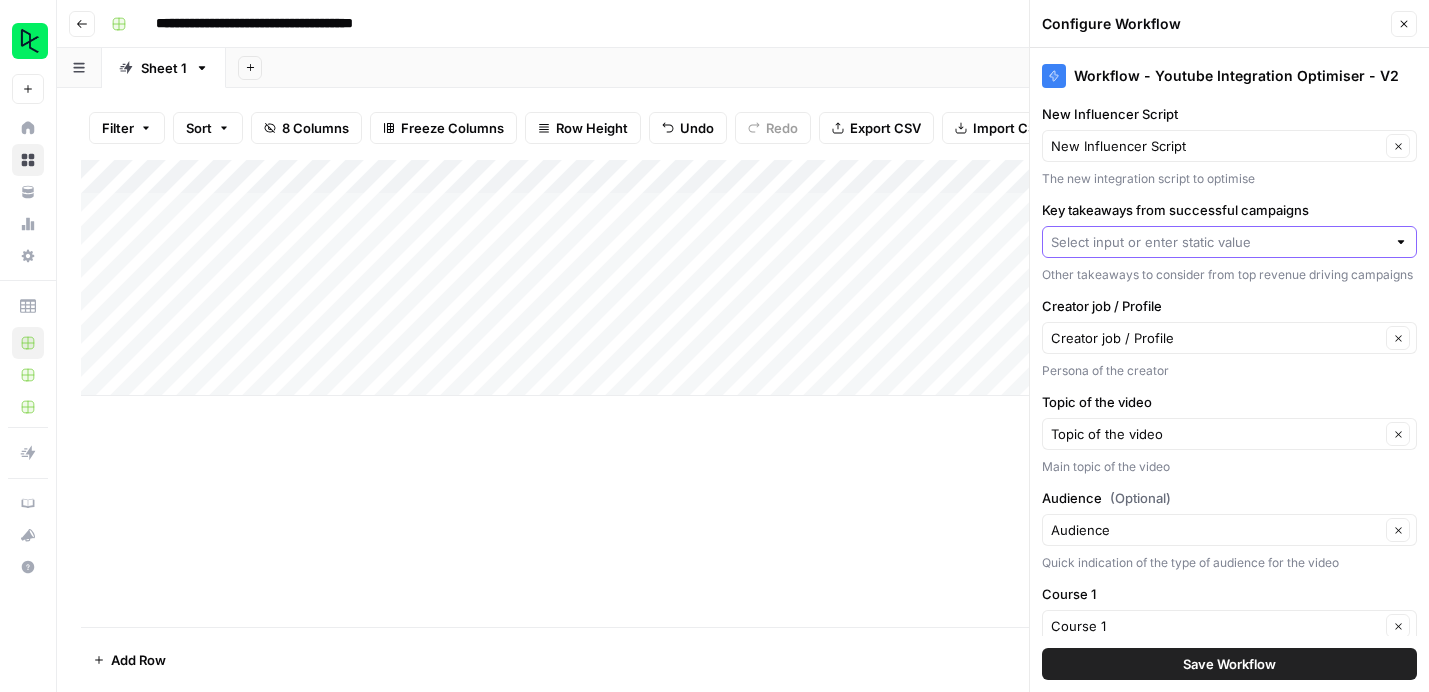 click on "Key takeaways from successful campaigns" at bounding box center [1218, 242] 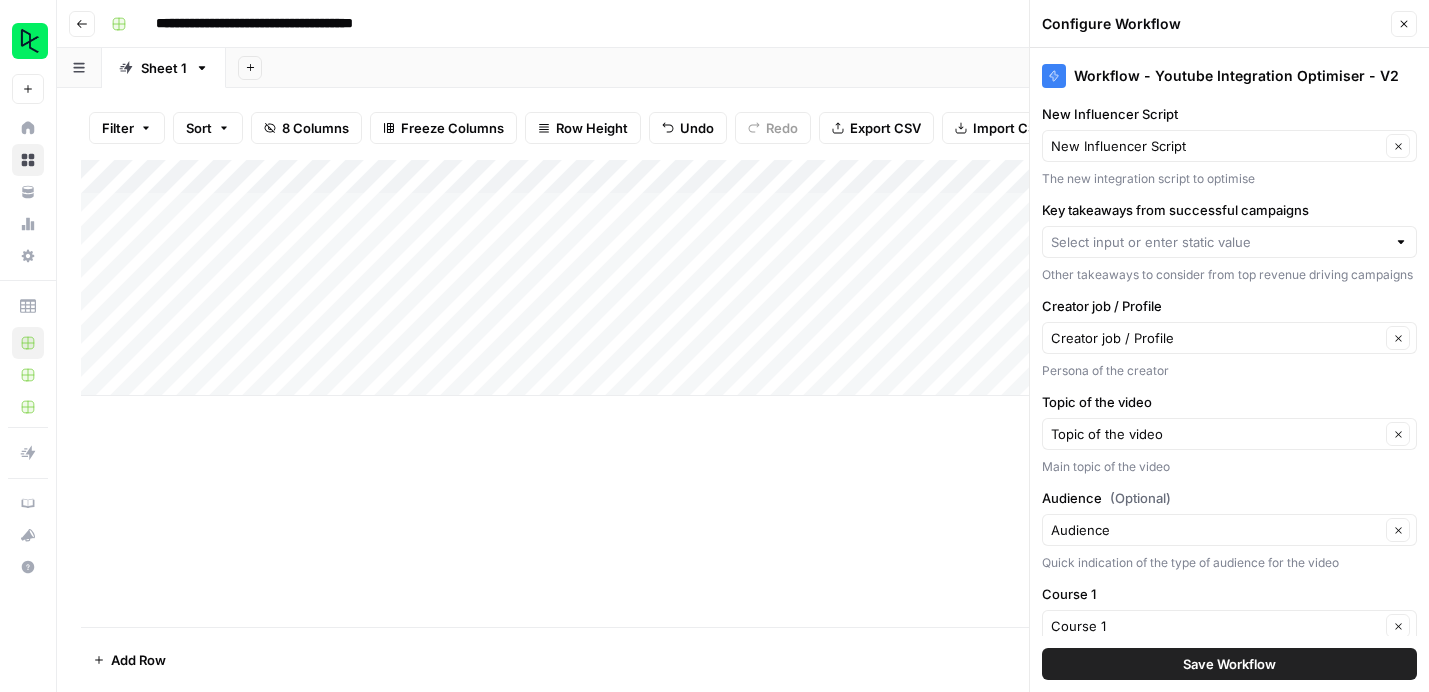 click on "Add Column" at bounding box center [743, 393] 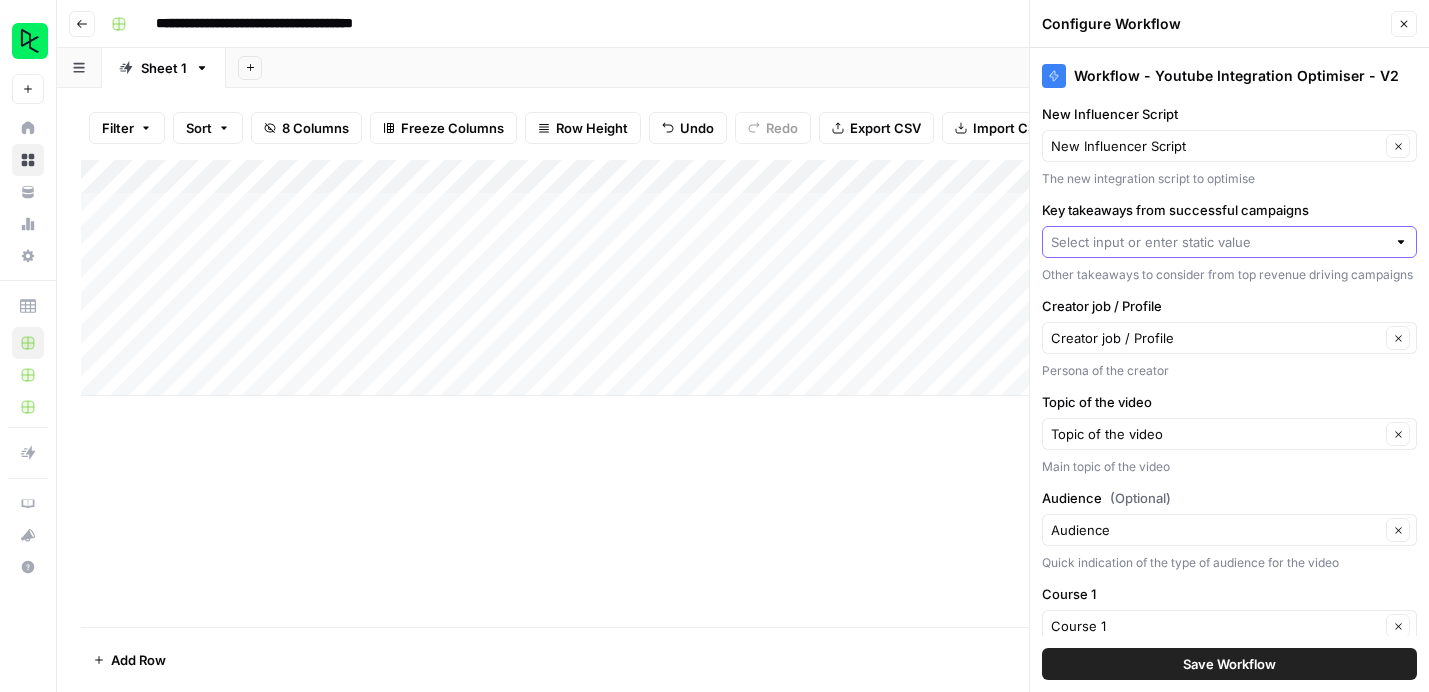 click on "Key takeaways from successful campaigns" at bounding box center [1218, 242] 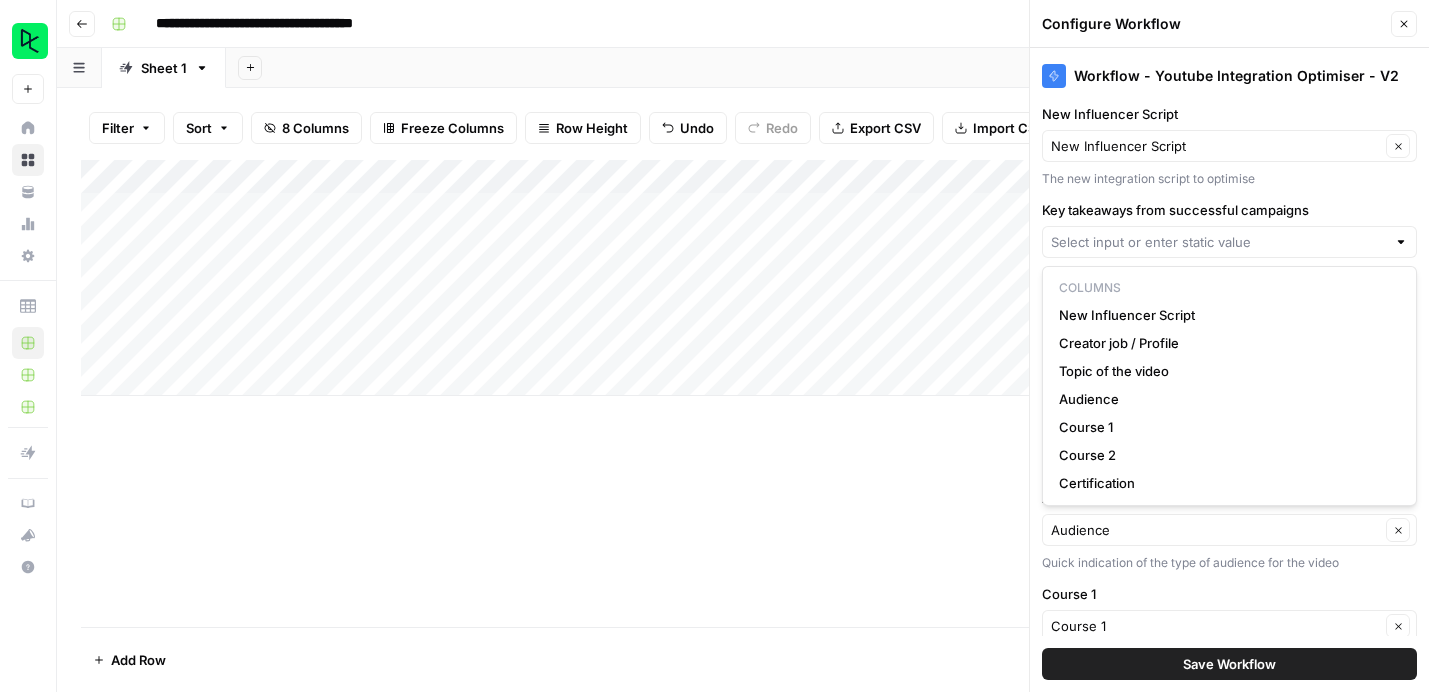 click on "Add Column" at bounding box center [743, 393] 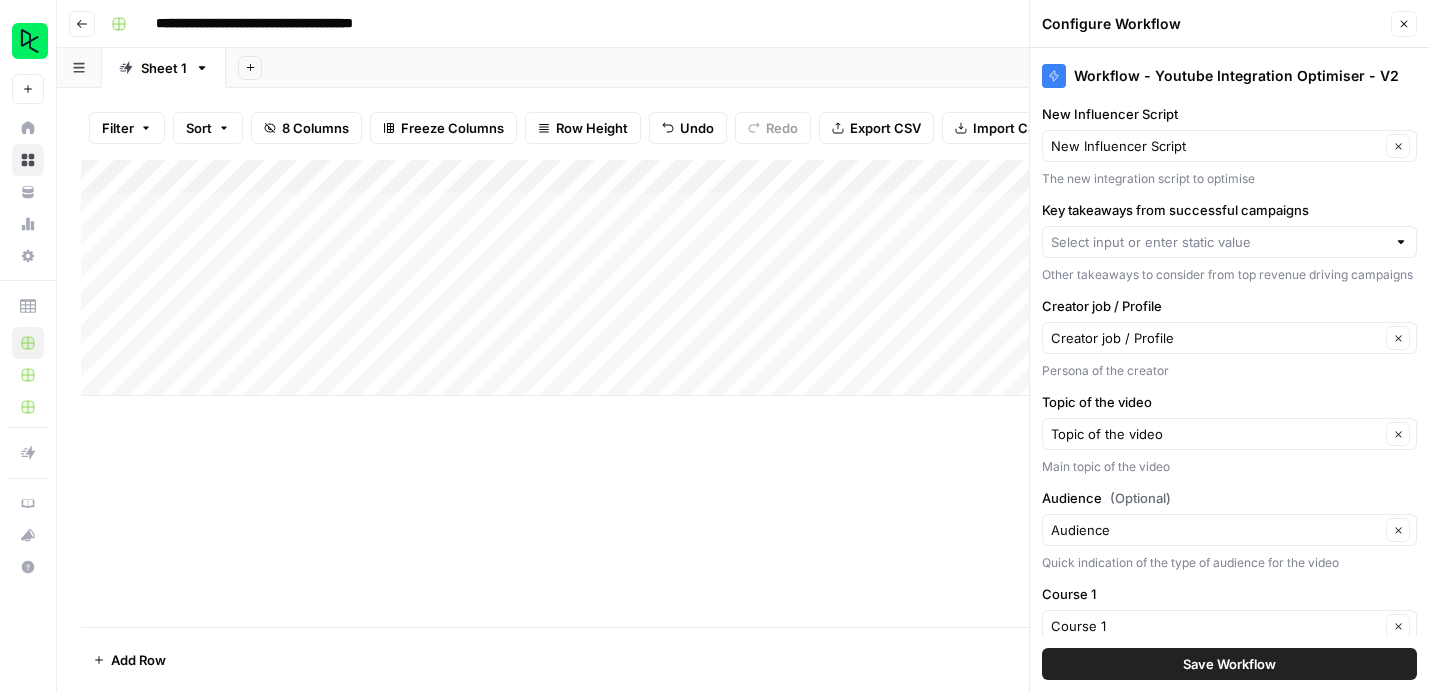 click on "Add Column" at bounding box center [743, 393] 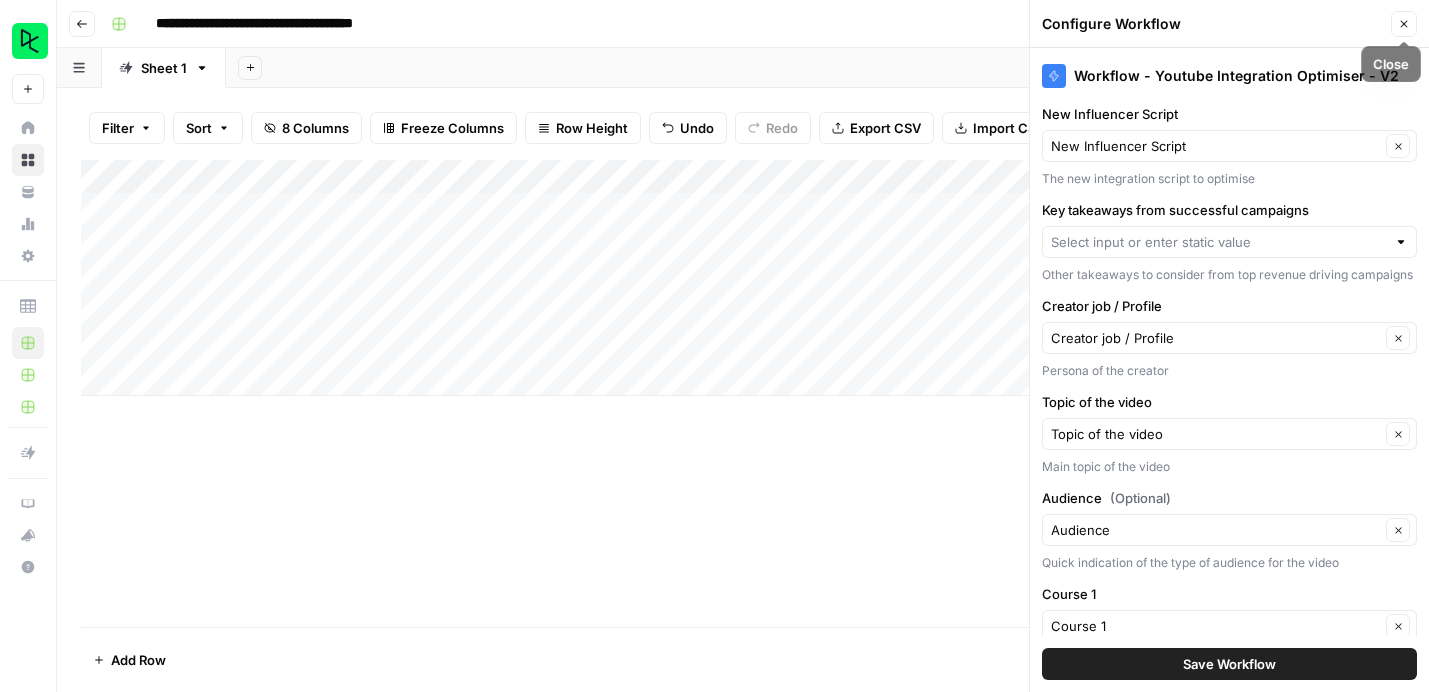 click on "Close" at bounding box center [1404, 24] 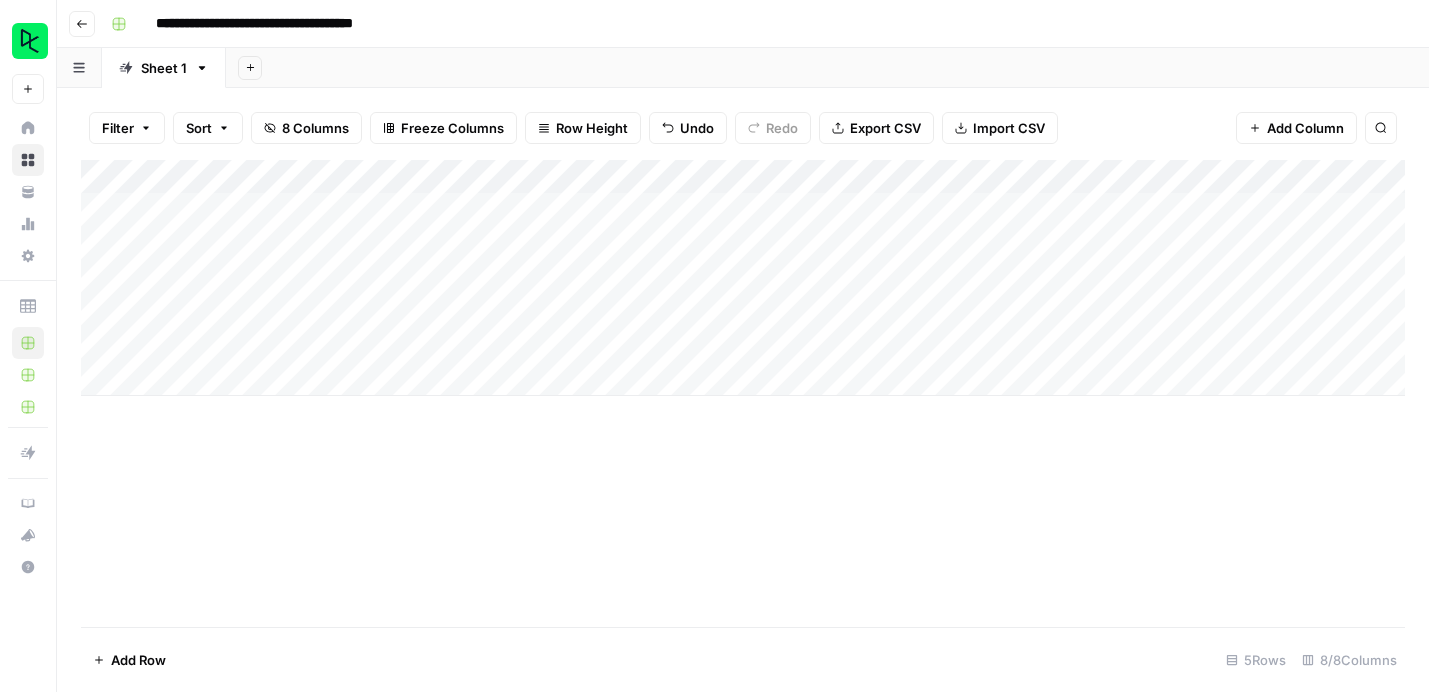 click on "Add Column" at bounding box center [743, 278] 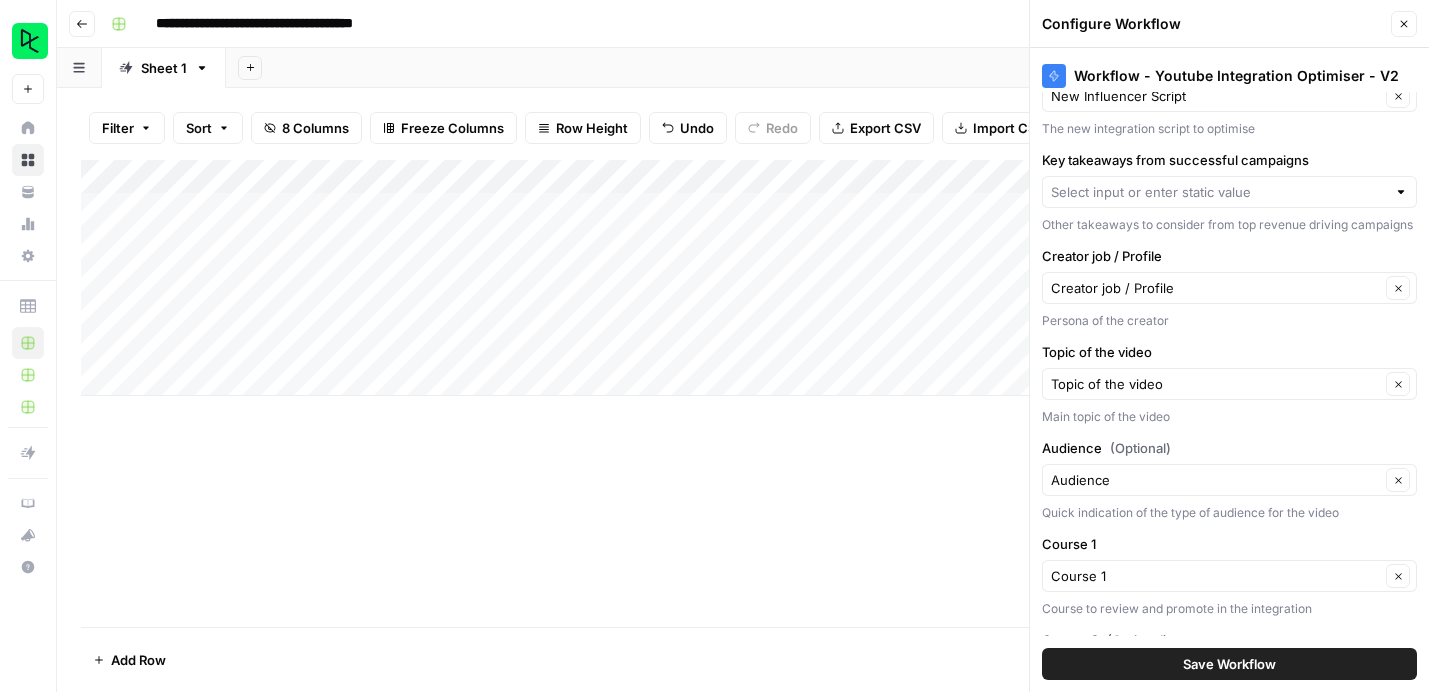 scroll, scrollTop: 0, scrollLeft: 0, axis: both 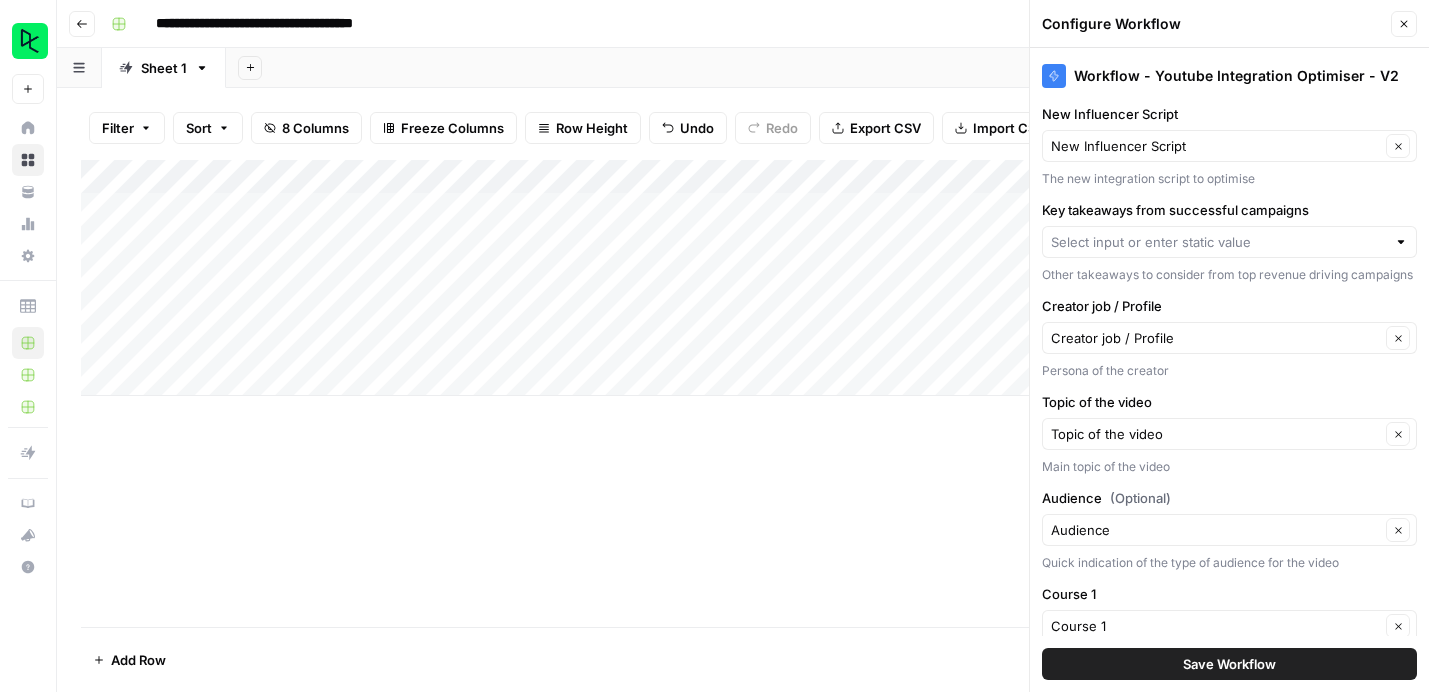 click 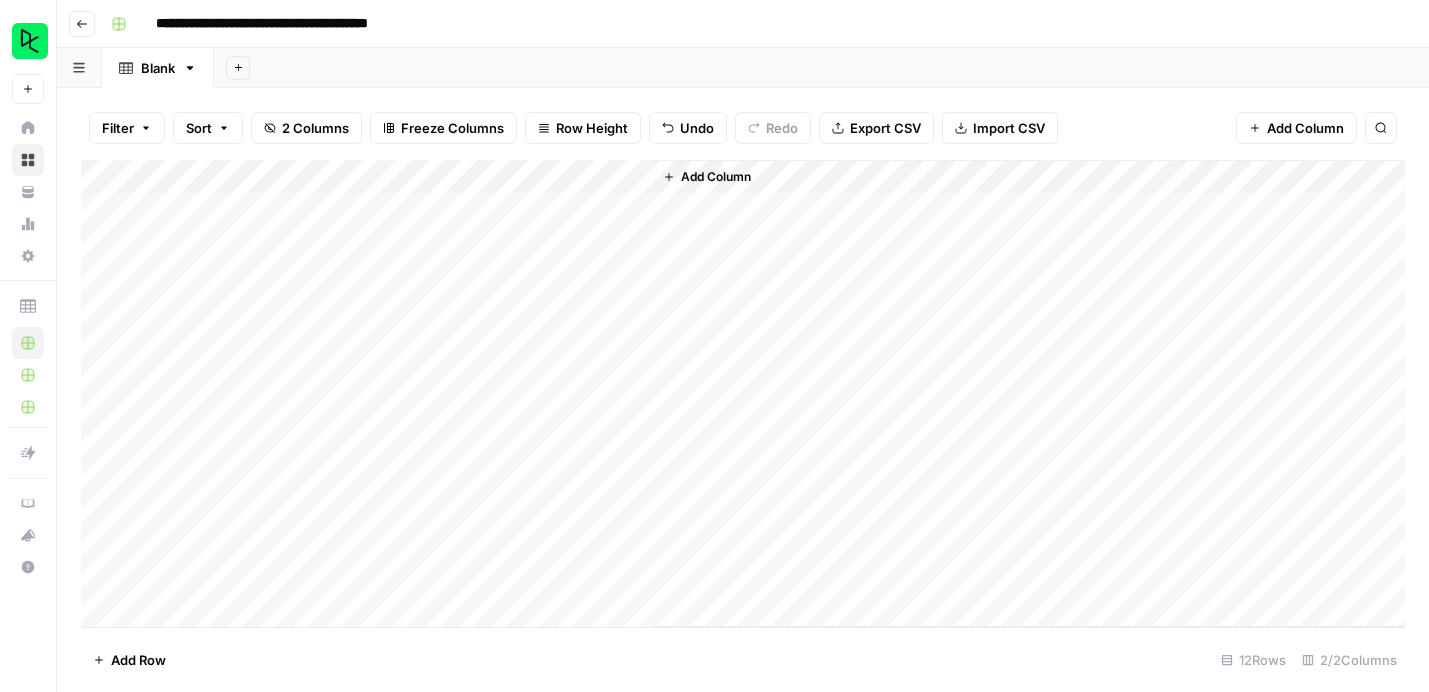 scroll, scrollTop: 0, scrollLeft: 0, axis: both 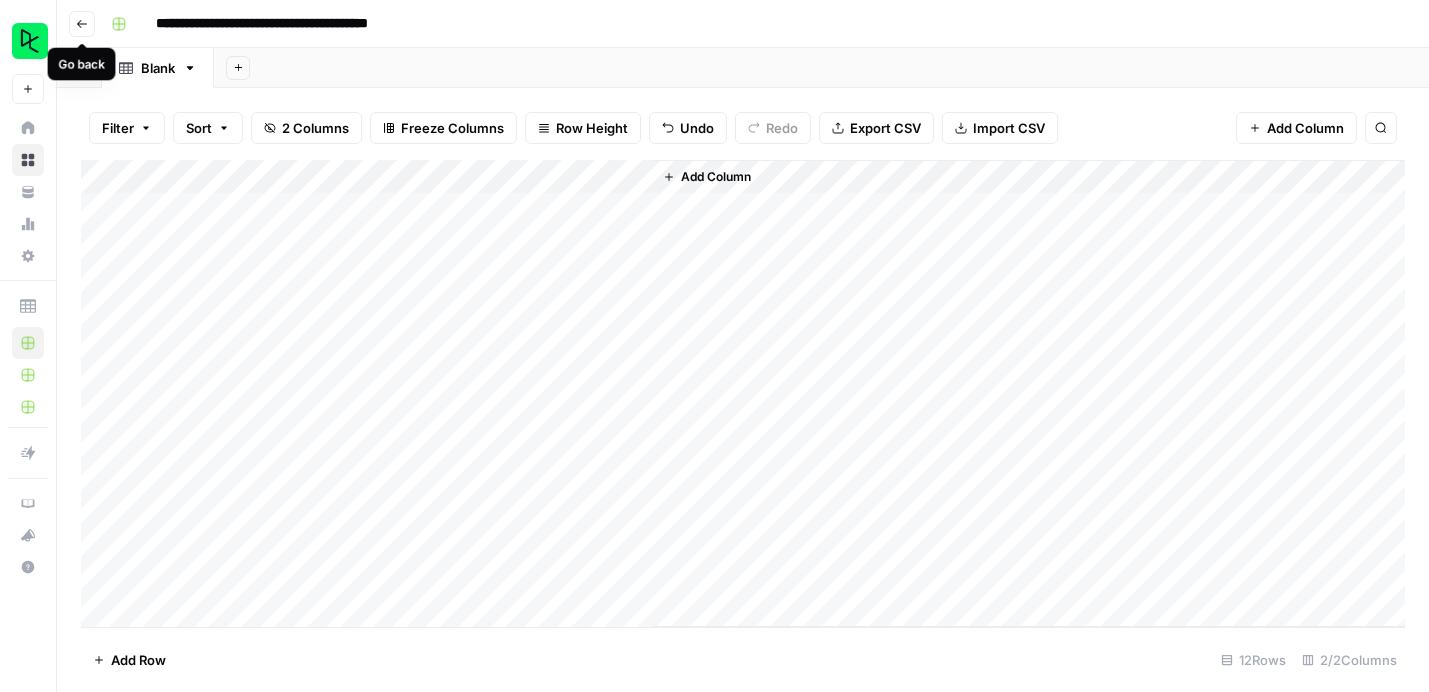 click 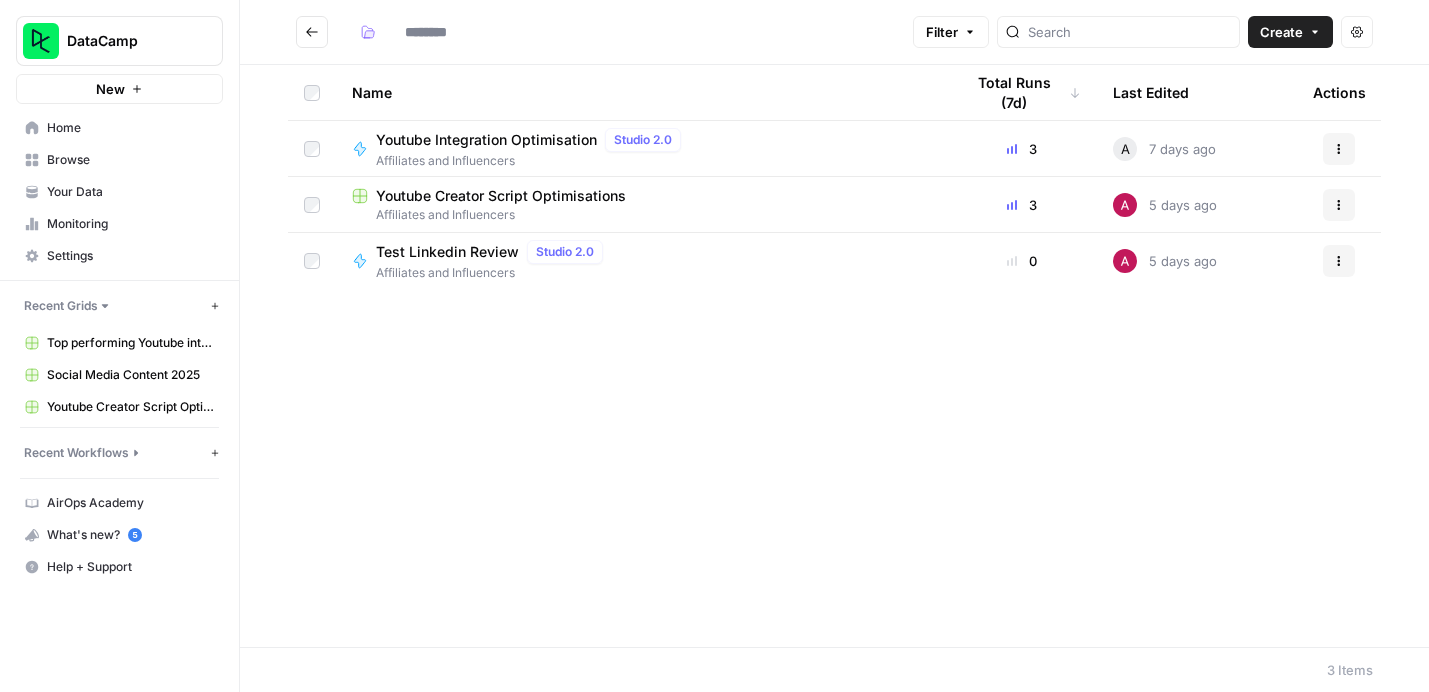 type on "**********" 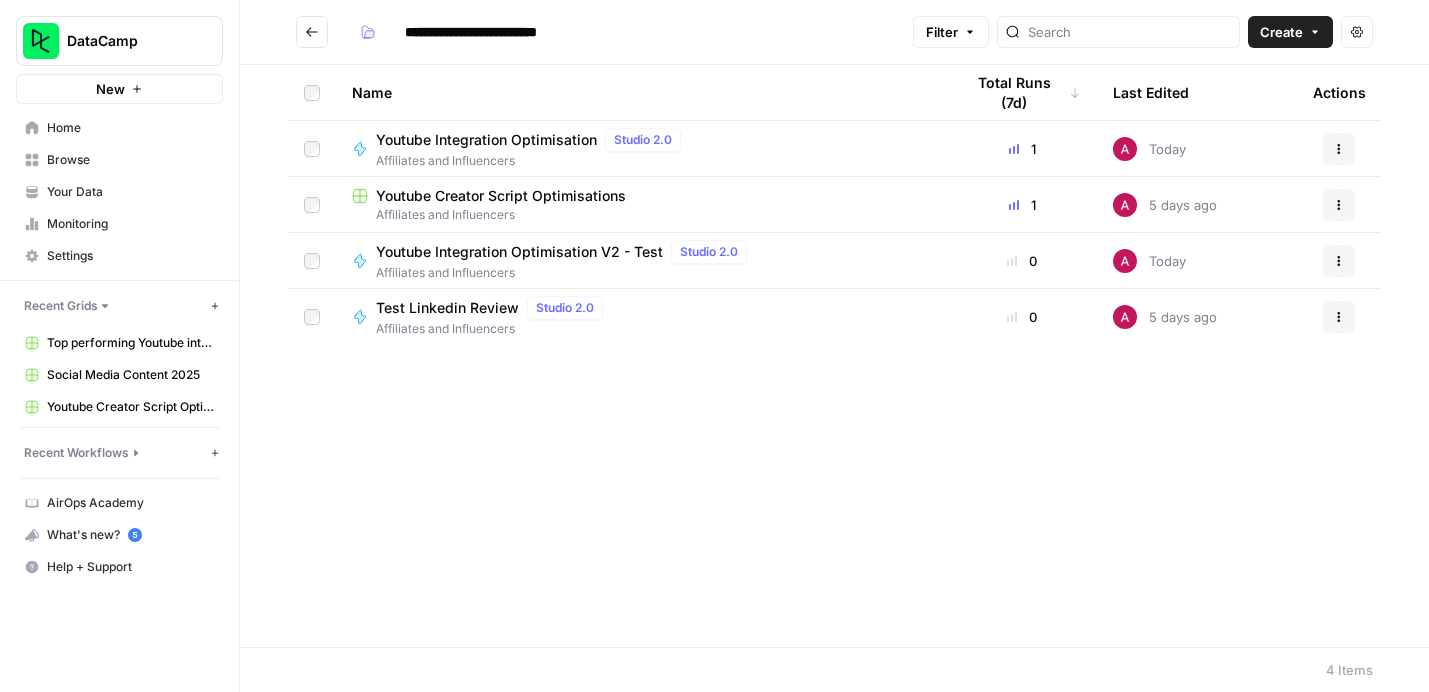 click on "Youtube Creator Script Optimisations" at bounding box center [501, 196] 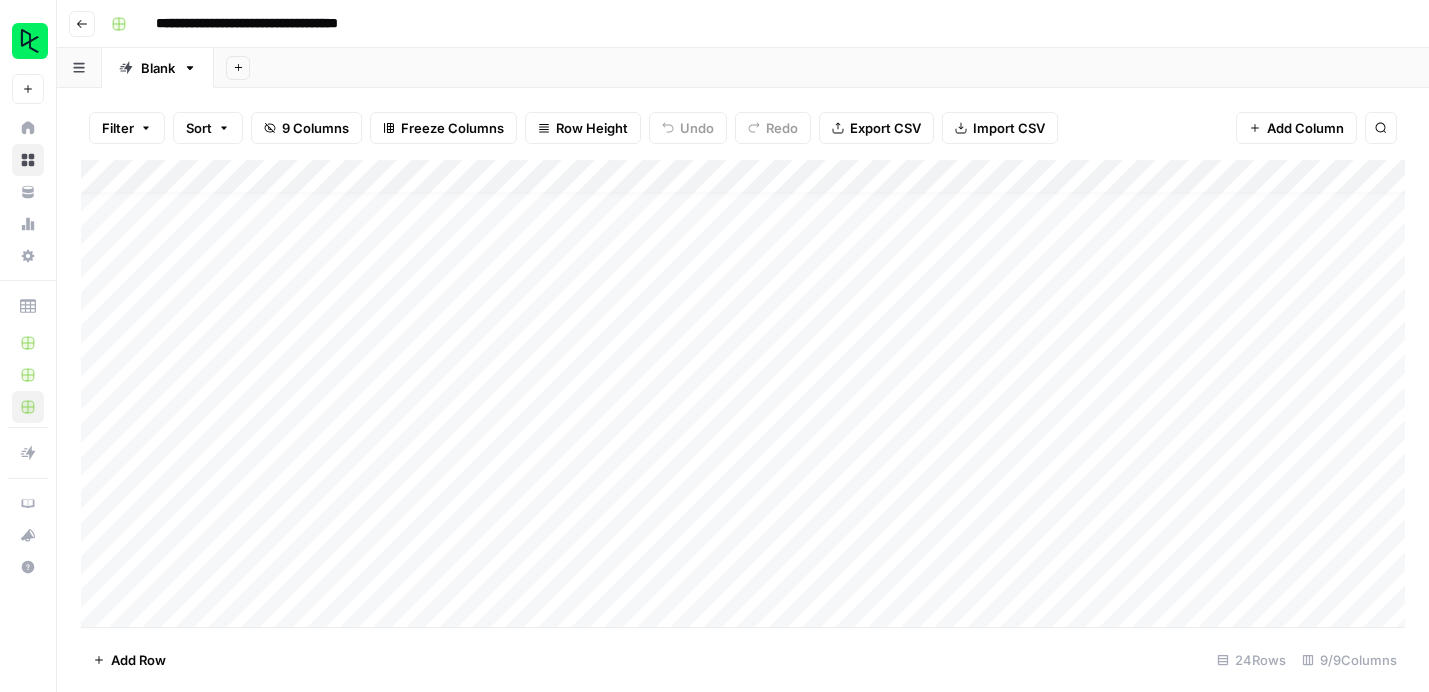 scroll, scrollTop: 415, scrollLeft: 0, axis: vertical 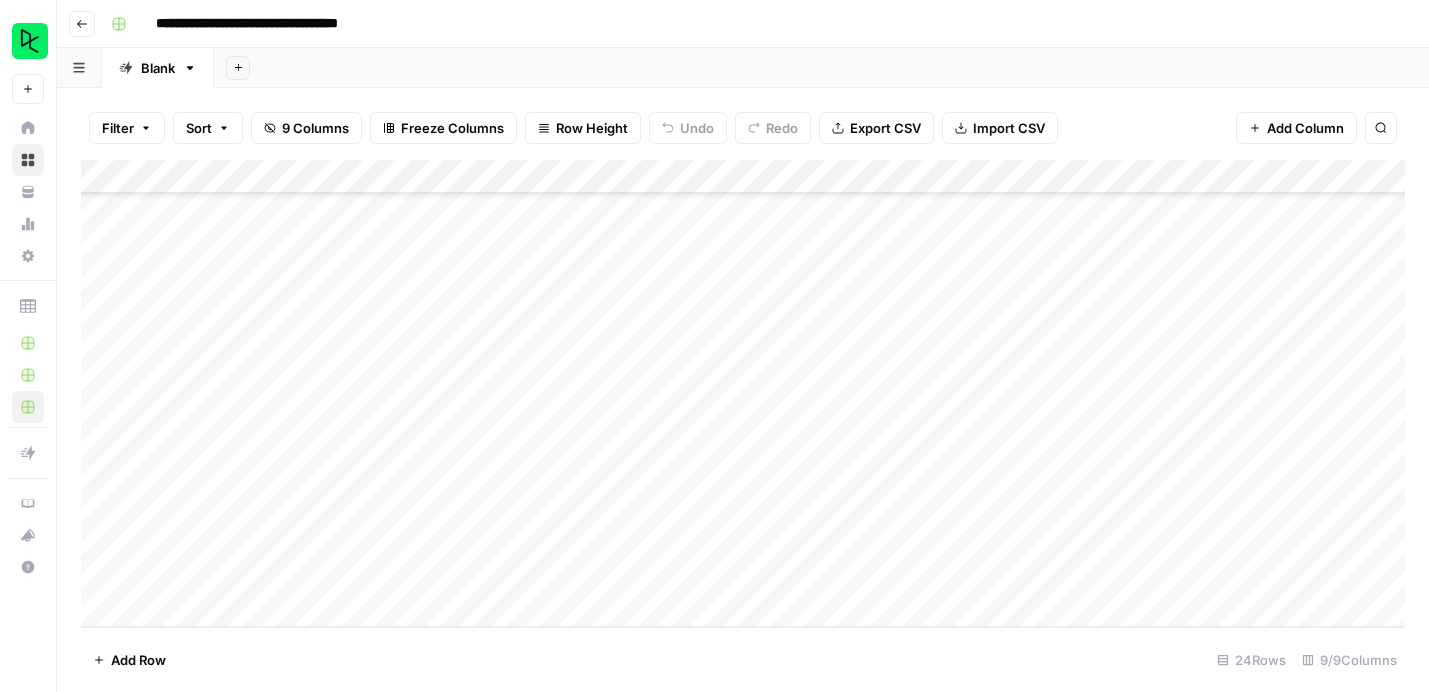 click on "Add Column" at bounding box center (743, 393) 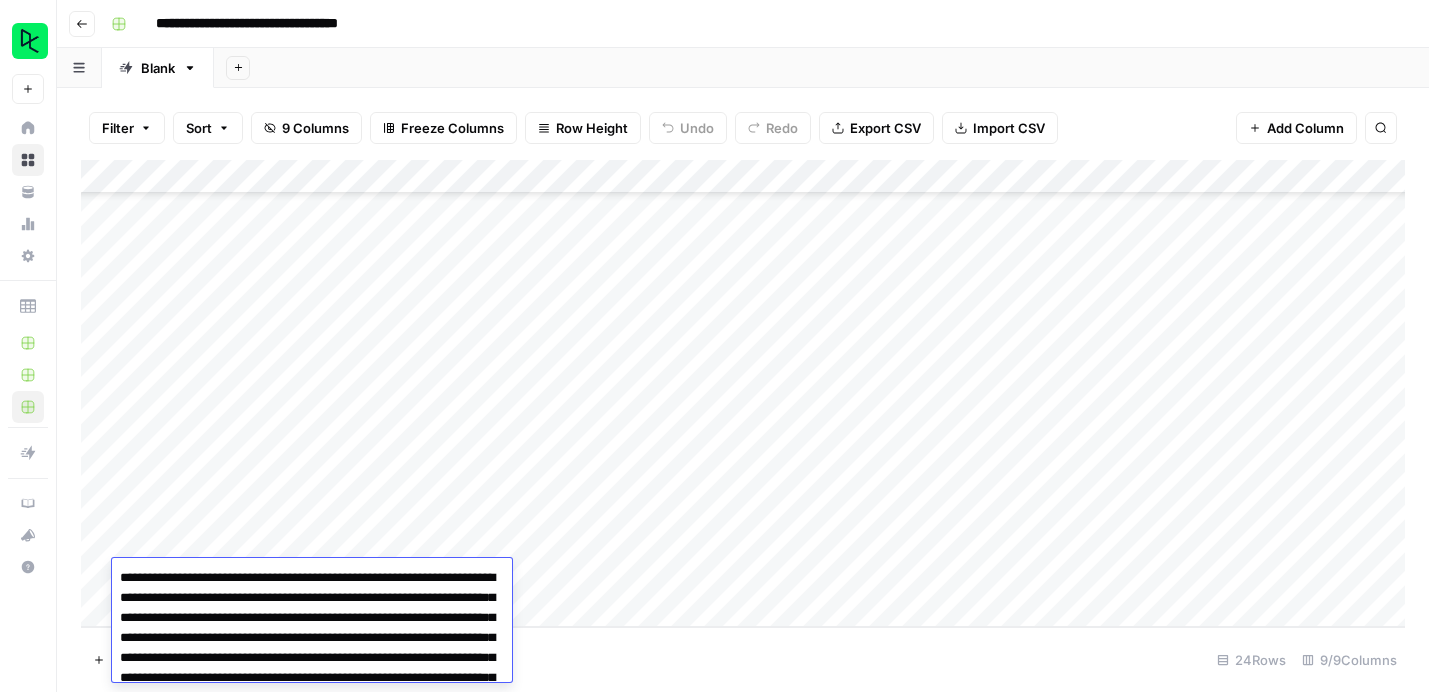 click at bounding box center [312, 788] 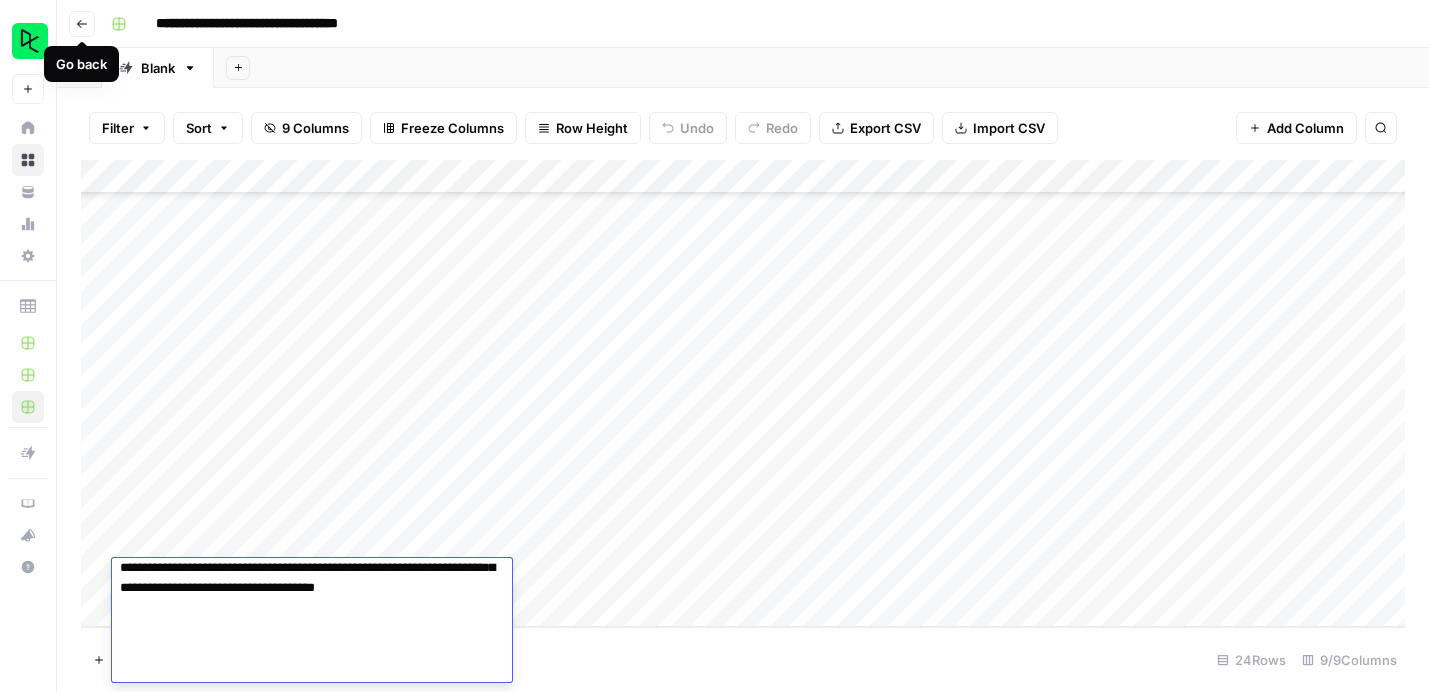 click 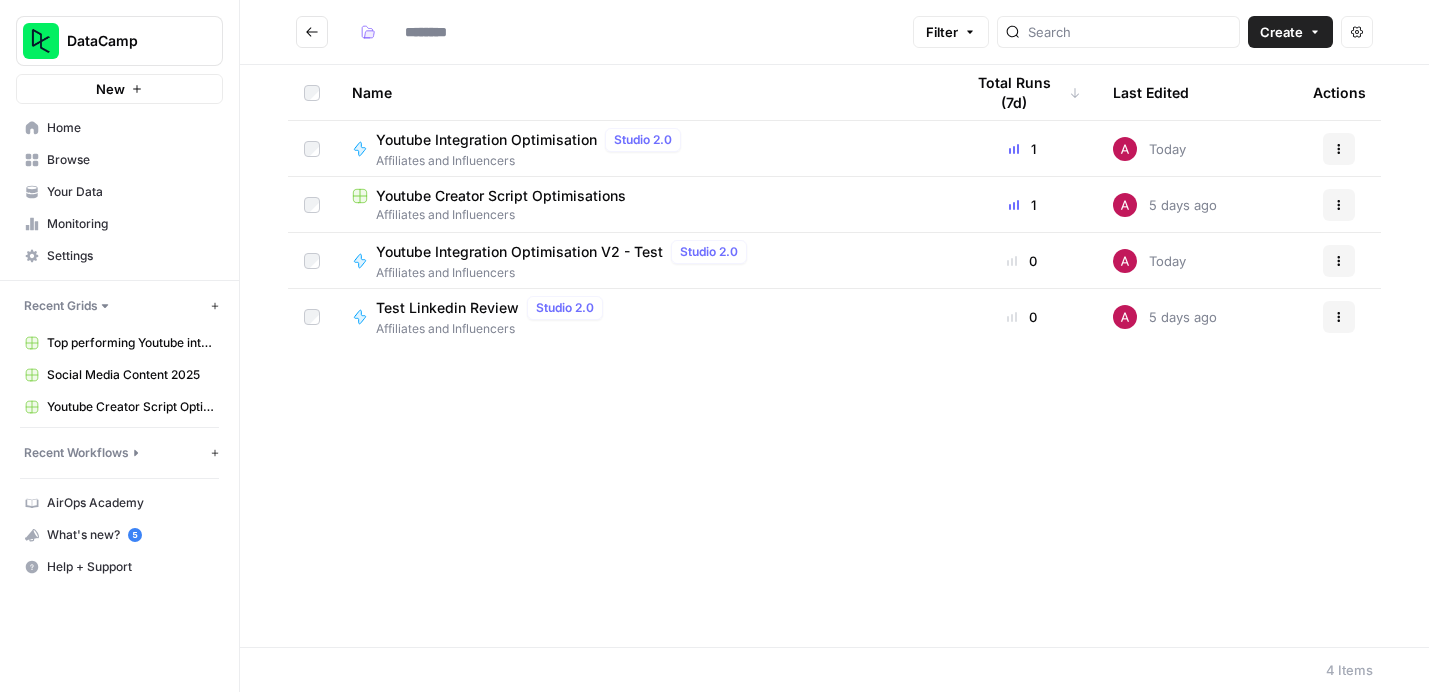 type on "**********" 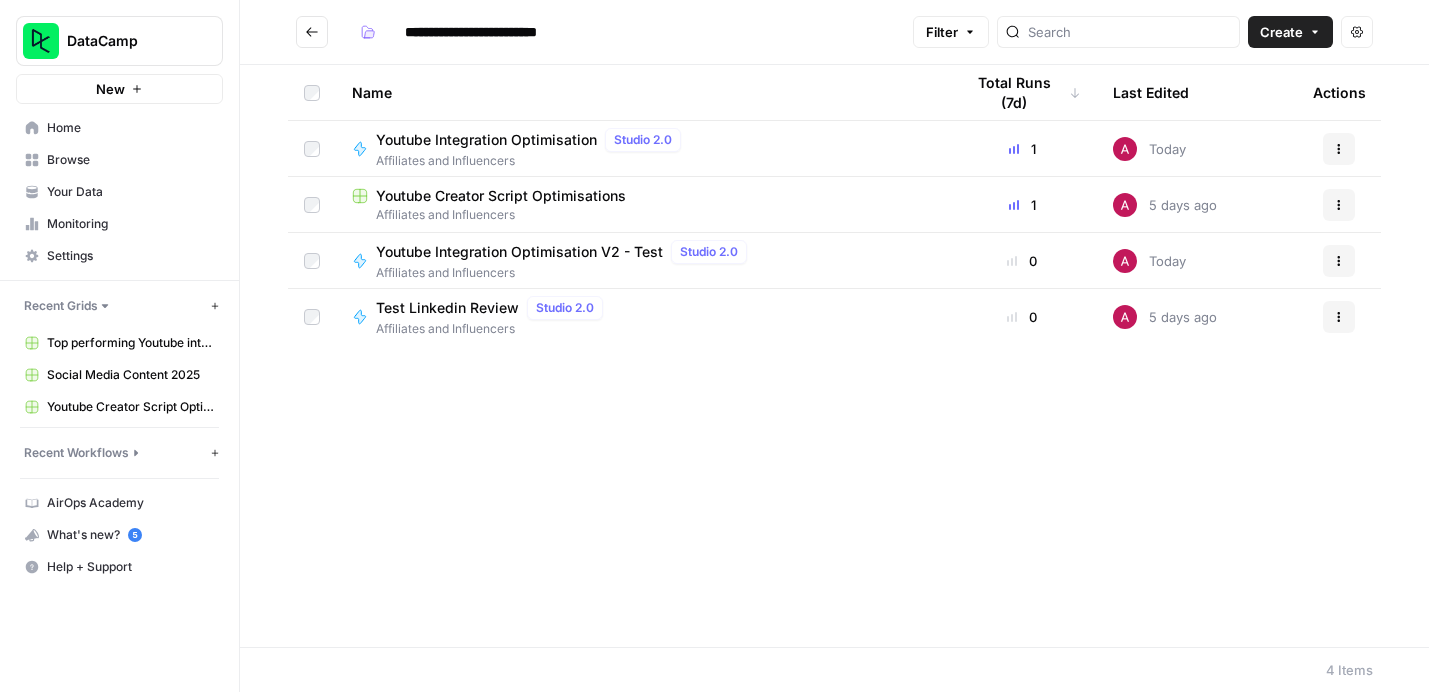 click on "Youtube Integration Optimisation V2 - Test" at bounding box center [519, 252] 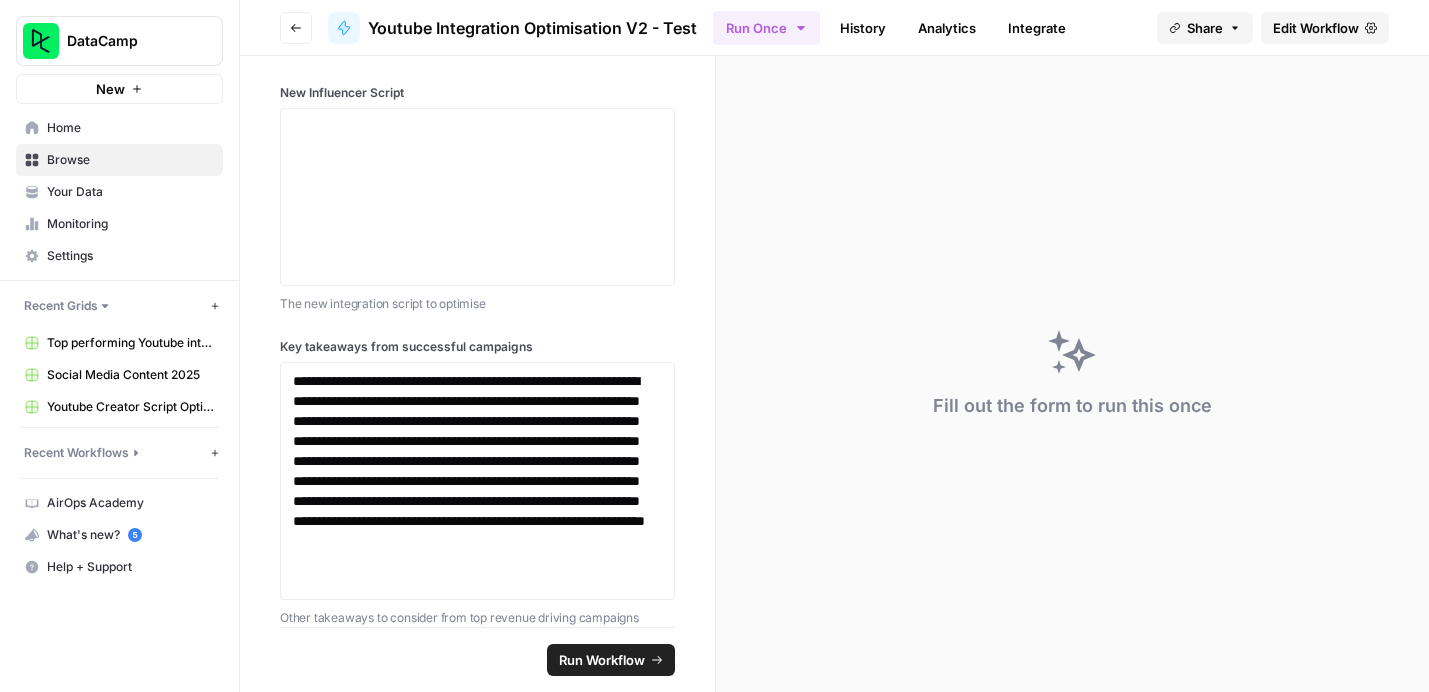 scroll, scrollTop: 0, scrollLeft: 0, axis: both 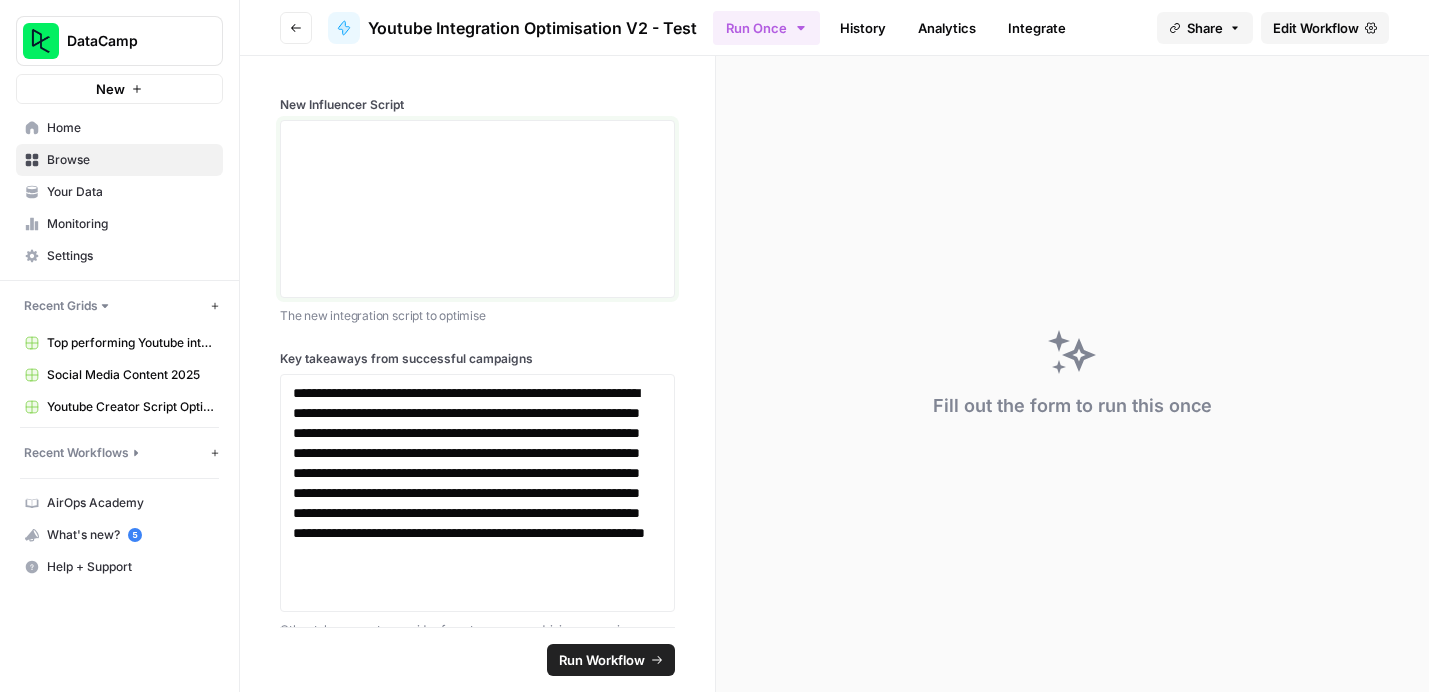click at bounding box center (477, 139) 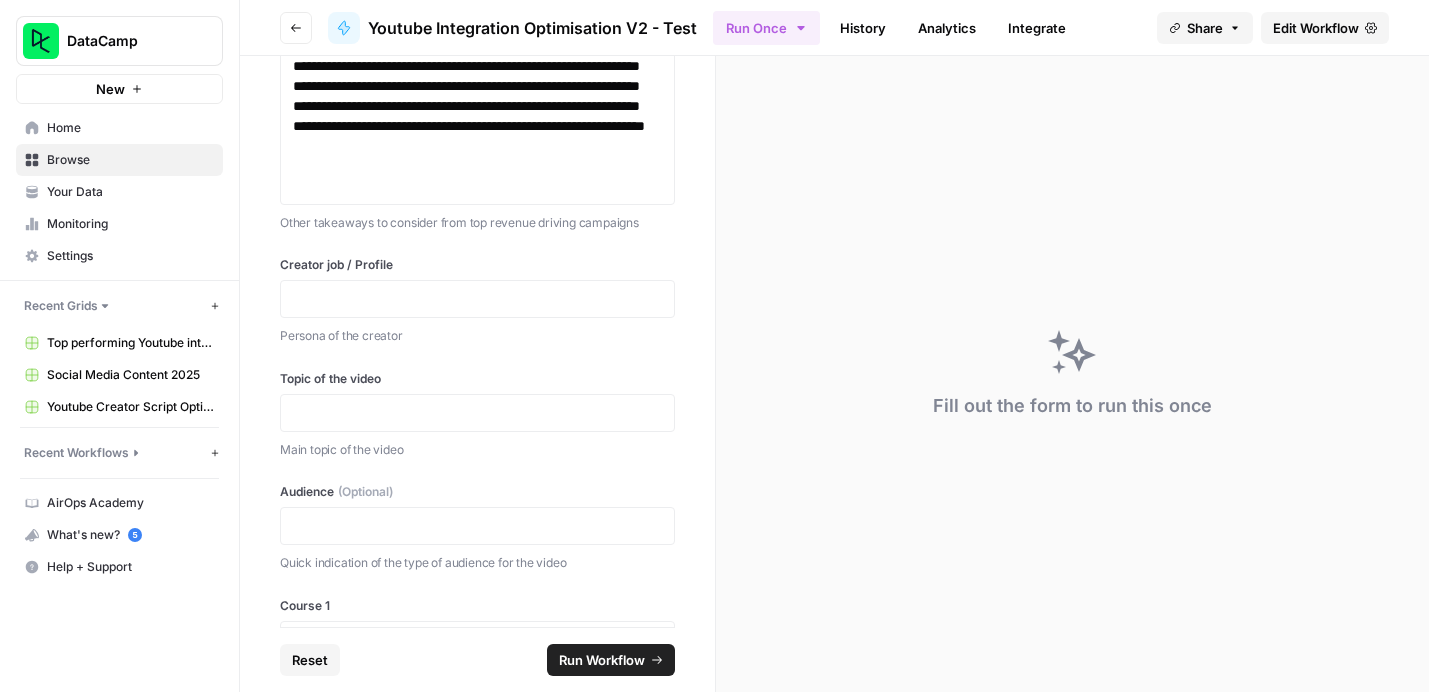 scroll, scrollTop: 790, scrollLeft: 0, axis: vertical 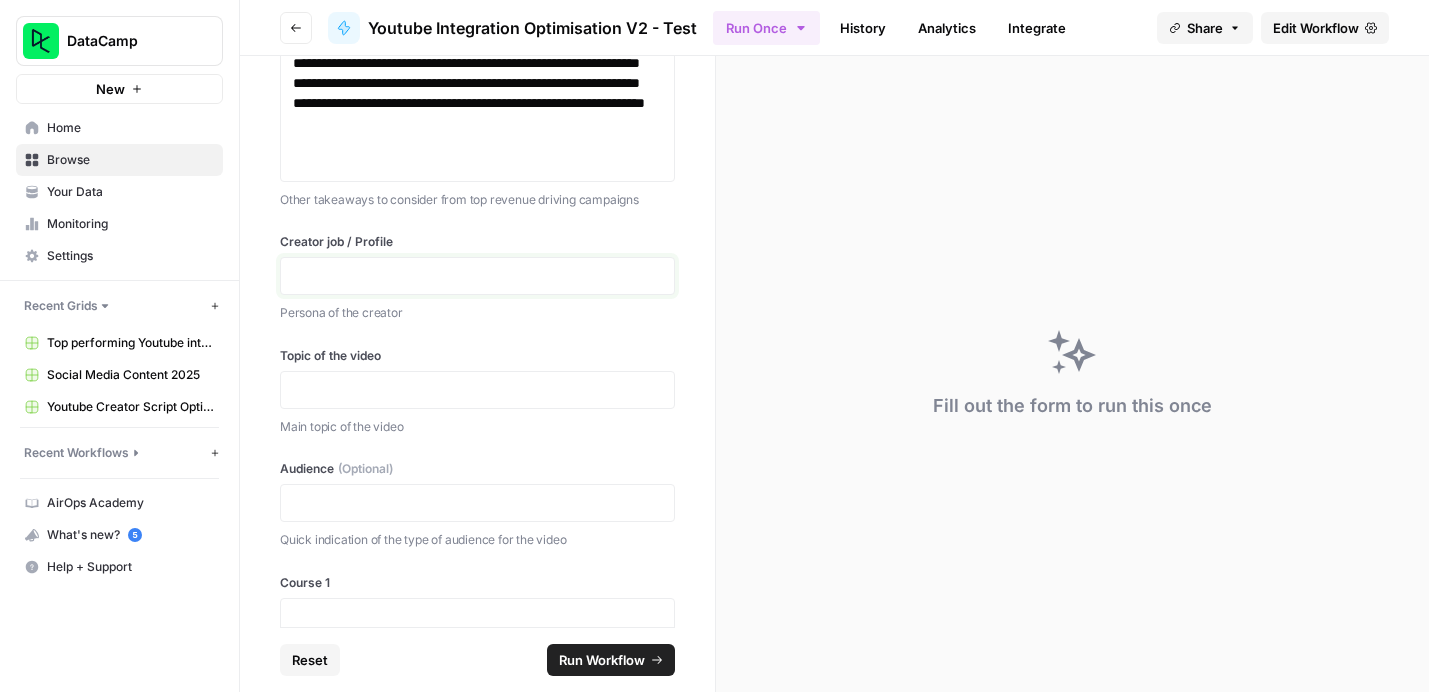 click at bounding box center (477, 276) 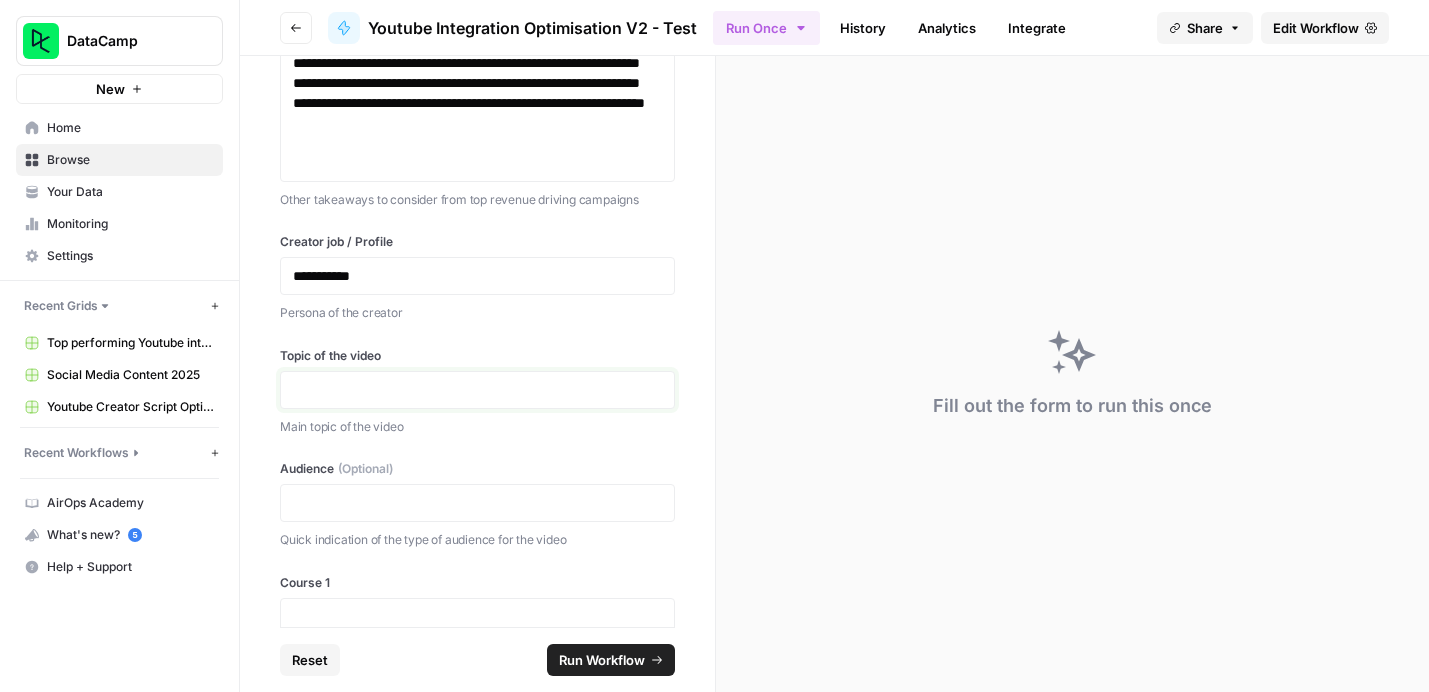 click at bounding box center (477, 390) 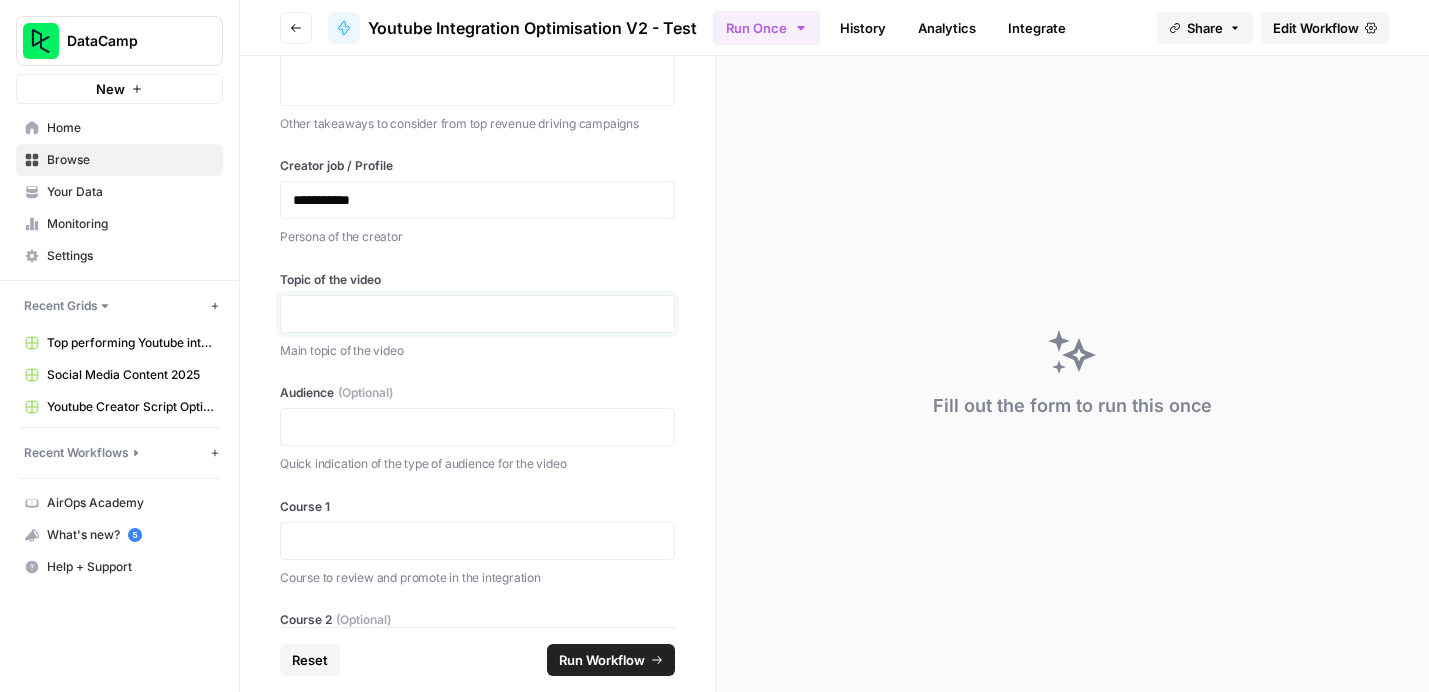 scroll, scrollTop: 833, scrollLeft: 0, axis: vertical 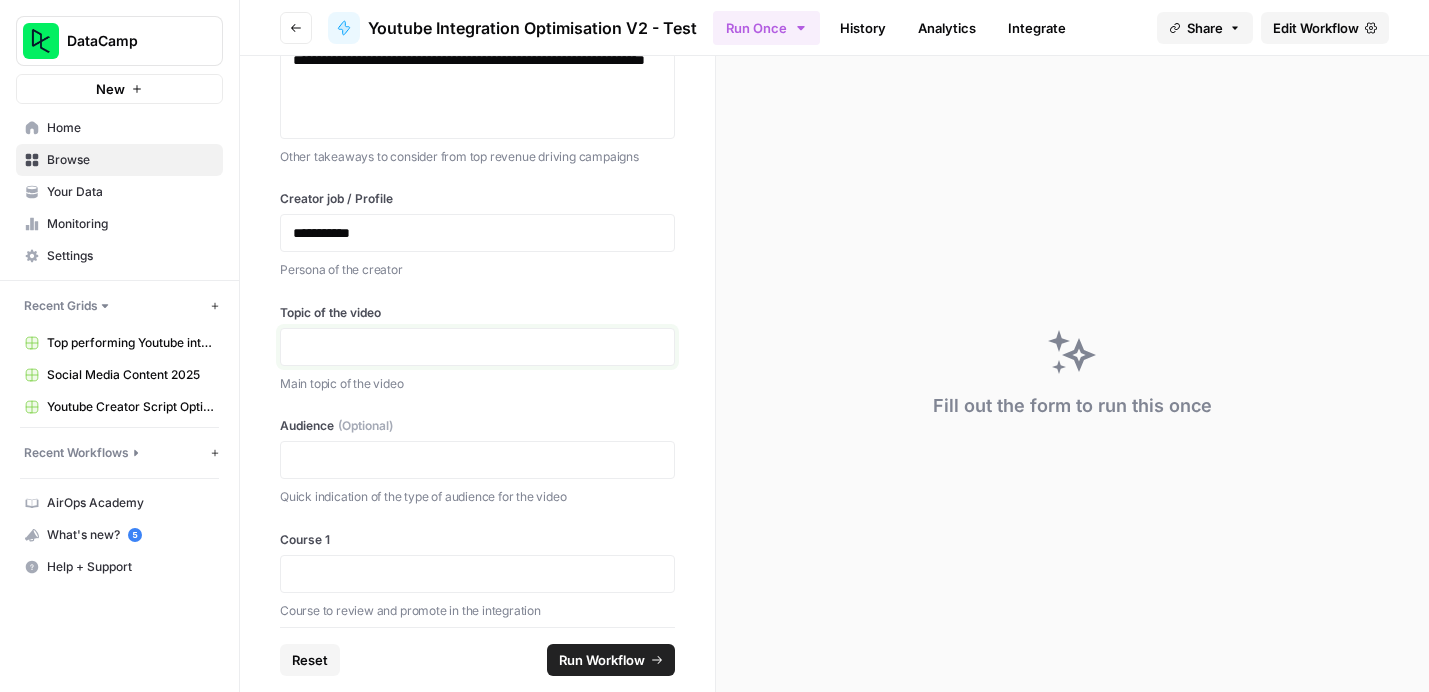 click at bounding box center (477, 347) 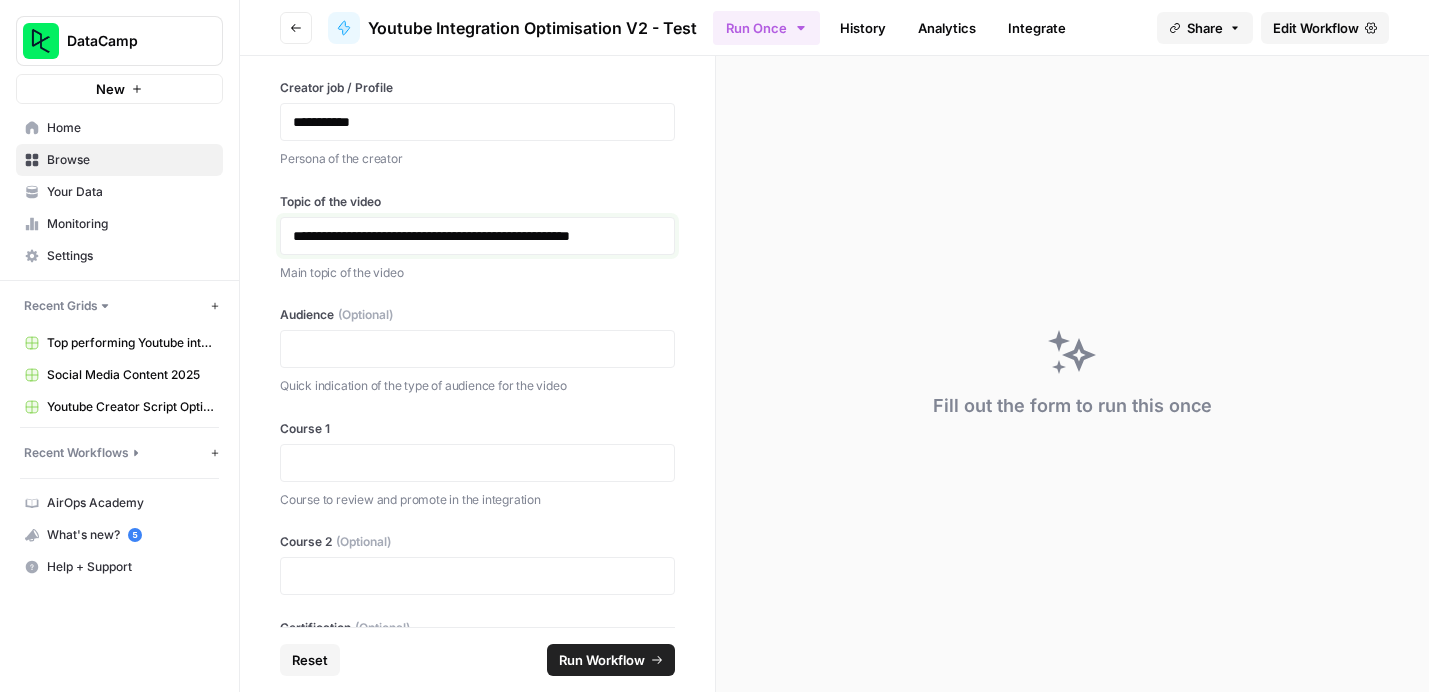 scroll, scrollTop: 946, scrollLeft: 0, axis: vertical 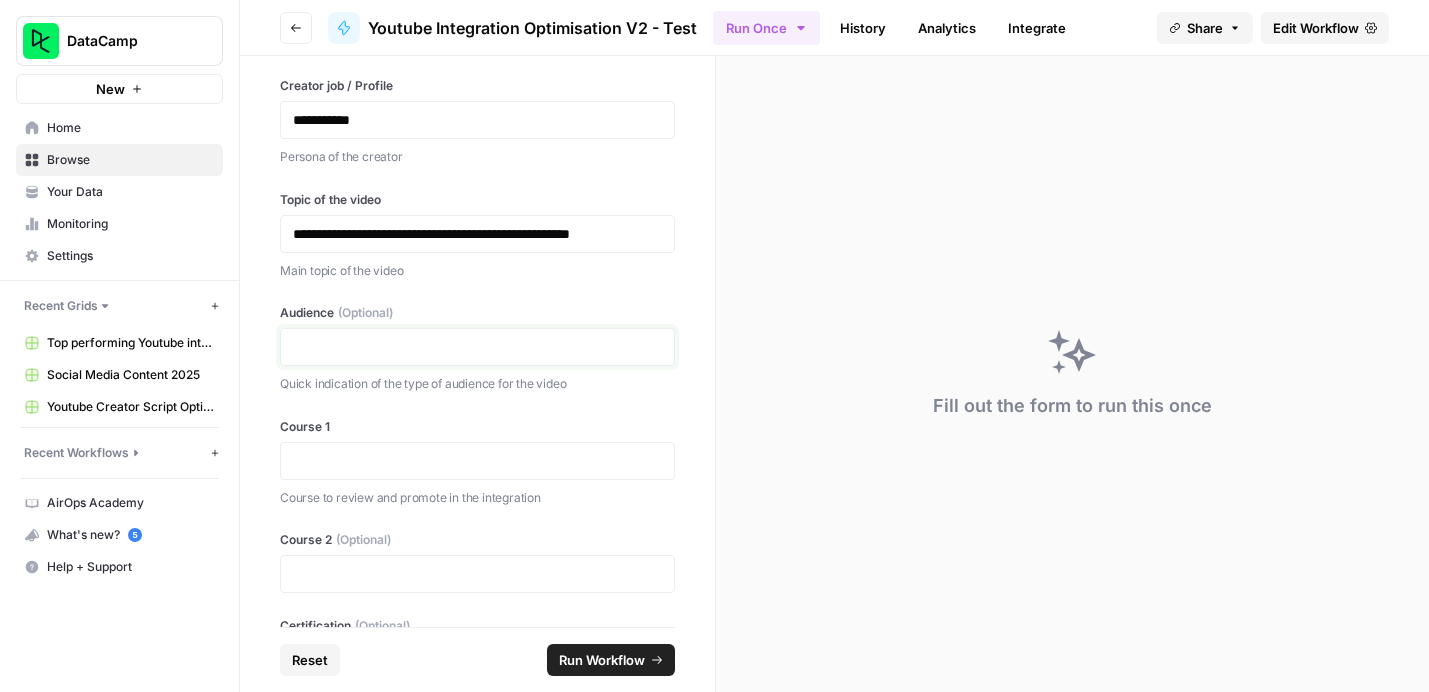 click at bounding box center (477, 347) 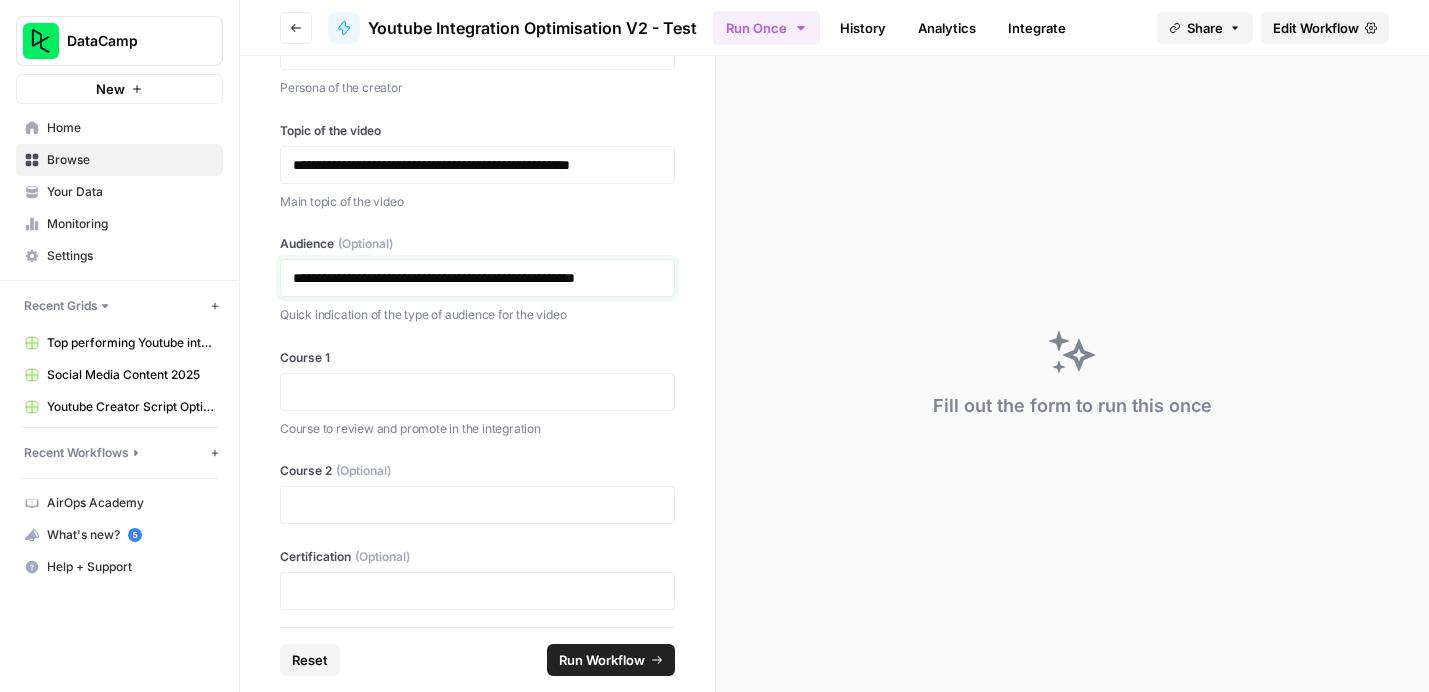 scroll, scrollTop: 1046, scrollLeft: 0, axis: vertical 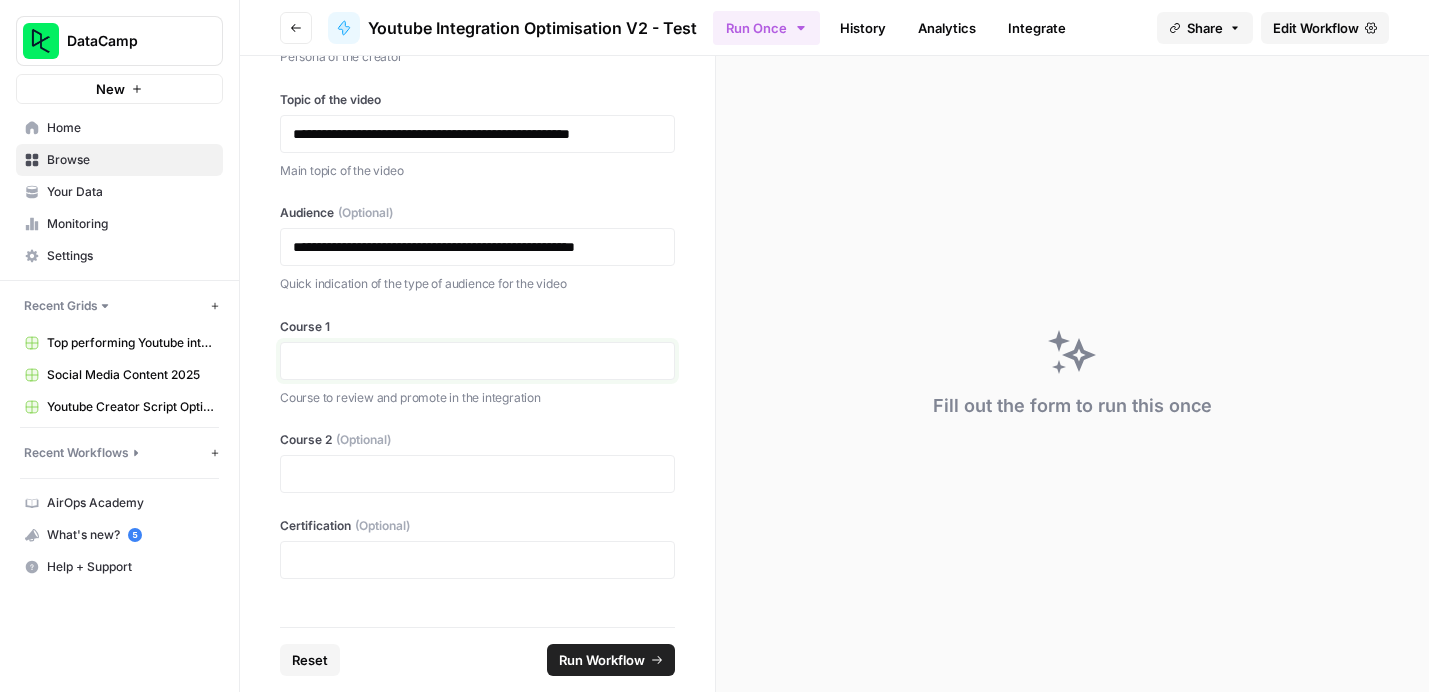 click at bounding box center [477, 361] 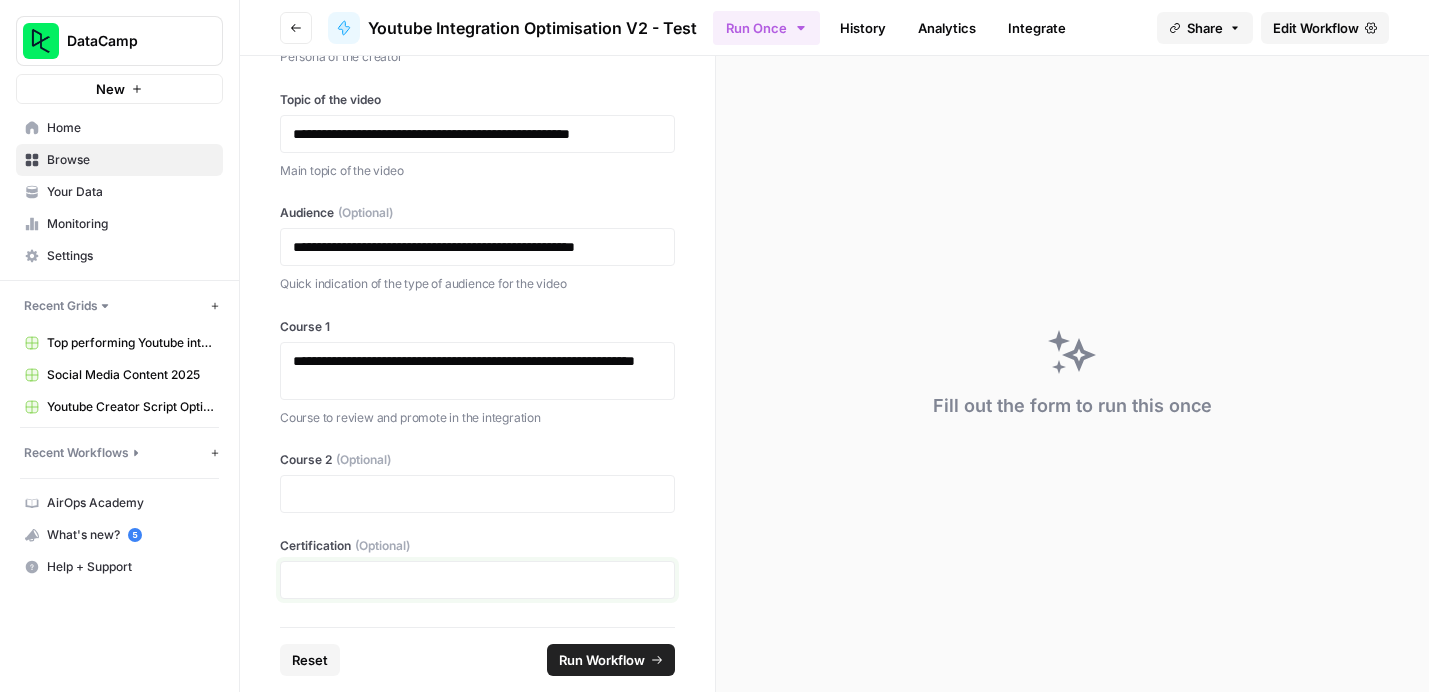 click at bounding box center (477, 580) 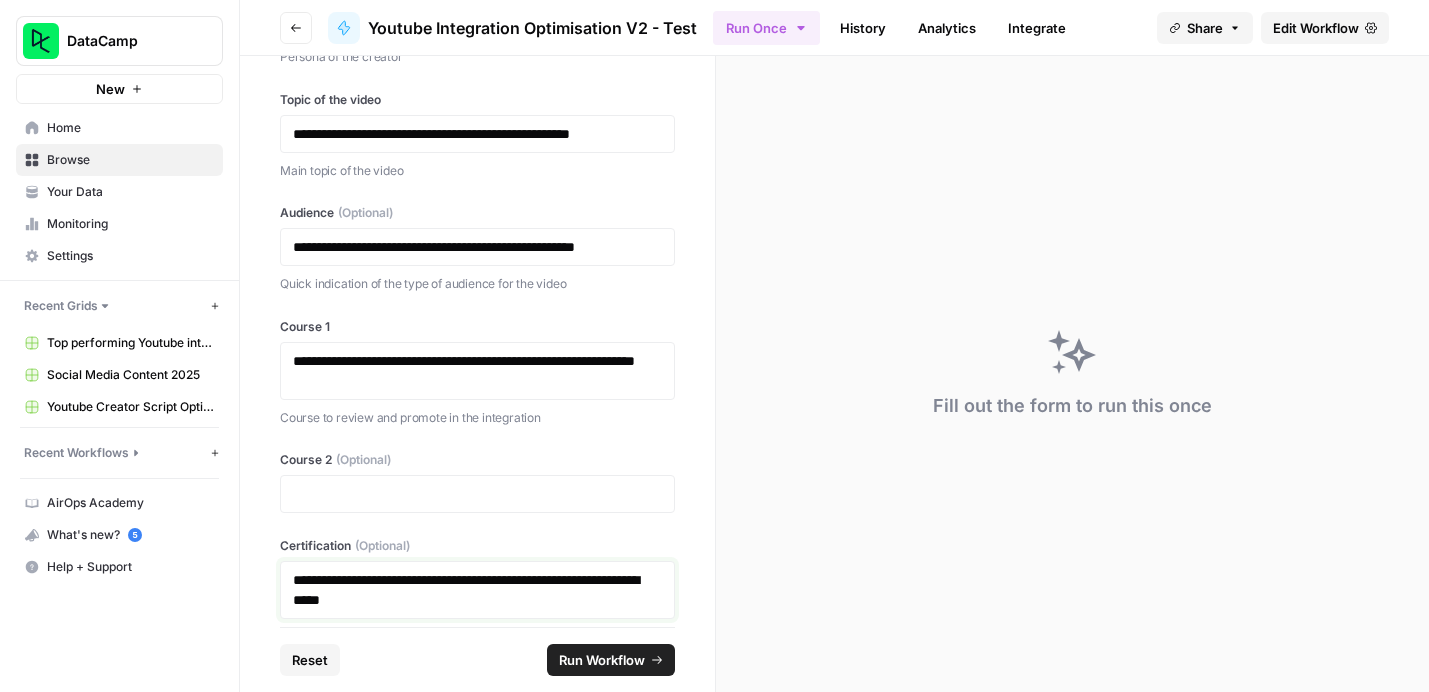 scroll, scrollTop: 1086, scrollLeft: 0, axis: vertical 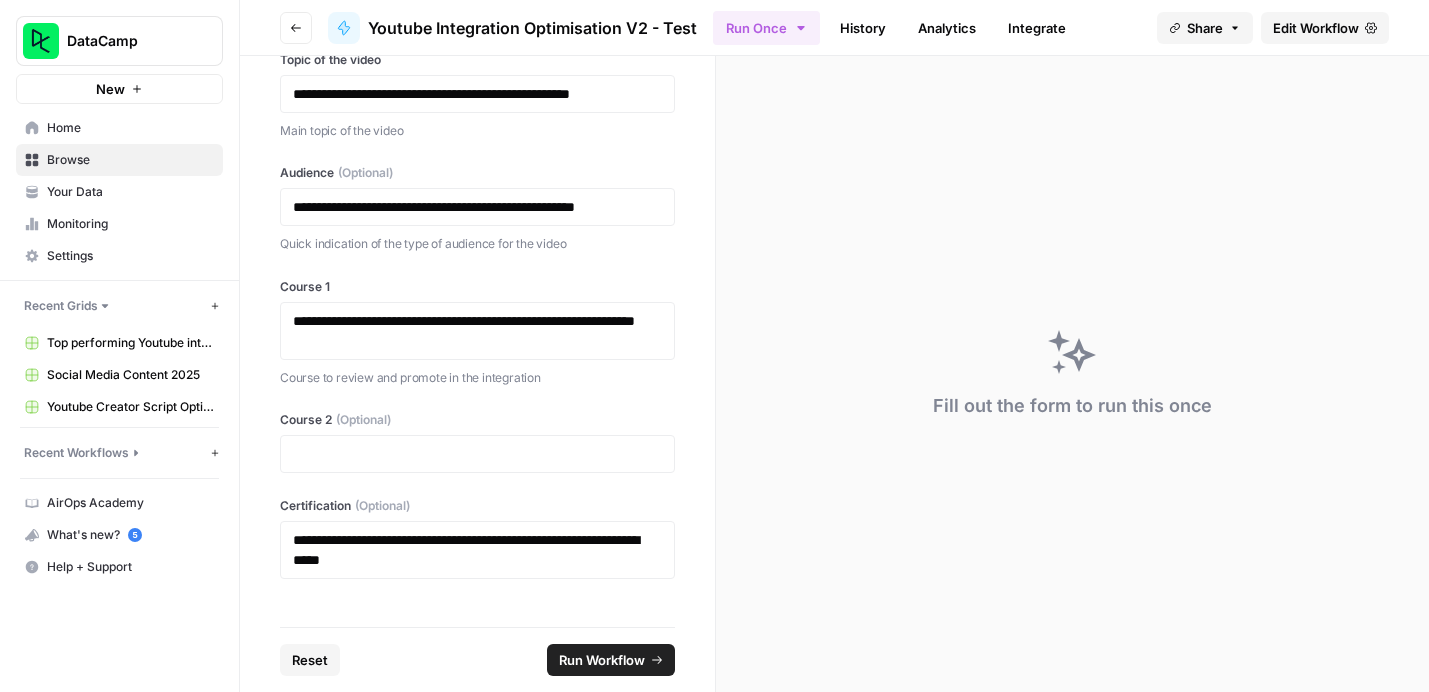 click on "Run Workflow" at bounding box center (602, 660) 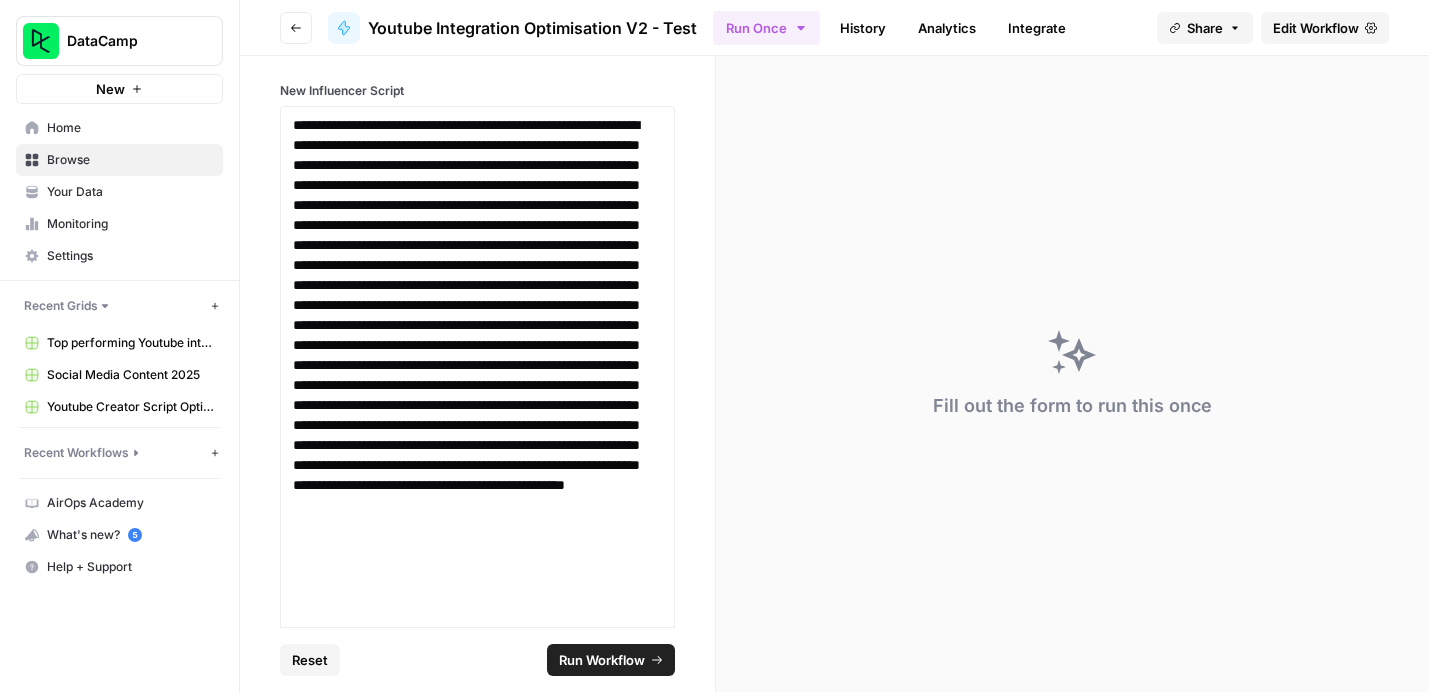 scroll, scrollTop: 0, scrollLeft: 0, axis: both 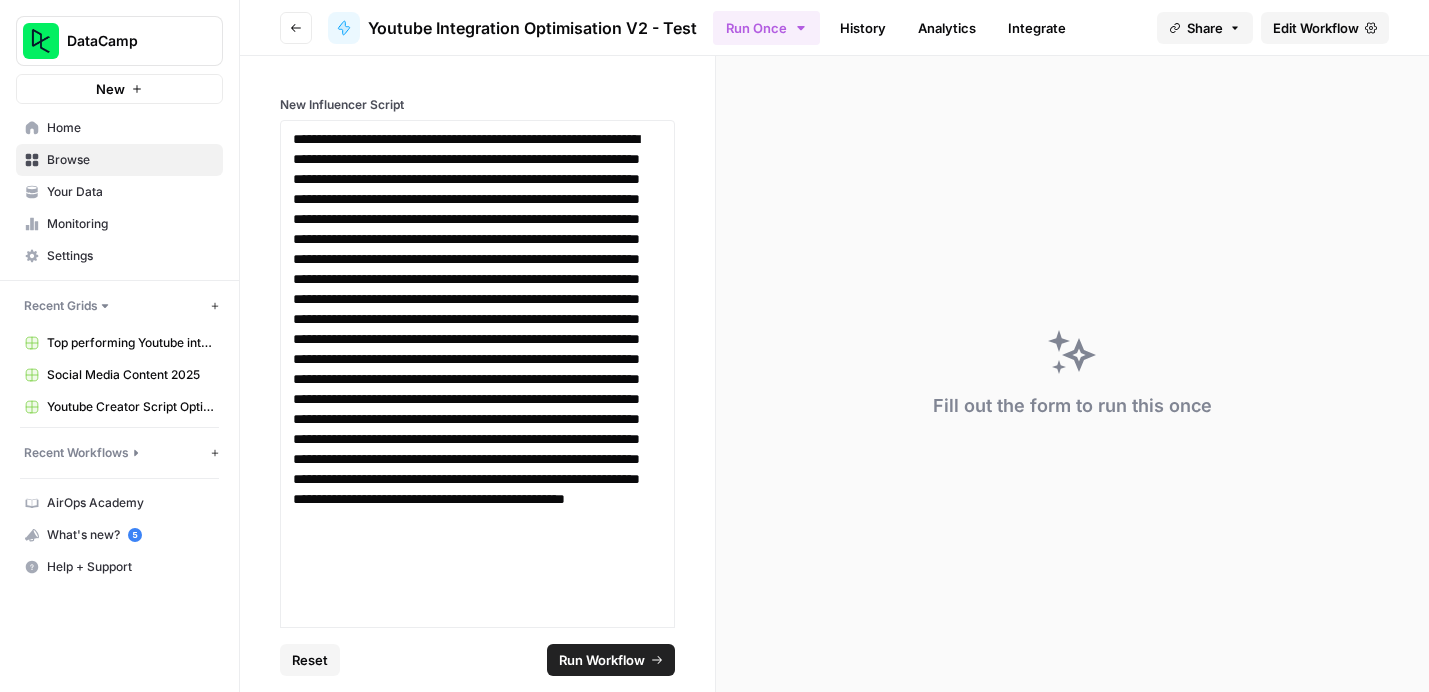 click on "Fill out the form to run this once" at bounding box center (1072, 374) 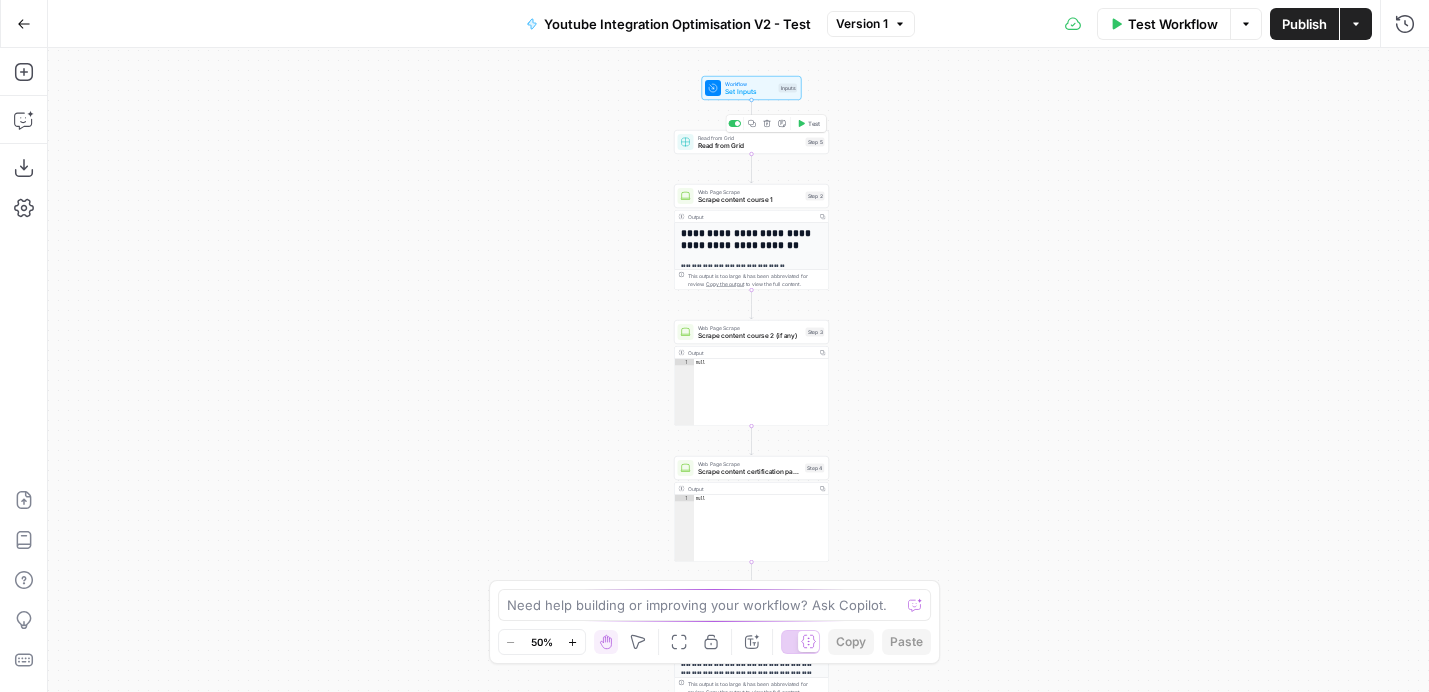 click on "Read from Grid" at bounding box center (750, 146) 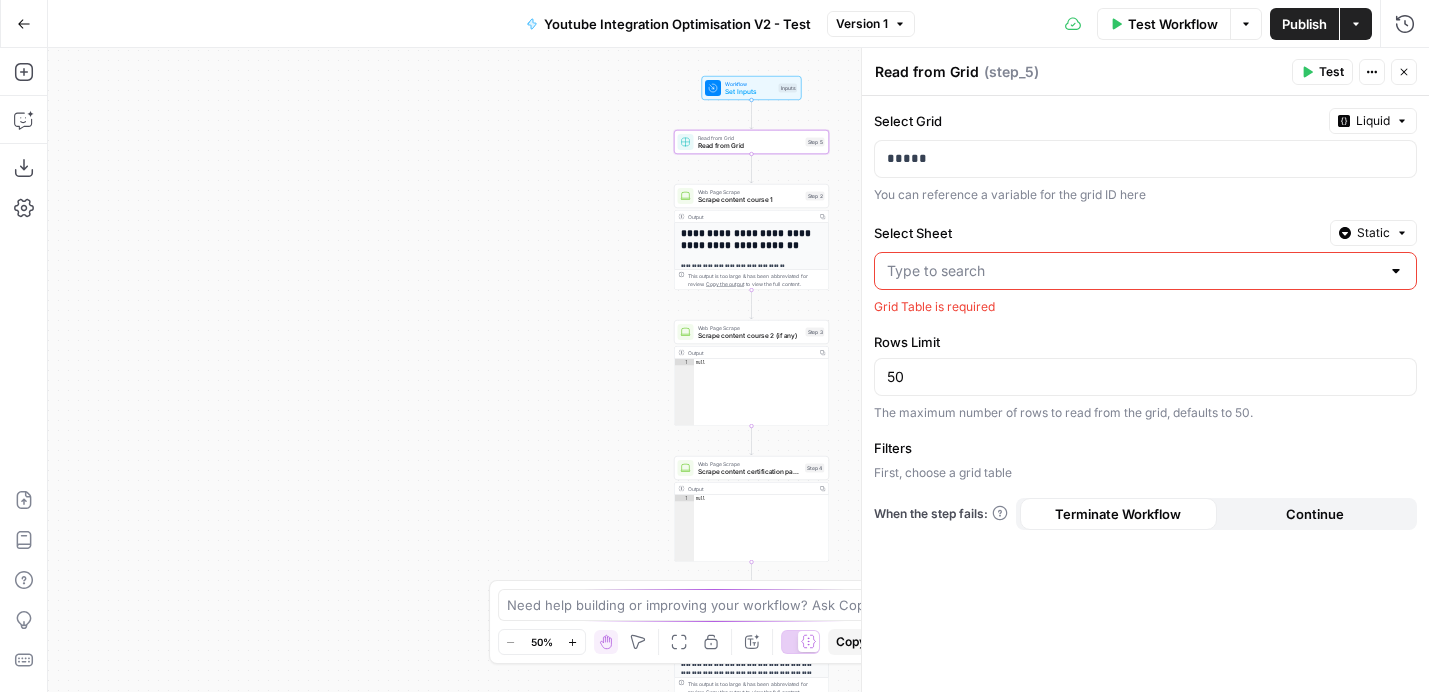 click on "Select Sheet" at bounding box center (1133, 271) 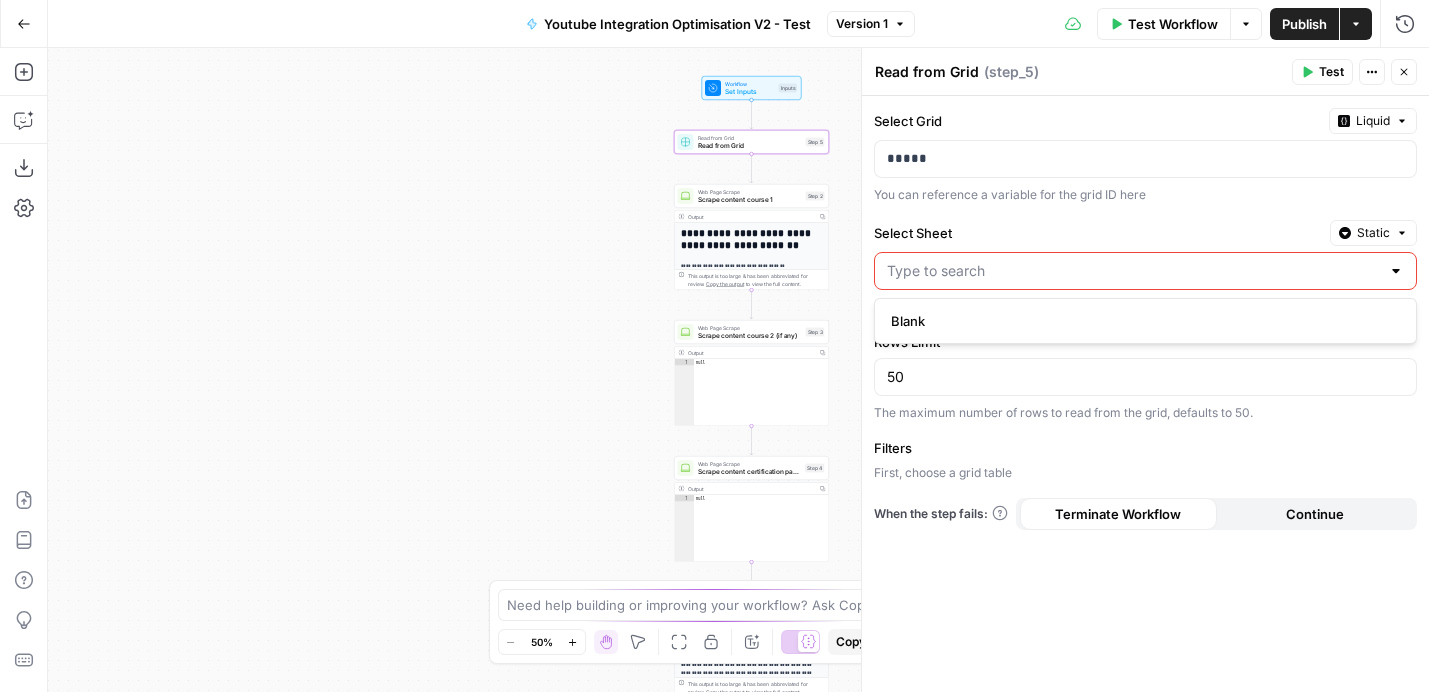 click on "Select Sheet" at bounding box center (1098, 233) 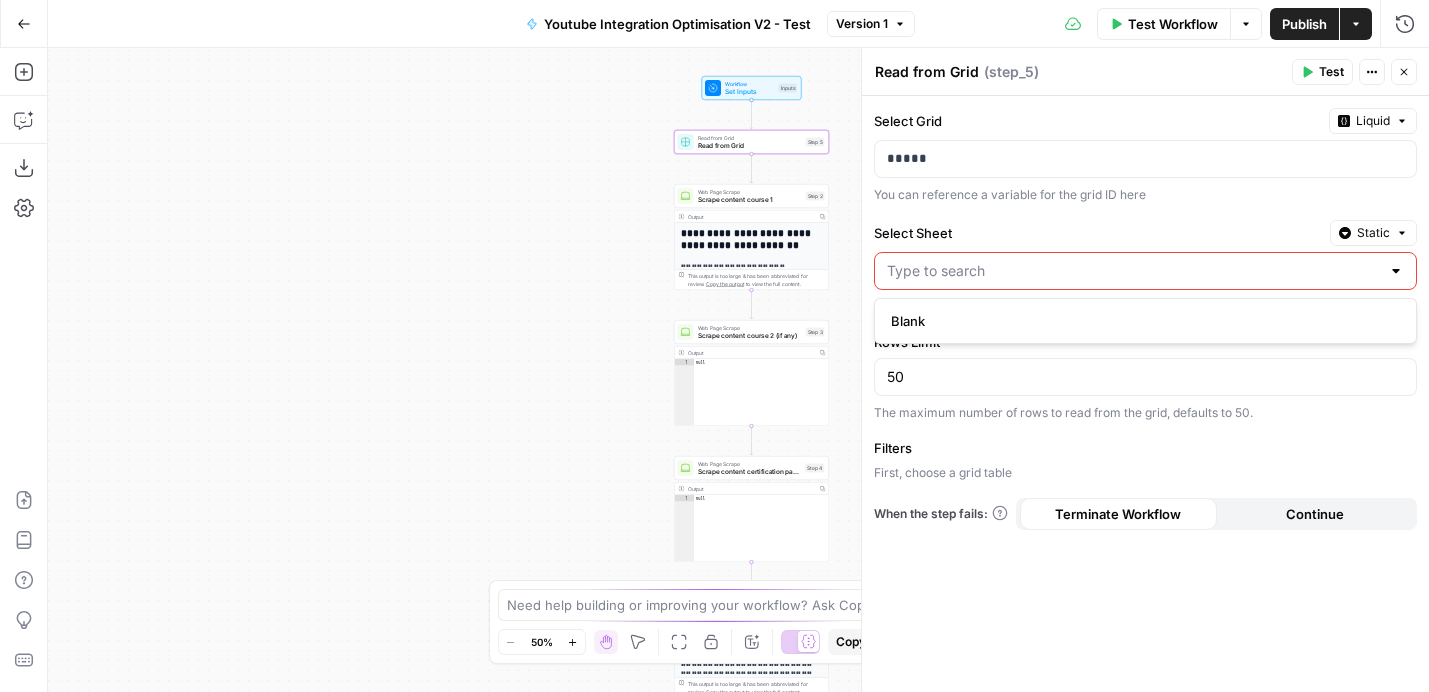 click on "Select Sheet" at bounding box center (1133, 271) 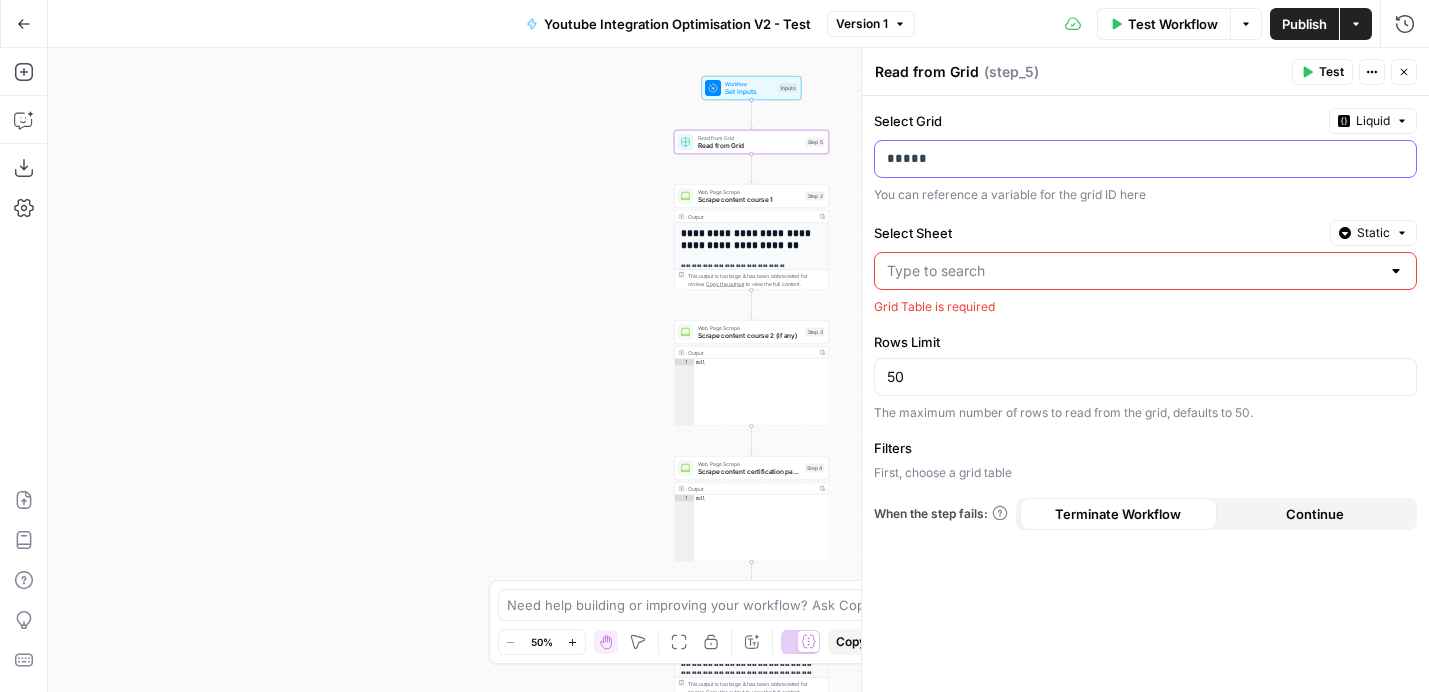 click on "*****" at bounding box center (1129, 159) 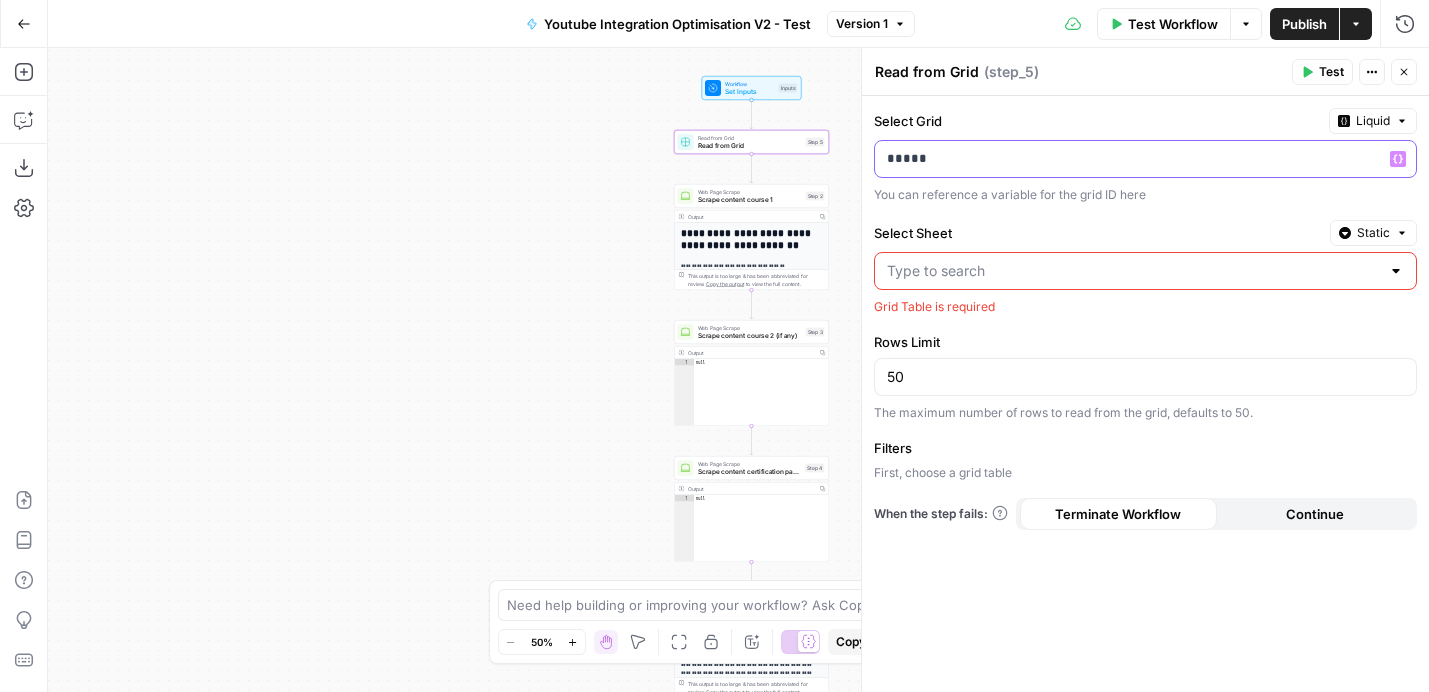 click on "*****" at bounding box center (1129, 159) 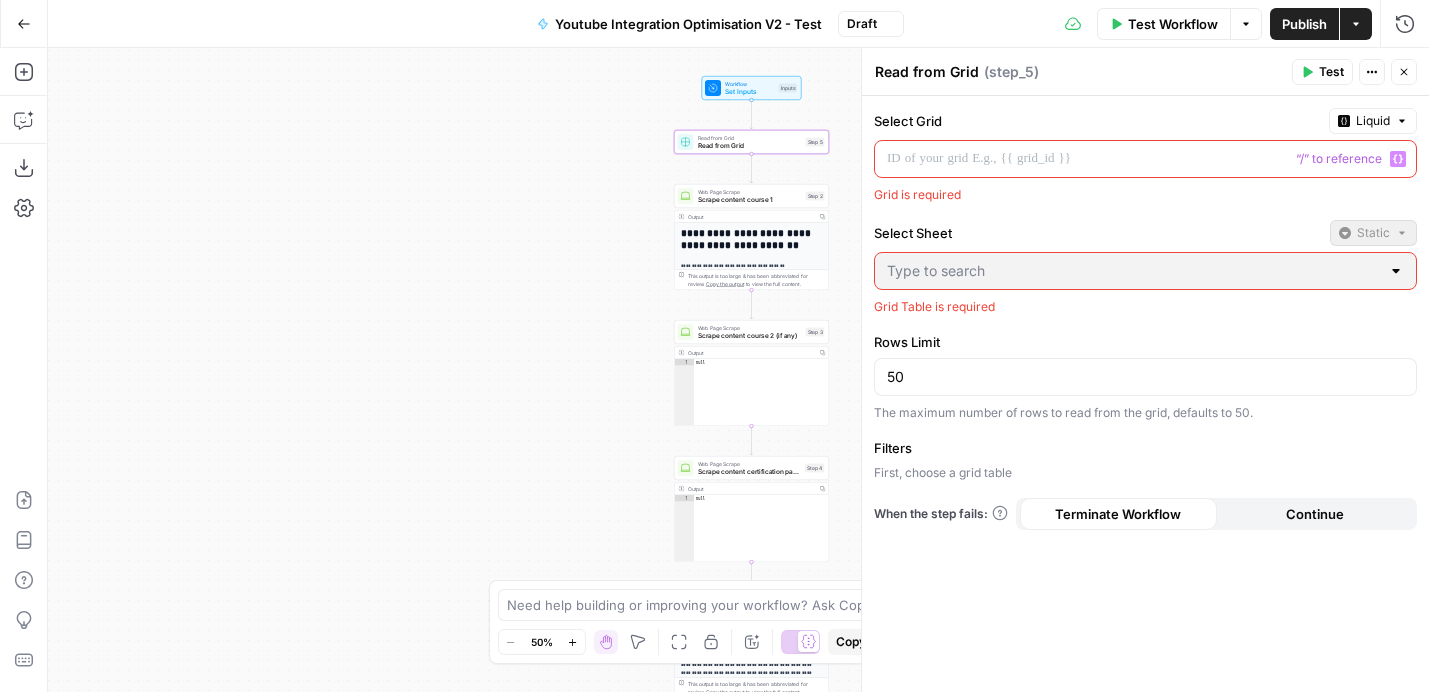 click on "“/” to reference" at bounding box center (1339, 159) 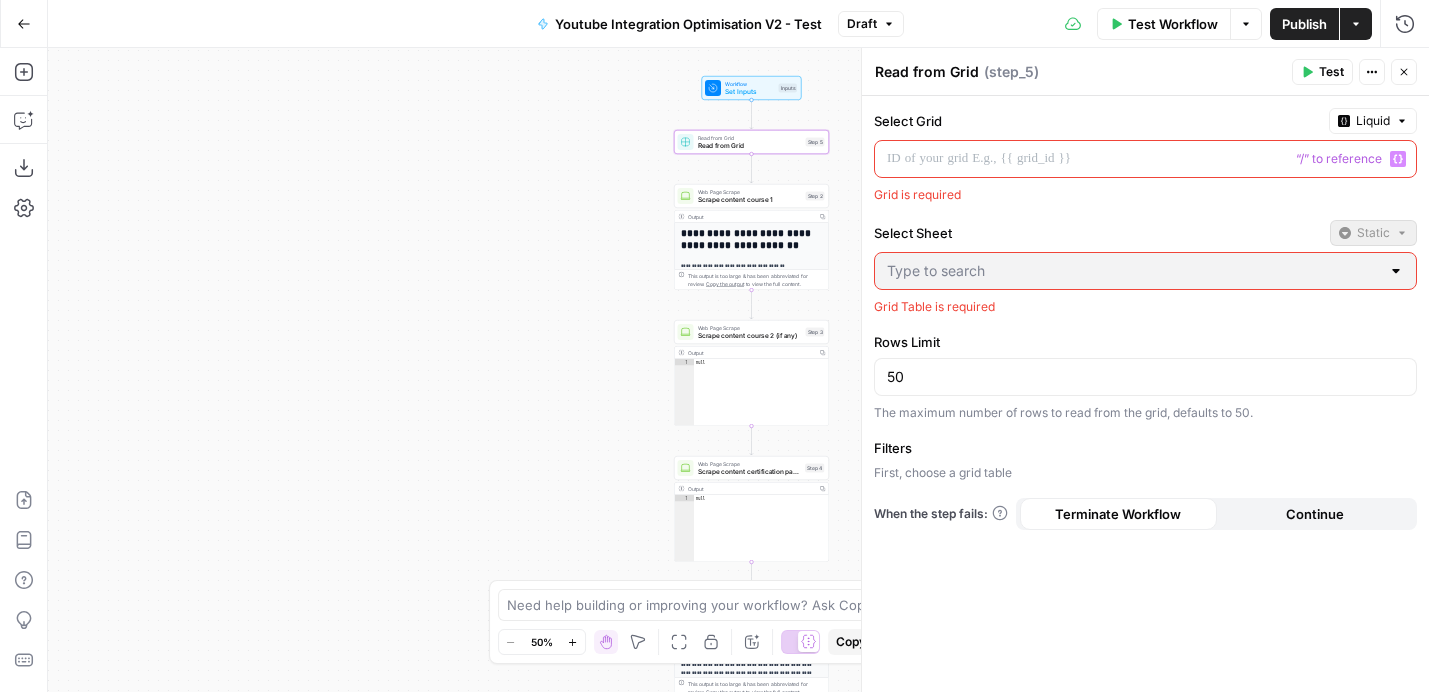 click at bounding box center [1145, 159] 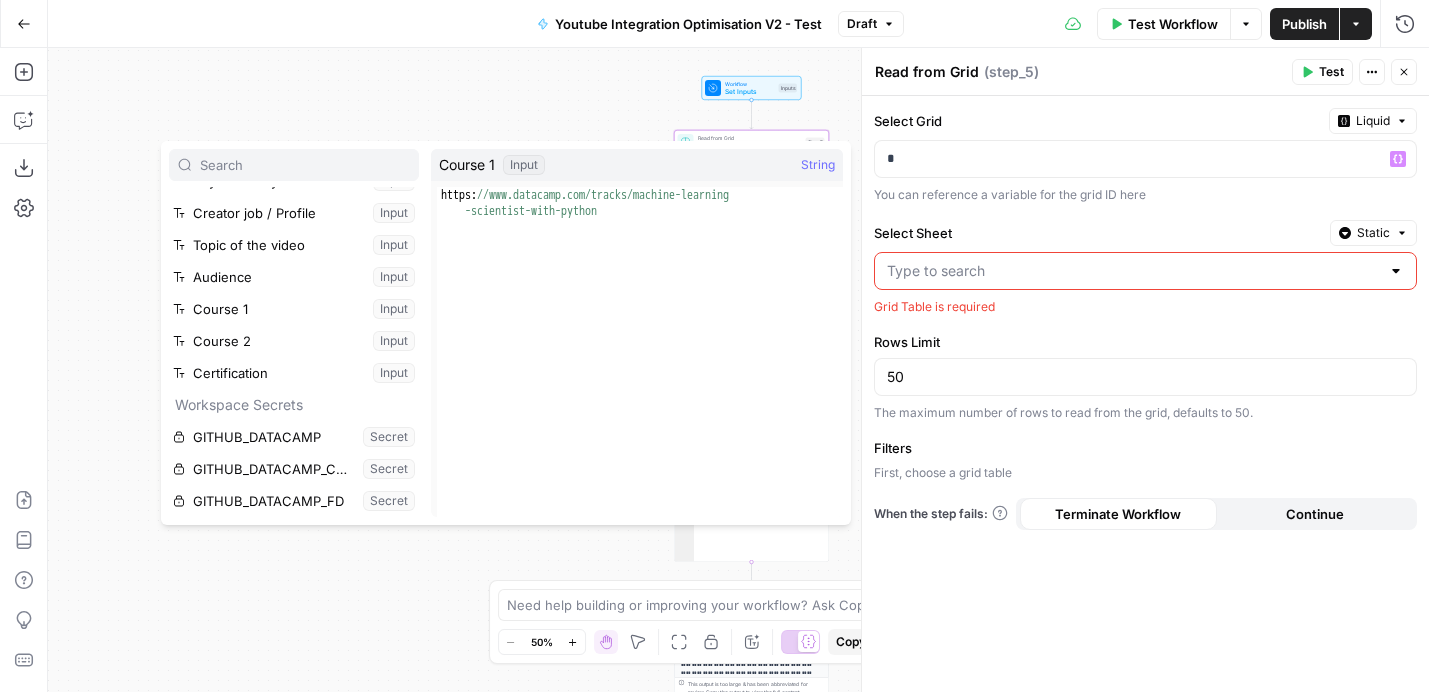 scroll, scrollTop: 0, scrollLeft: 0, axis: both 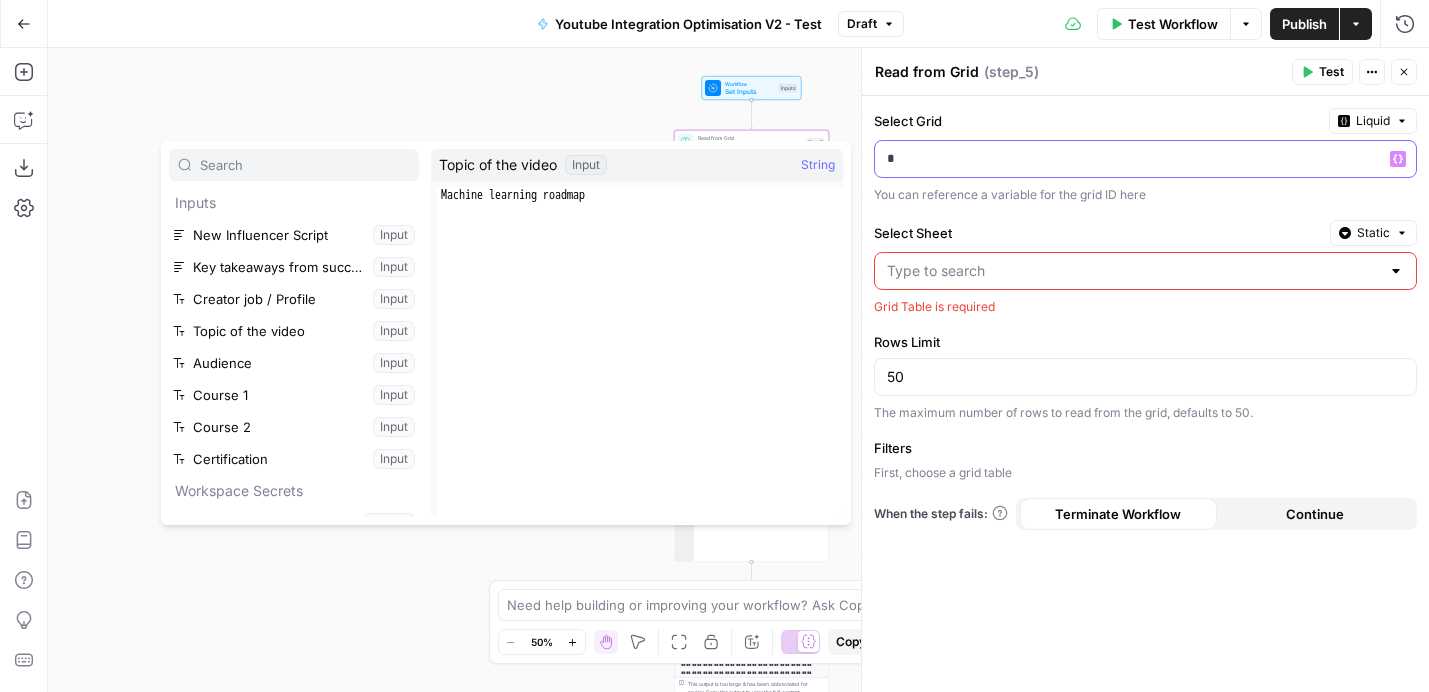 click on "*" at bounding box center [1129, 159] 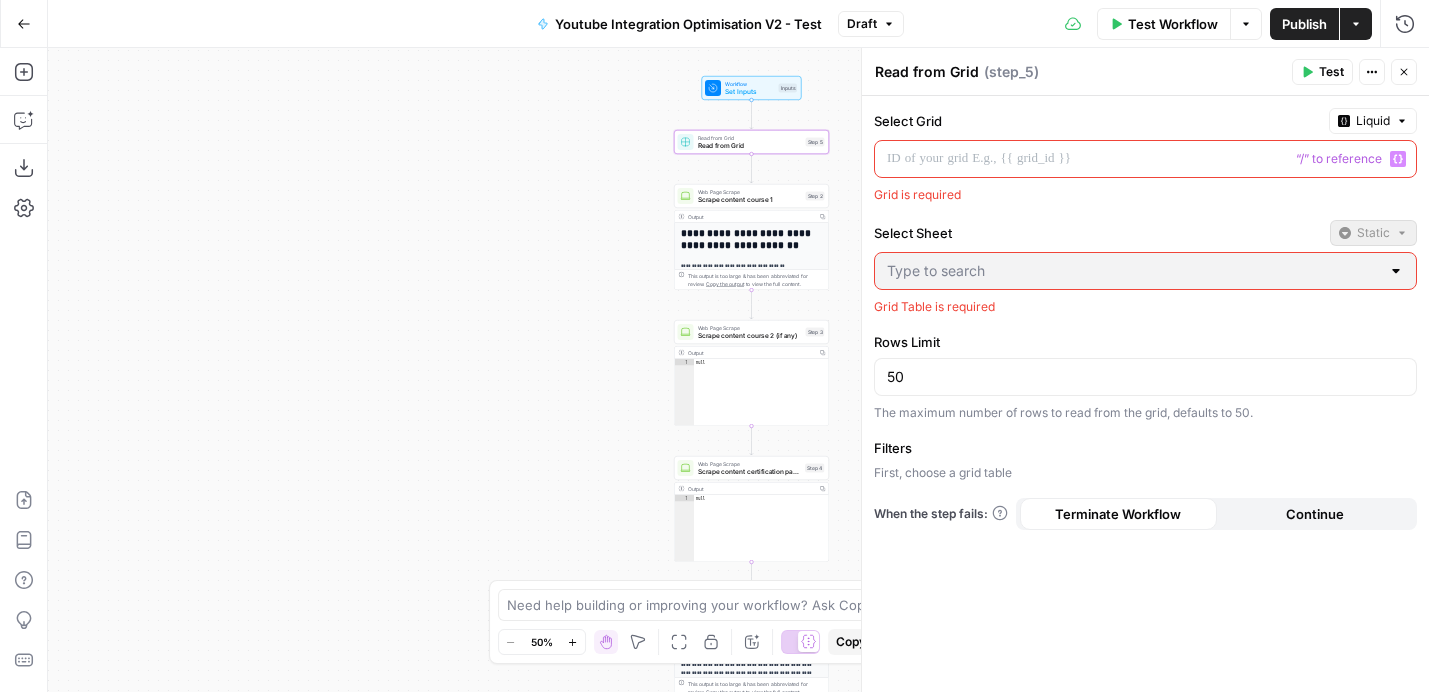 click on "“/” to reference" at bounding box center (1339, 159) 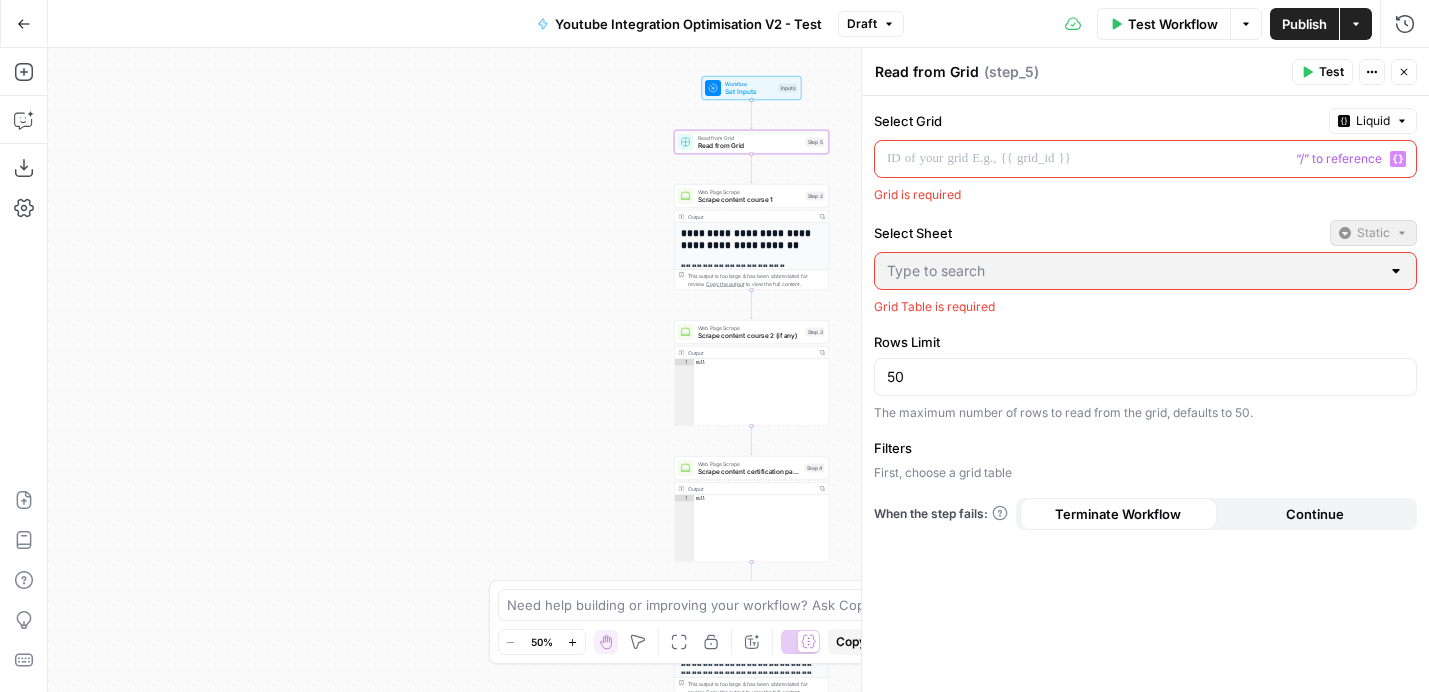 click 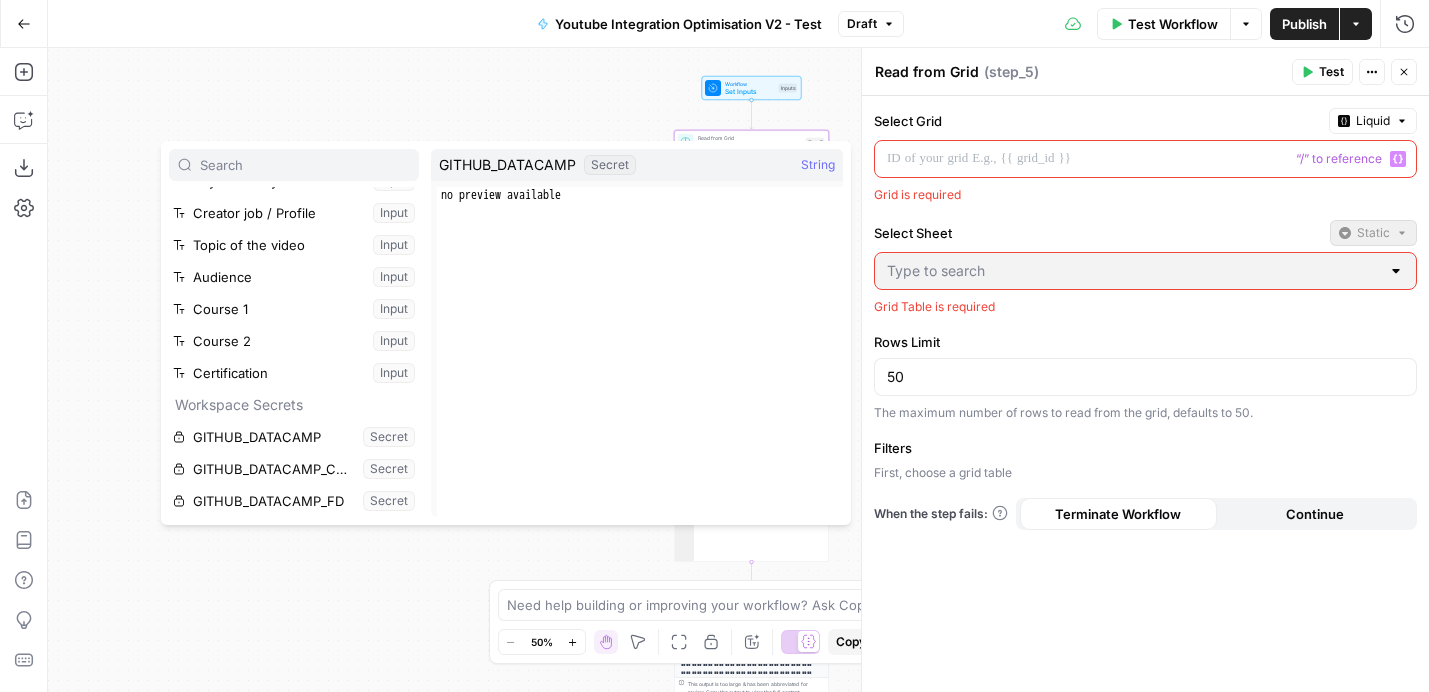 scroll, scrollTop: 0, scrollLeft: 0, axis: both 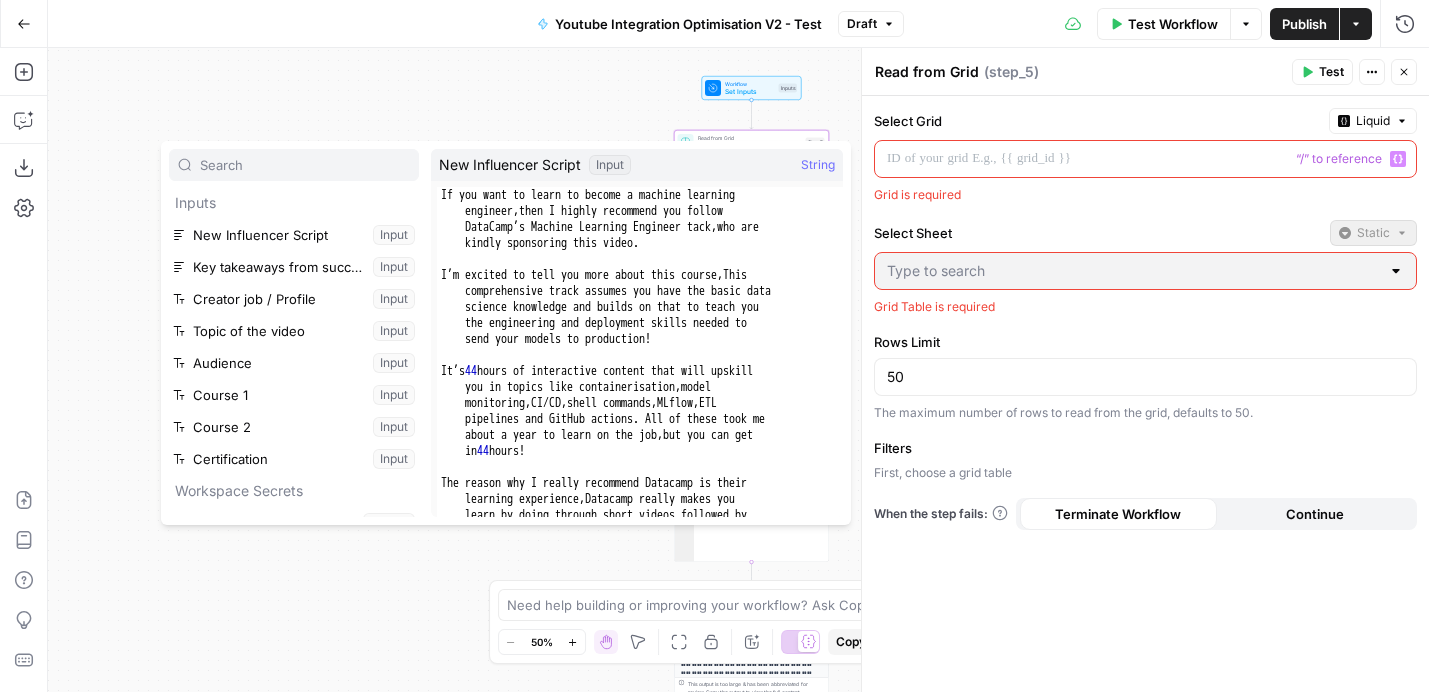 click at bounding box center [305, 165] 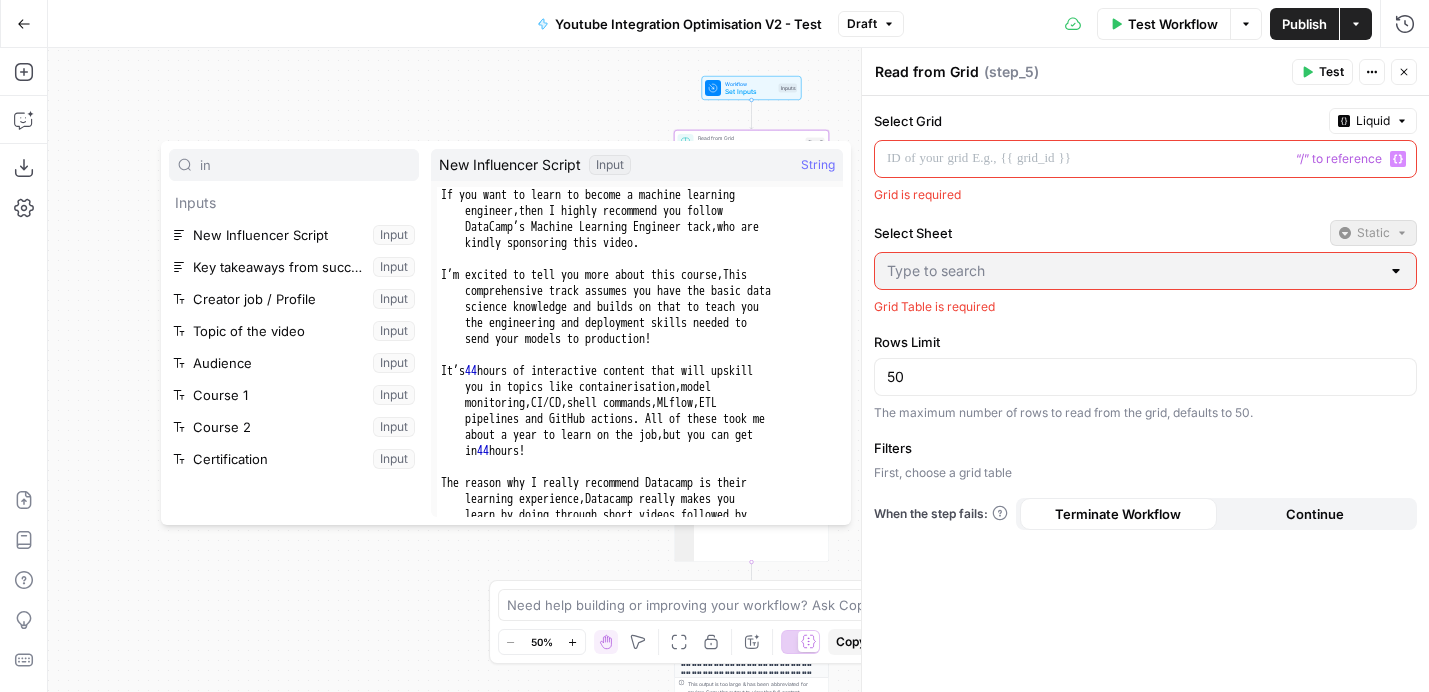 type on "i" 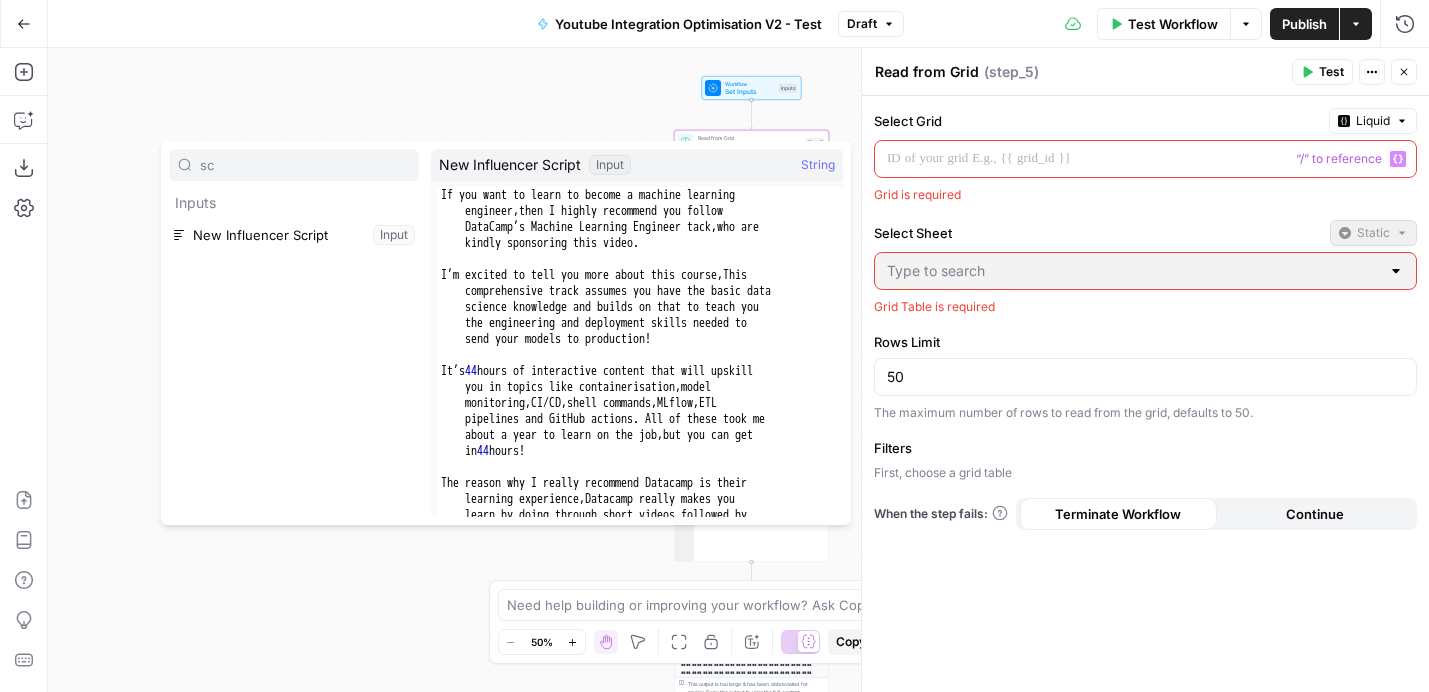 type on "s" 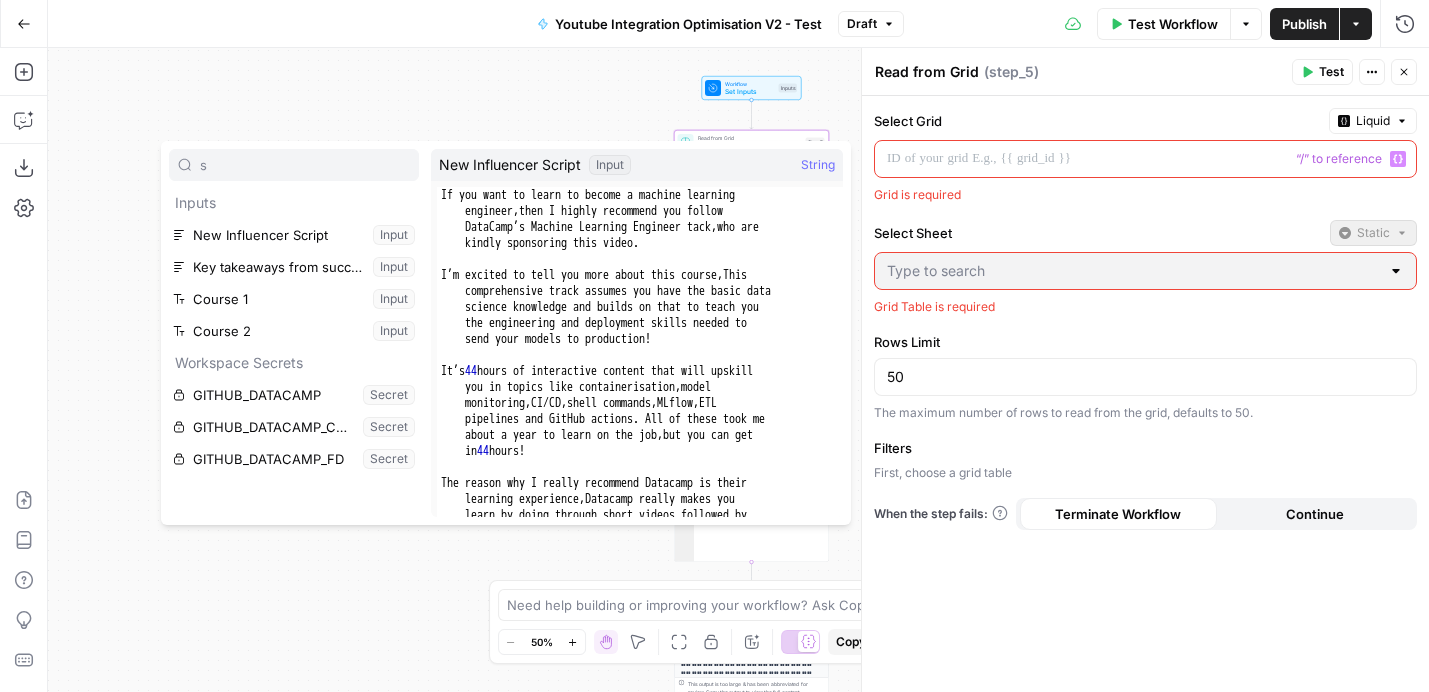 type 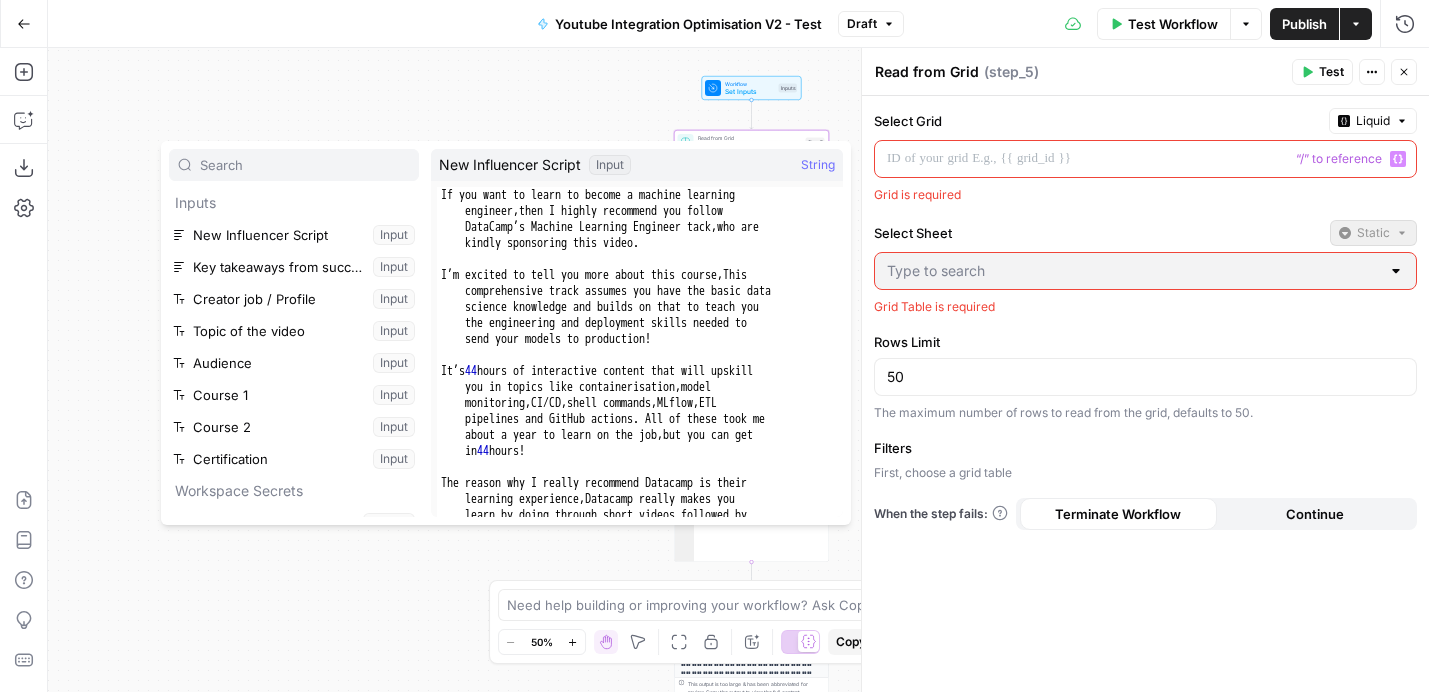 click on "Select Grid" at bounding box center [1097, 121] 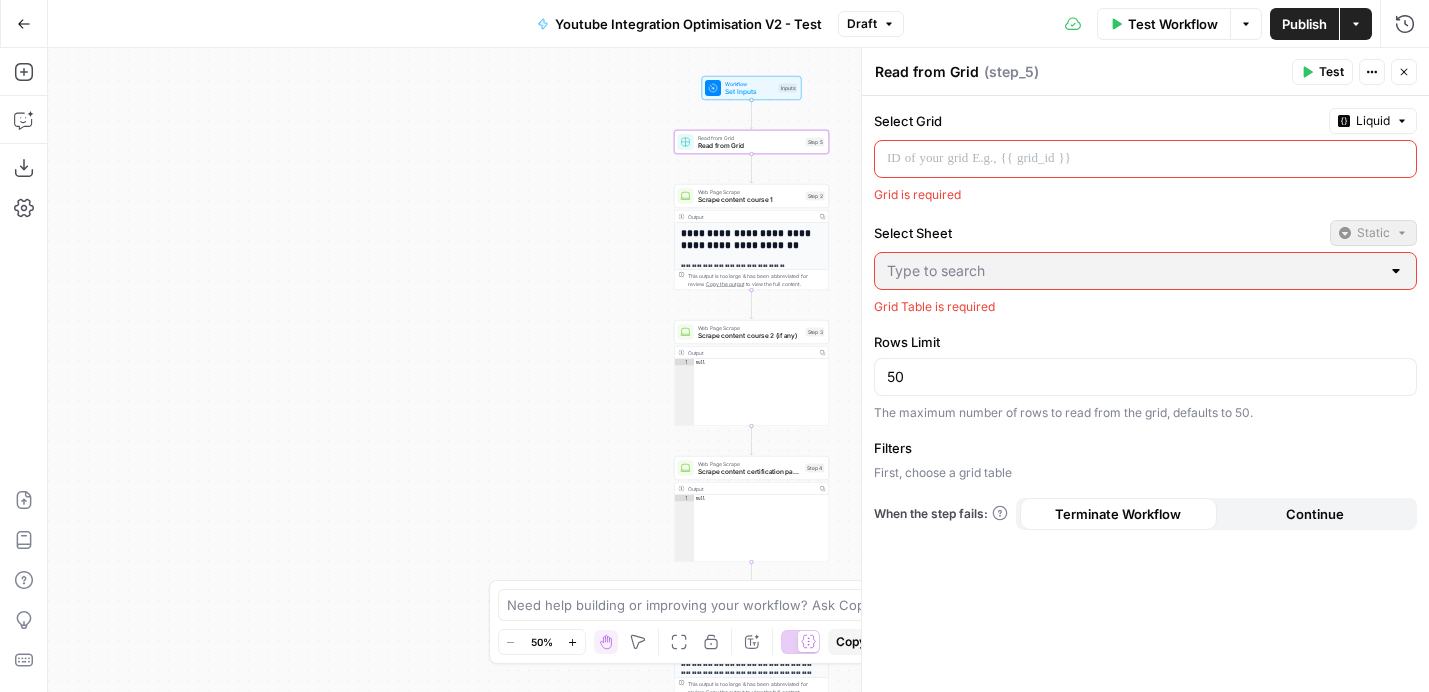 click 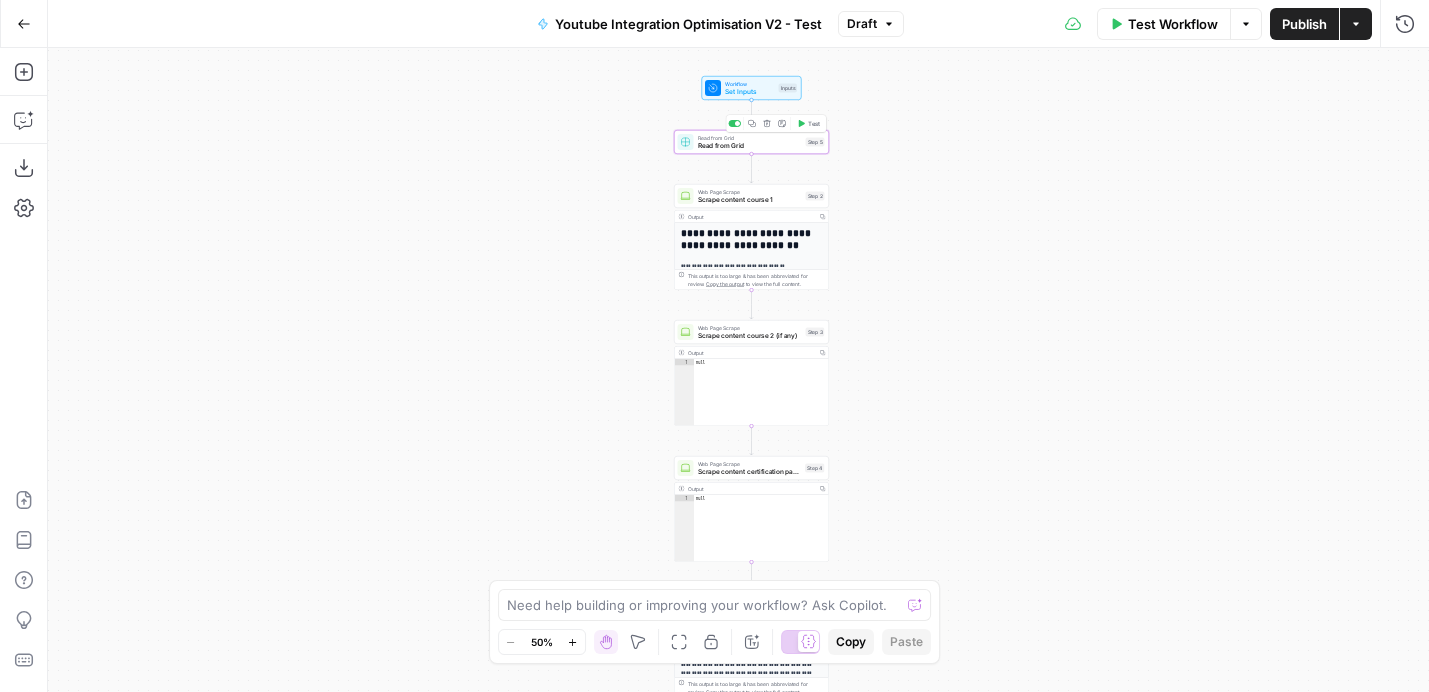 click on "Read from Grid" at bounding box center (750, 146) 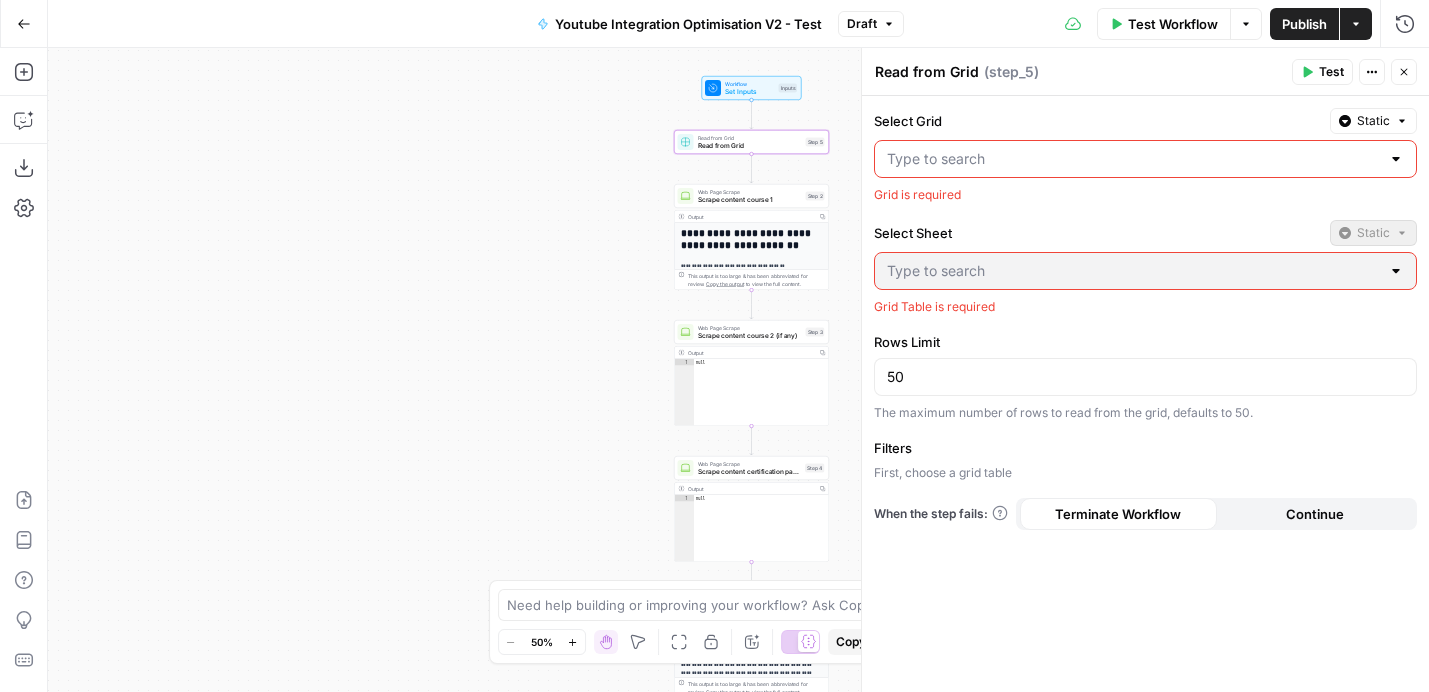click on "( step_5 )" at bounding box center (1011, 72) 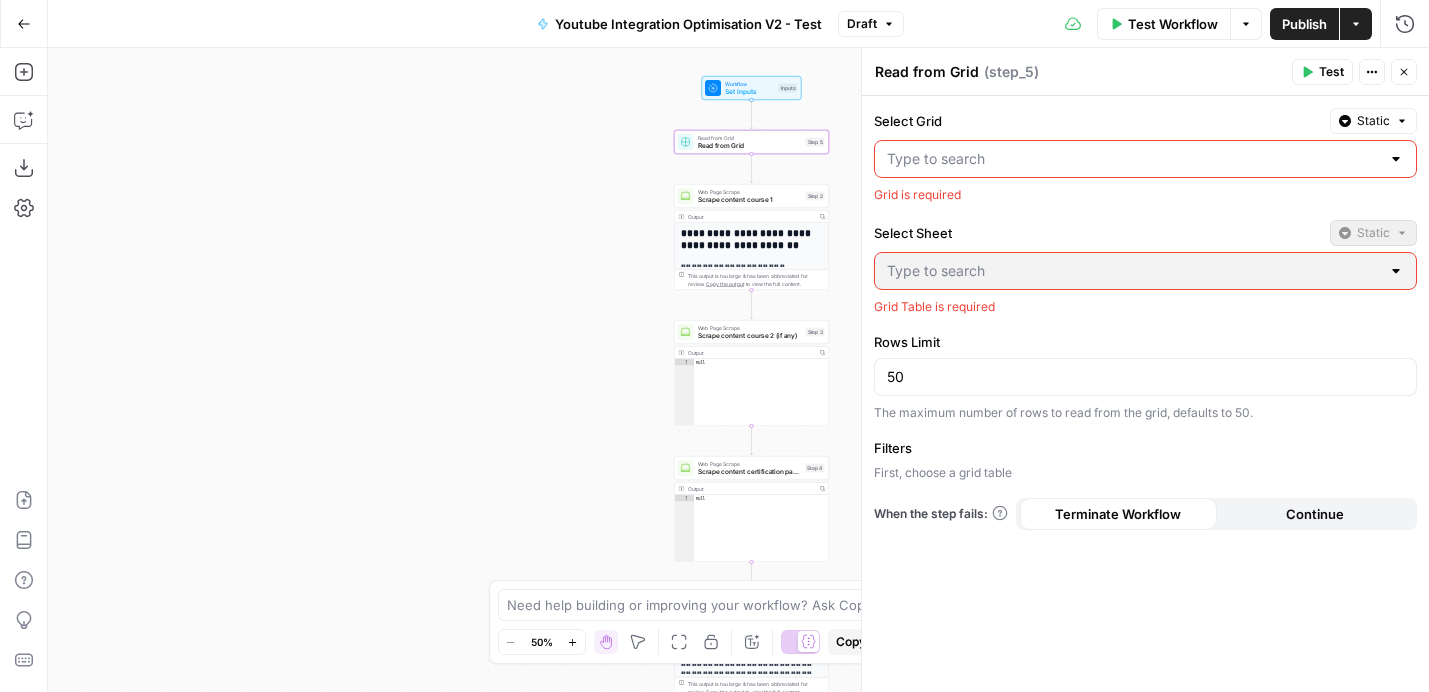 click 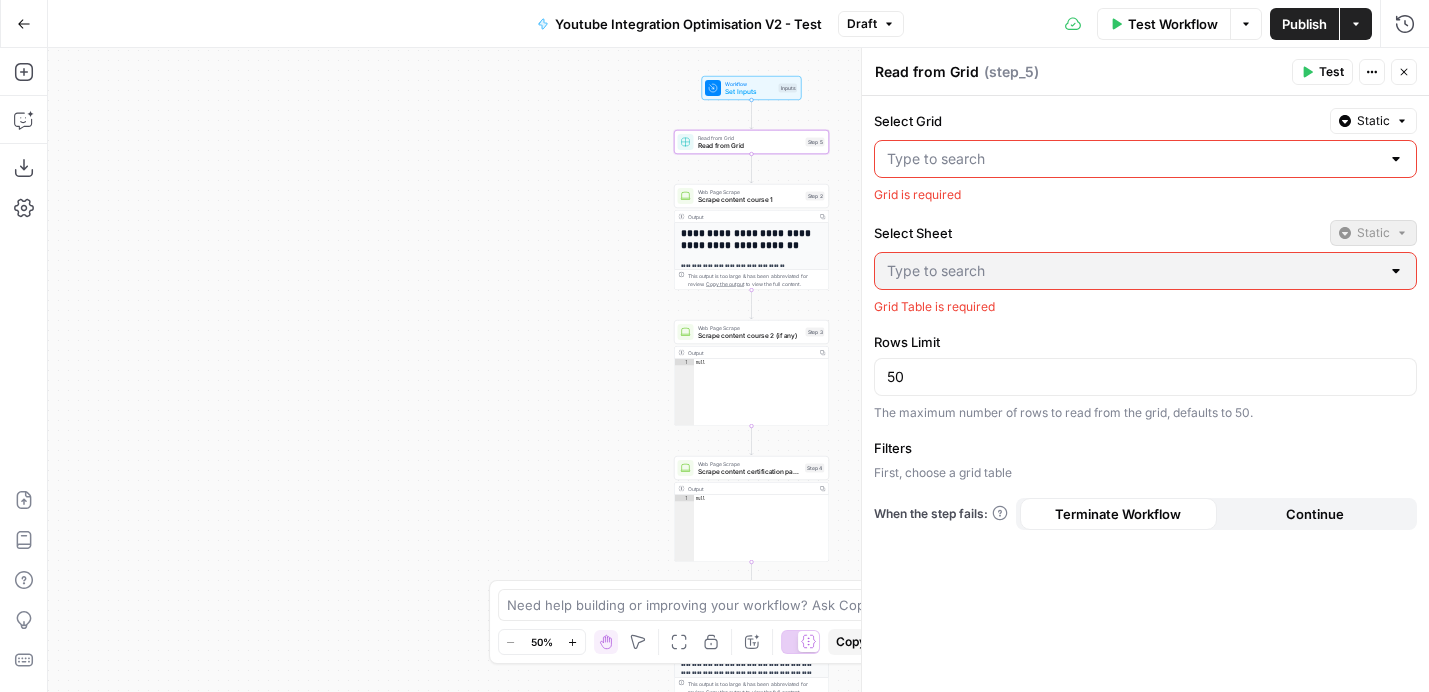 click on "Read from Grid Read from Grid  ( step_5 ) Test Actions Close" at bounding box center [1145, 72] 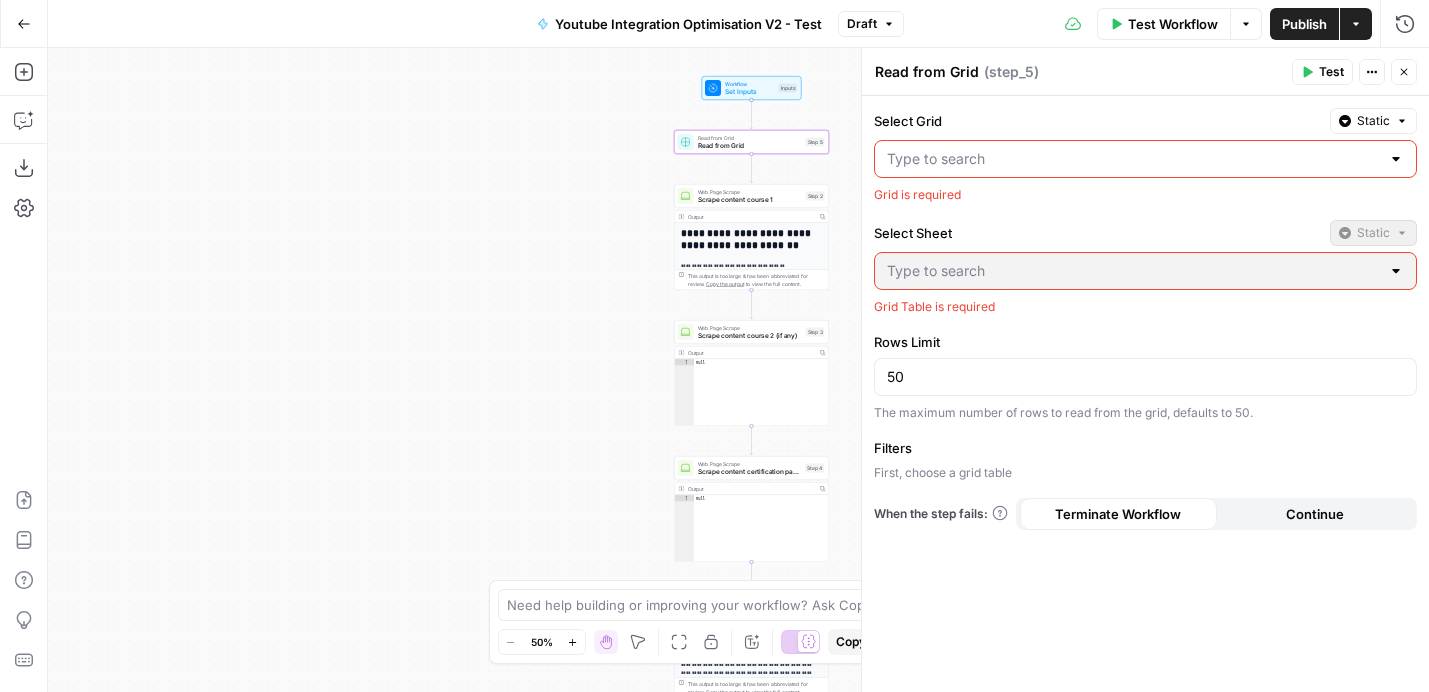 click on "Select Grid" at bounding box center [1133, 159] 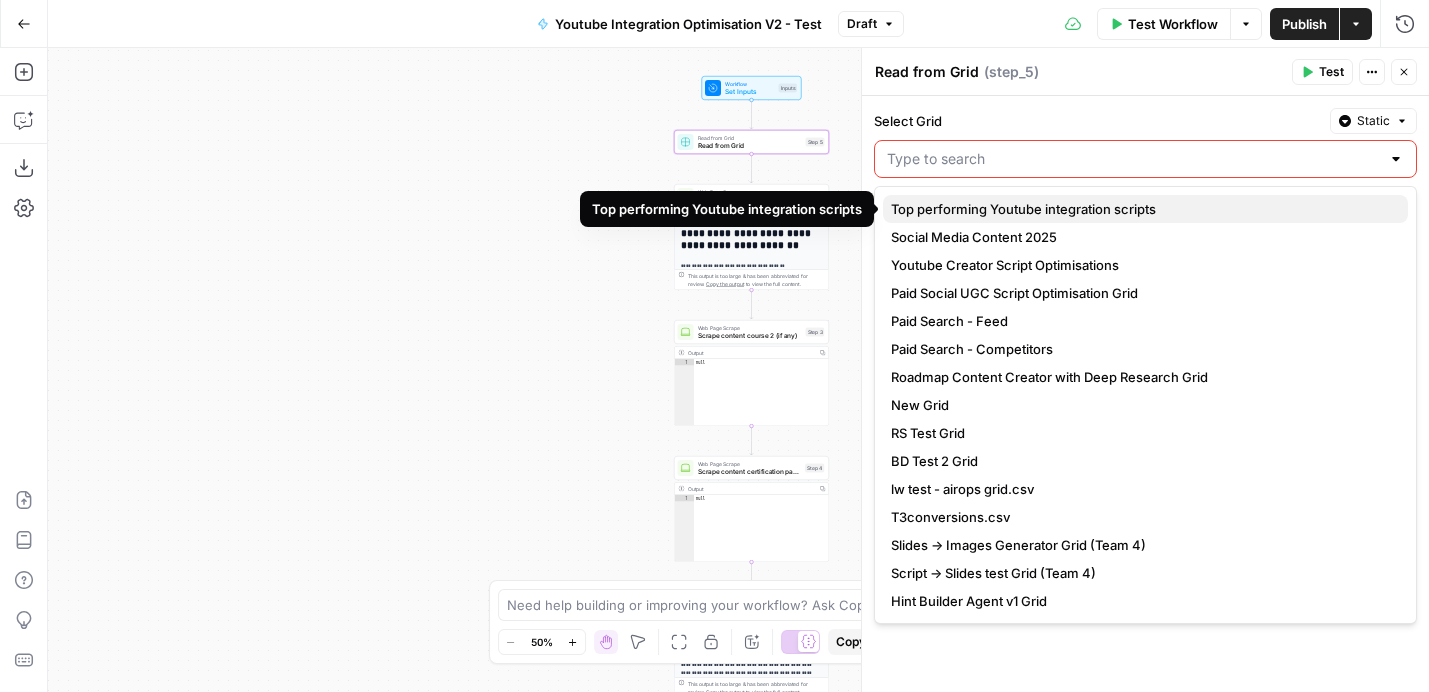 click on "Top performing Youtube integration scripts" at bounding box center [1141, 209] 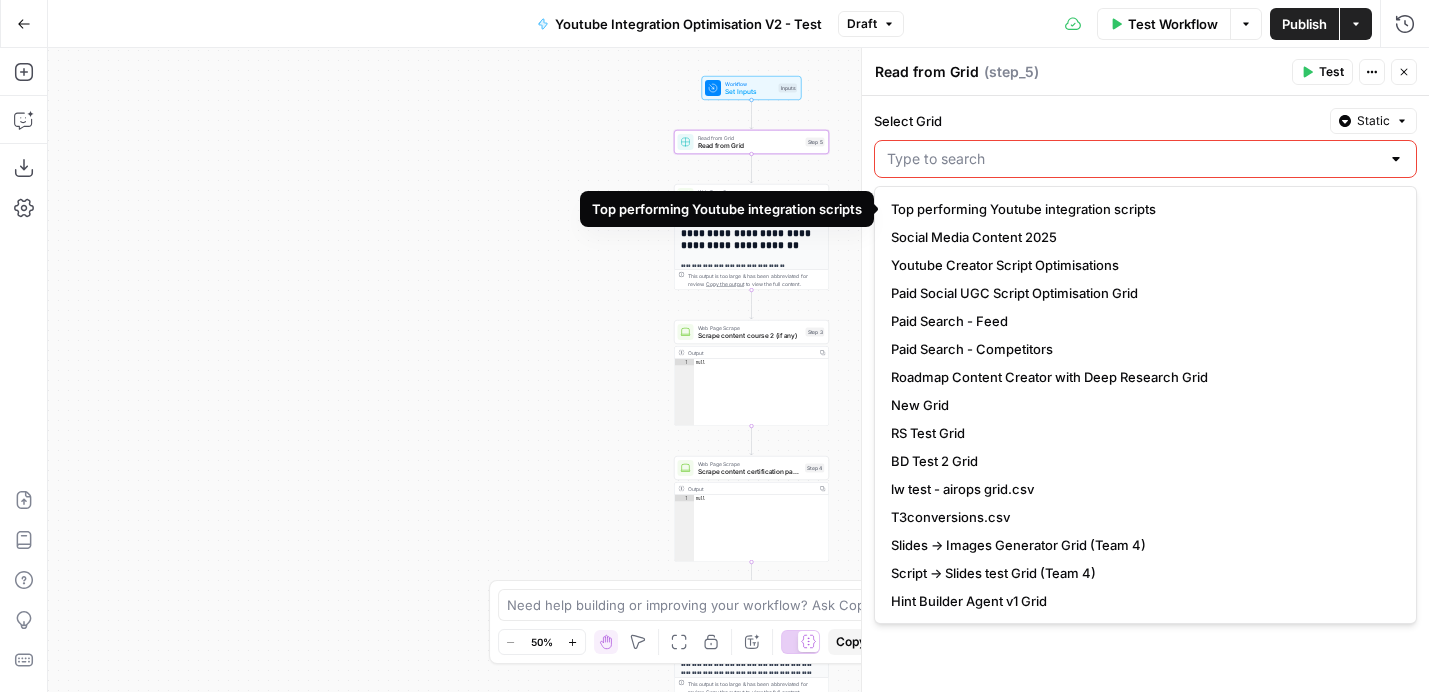type on "Top performing Youtube integration scripts" 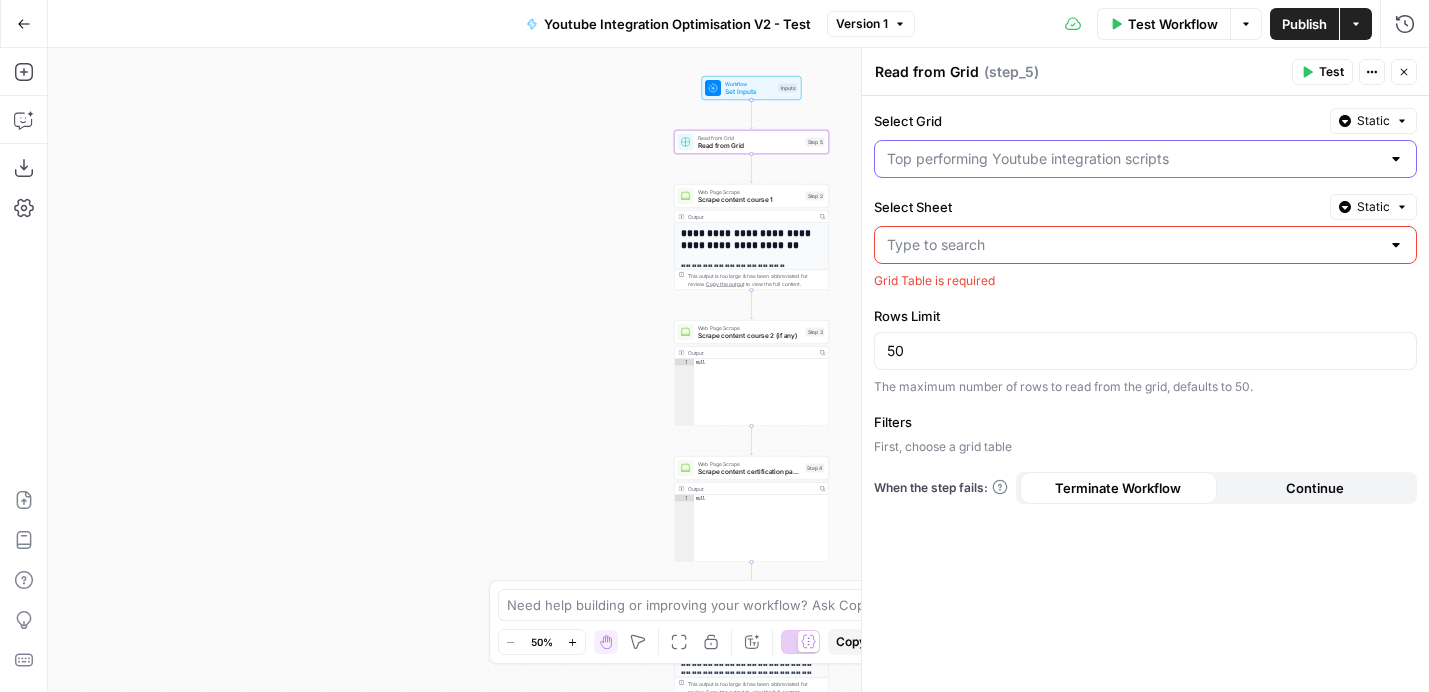 click on "Select Grid" at bounding box center [1133, 159] 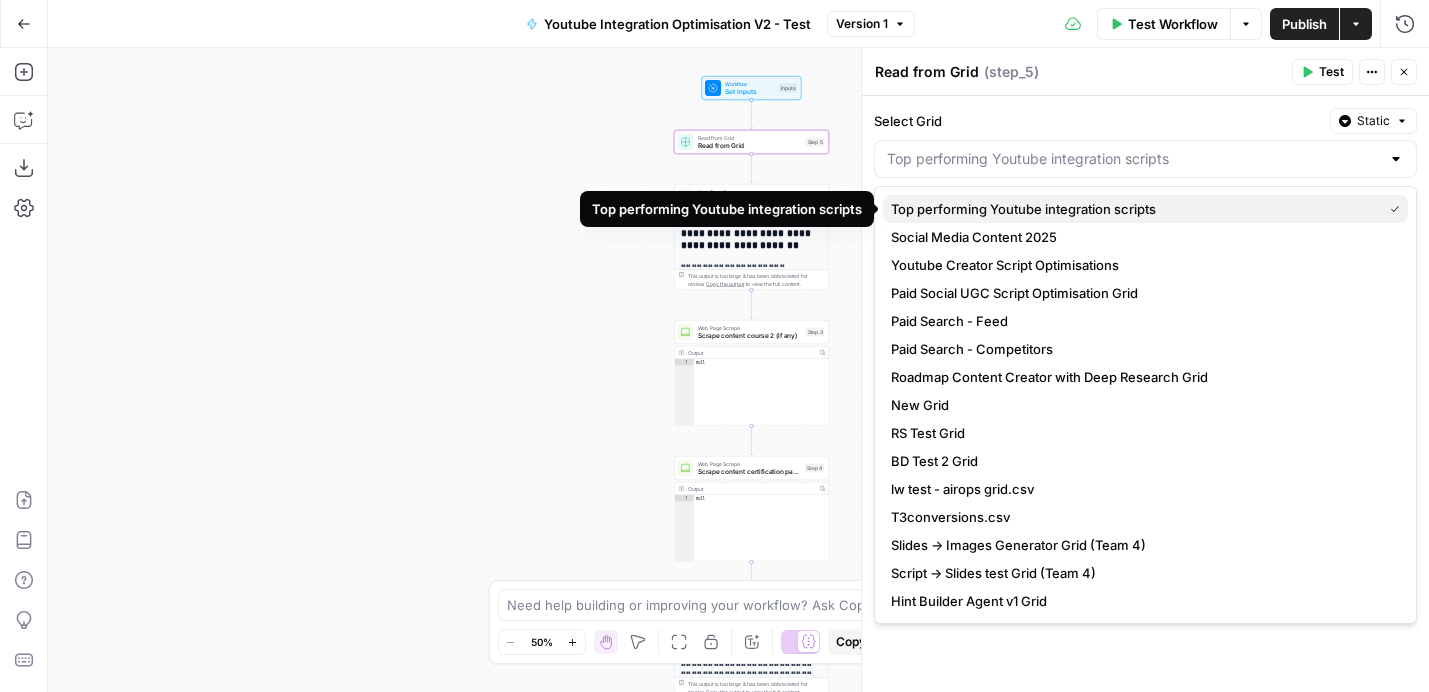click on "Top performing Youtube integration scripts" at bounding box center (1132, 209) 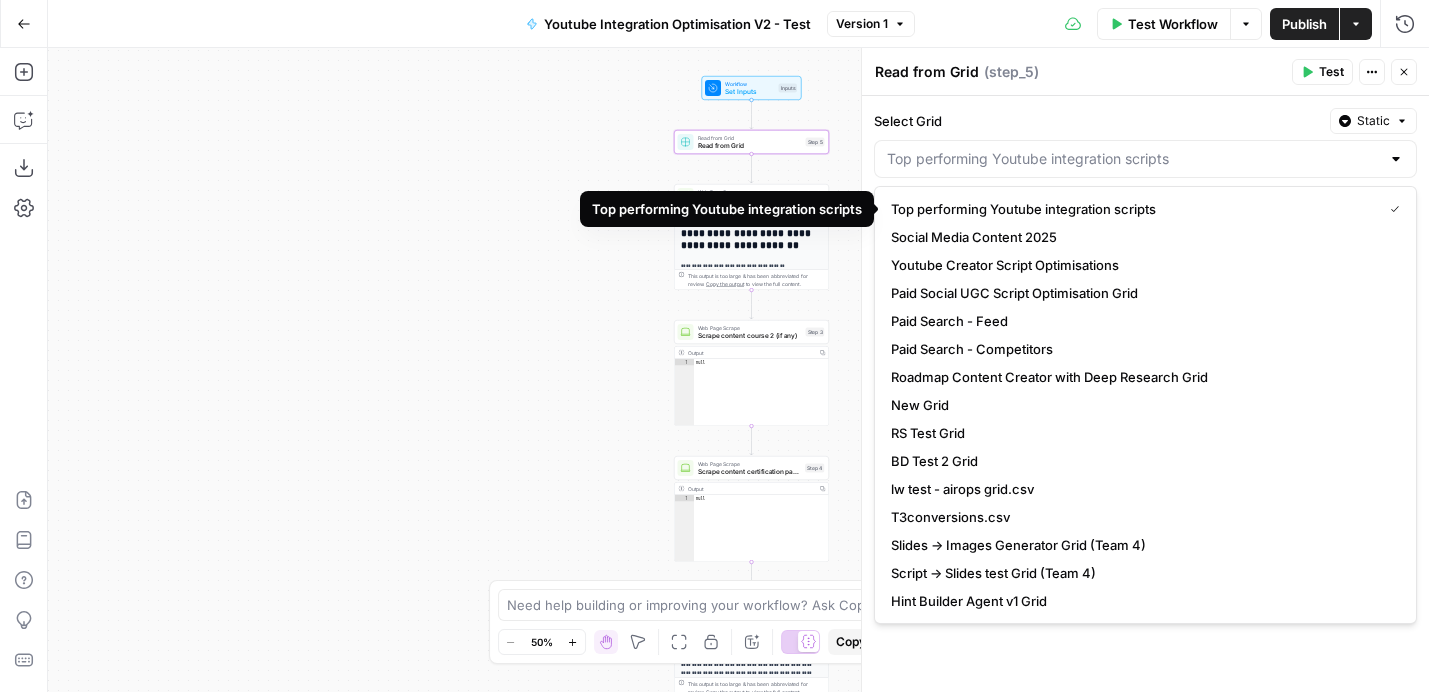 type on "Top performing Youtube integration scripts" 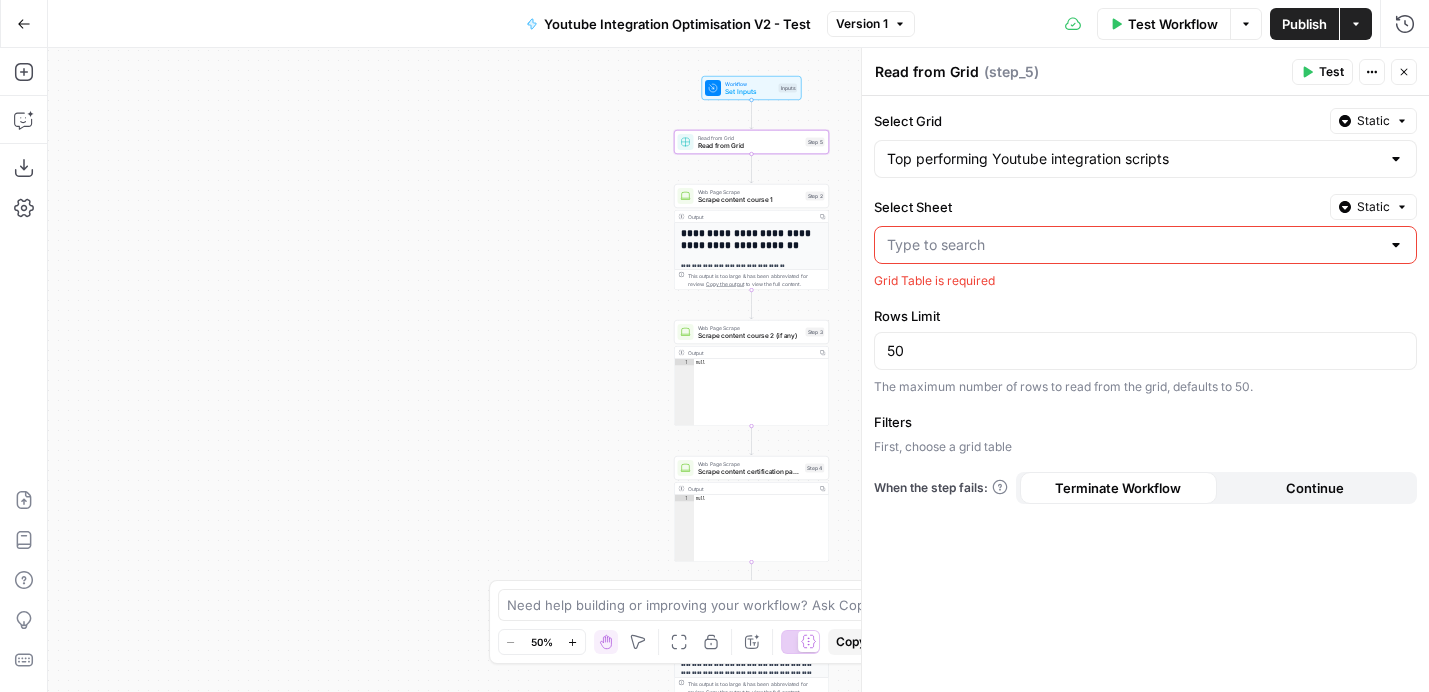click on "Select Sheet" at bounding box center (1133, 245) 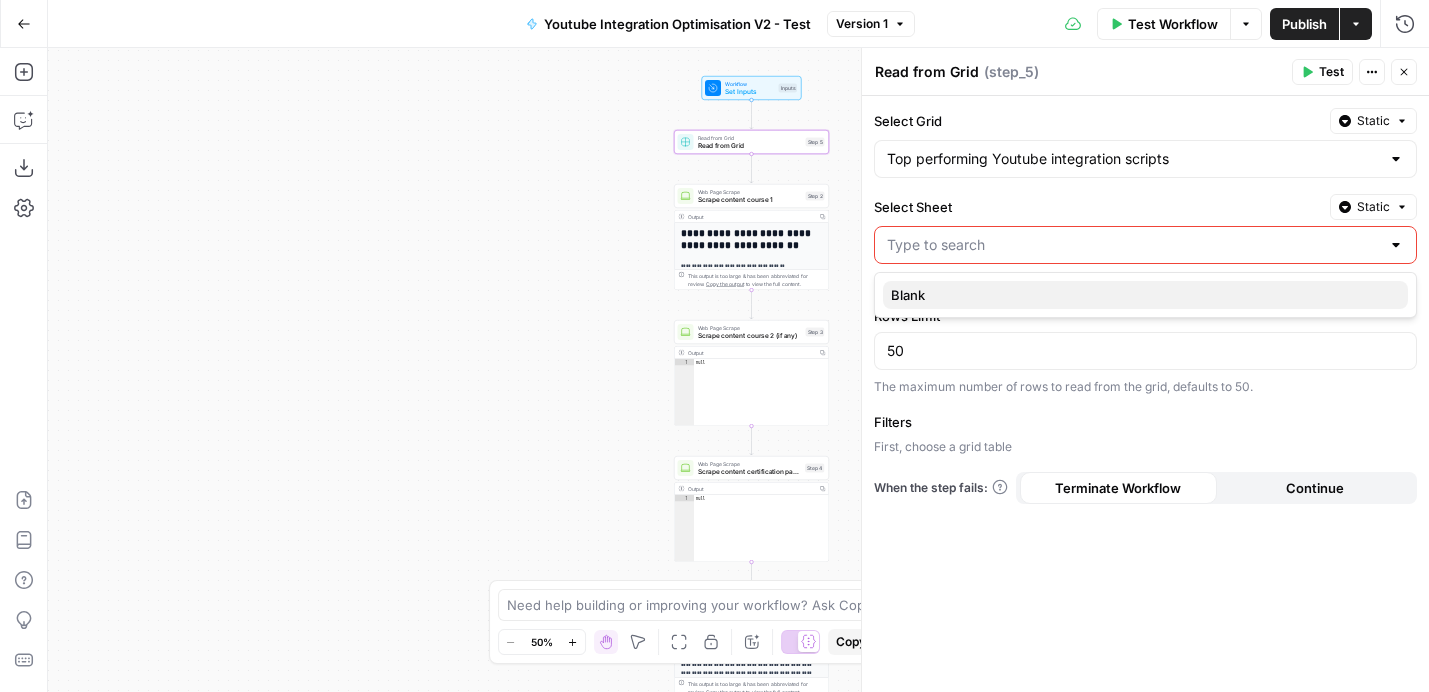 click on "Blank" at bounding box center [1141, 295] 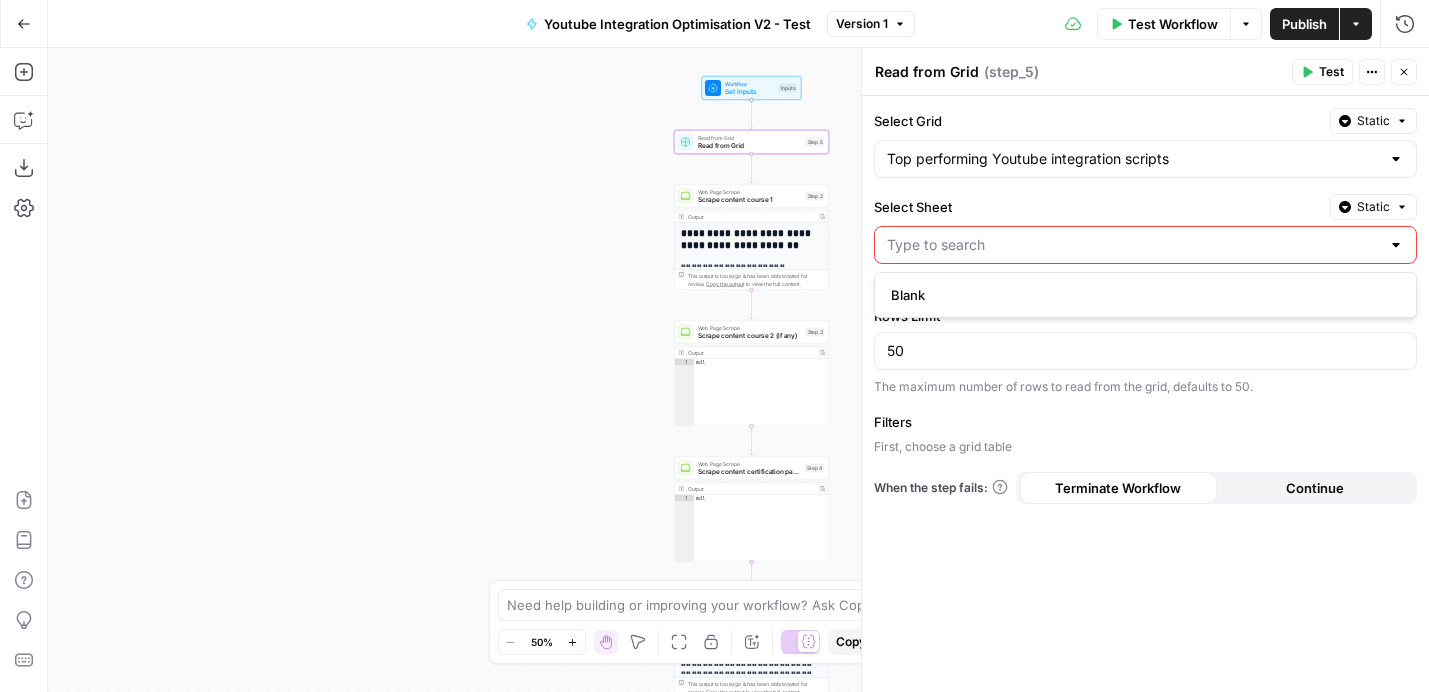 type on "Blank" 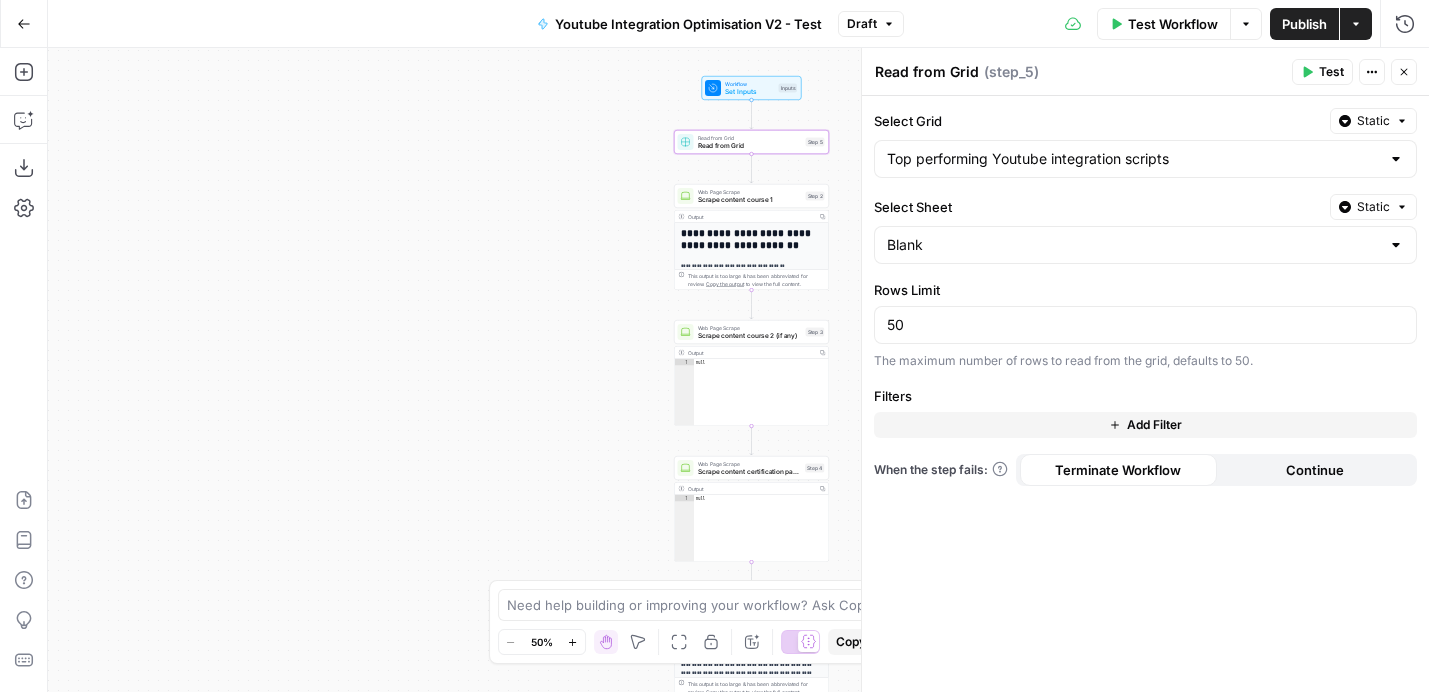 click on "Add Filter" at bounding box center [1154, 425] 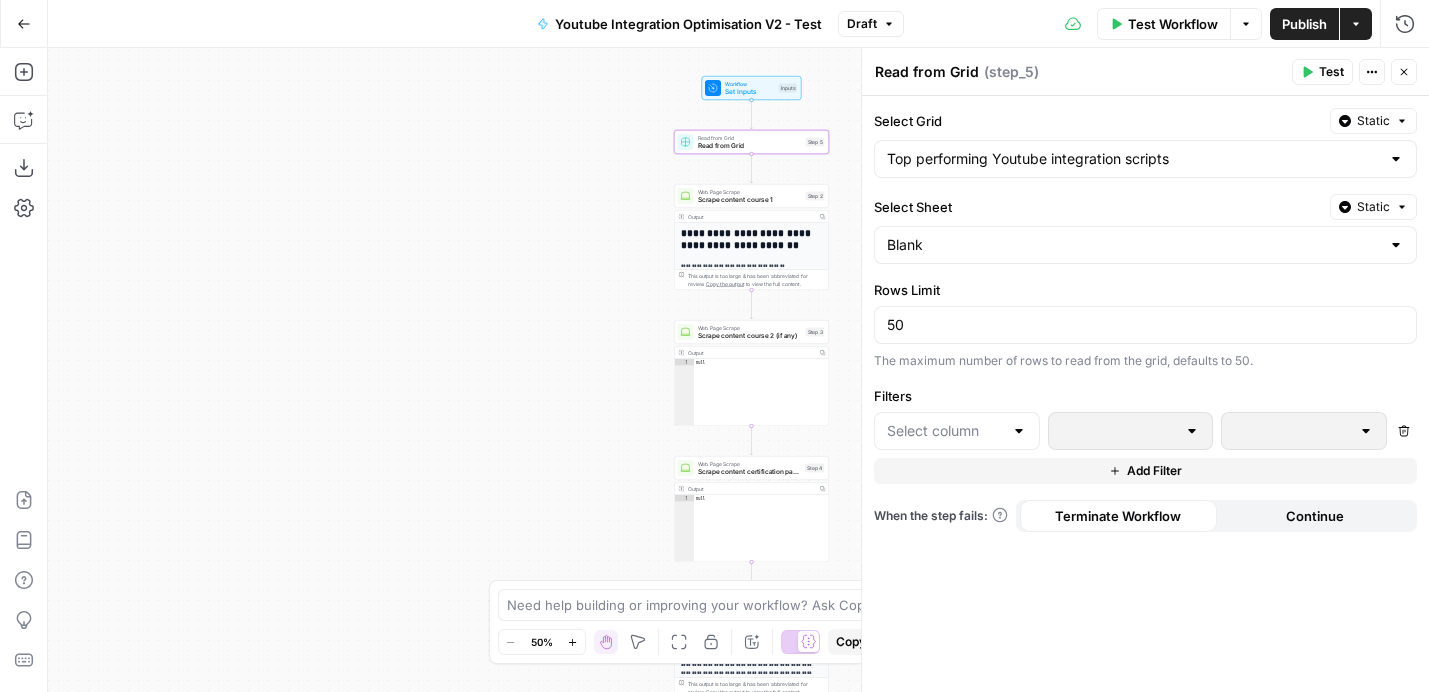 click at bounding box center [1019, 431] 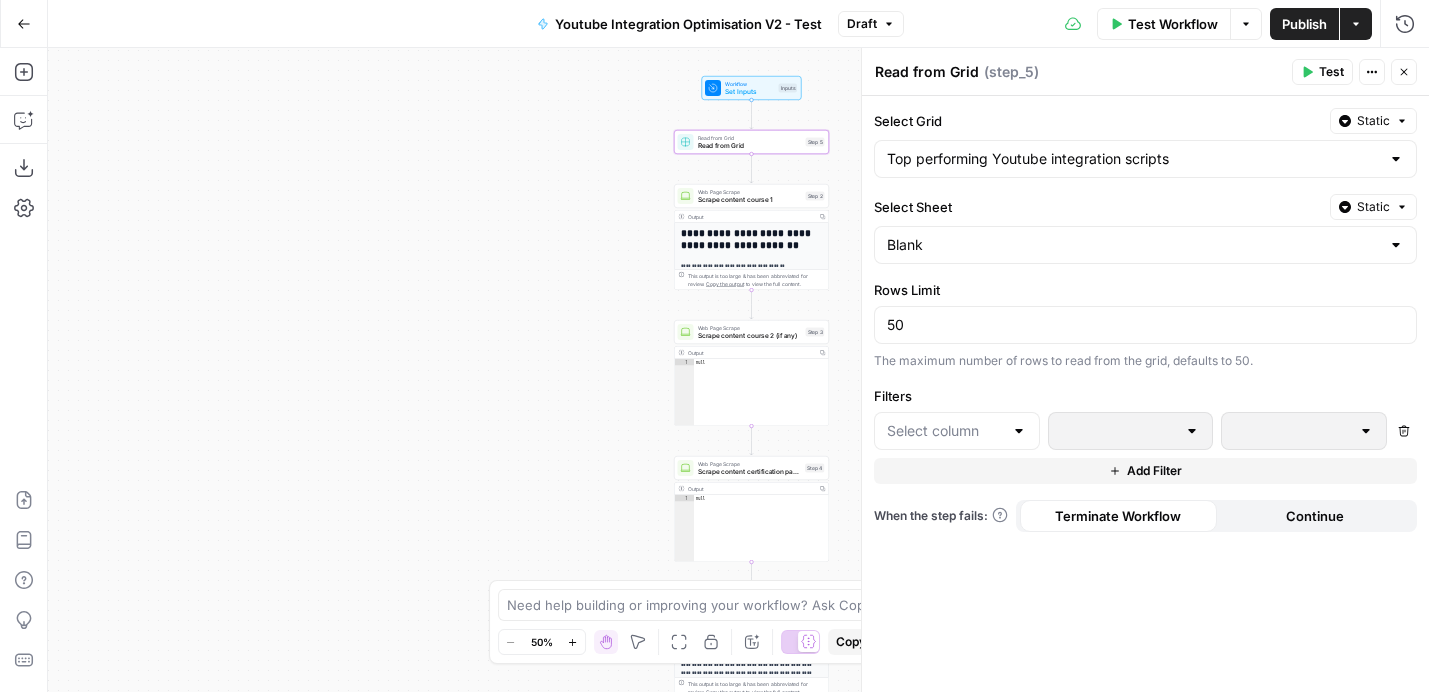 click on "Filters" at bounding box center (1145, 396) 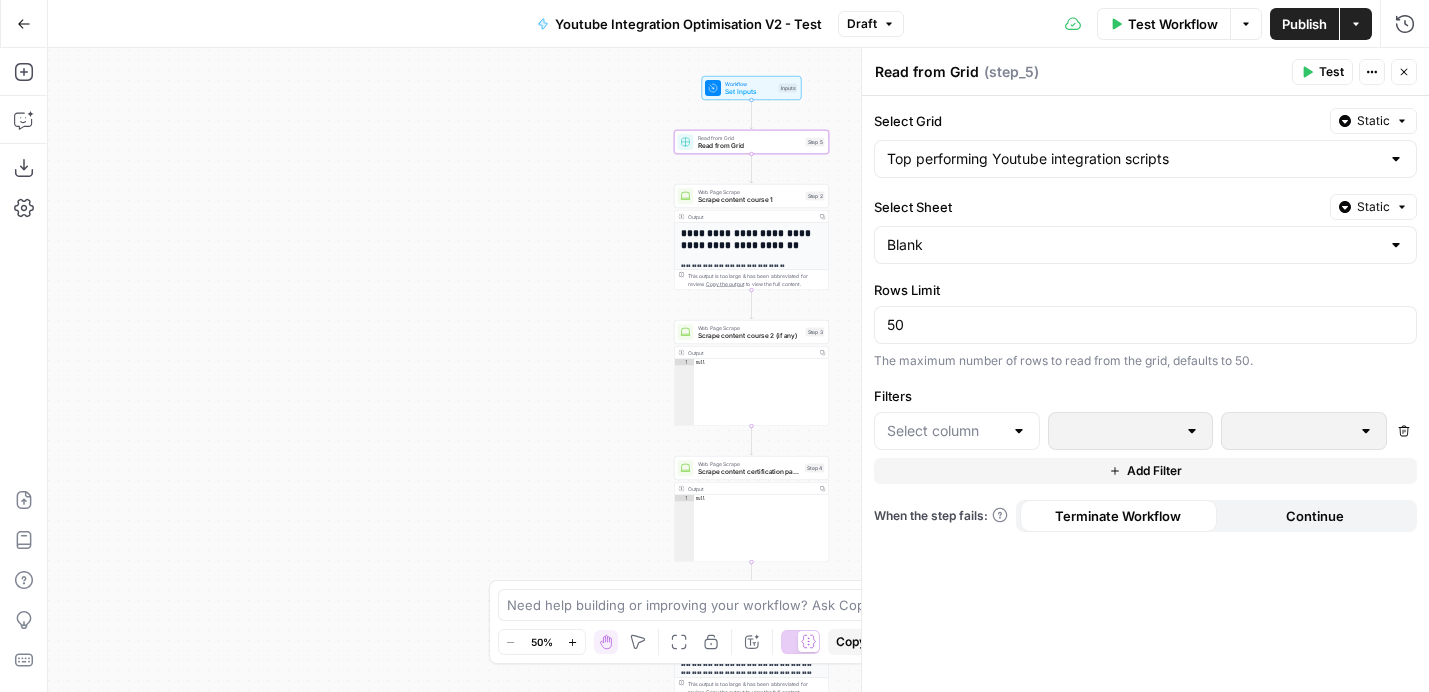 click 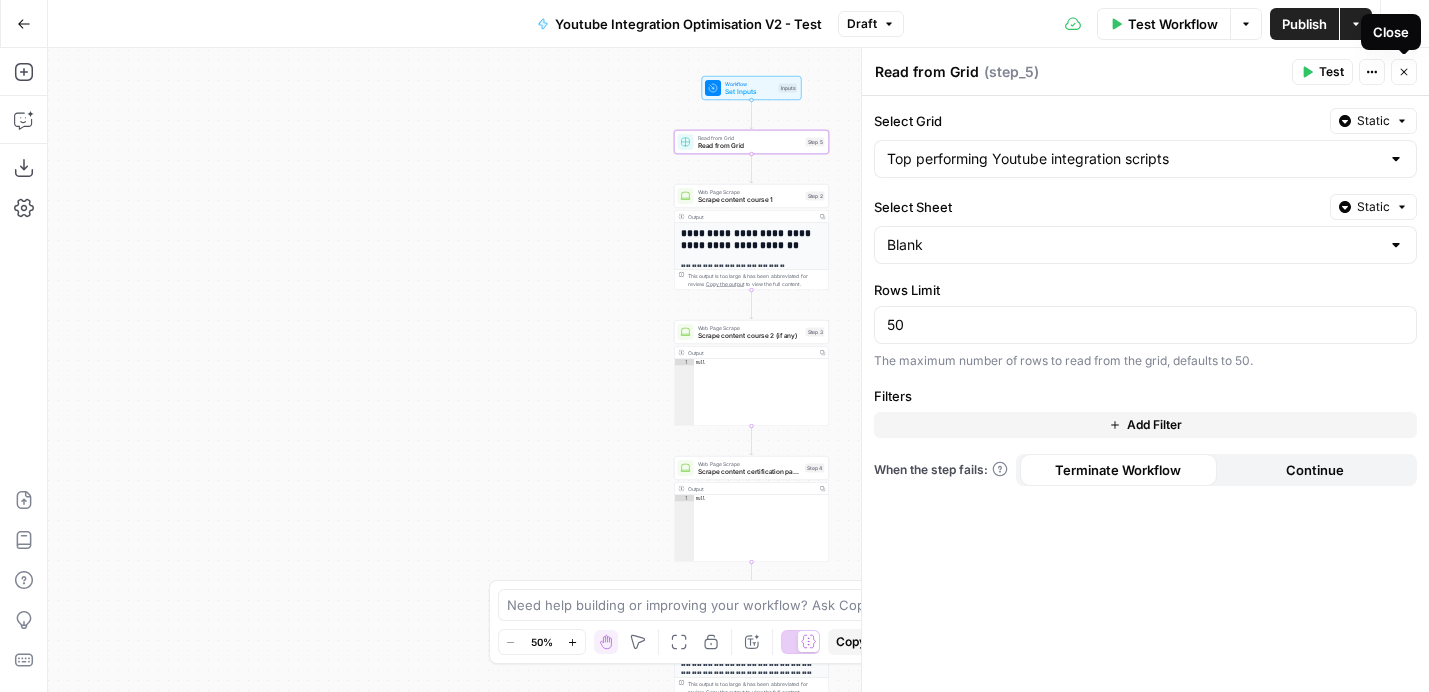 click 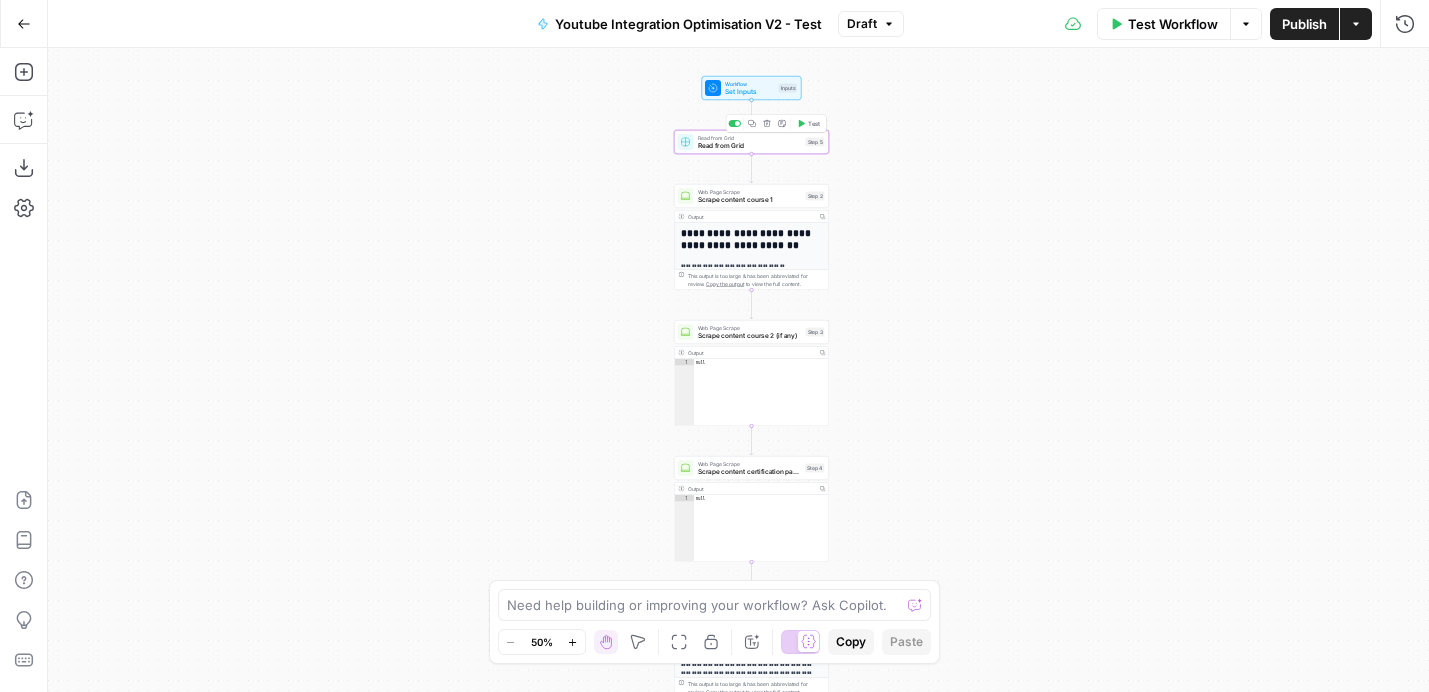 click on "Read from Grid" at bounding box center (750, 146) 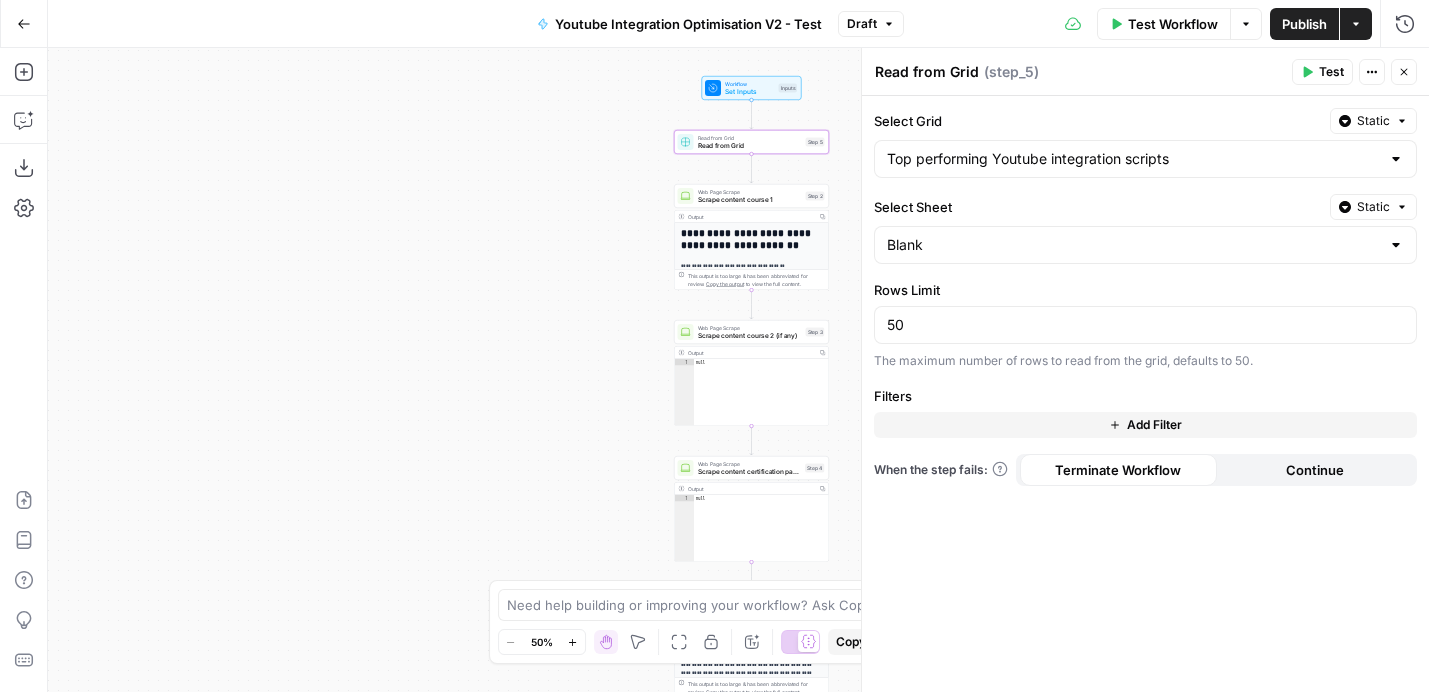 click on "**********" at bounding box center [738, 370] 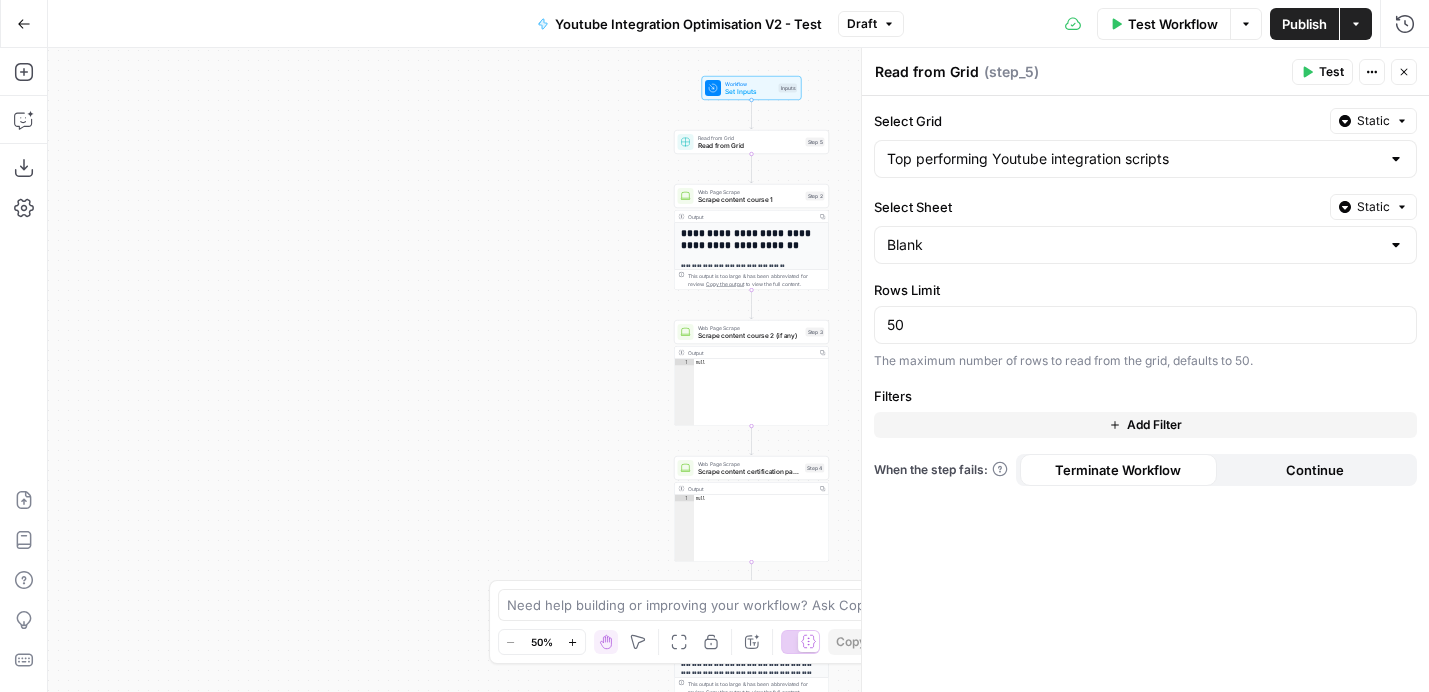 click on "**********" at bounding box center (738, 370) 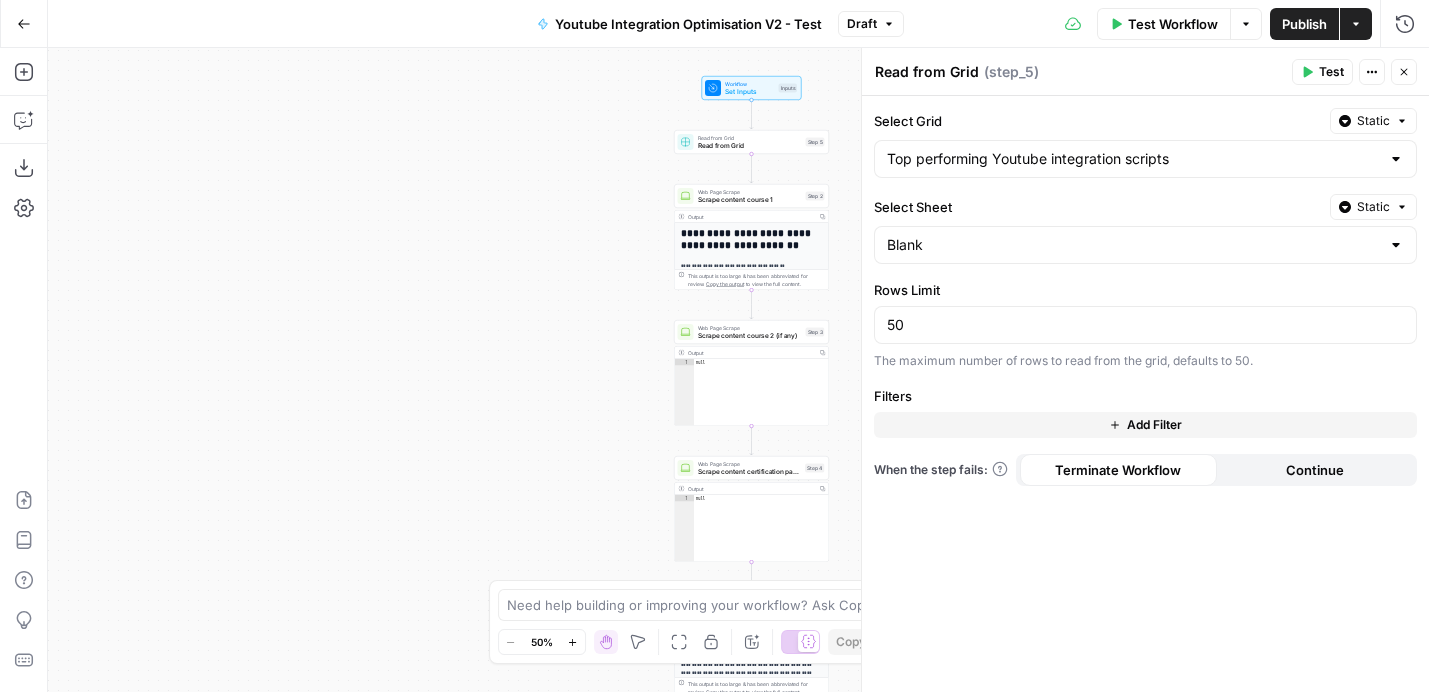 click 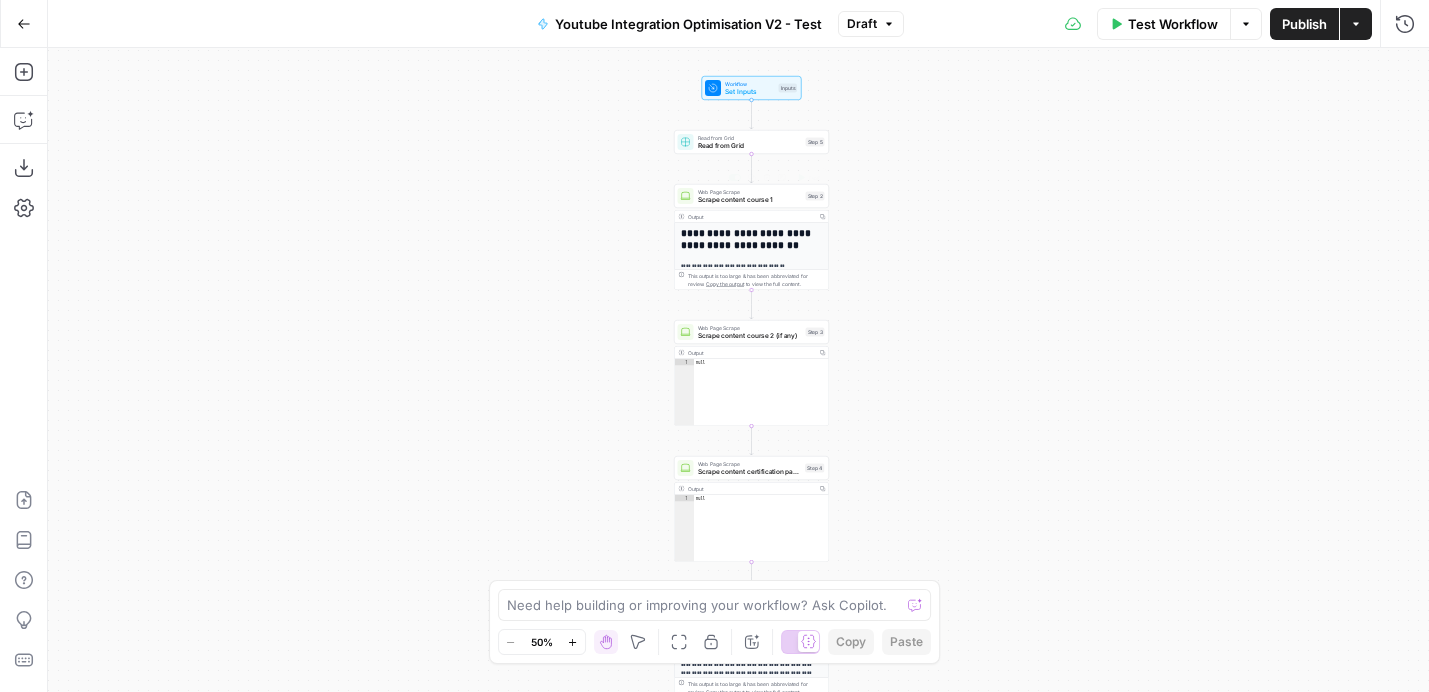 click on "**********" at bounding box center (738, 370) 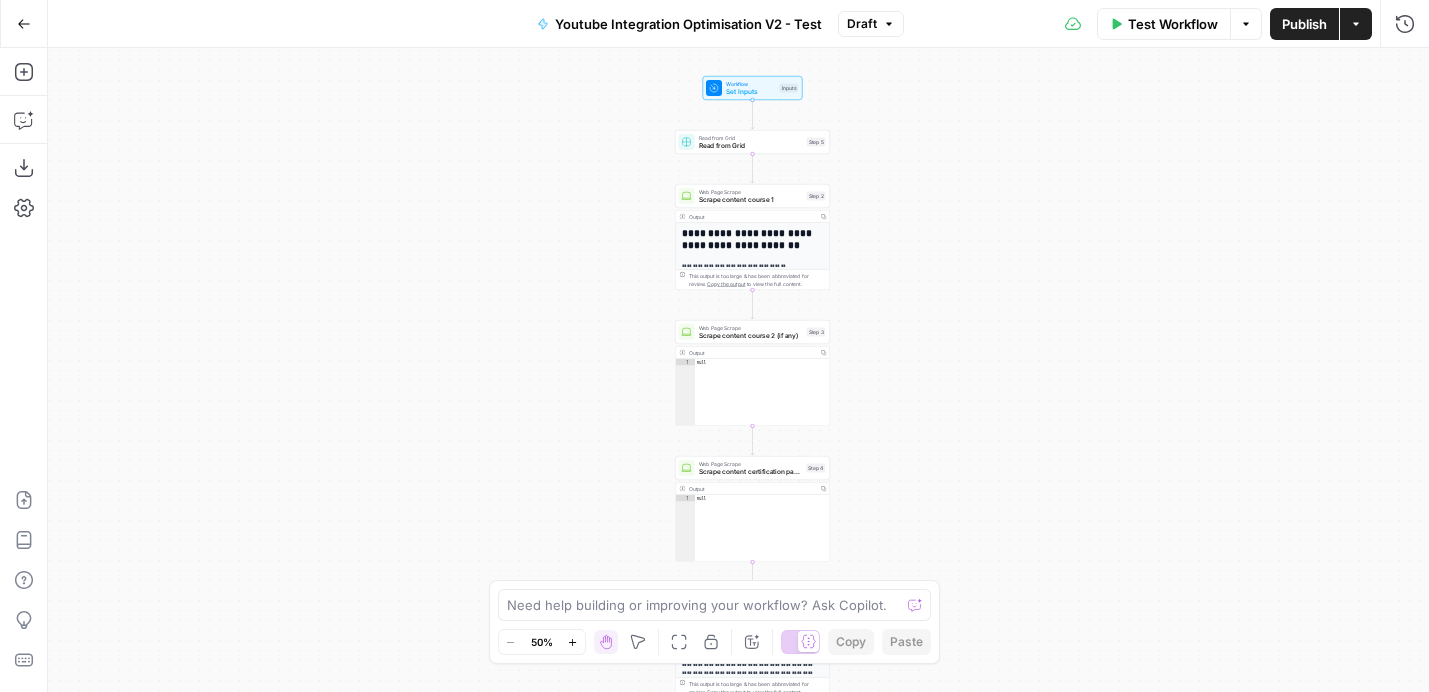 click on "Test Workflow" at bounding box center (1173, 24) 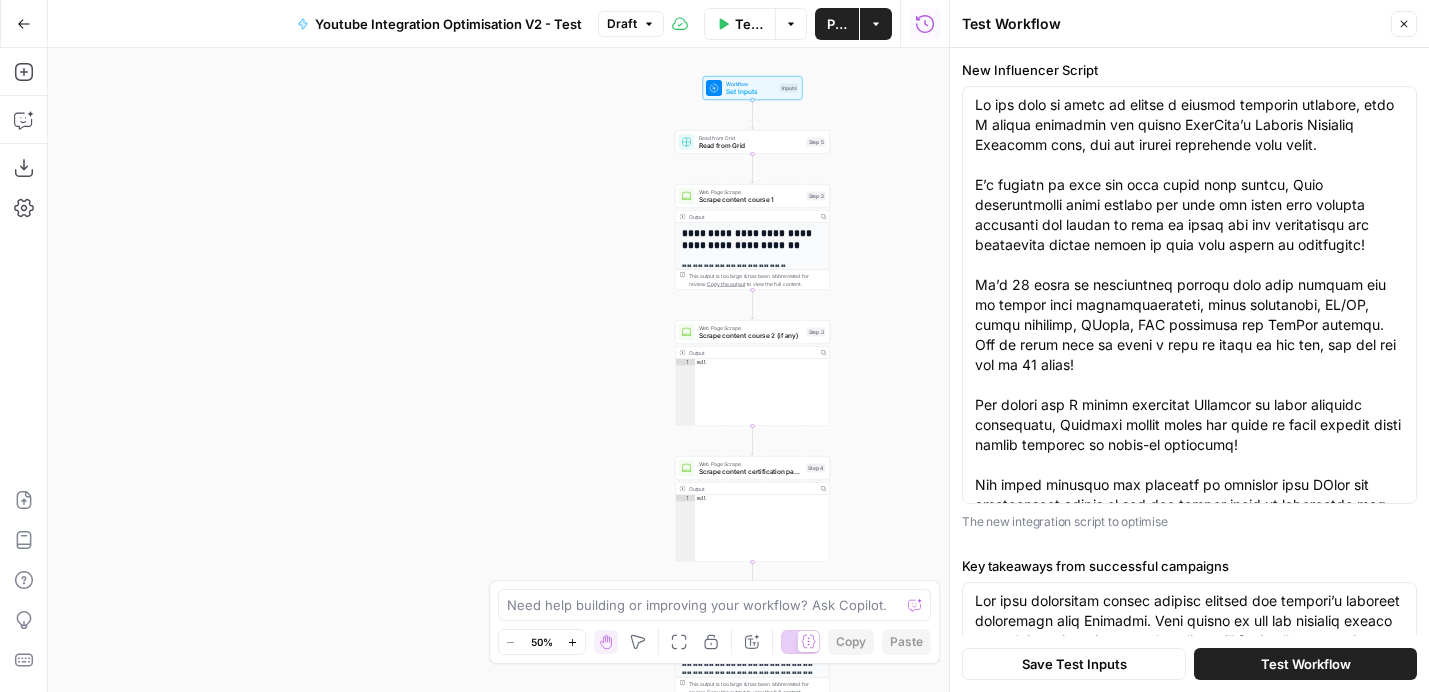 scroll, scrollTop: 100, scrollLeft: 0, axis: vertical 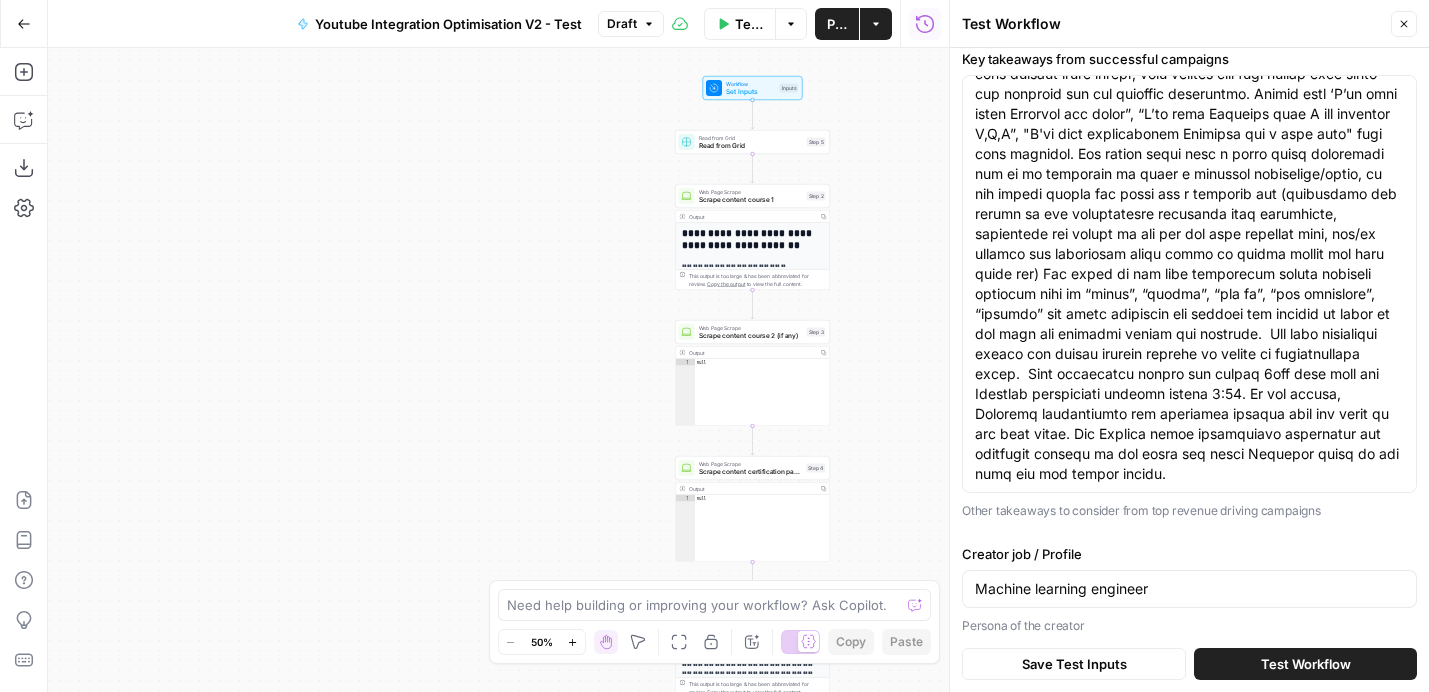 click on "**********" at bounding box center (498, 370) 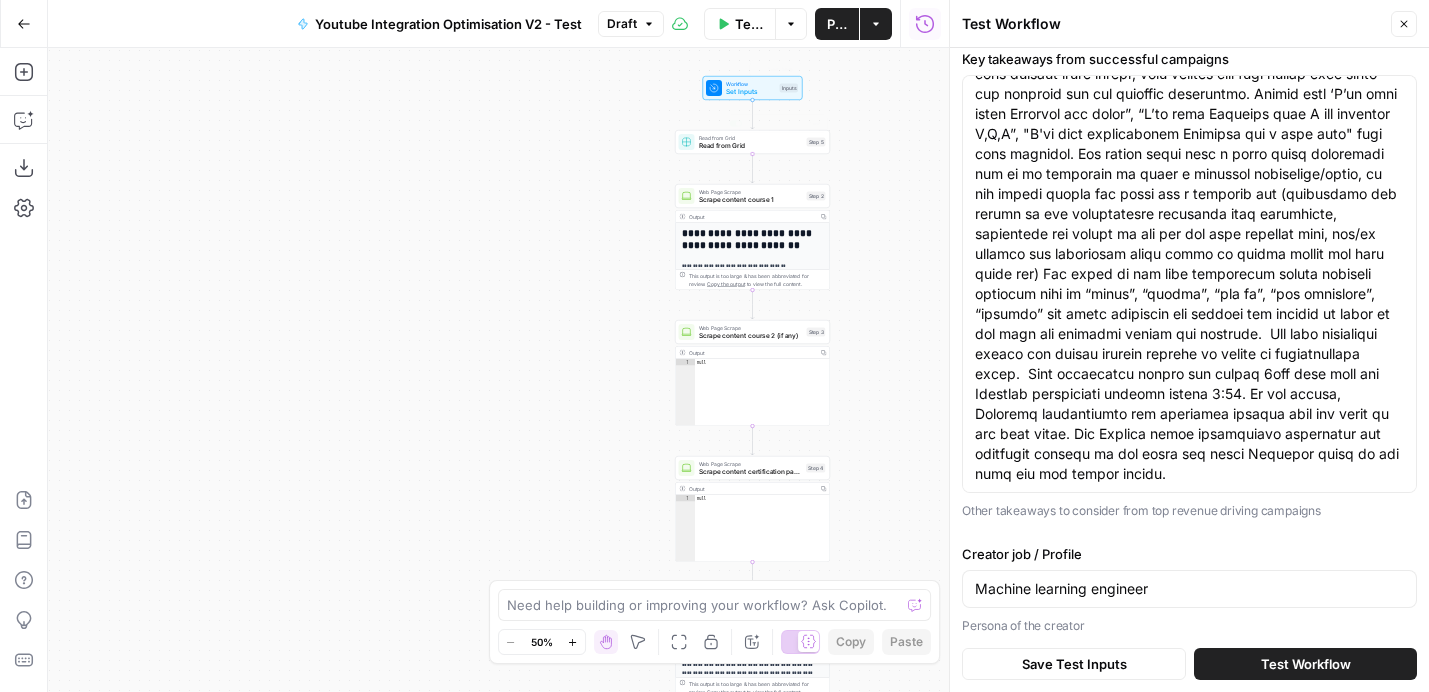 click on "**********" at bounding box center (498, 370) 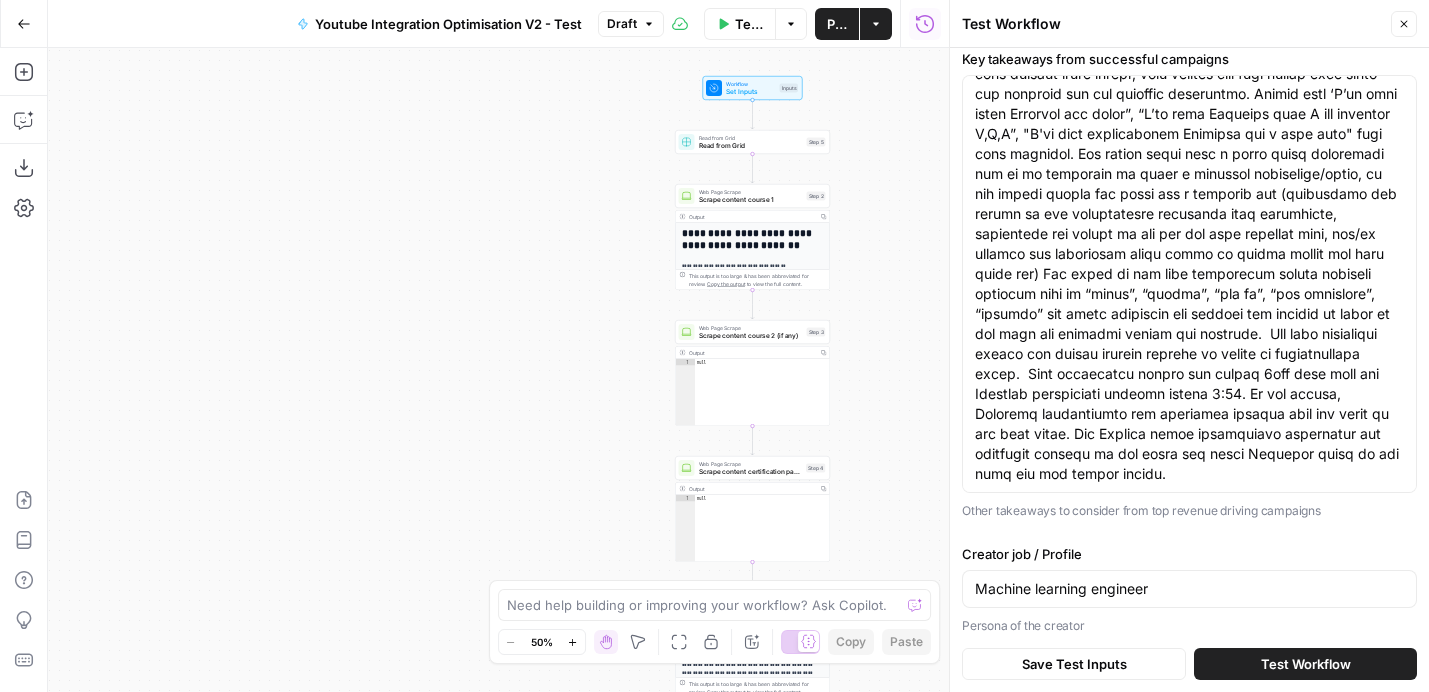click 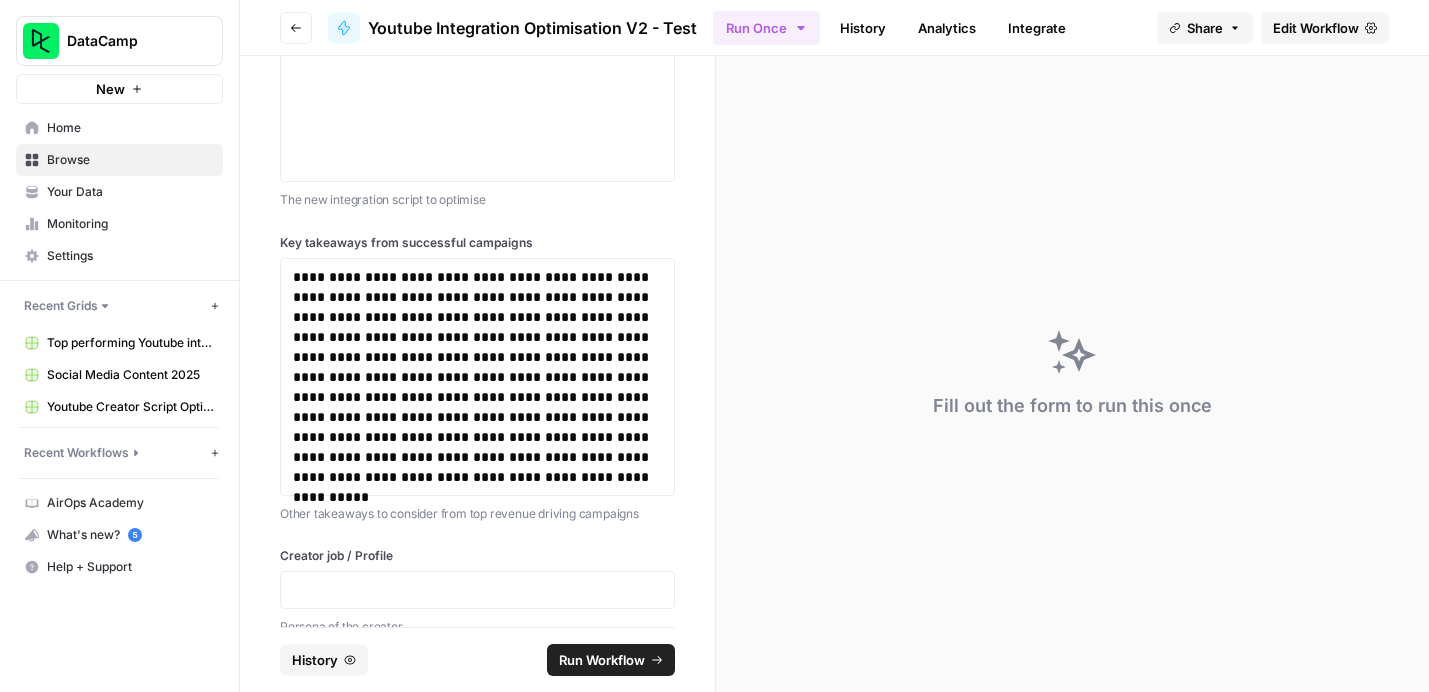 scroll, scrollTop: 0, scrollLeft: 0, axis: both 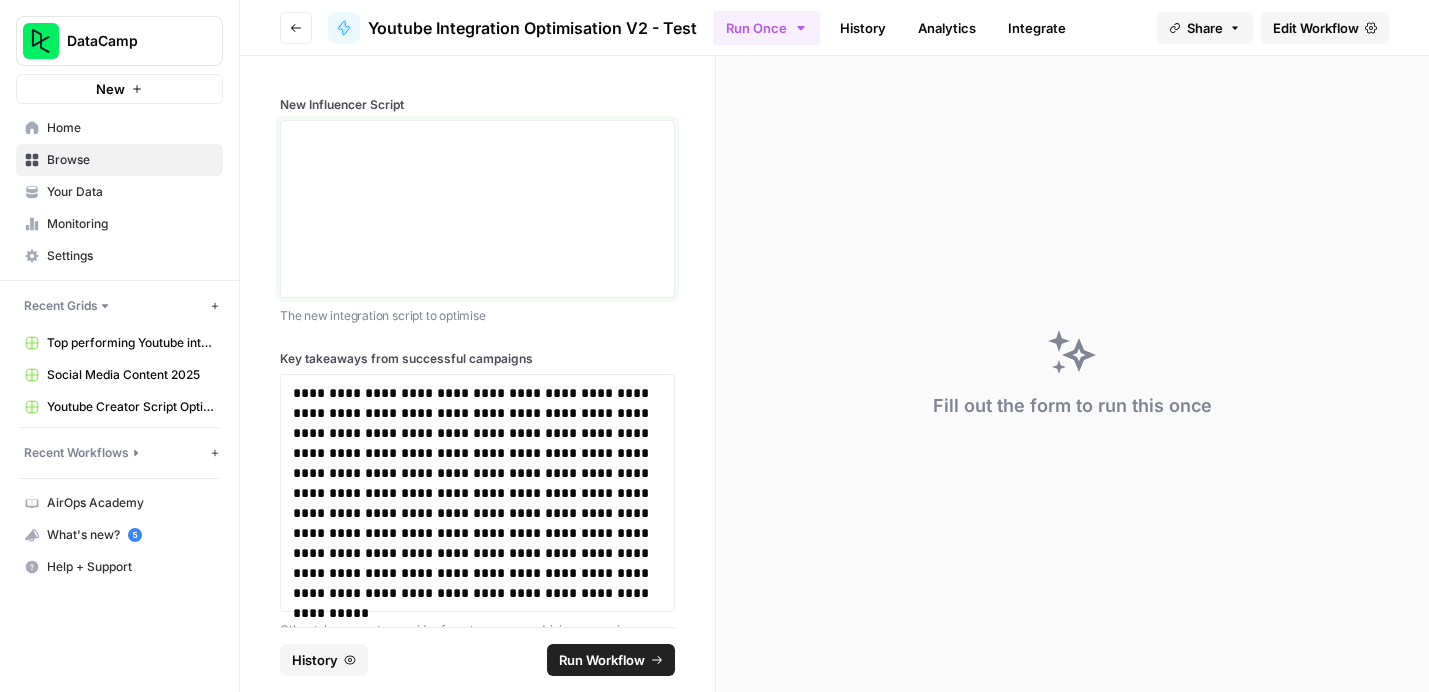 click at bounding box center [477, 209] 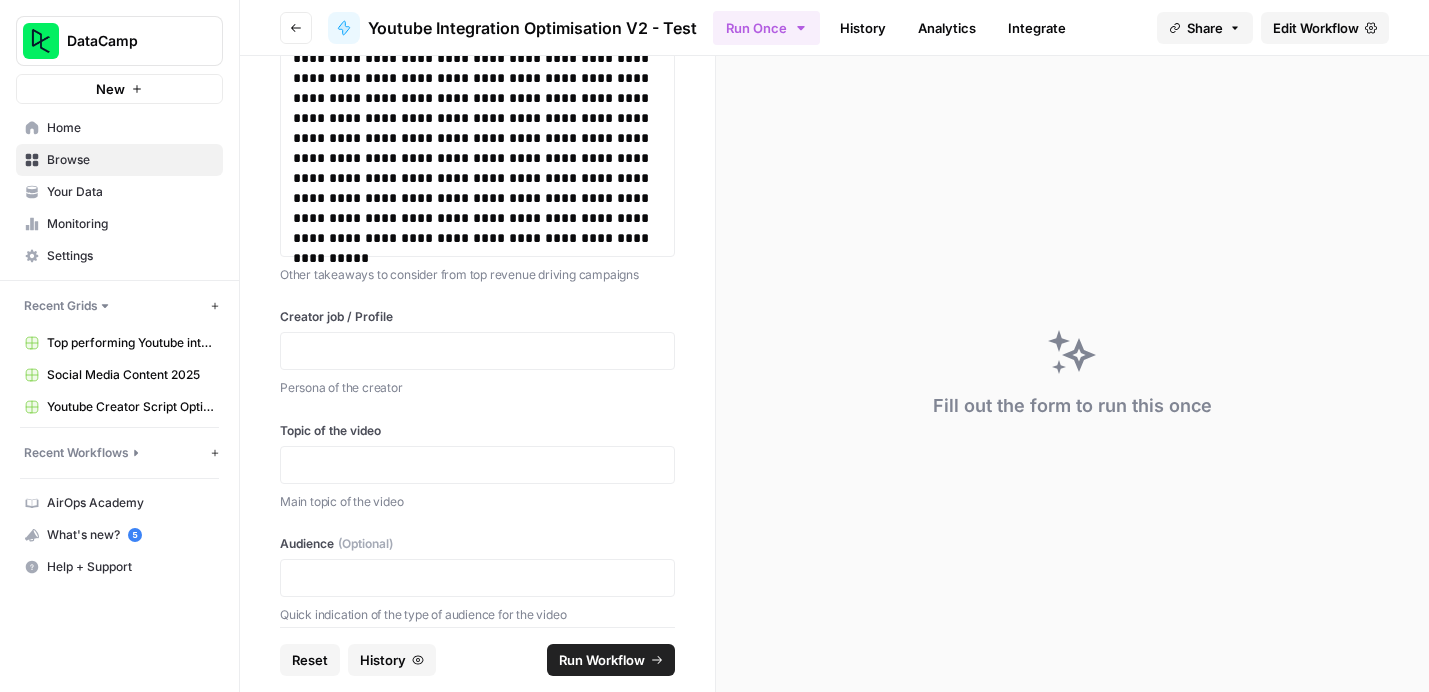 scroll, scrollTop: 762, scrollLeft: 0, axis: vertical 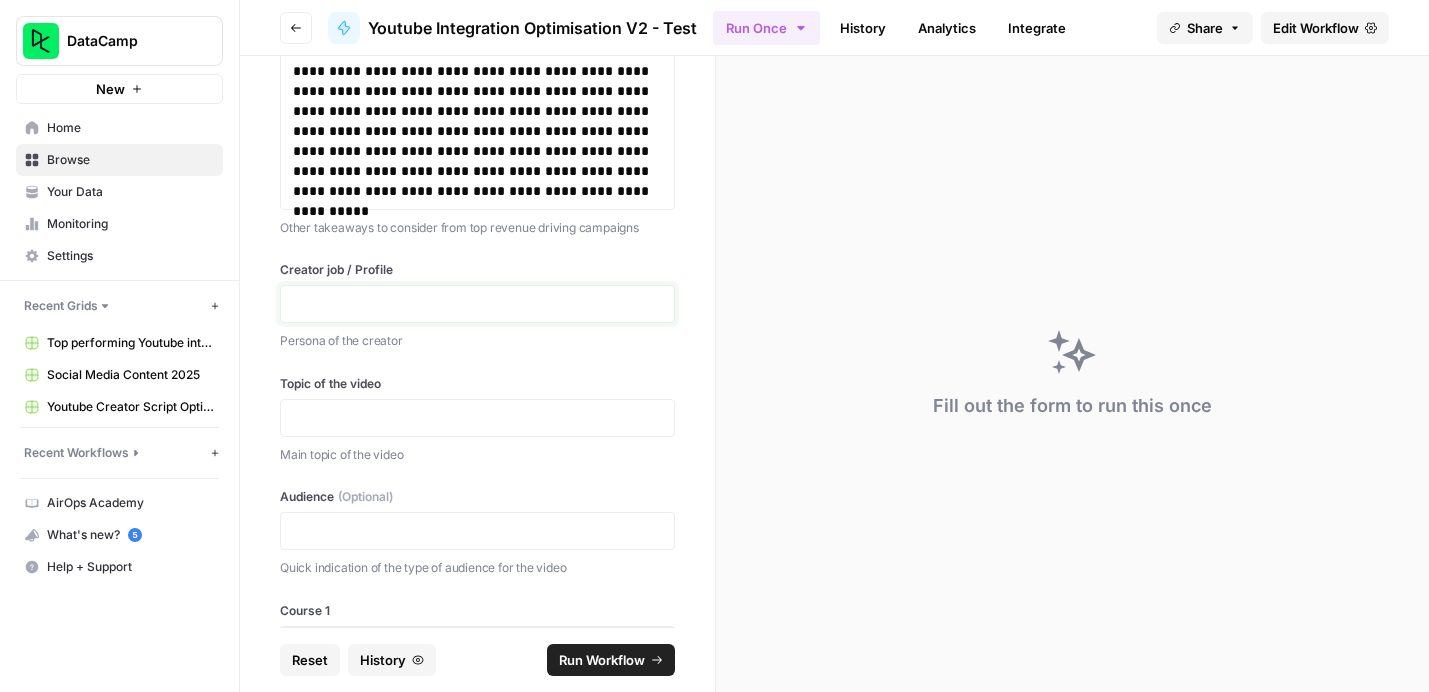 click at bounding box center (477, 304) 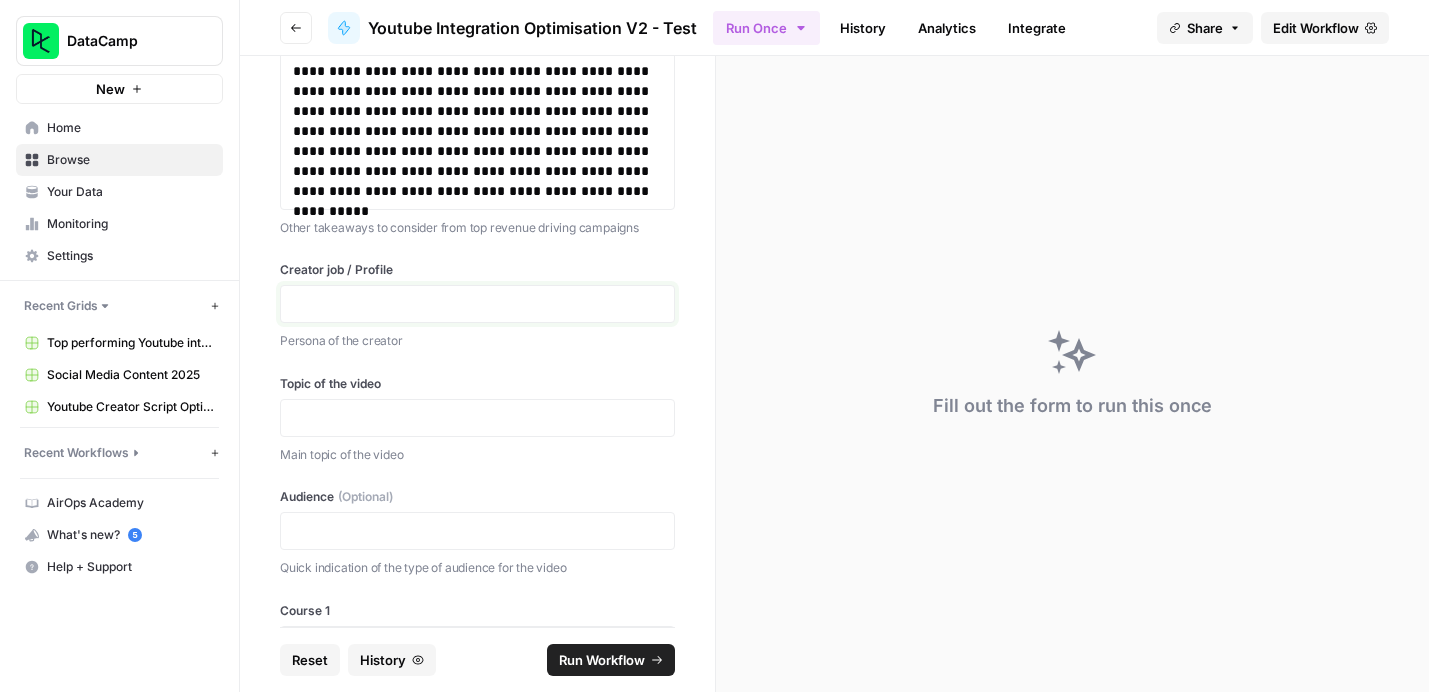 type 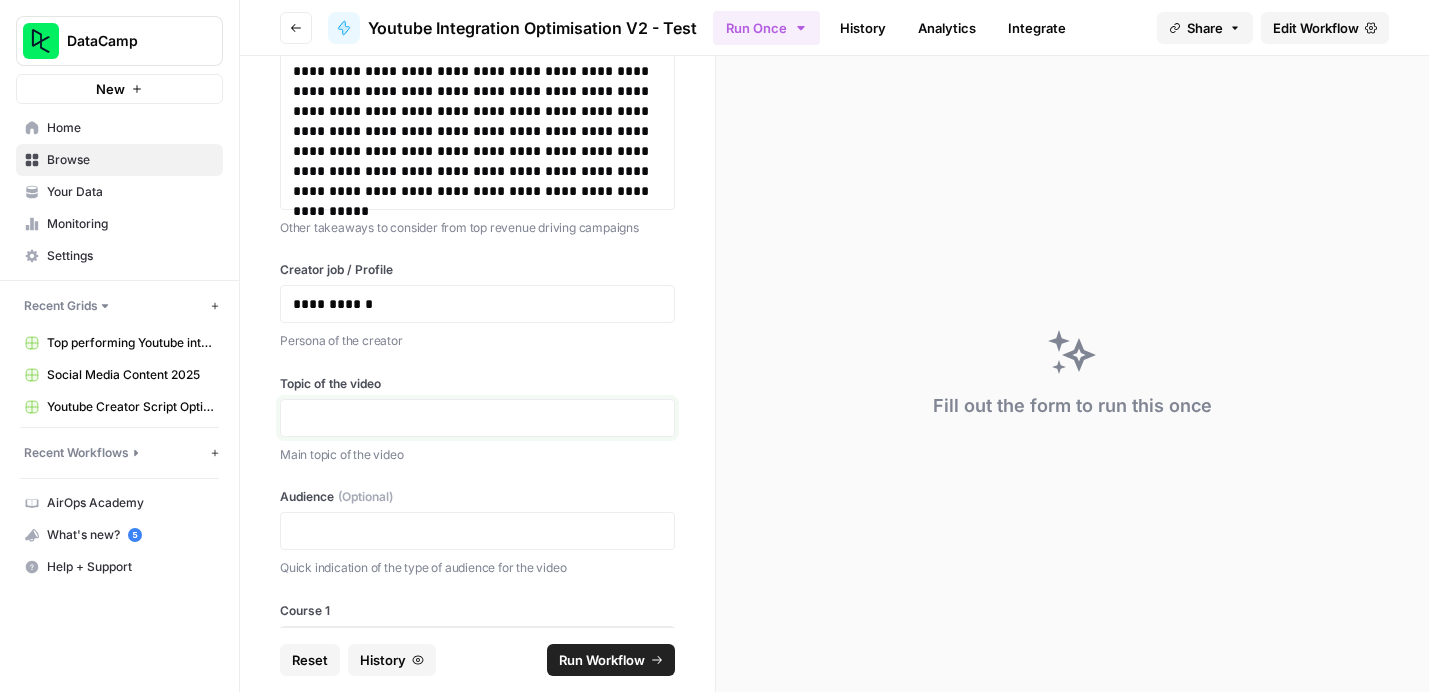click at bounding box center (477, 418) 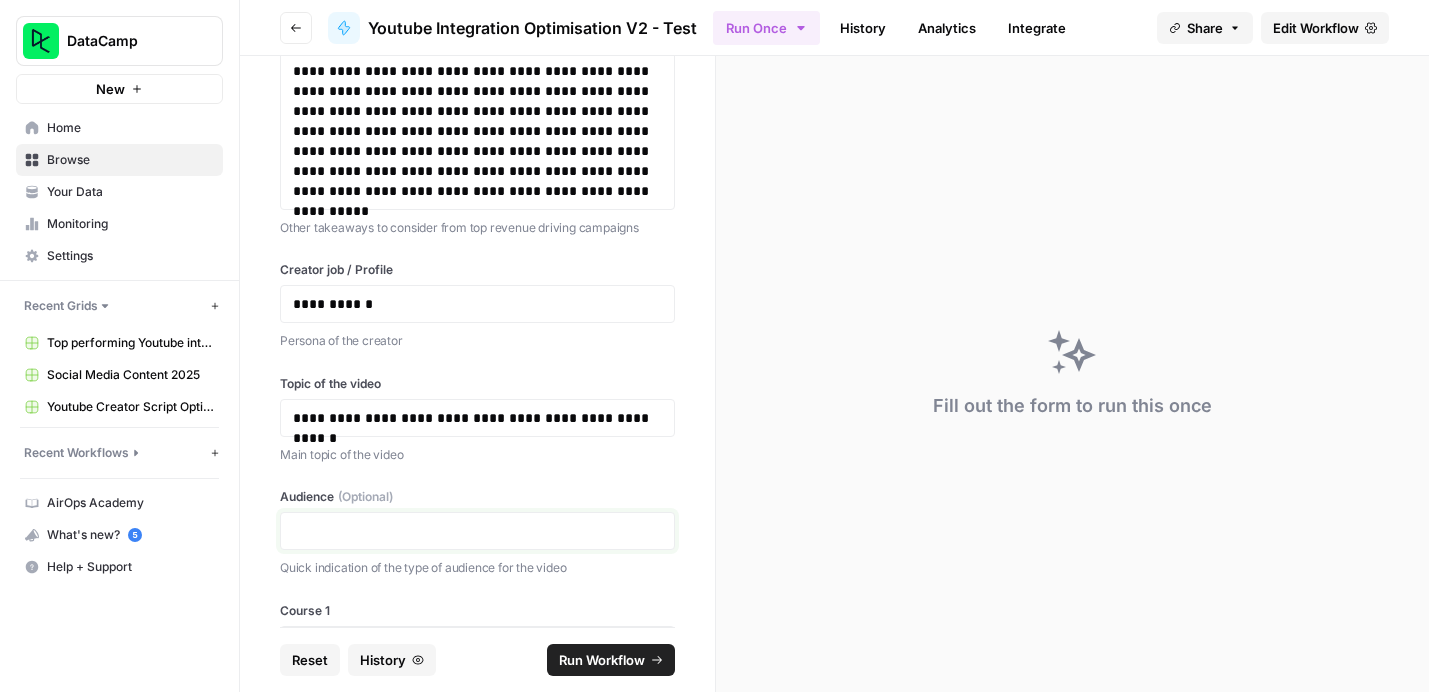 click at bounding box center (477, 531) 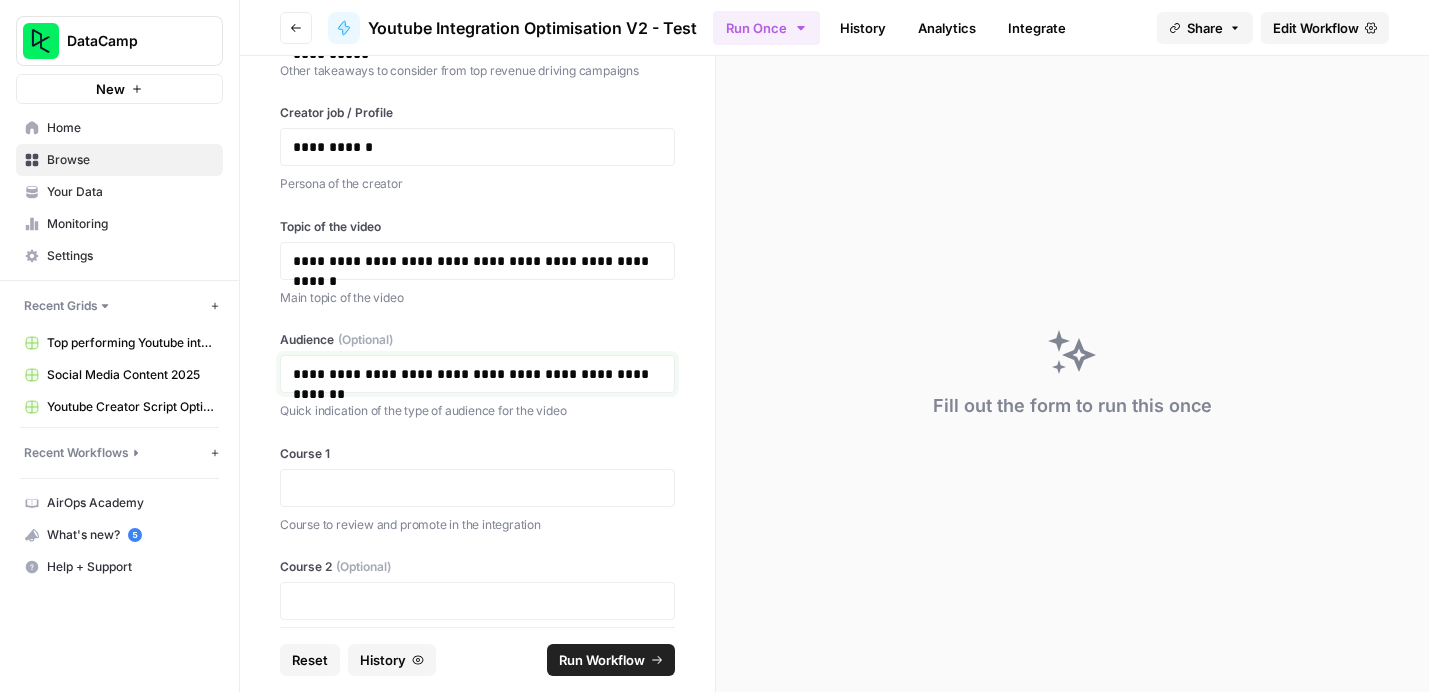 scroll, scrollTop: 924, scrollLeft: 0, axis: vertical 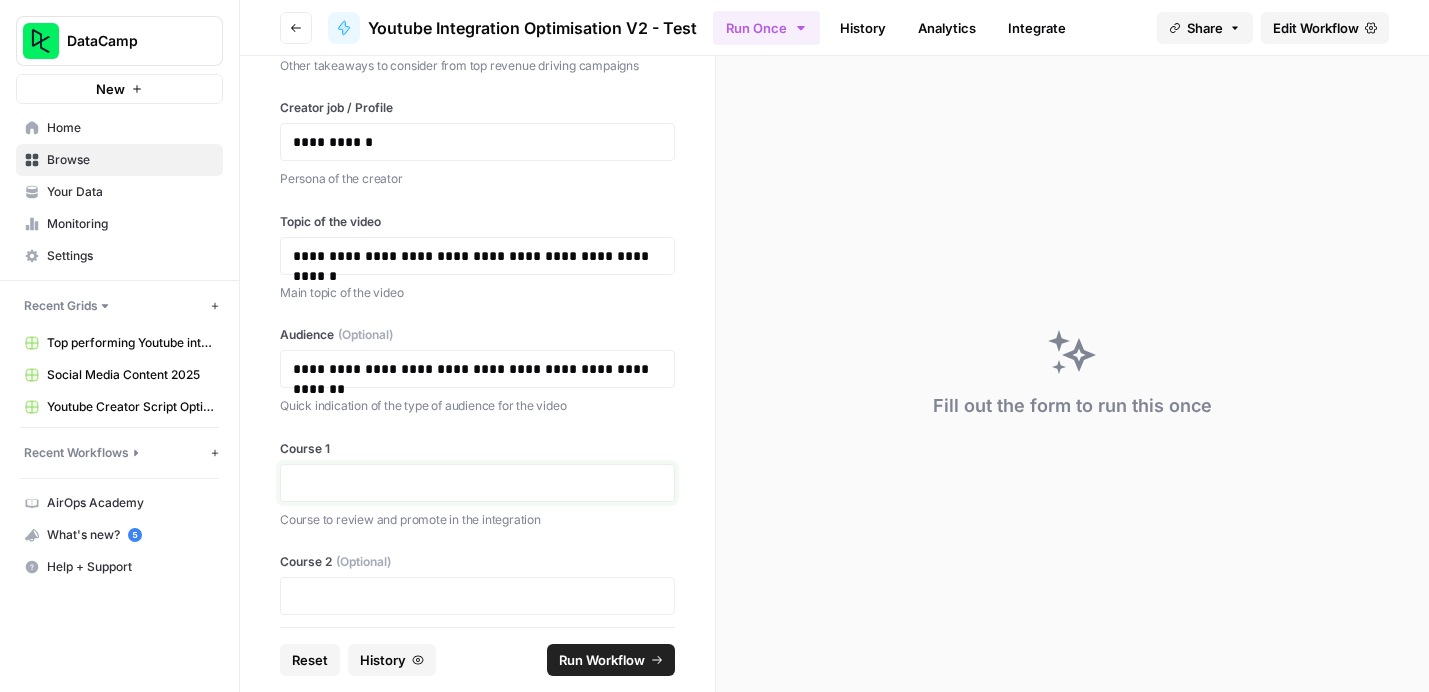 click at bounding box center [477, 483] 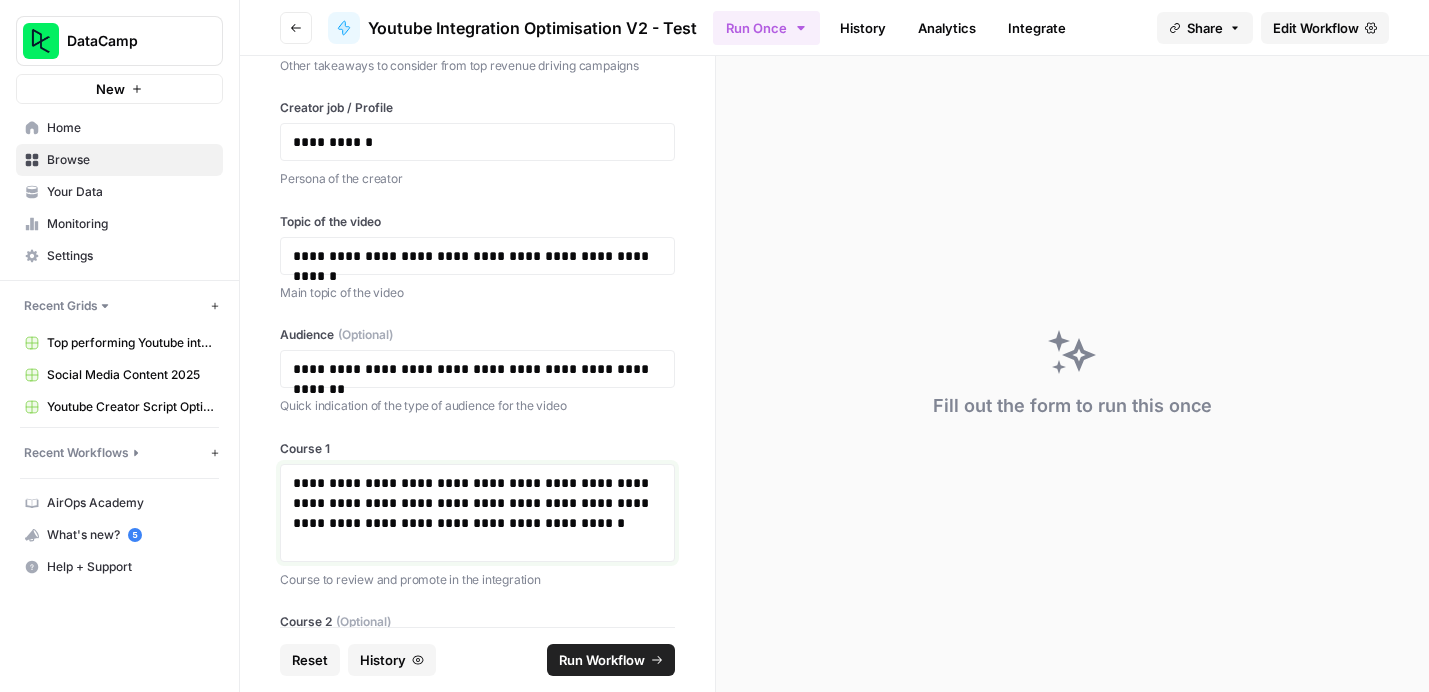 drag, startPoint x: 457, startPoint y: 504, endPoint x: 554, endPoint y: 588, distance: 128.31601 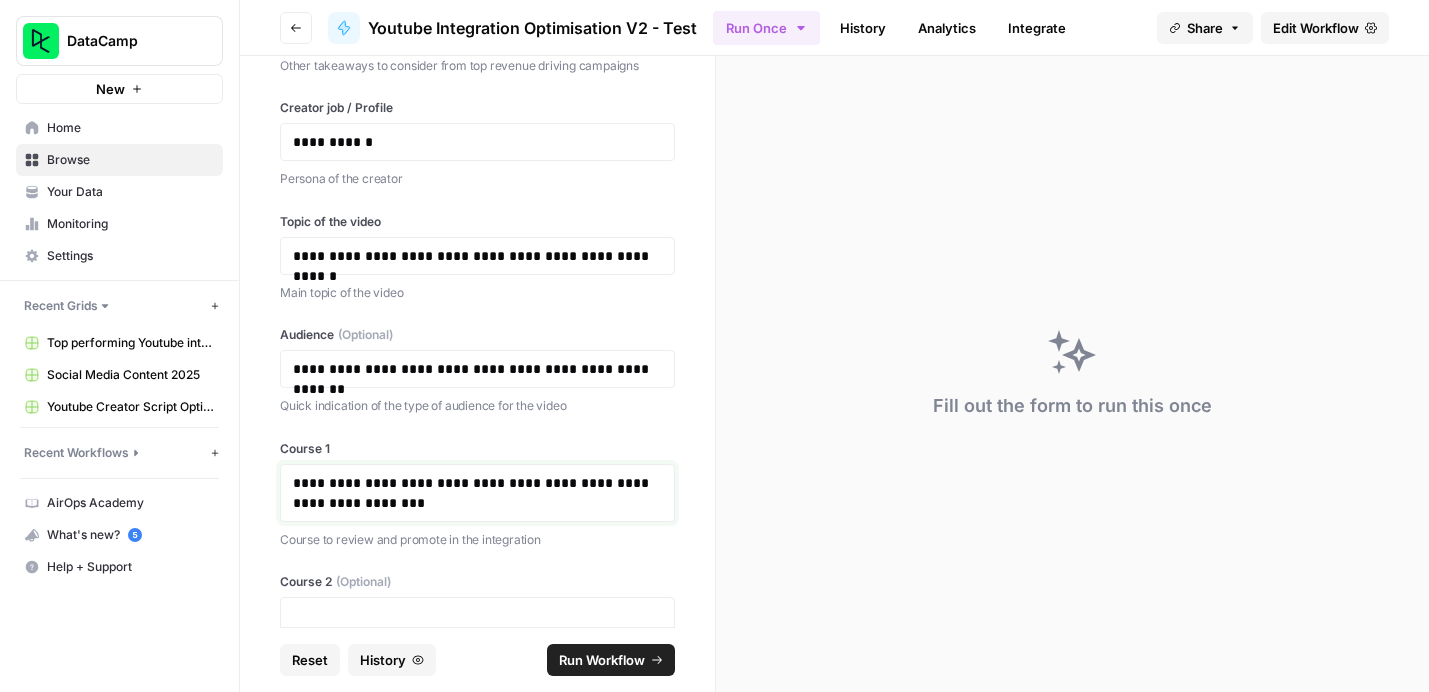 type 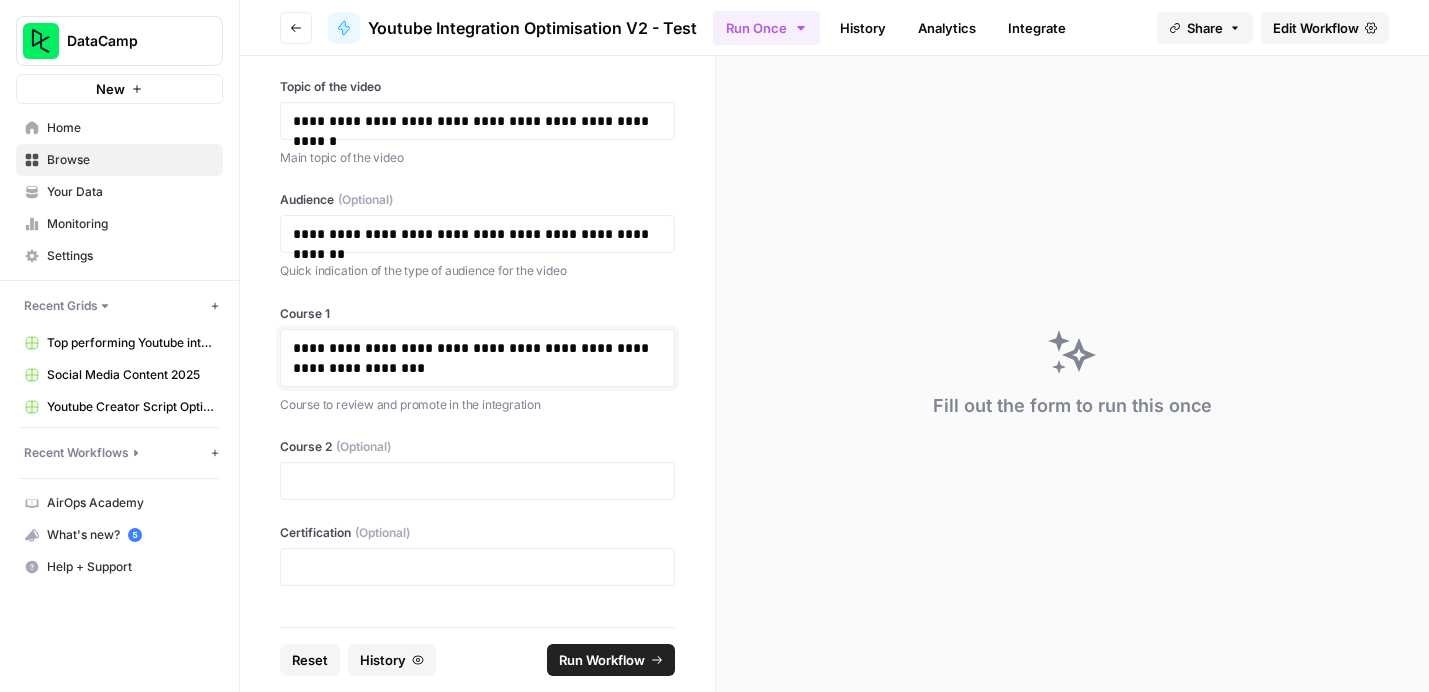scroll, scrollTop: 1066, scrollLeft: 0, axis: vertical 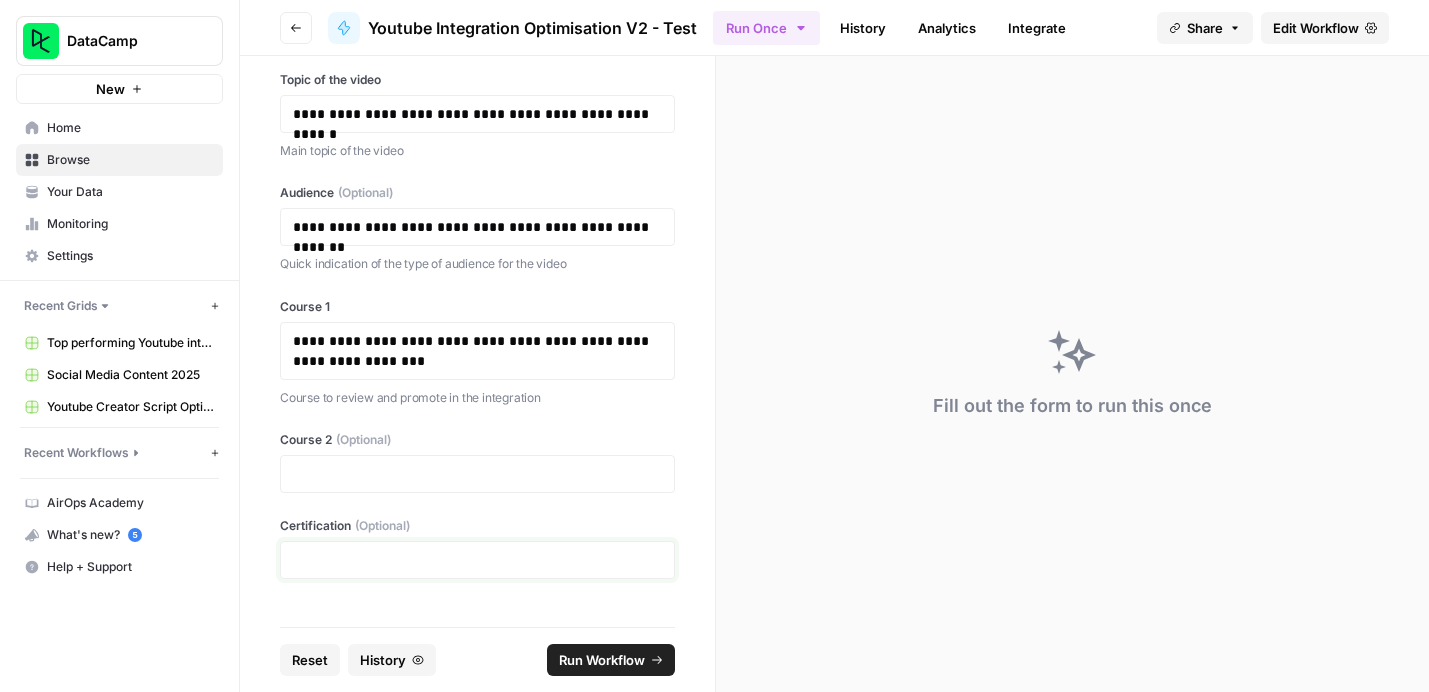 click at bounding box center (477, 560) 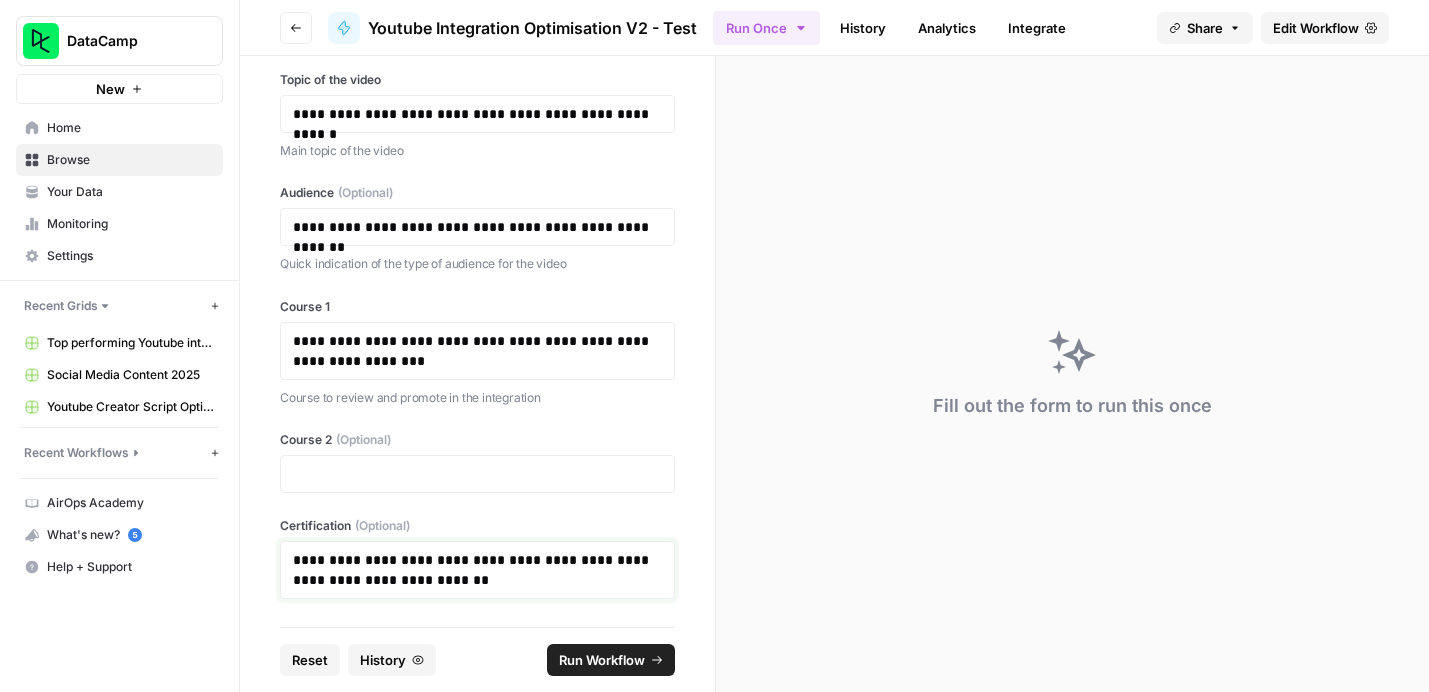 click on "**********" at bounding box center (477, 570) 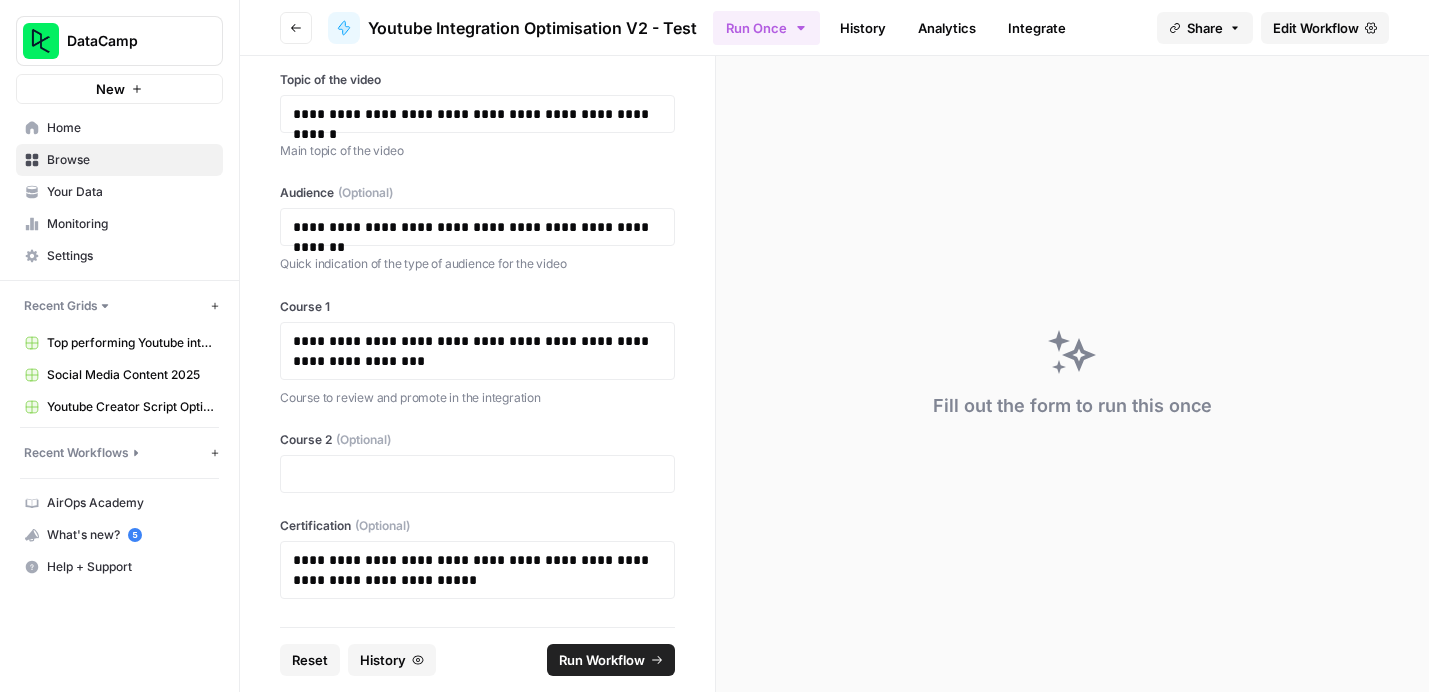 click on "Run Workflow" at bounding box center (602, 660) 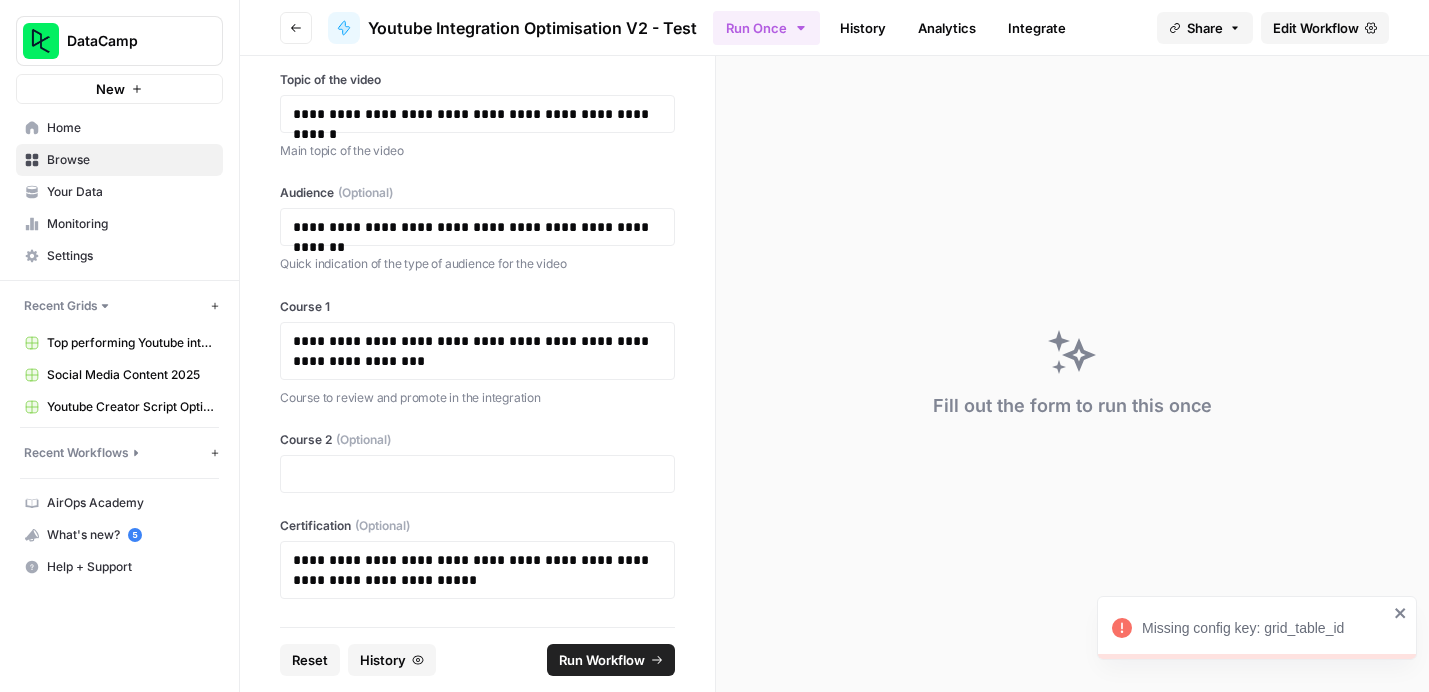 click on "Missing config key: grid_table_id" at bounding box center [1265, 628] 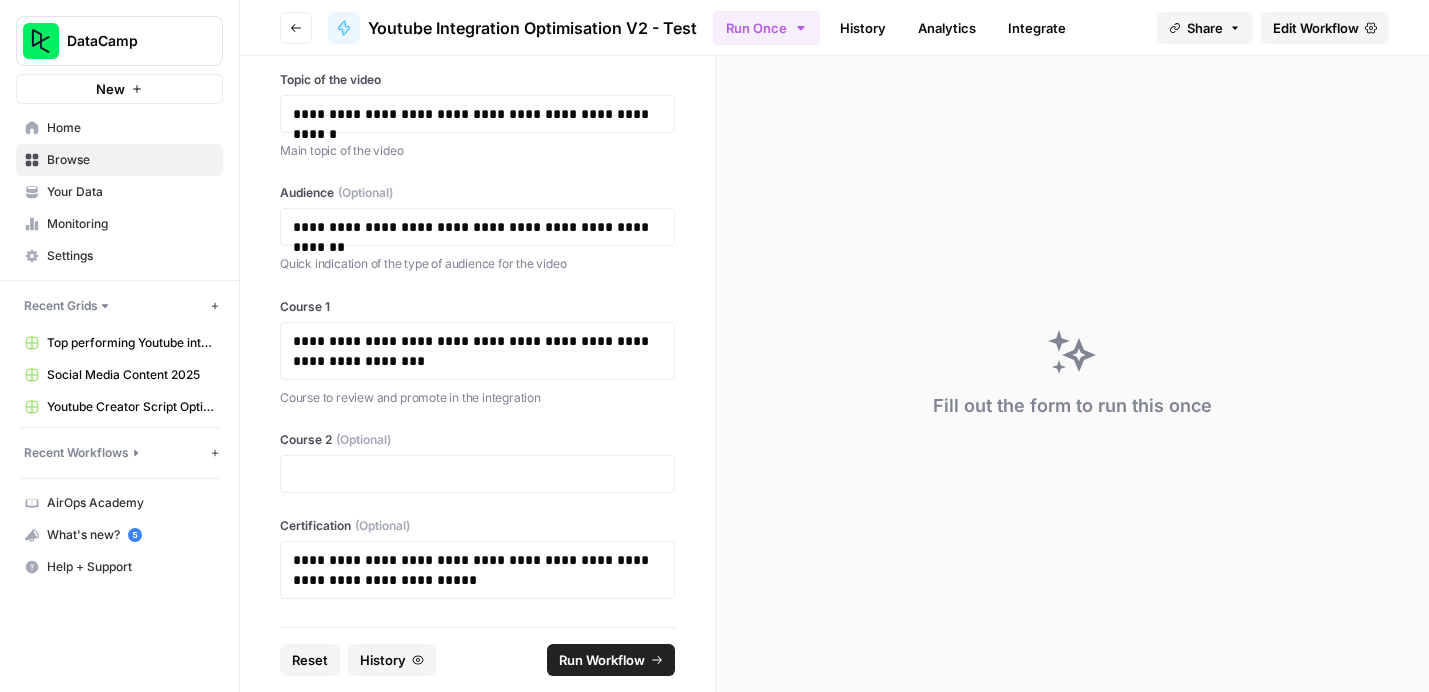 click on "Run Workflow" at bounding box center (602, 660) 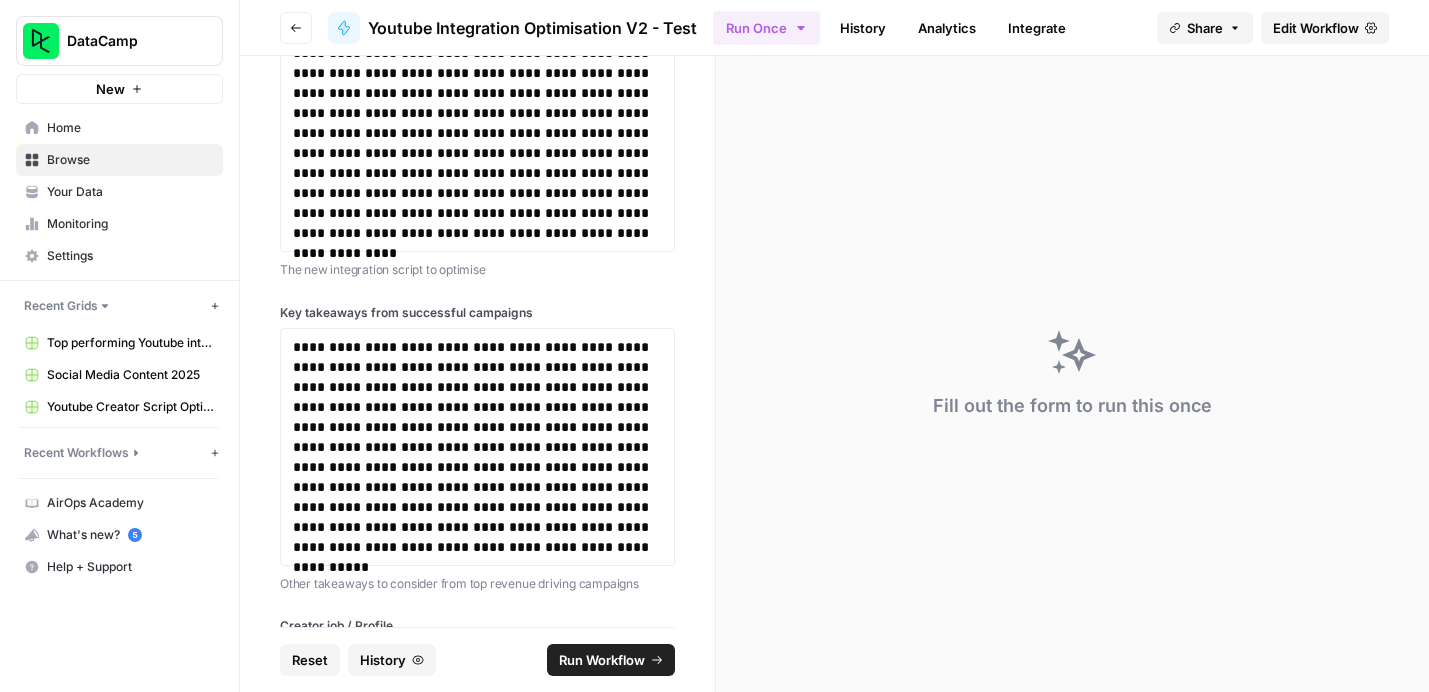 scroll, scrollTop: 0, scrollLeft: 0, axis: both 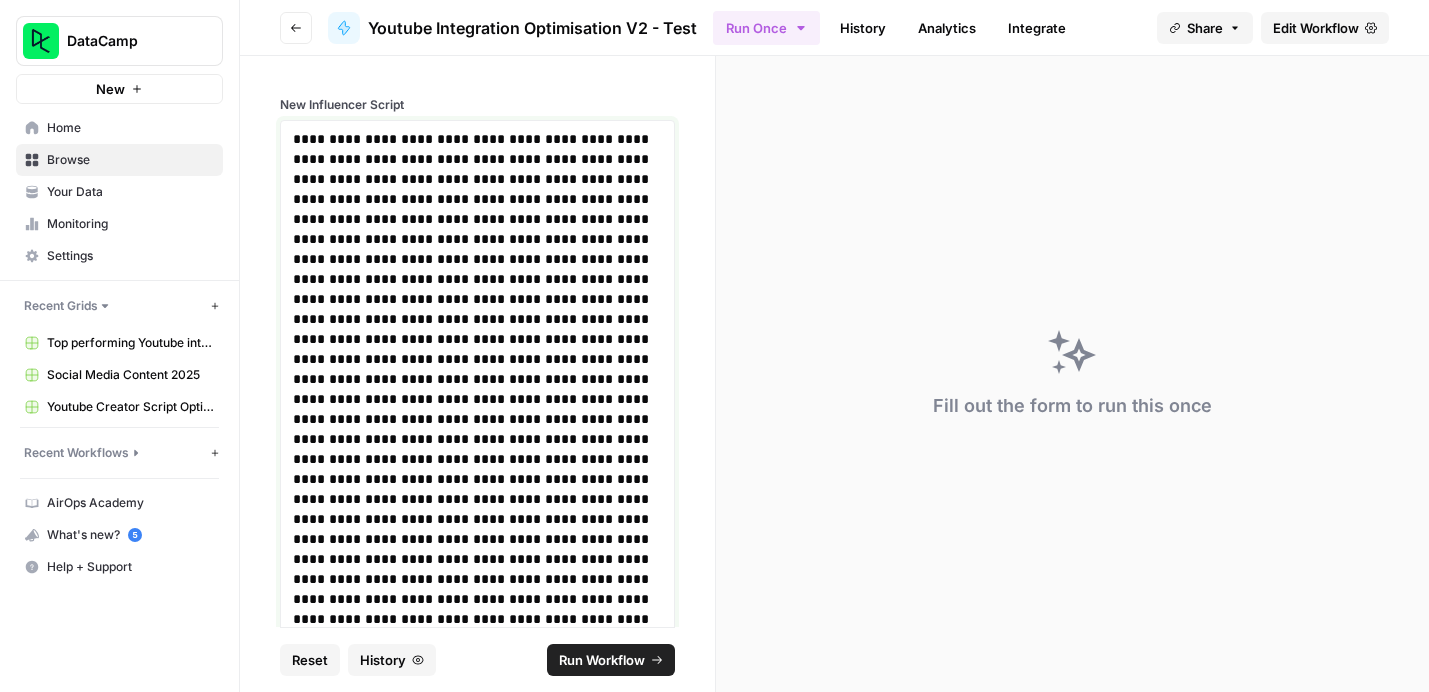 click at bounding box center (477, 389) 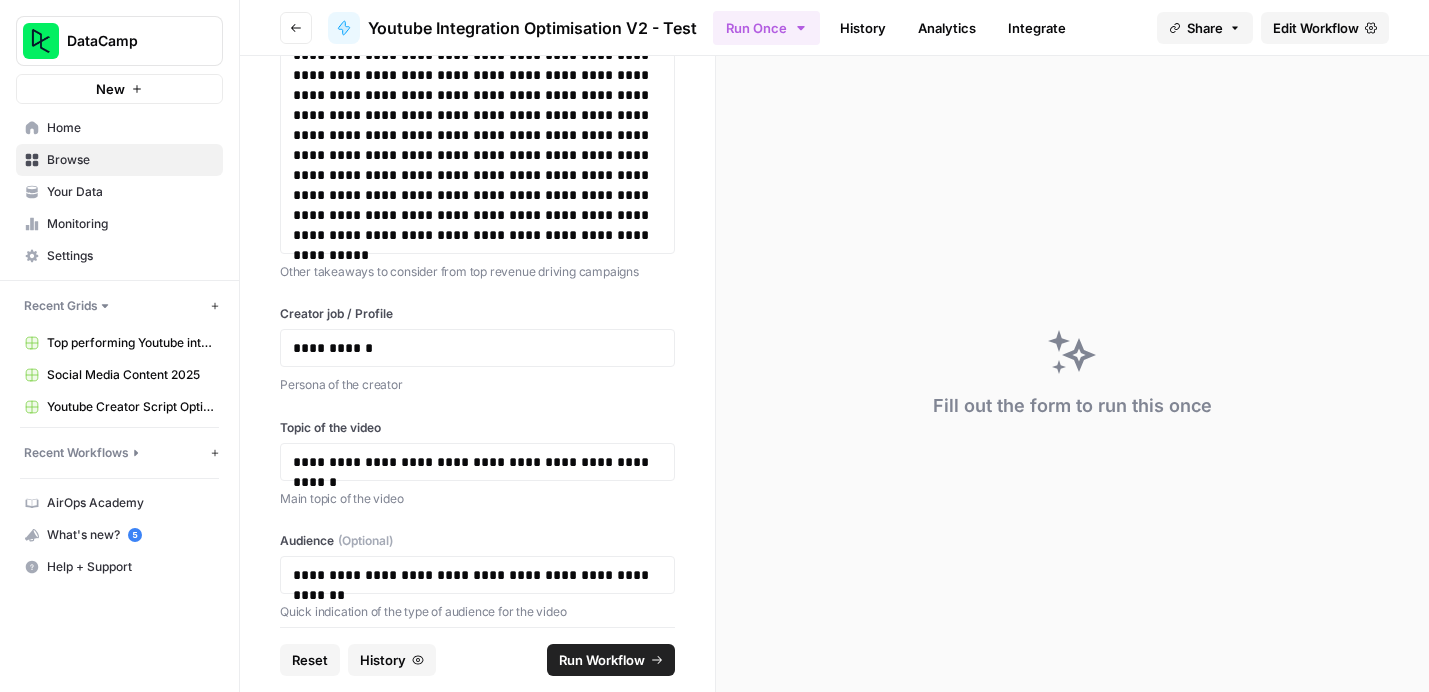scroll, scrollTop: 754, scrollLeft: 0, axis: vertical 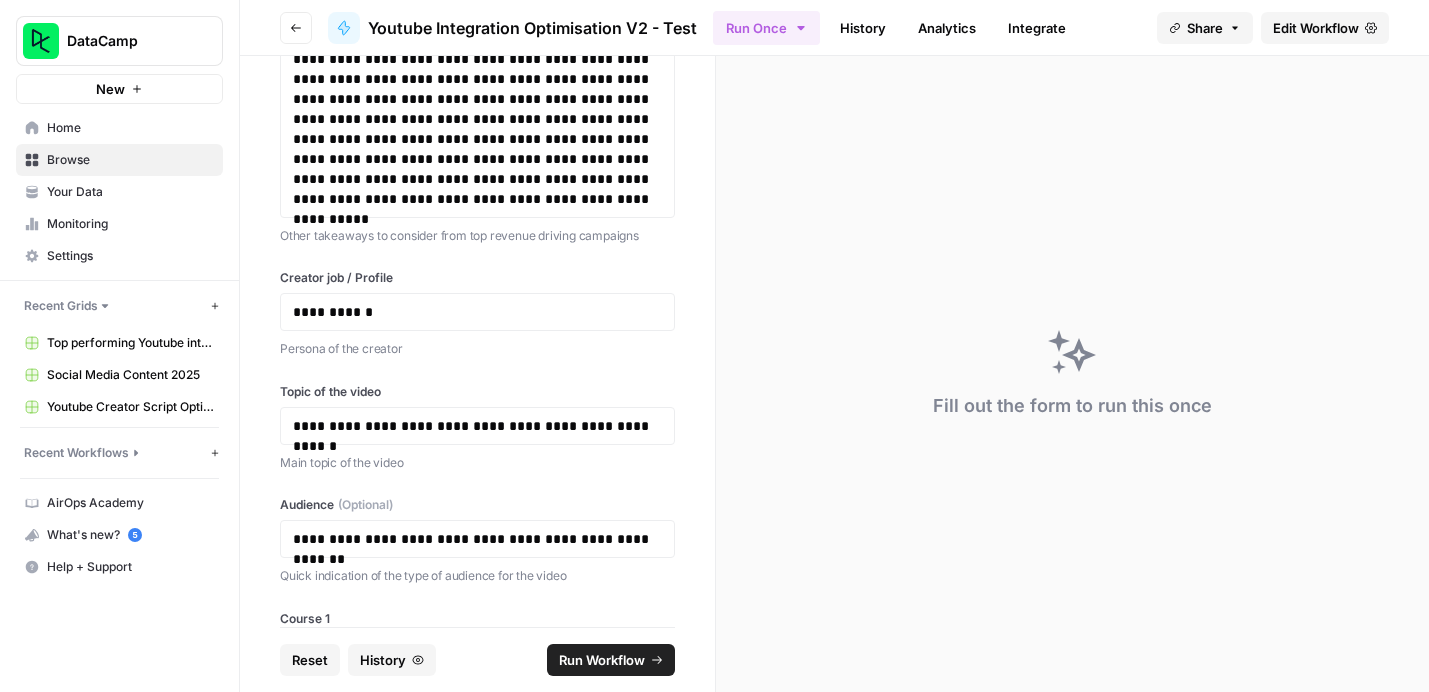 click on "**********" at bounding box center (477, 312) 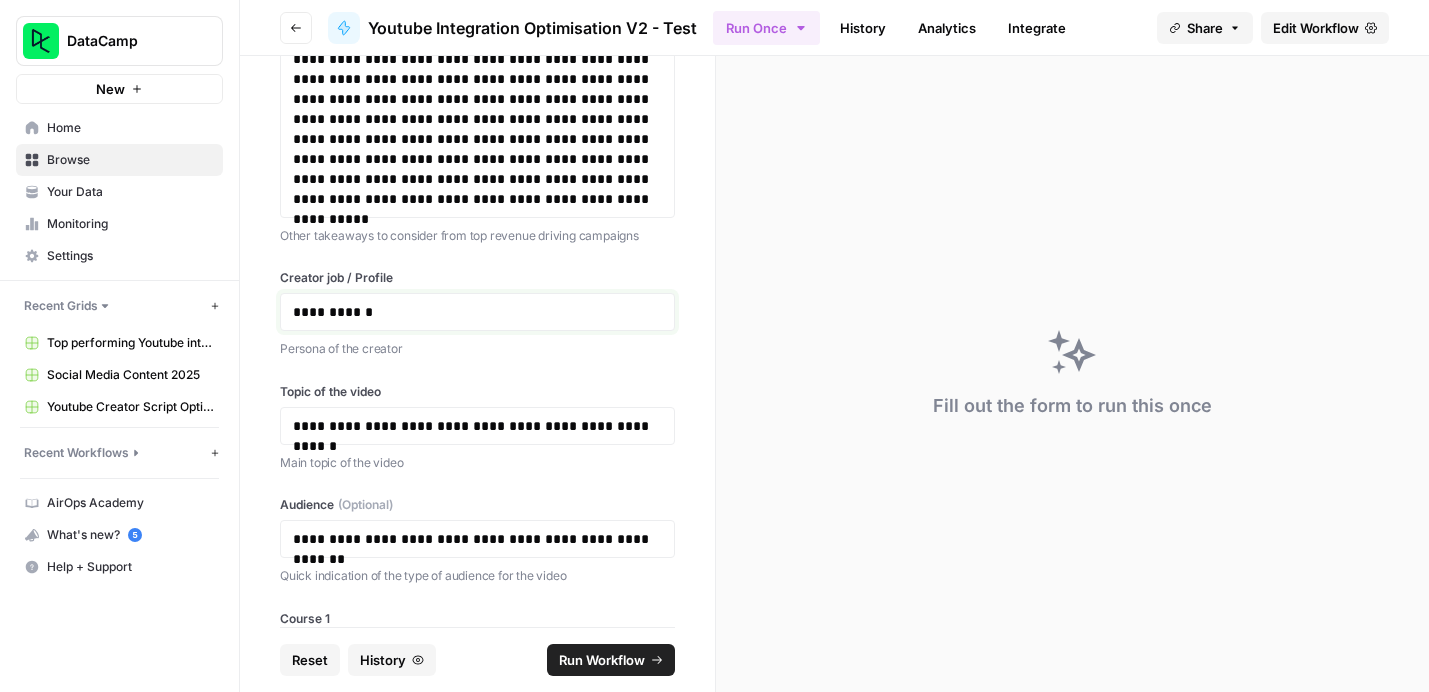 click on "**********" at bounding box center (477, 312) 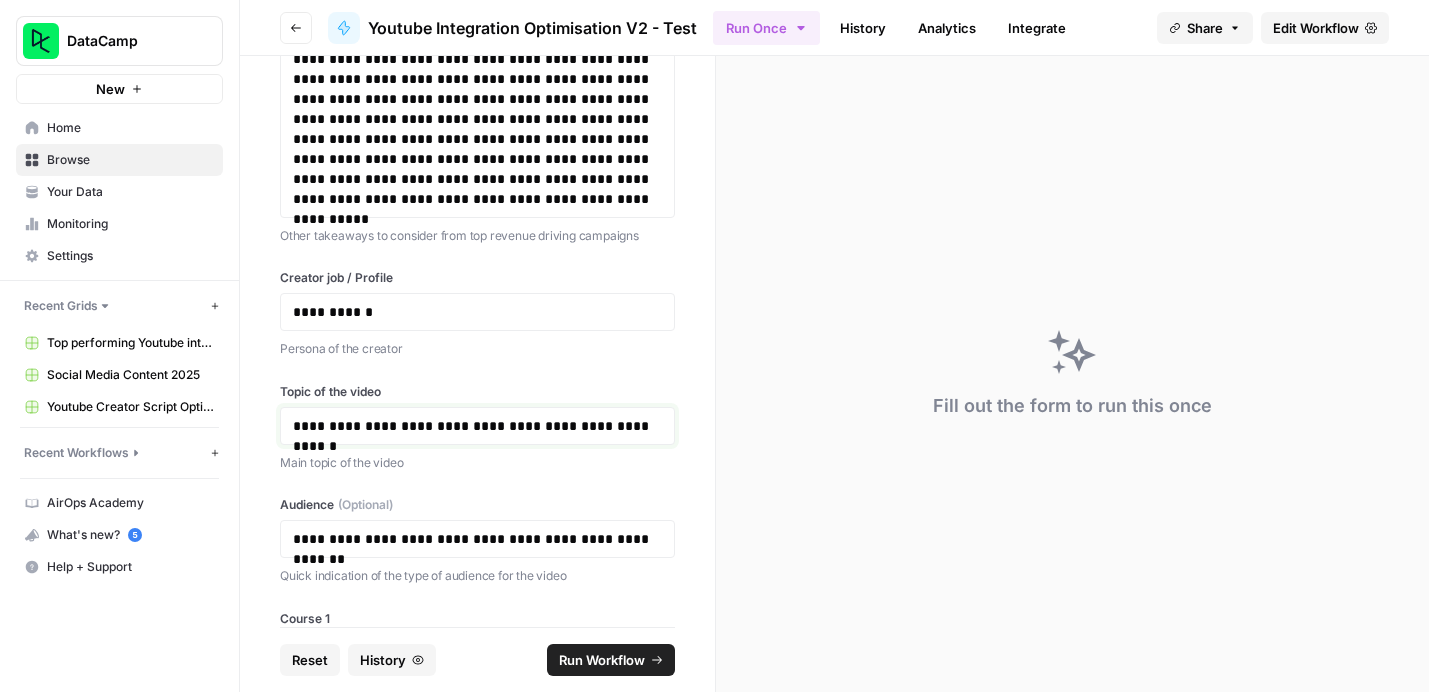 click on "**********" at bounding box center [477, 426] 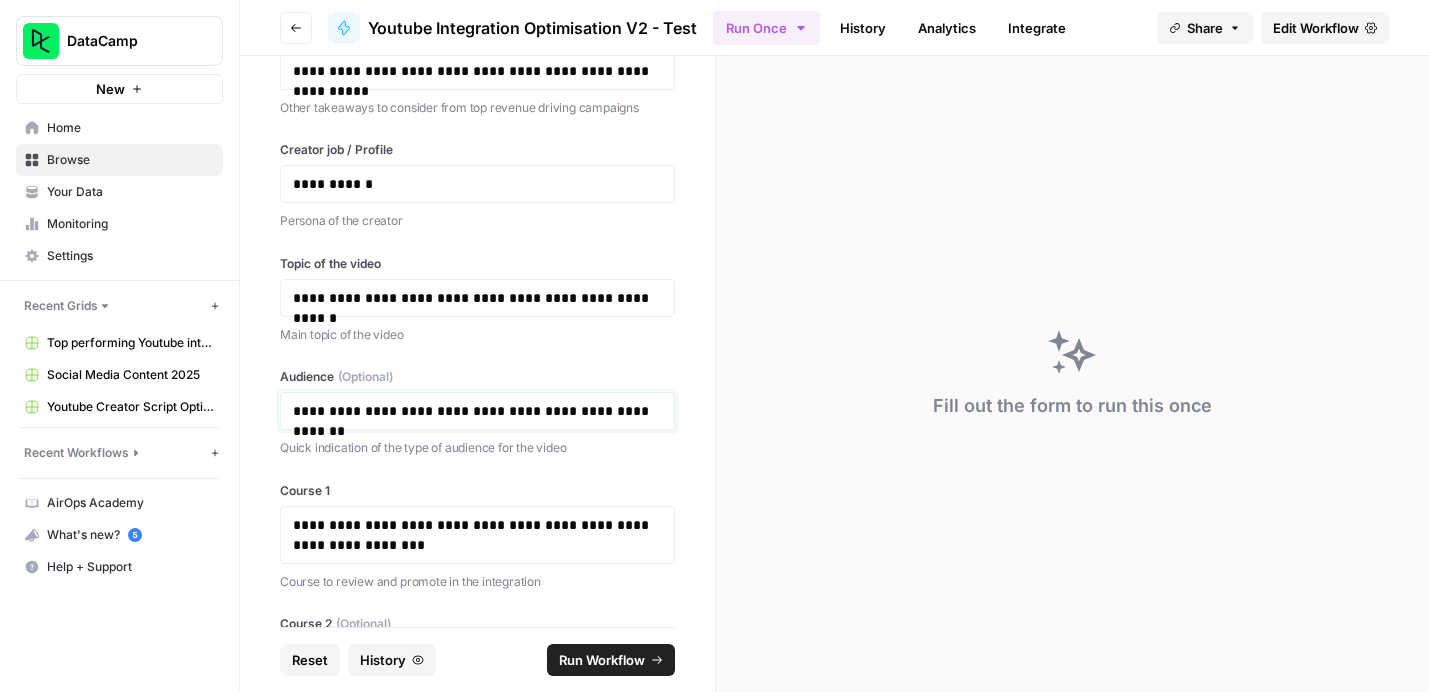 click on "**********" at bounding box center [477, 411] 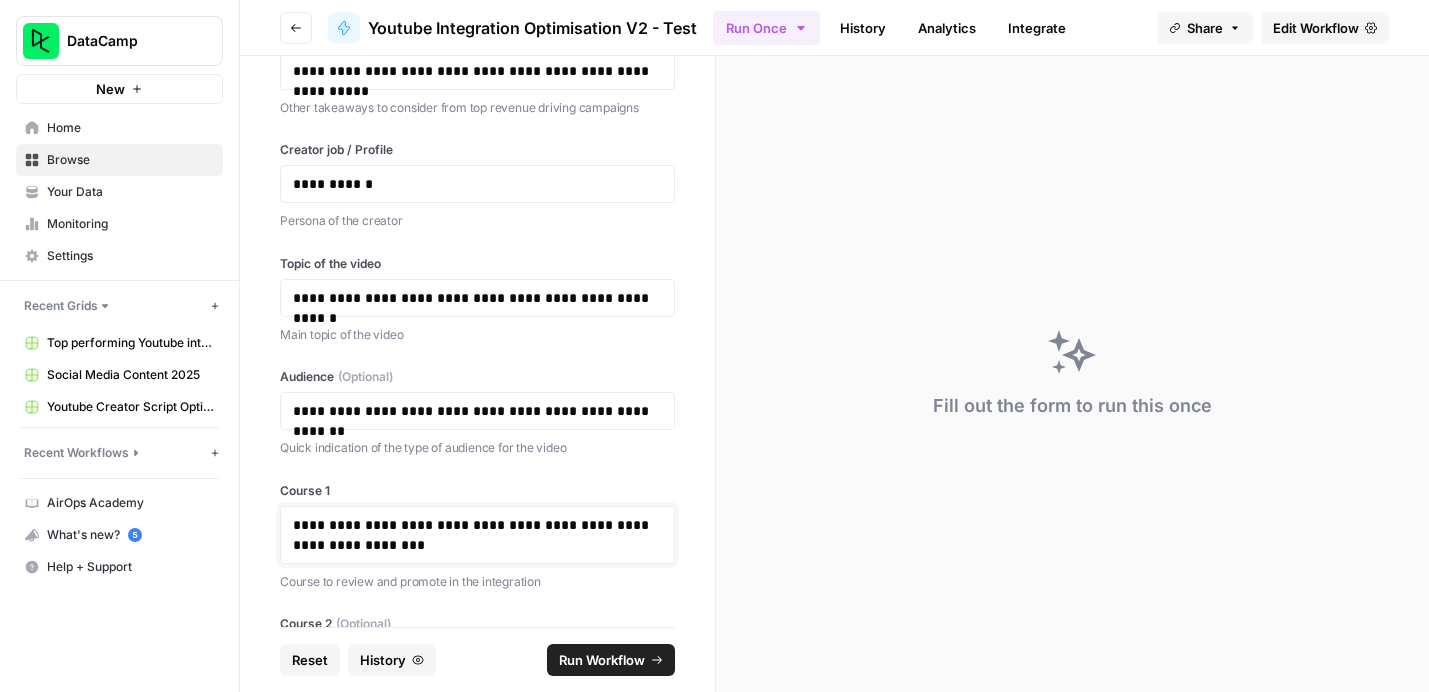 click on "**********" at bounding box center (477, 535) 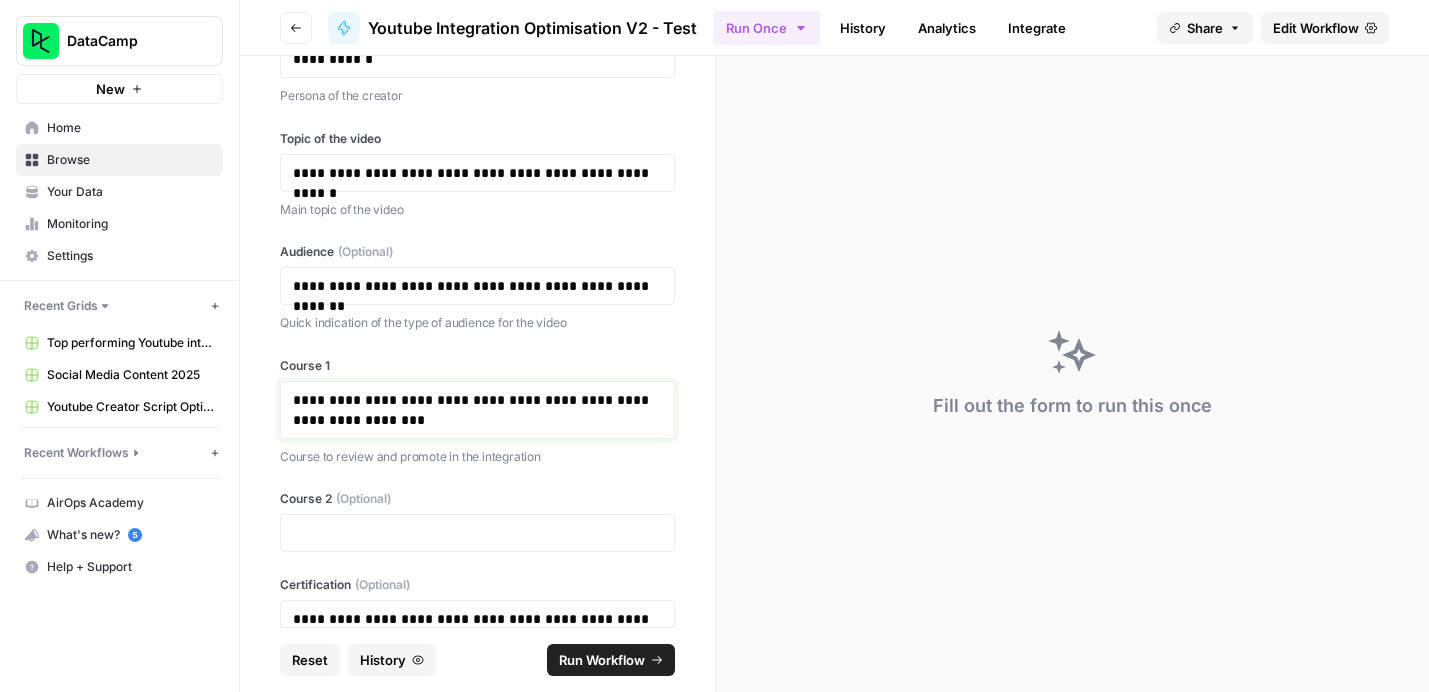 scroll, scrollTop: 1086, scrollLeft: 0, axis: vertical 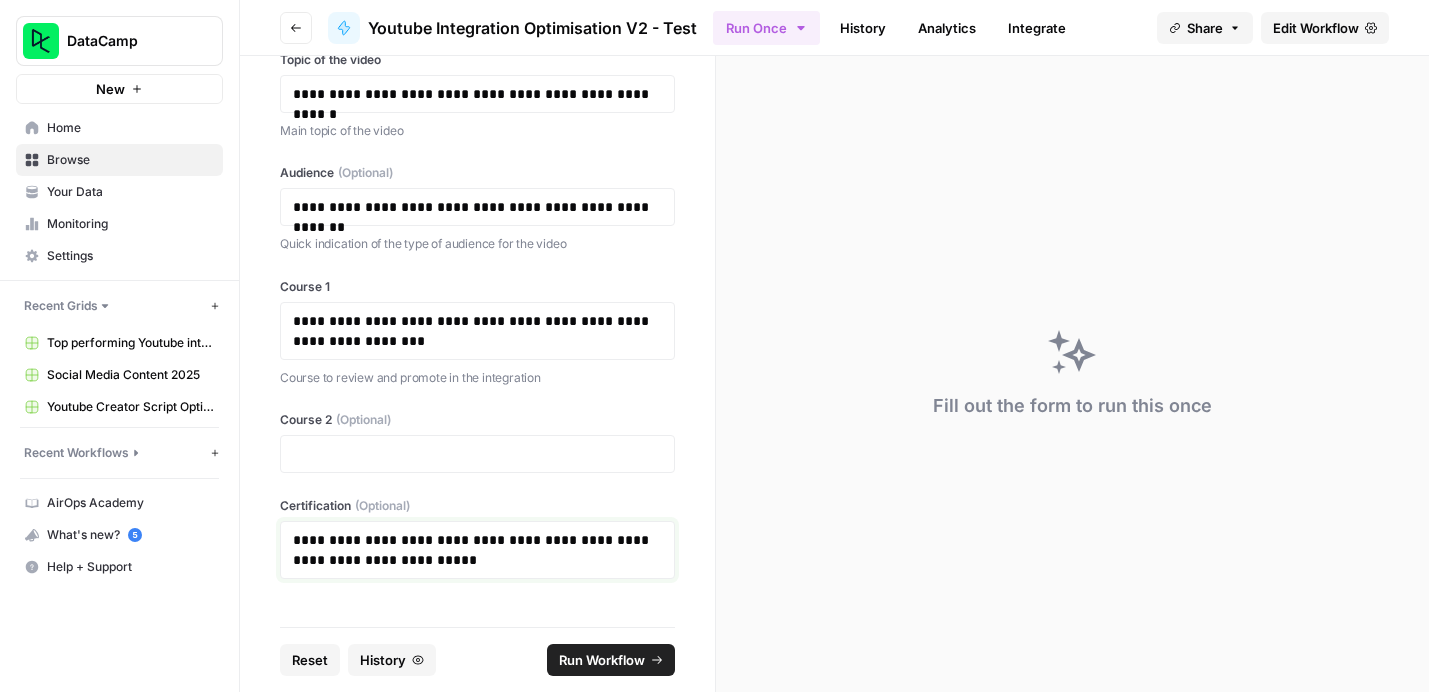 click on "**********" at bounding box center (477, 550) 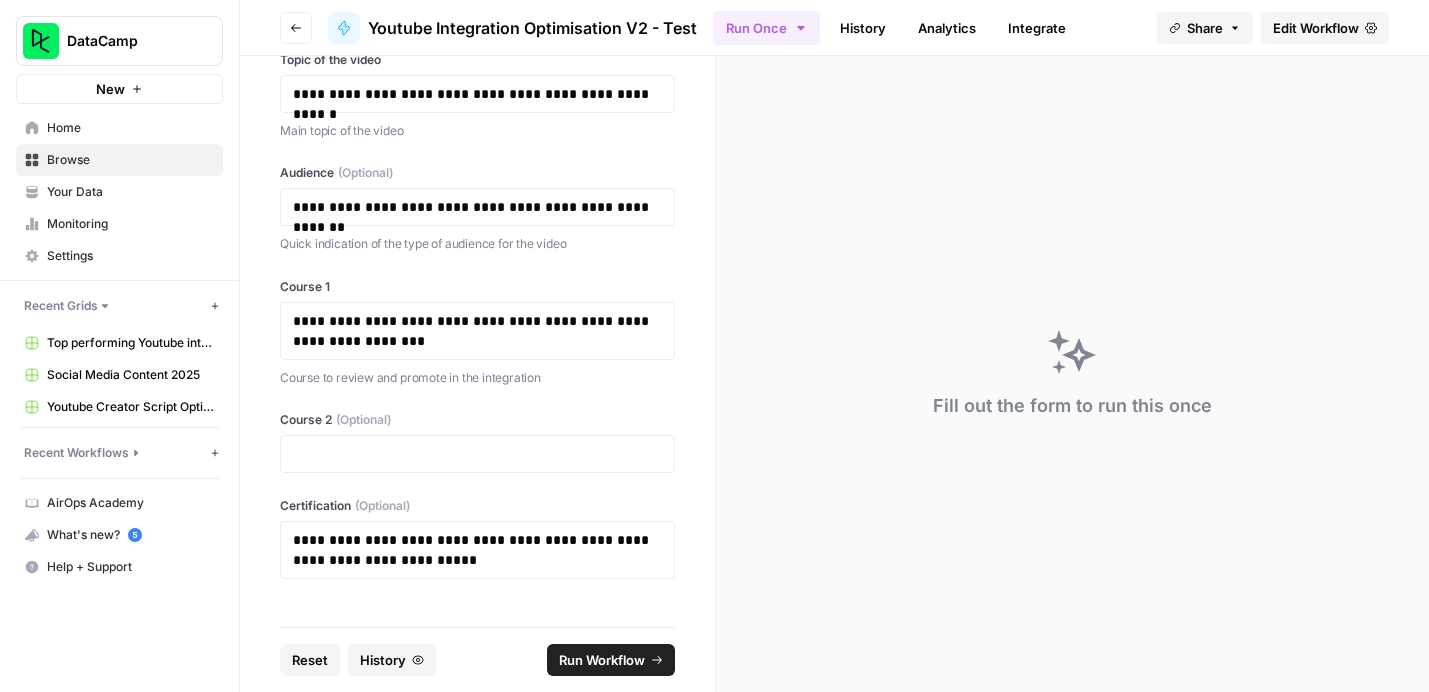 click on "Home" at bounding box center [130, 128] 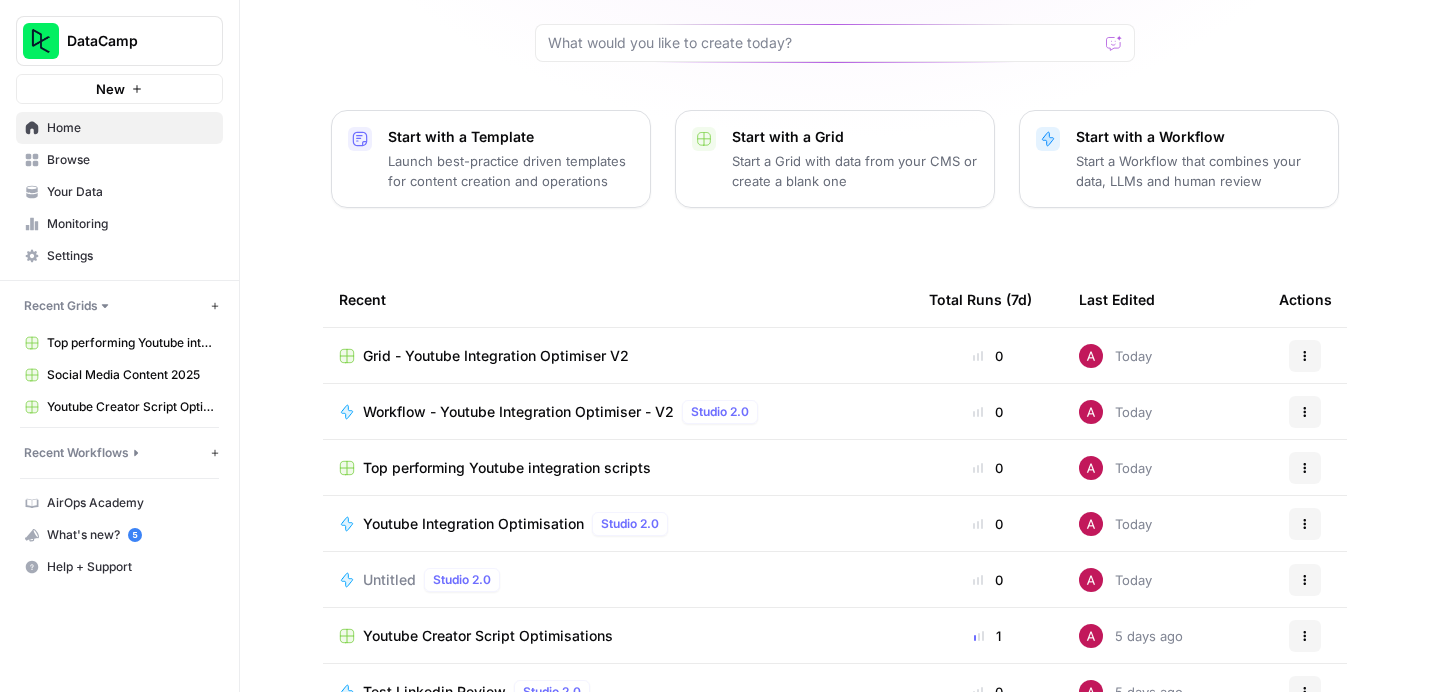 scroll, scrollTop: 228, scrollLeft: 0, axis: vertical 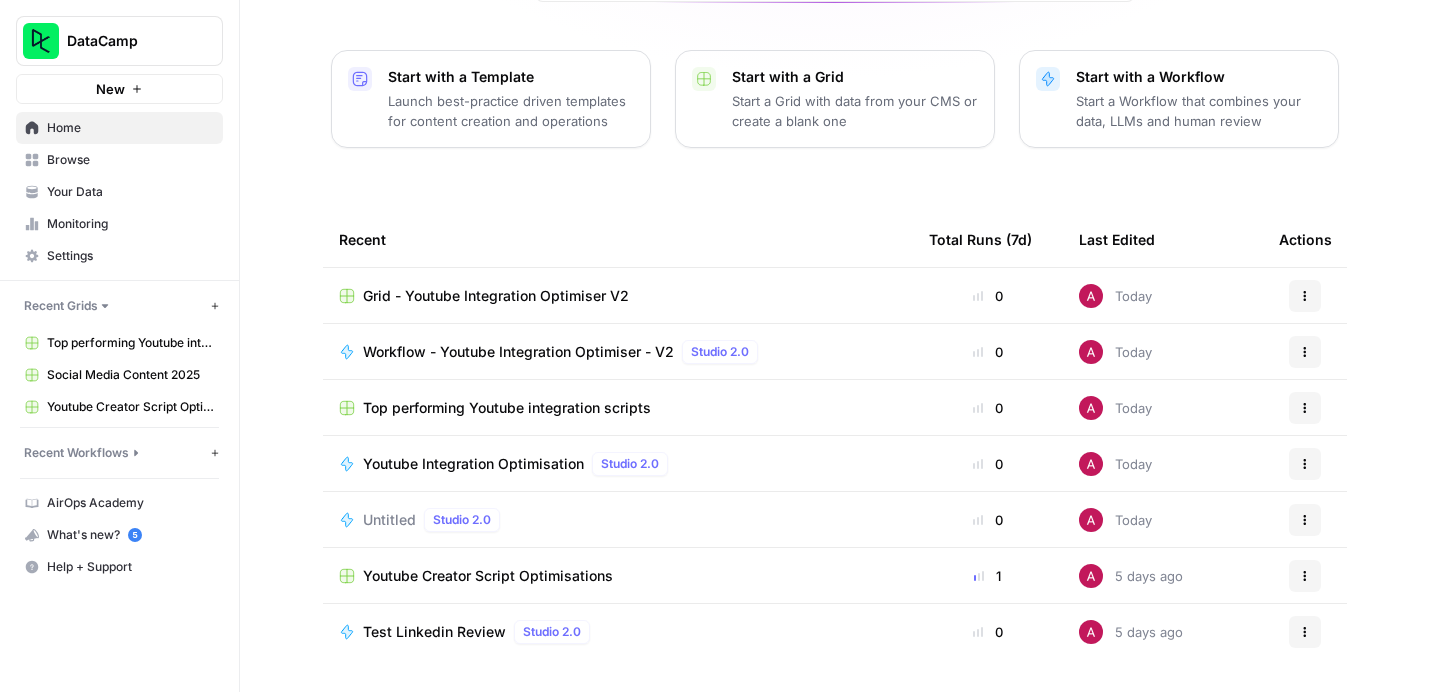 click on "Youtube Creator Script Optimisations" at bounding box center (488, 576) 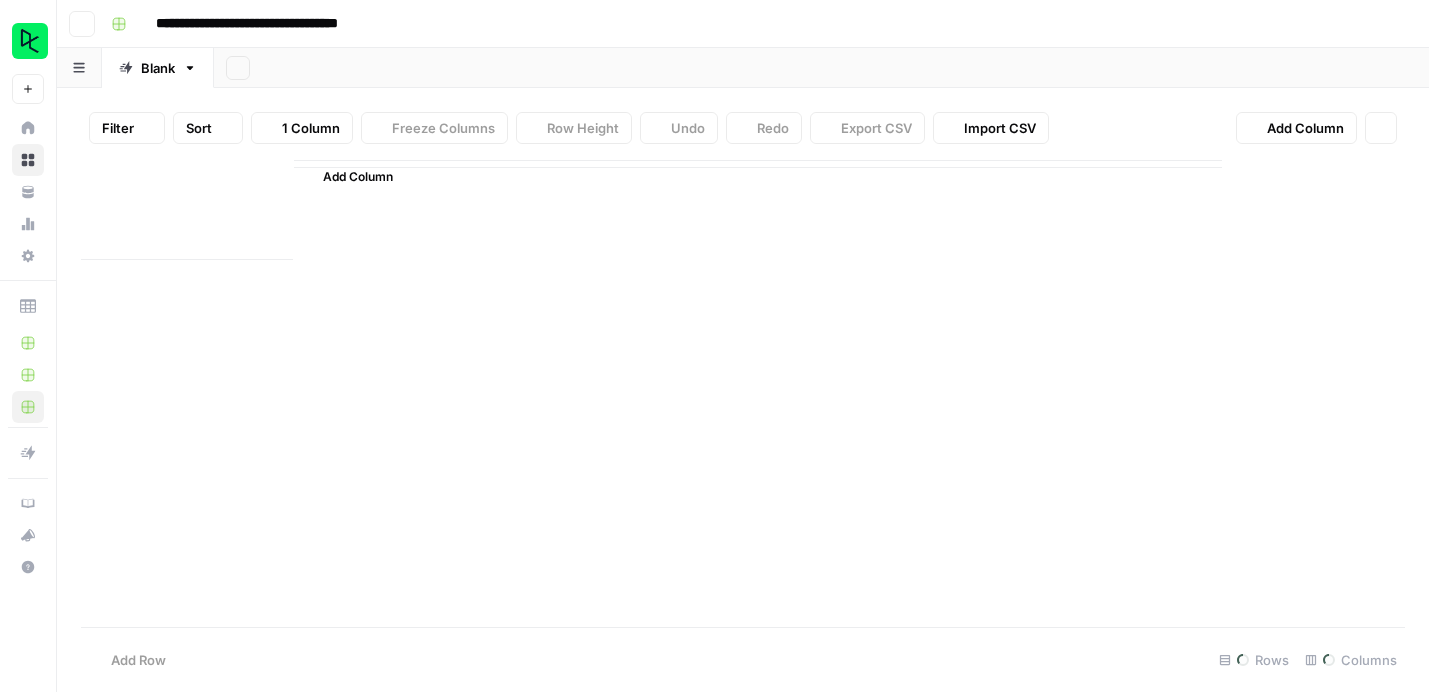 scroll, scrollTop: 0, scrollLeft: 0, axis: both 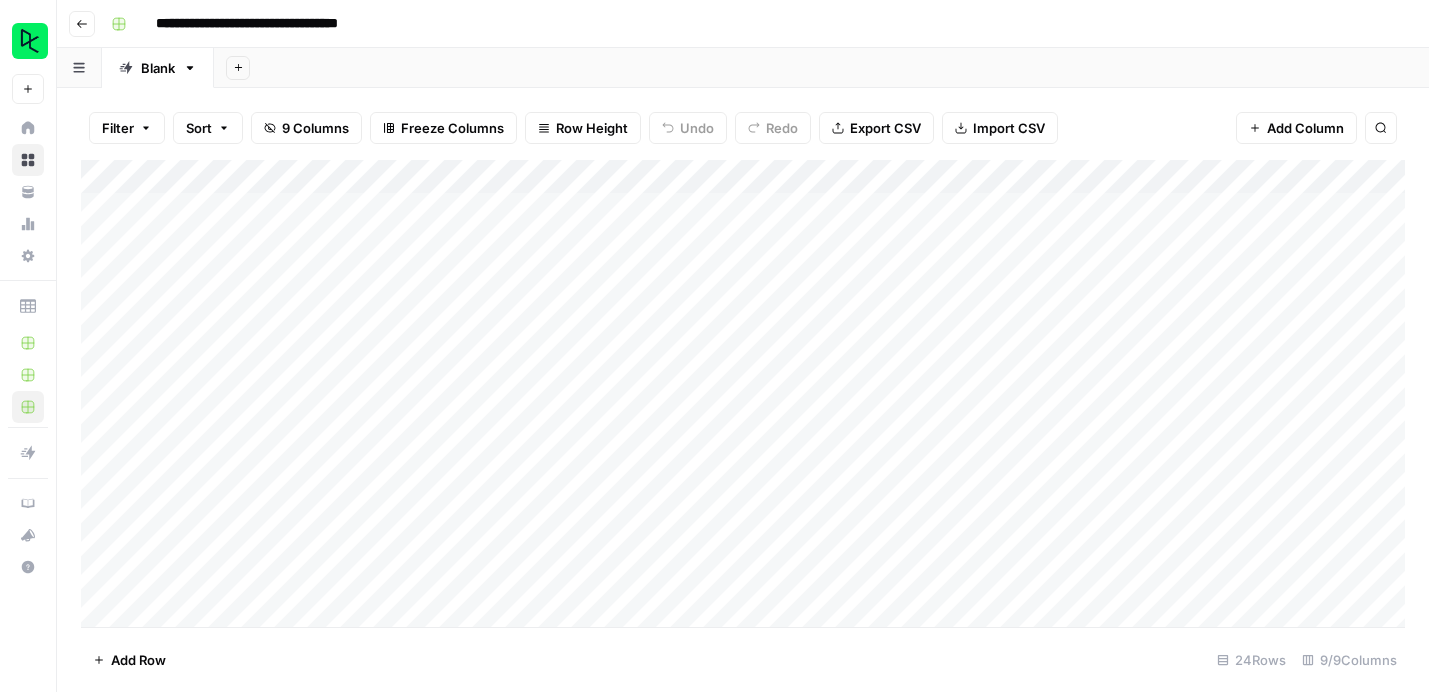 click on "Add Column" at bounding box center [743, 393] 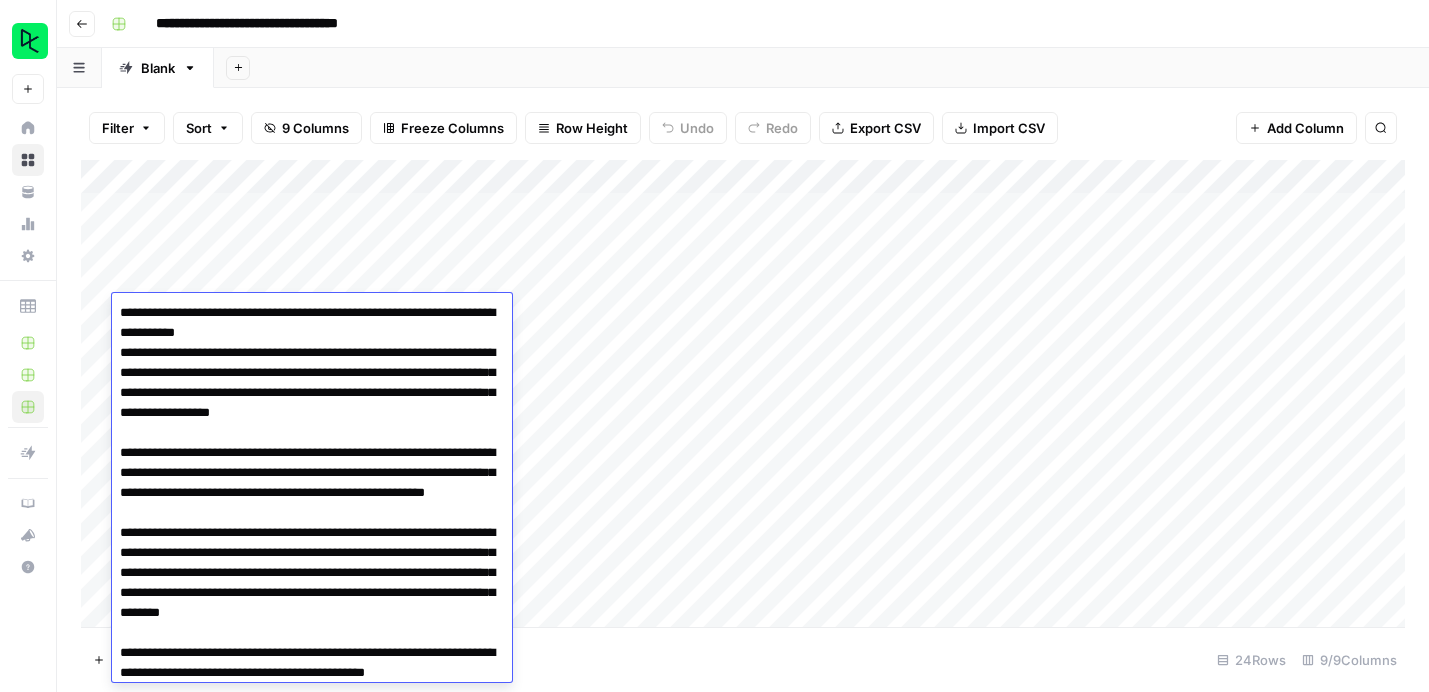scroll, scrollTop: 225, scrollLeft: 0, axis: vertical 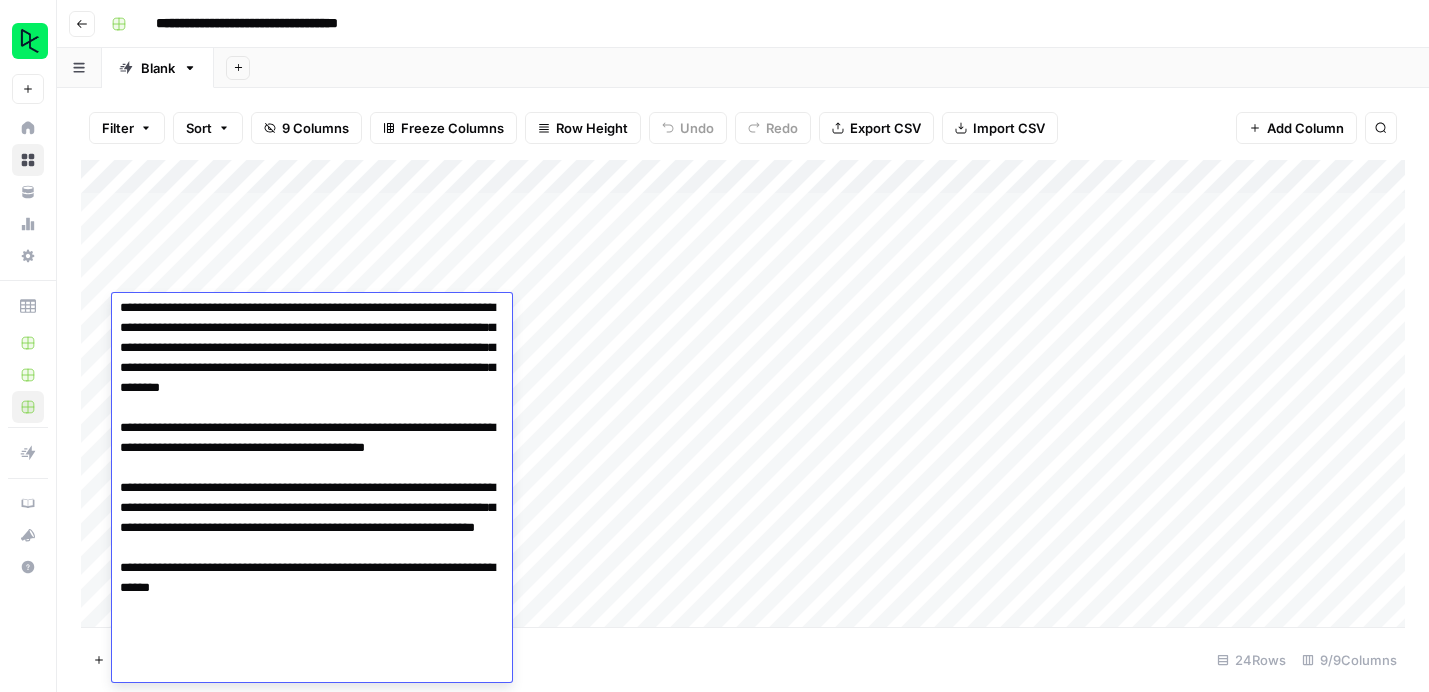 click at bounding box center (312, 378) 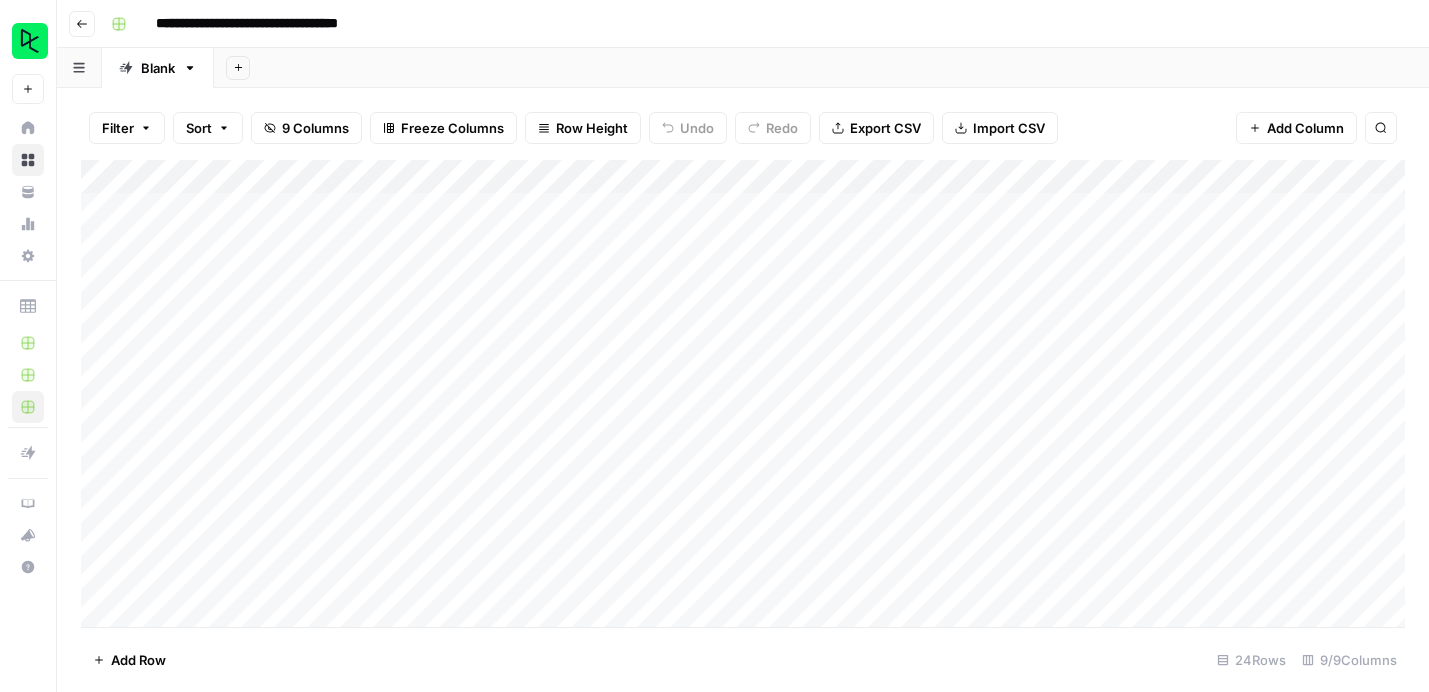 click on "Add Column" at bounding box center [743, 393] 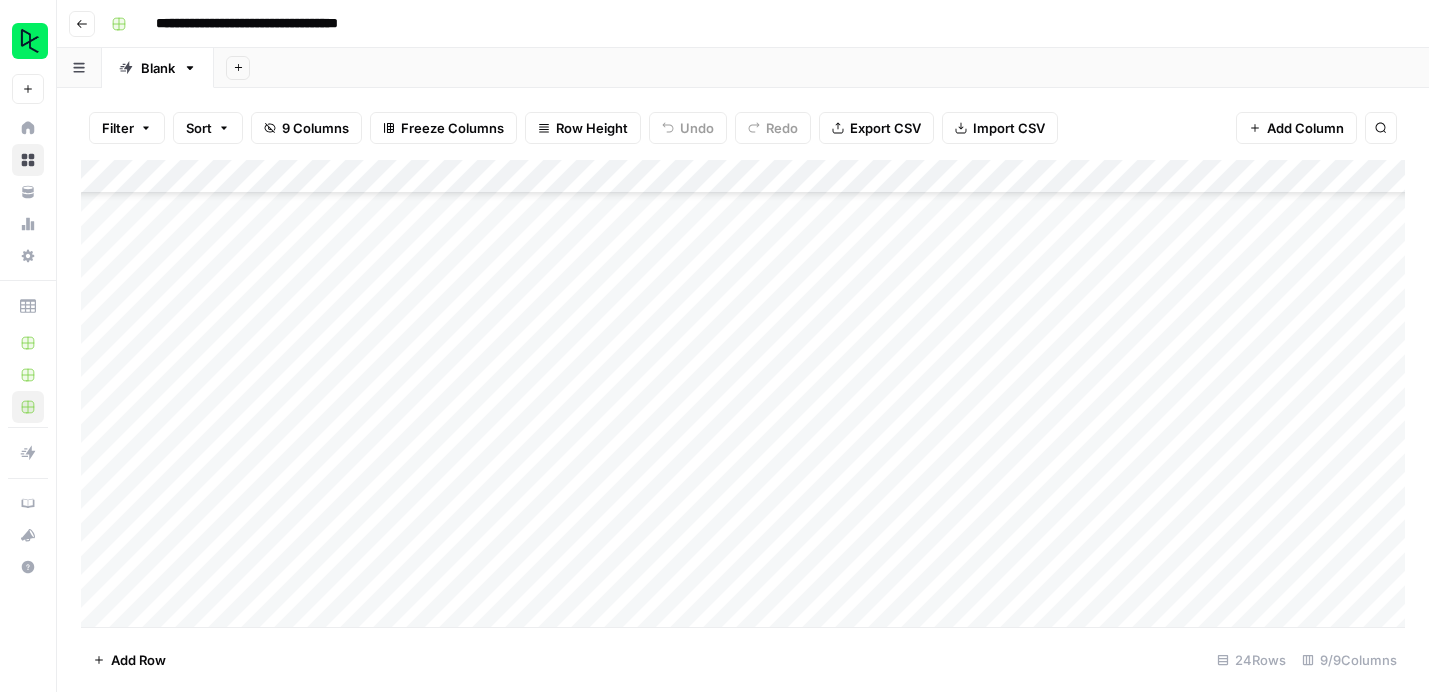 scroll, scrollTop: 415, scrollLeft: 0, axis: vertical 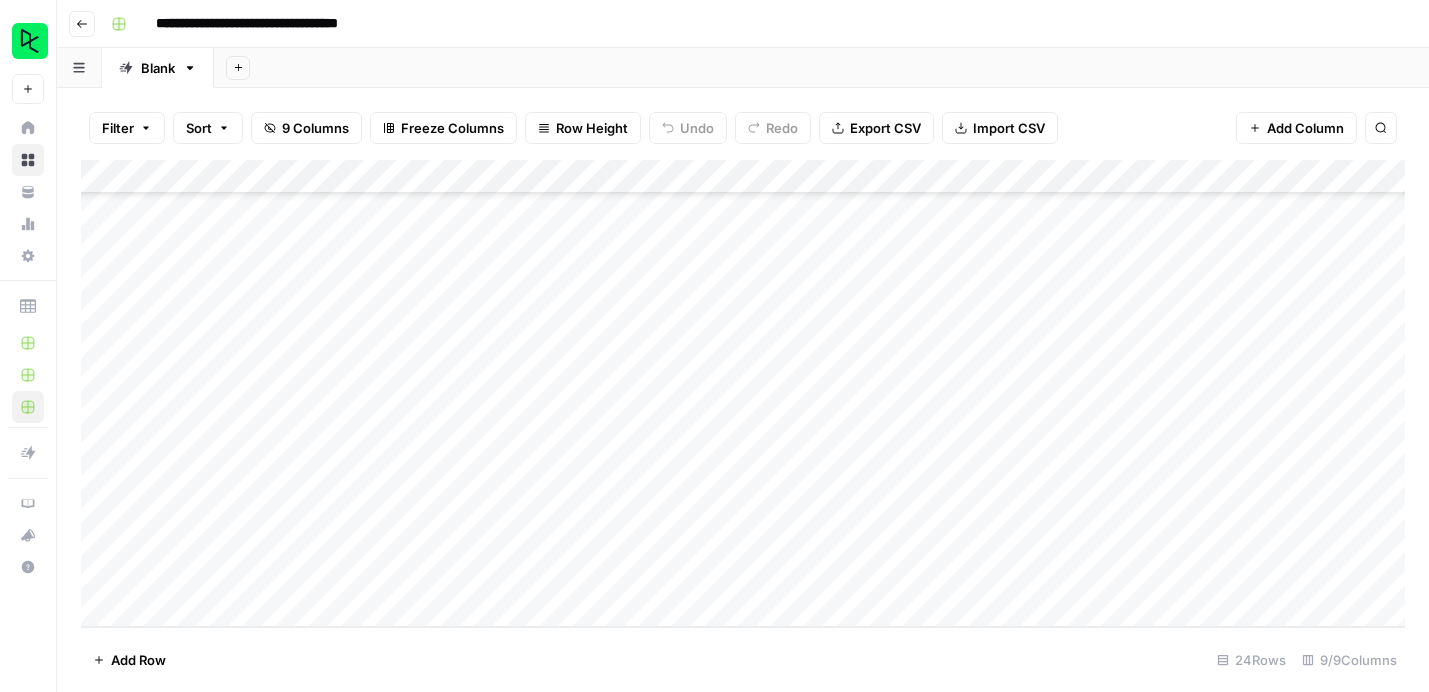 click on "Add Column" at bounding box center [743, 393] 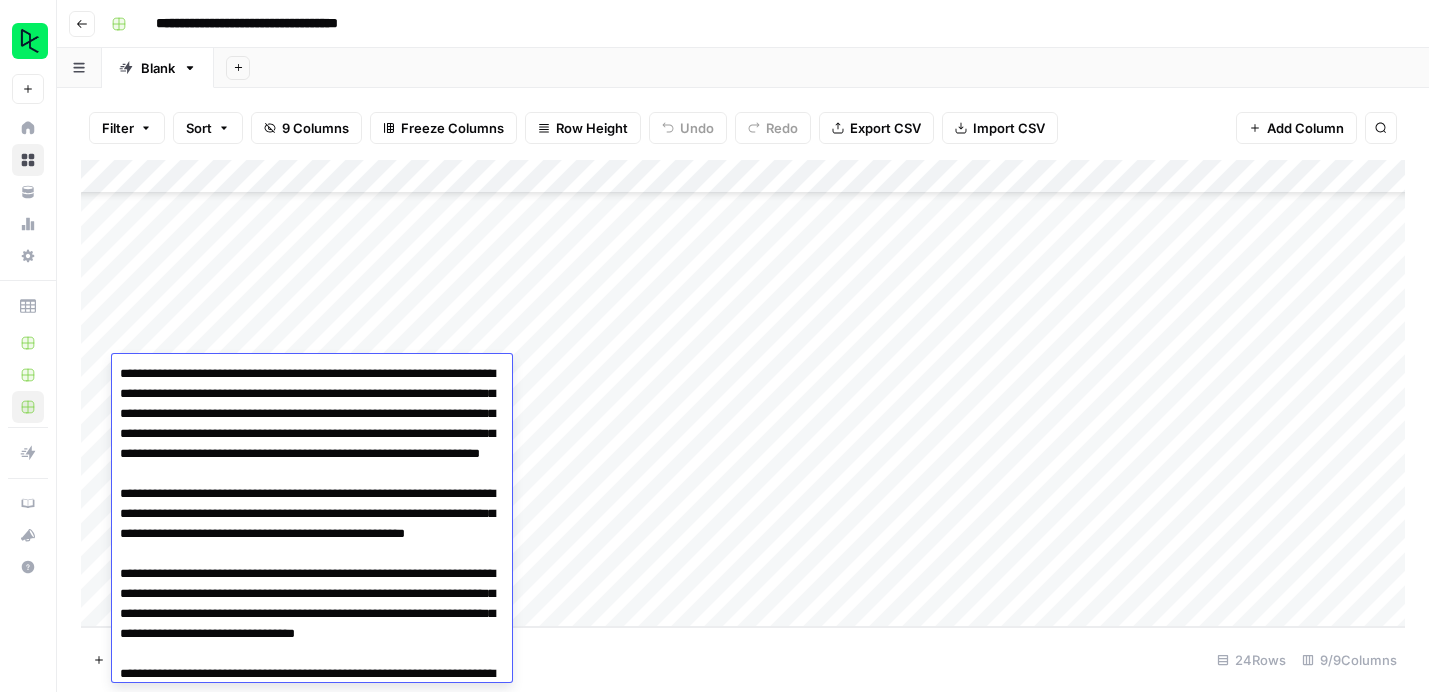 scroll, scrollTop: 406, scrollLeft: 0, axis: vertical 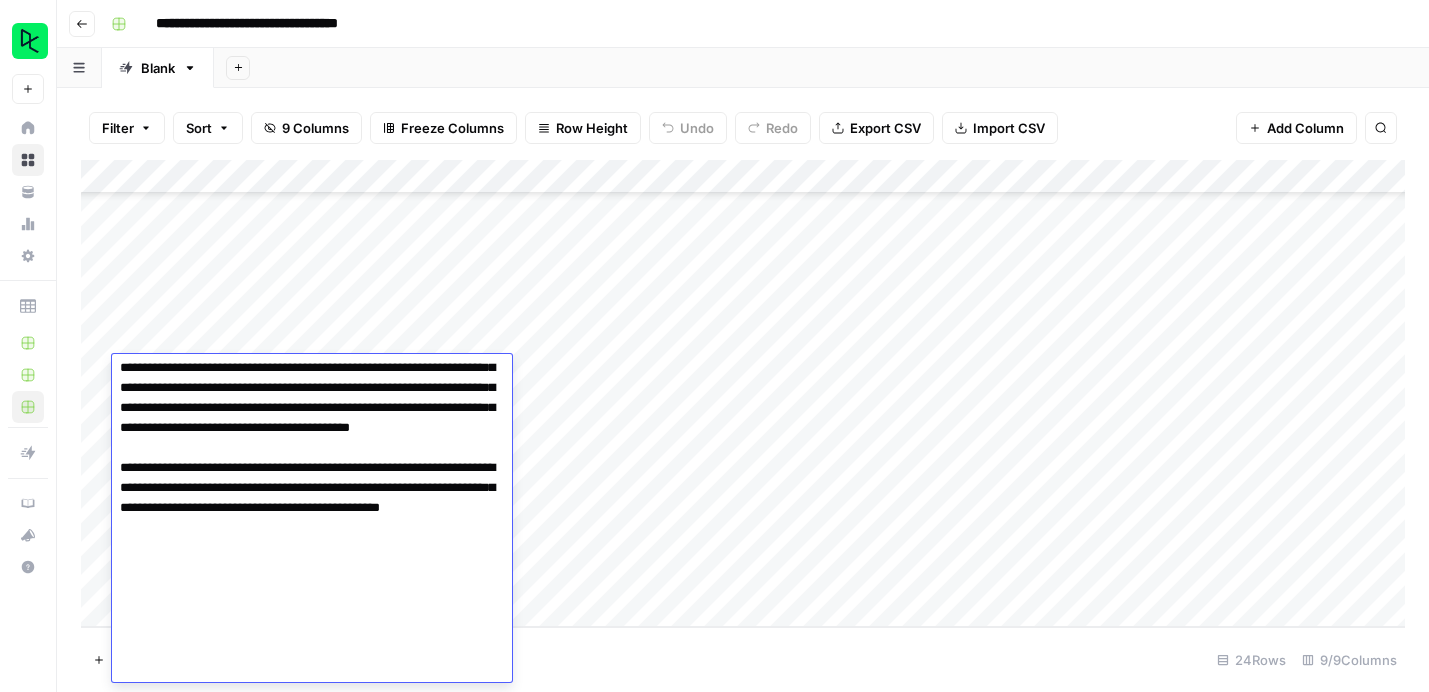 click on "Add Column" at bounding box center [743, 393] 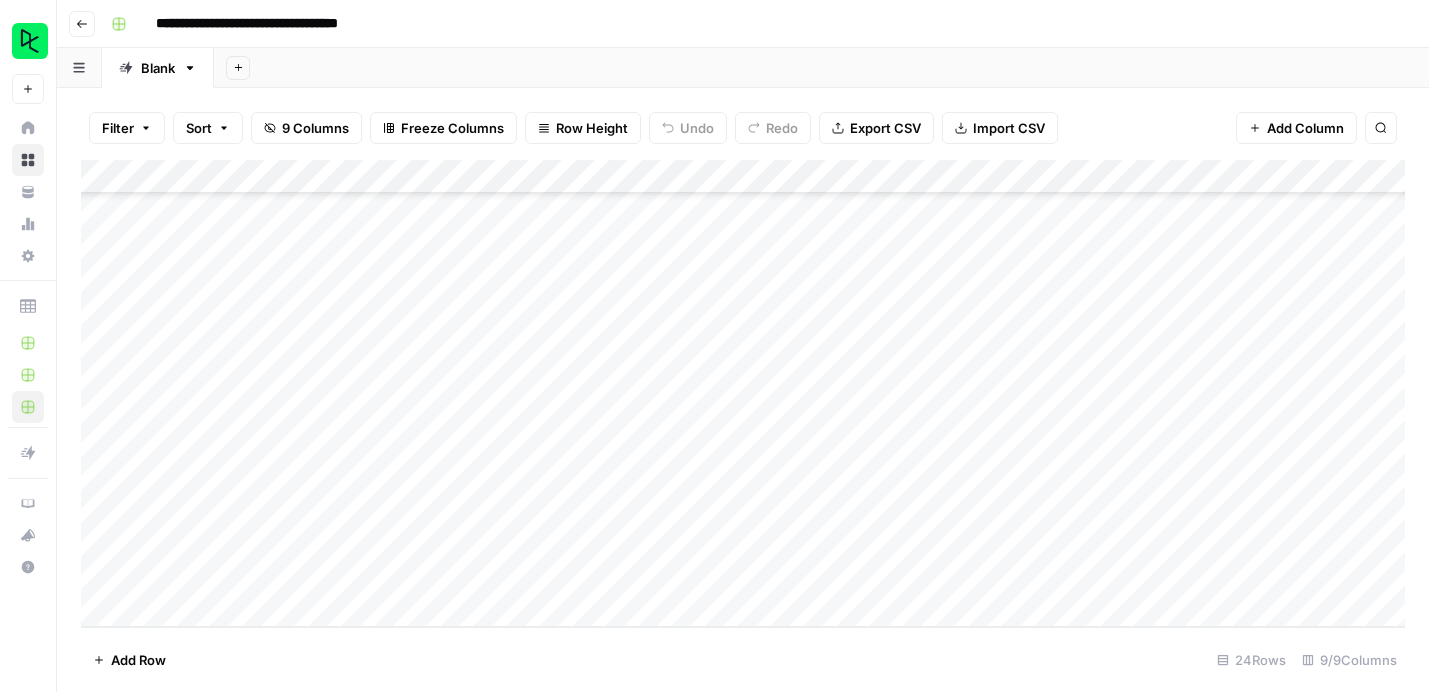 click on "Add Column" at bounding box center [743, 393] 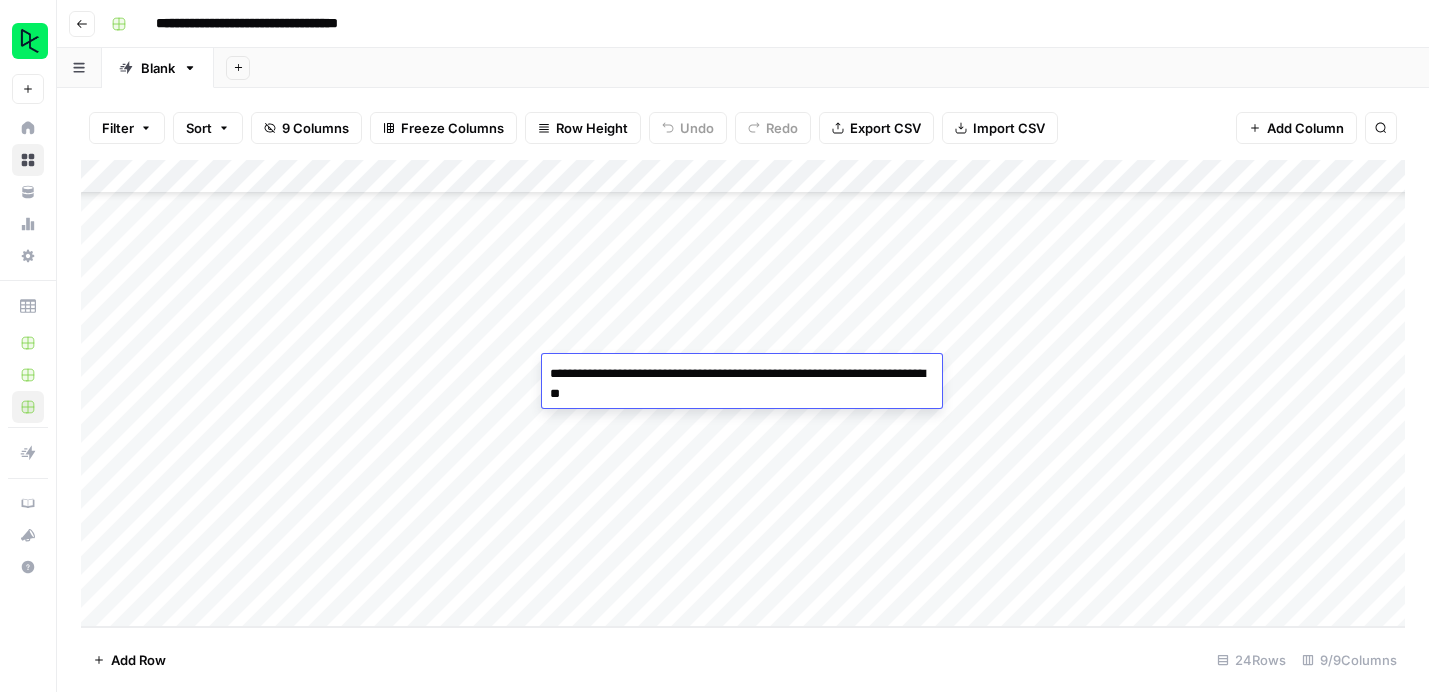 click on "**********" at bounding box center [742, 384] 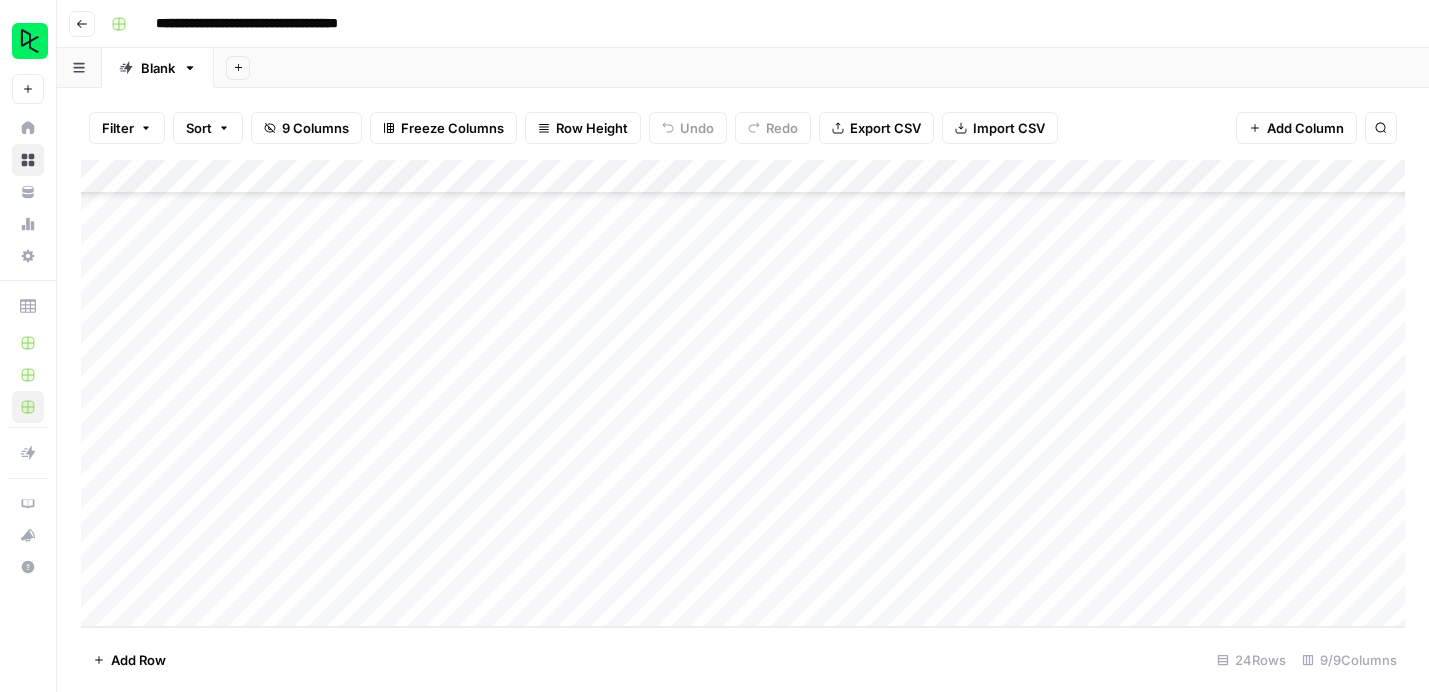 click on "Add Column" at bounding box center (743, 393) 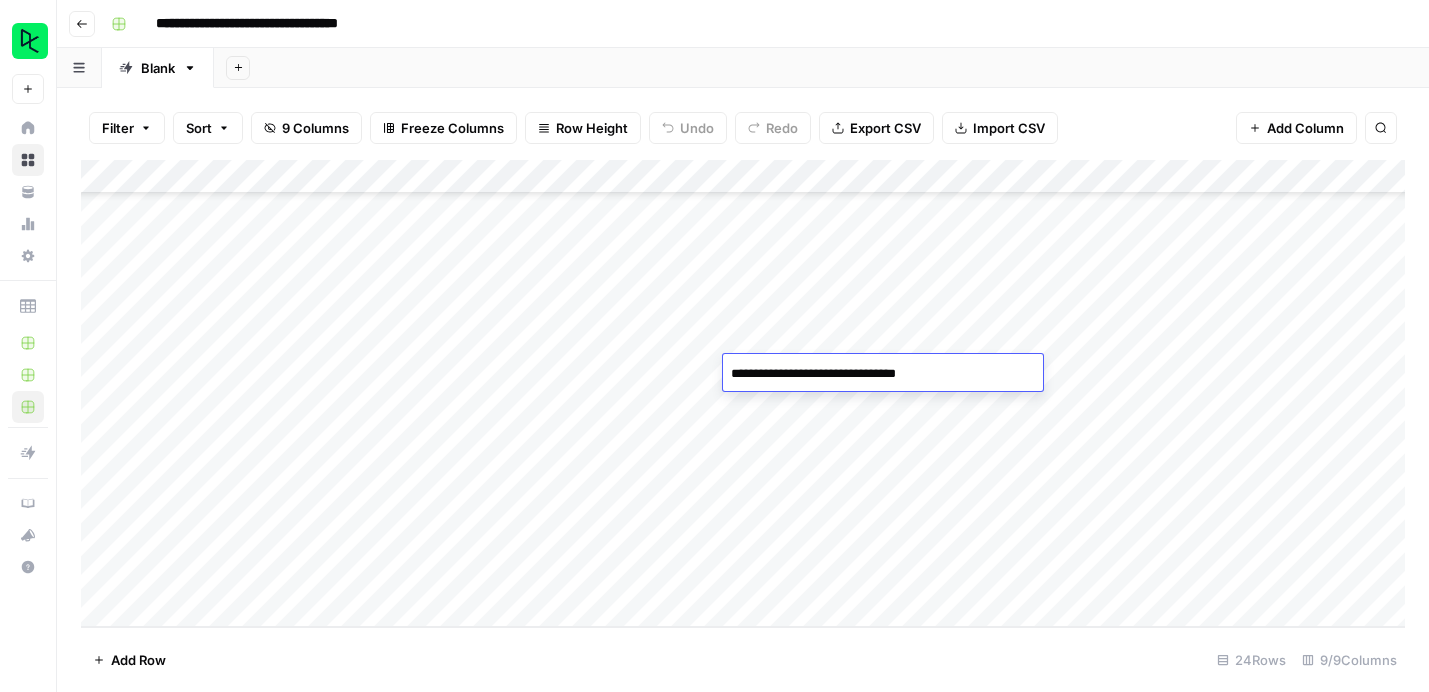 click on "Add Column" at bounding box center [743, 393] 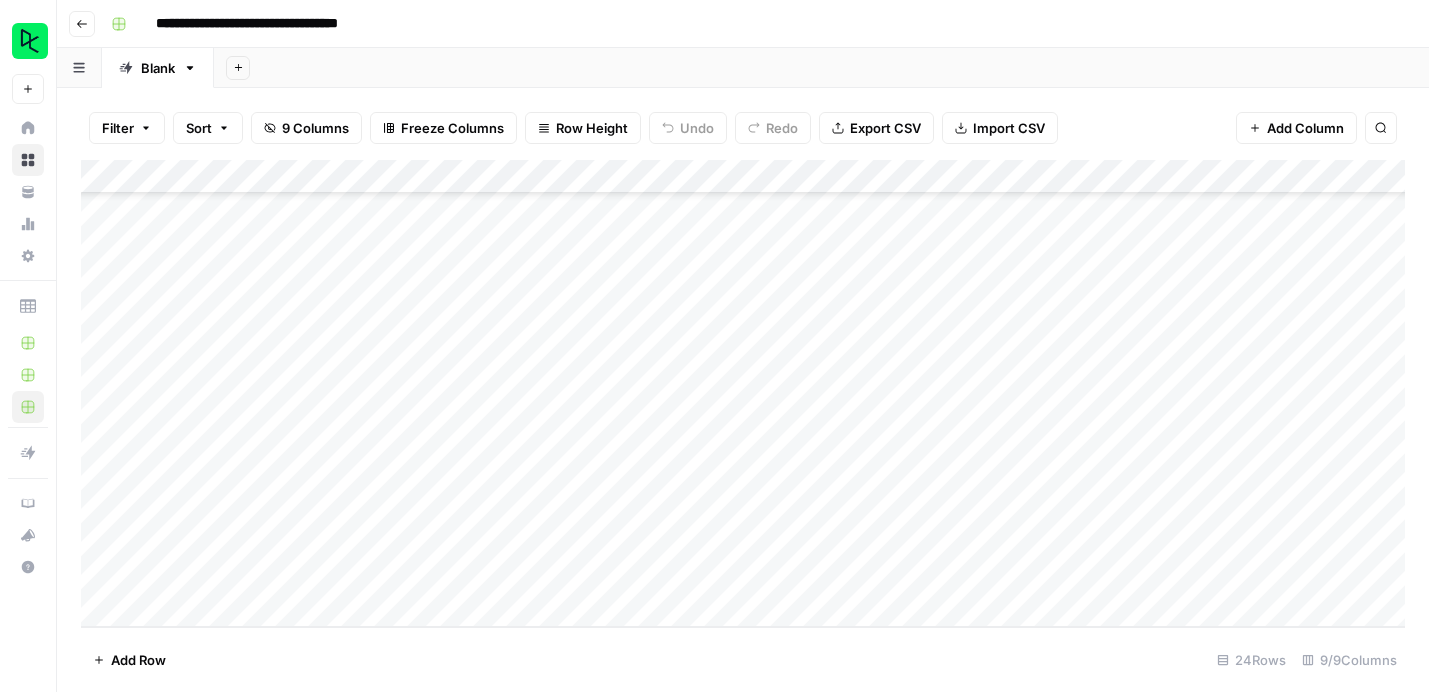 click on "Add Column" at bounding box center [743, 393] 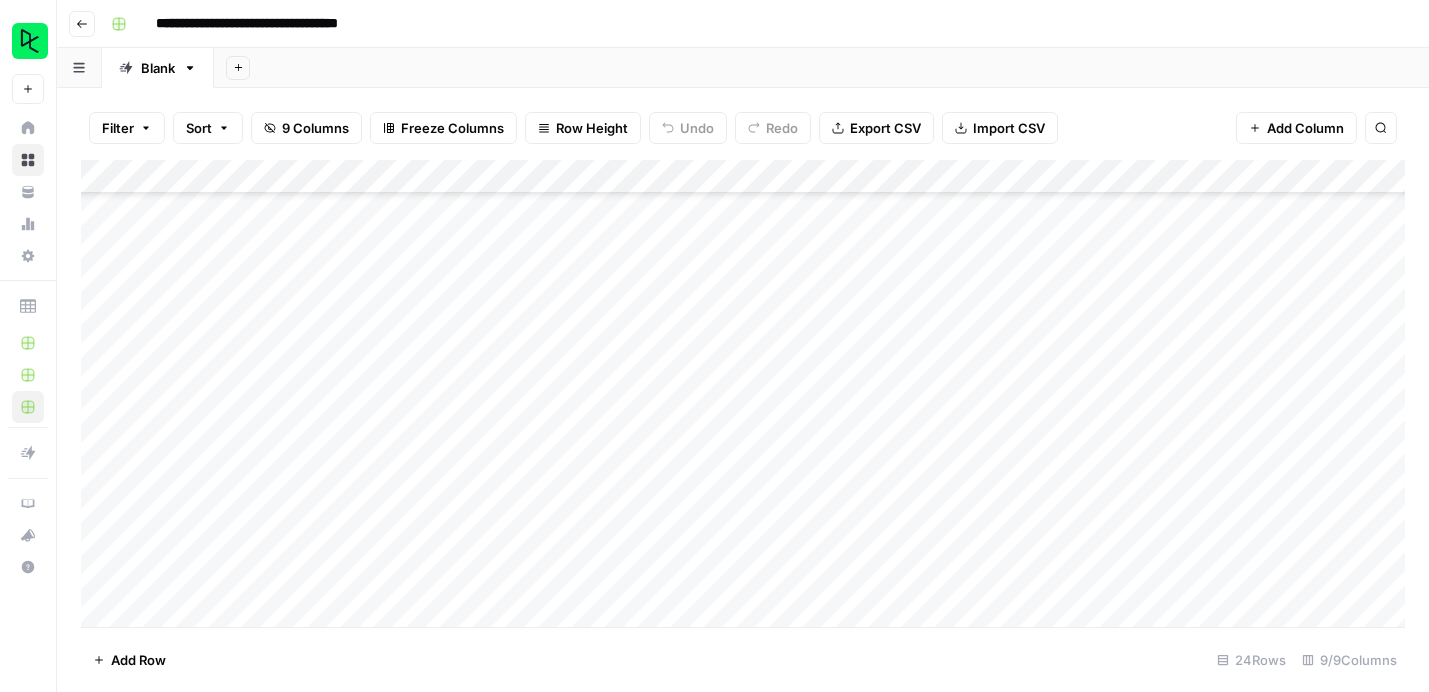 scroll, scrollTop: 116, scrollLeft: 0, axis: vertical 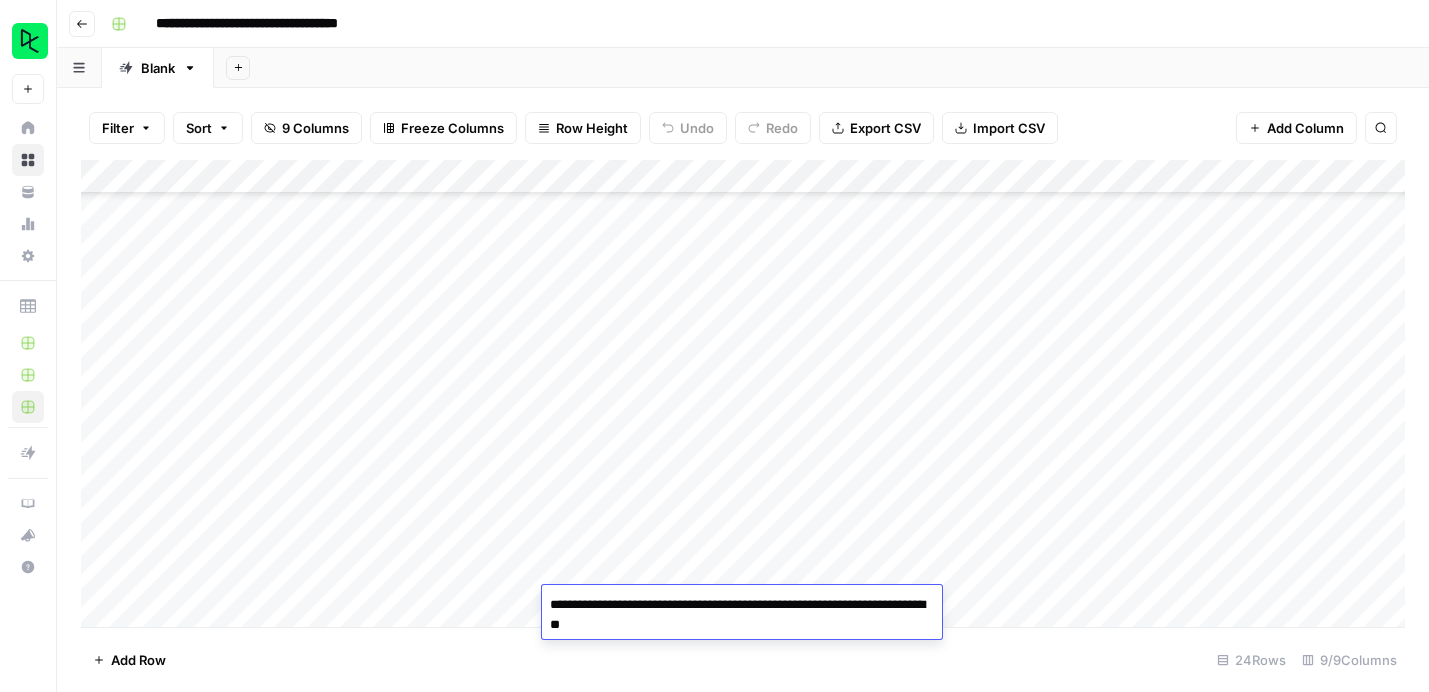 drag, startPoint x: 696, startPoint y: 620, endPoint x: 511, endPoint y: 605, distance: 185.60712 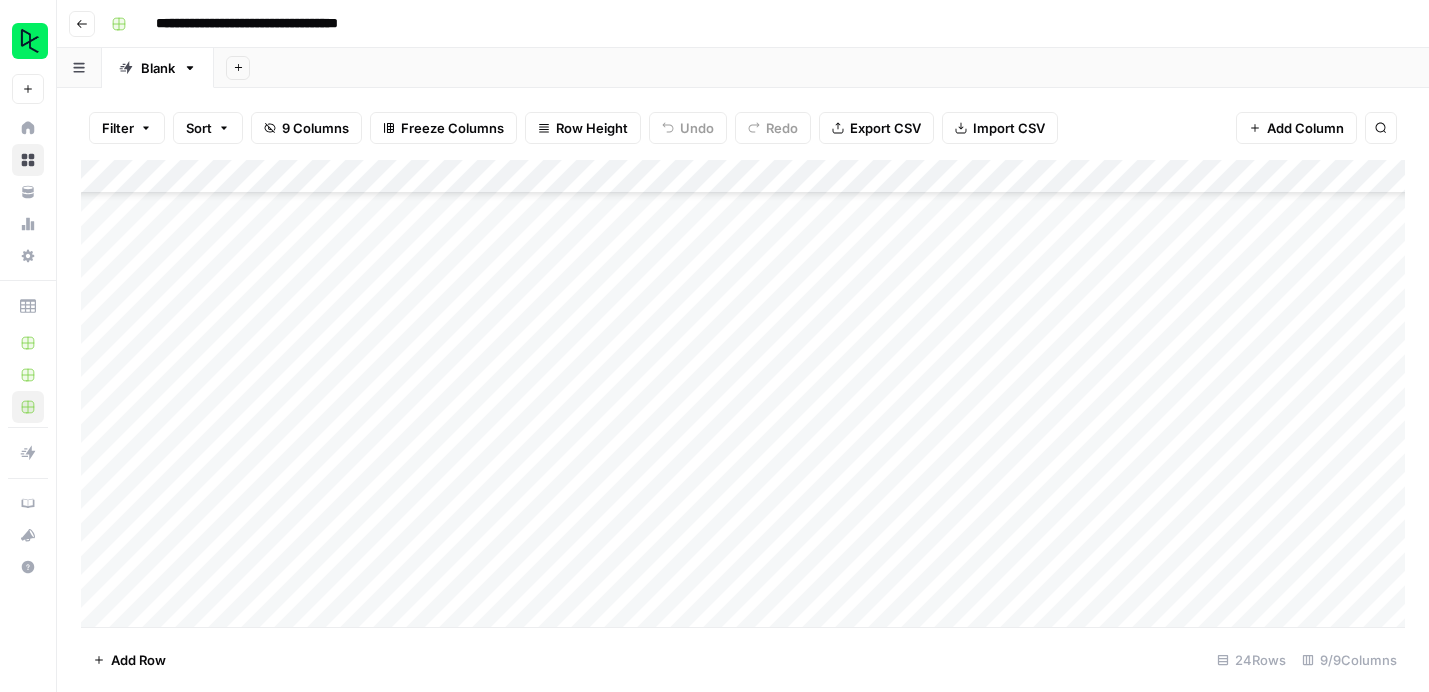 click on "Add Row 24  Rows 9/9  Columns" at bounding box center (743, 659) 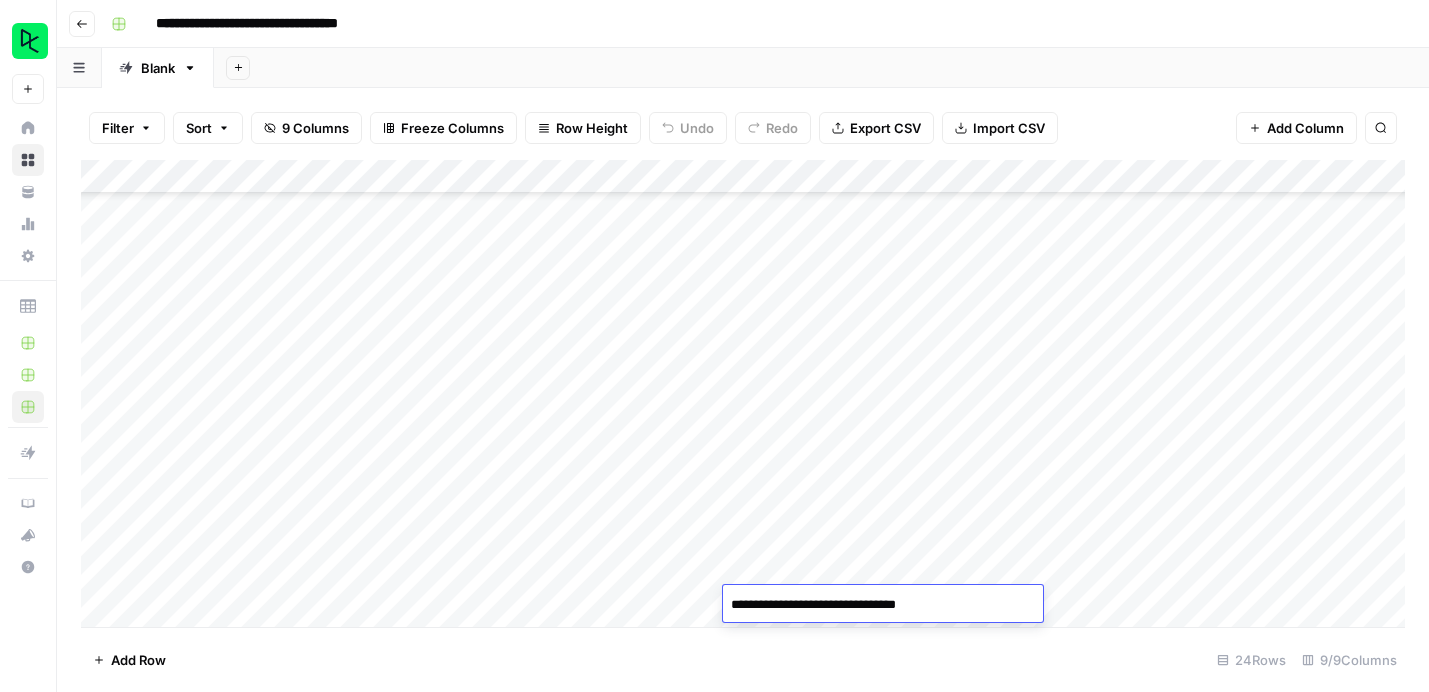 click on "**********" at bounding box center (883, 605) 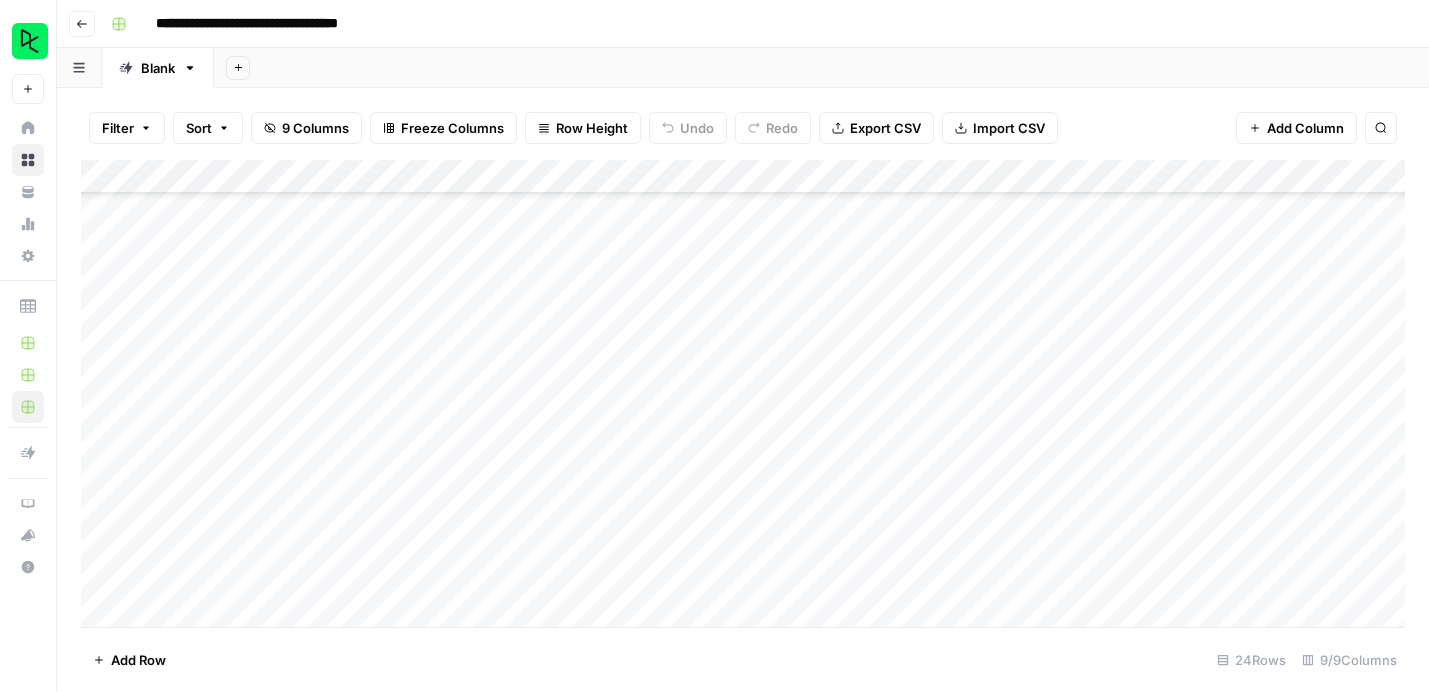 click on "Add Column" at bounding box center (743, 393) 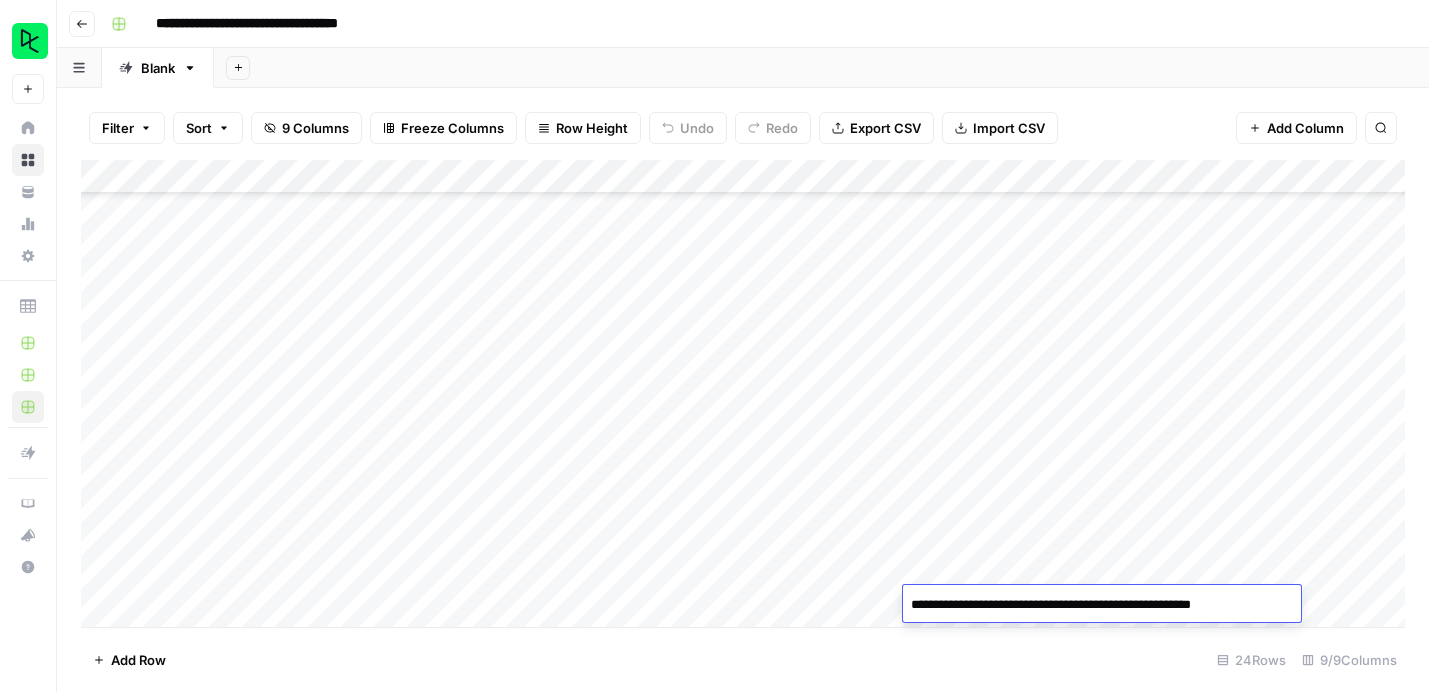 click on "**********" at bounding box center [1102, 605] 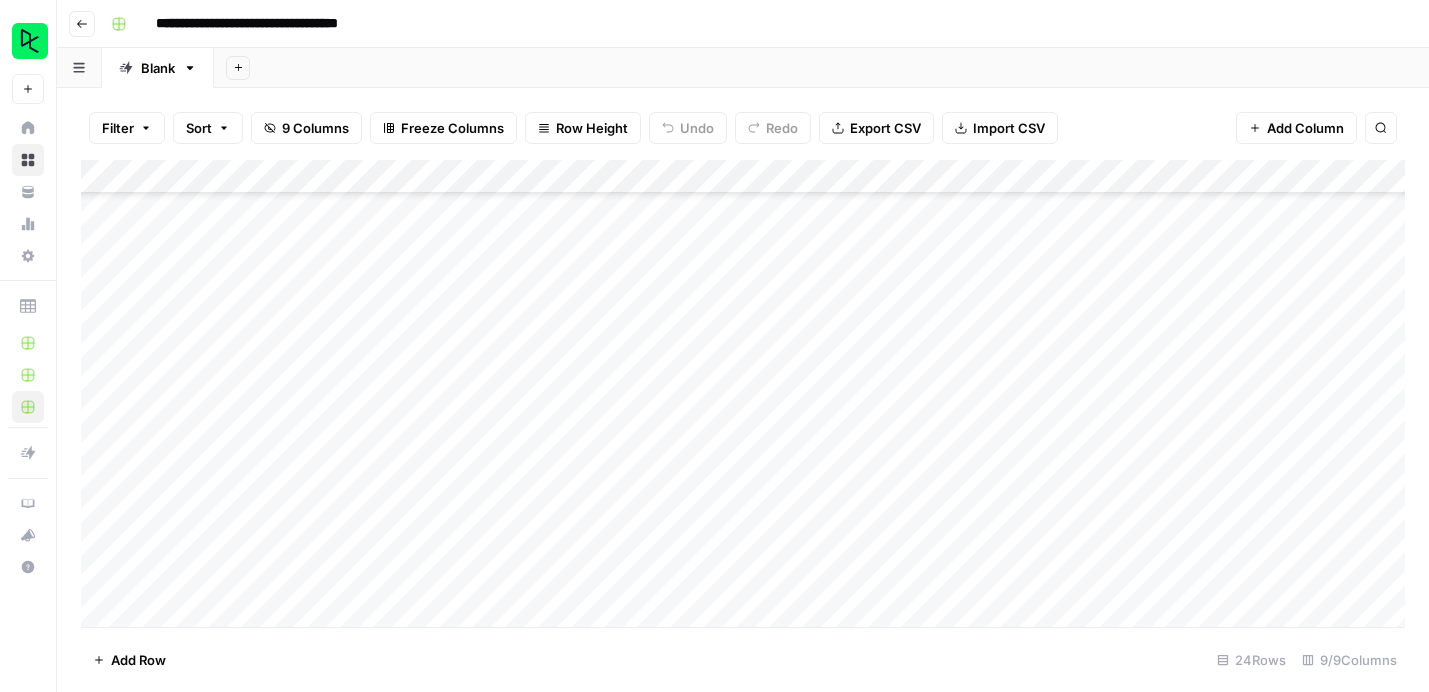 click on "Add Column" at bounding box center [743, 393] 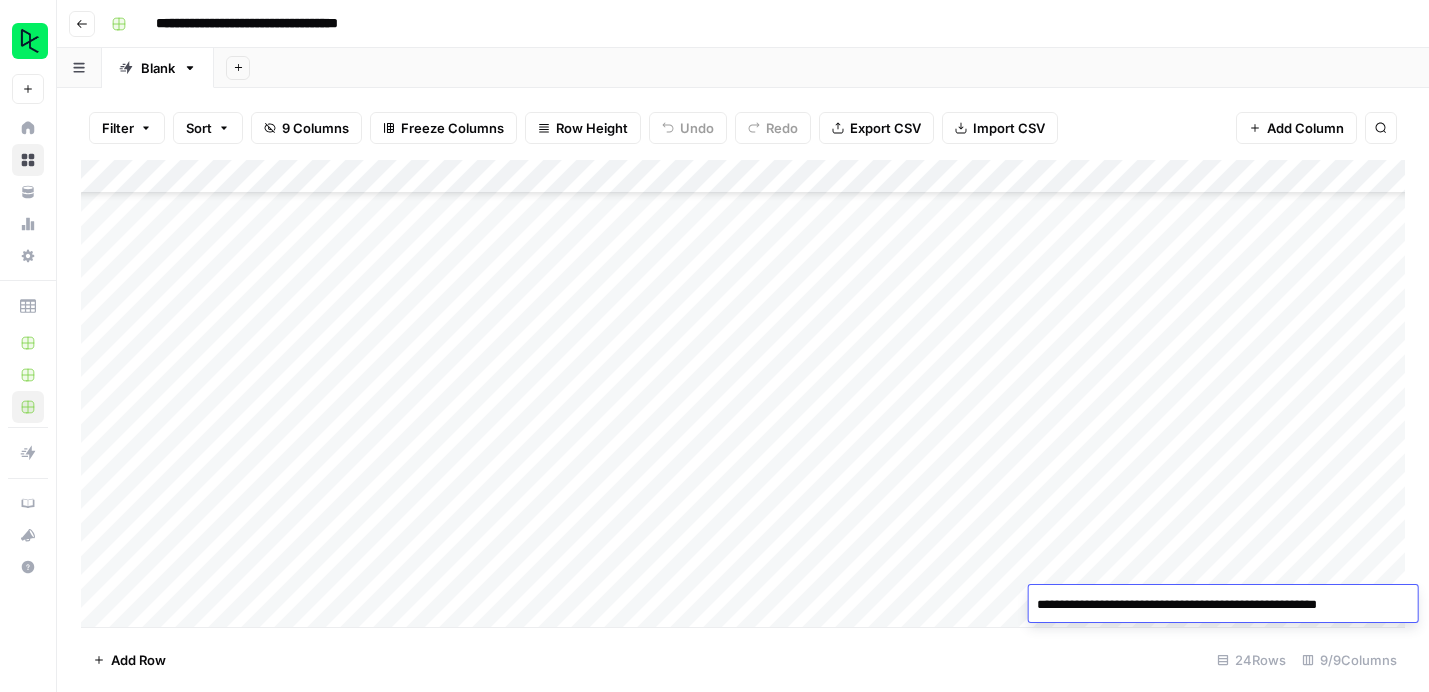 click on "**********" at bounding box center [1224, 605] 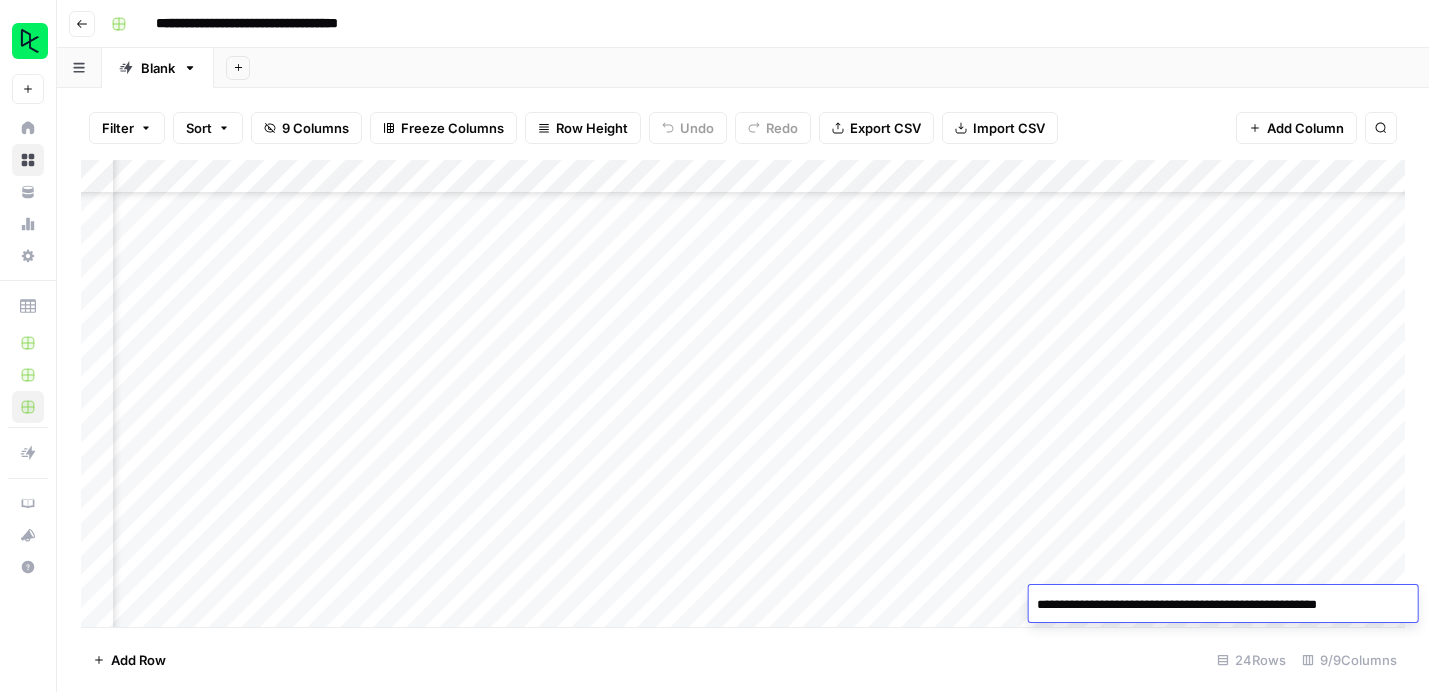 scroll, scrollTop: 116, scrollLeft: 262, axis: both 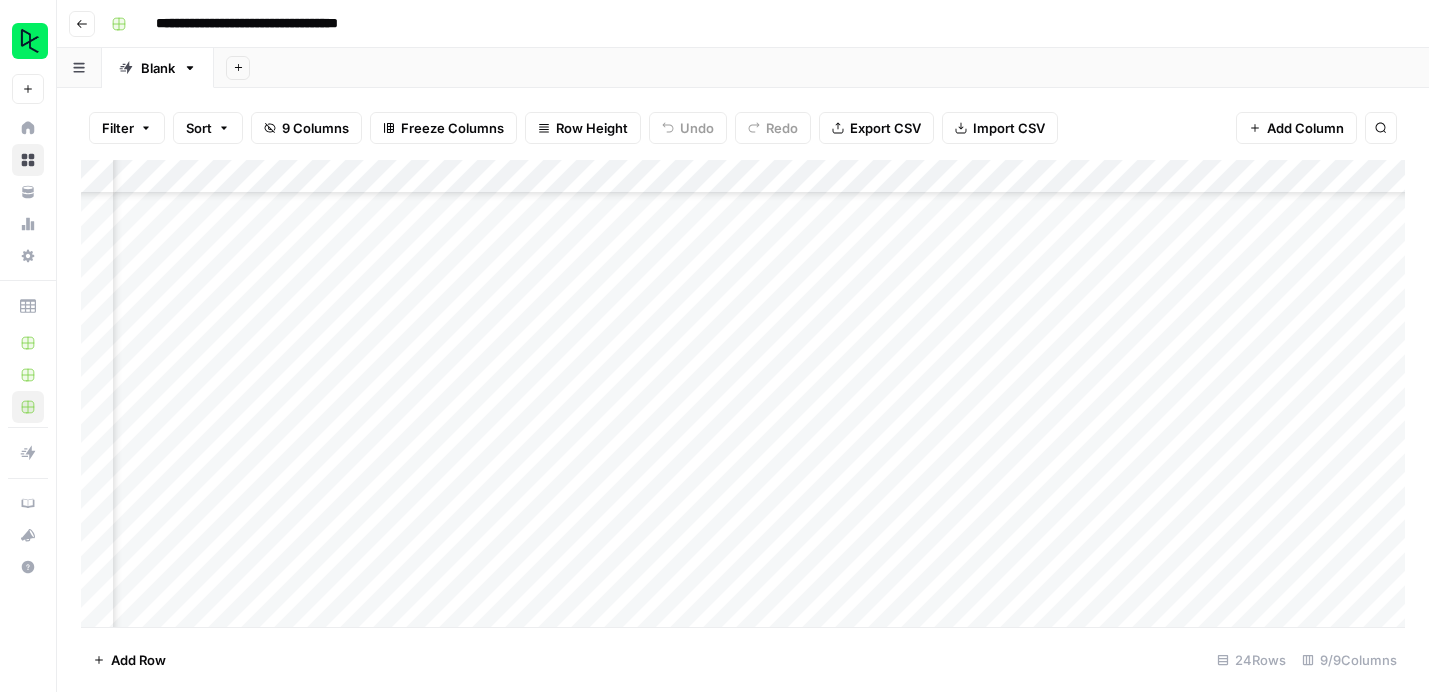 click on "Add Row 24  Rows 9/9  Columns" at bounding box center [743, 659] 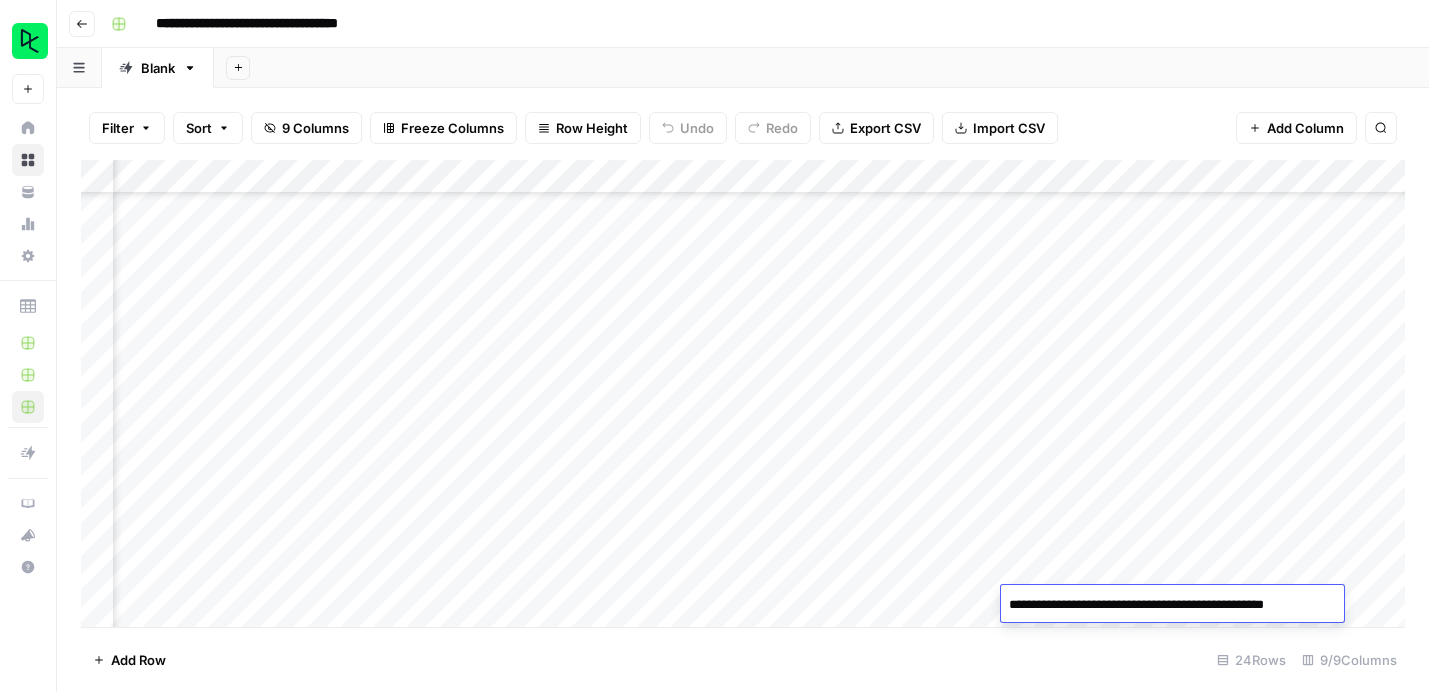 click on "**********" at bounding box center (1174, 605) 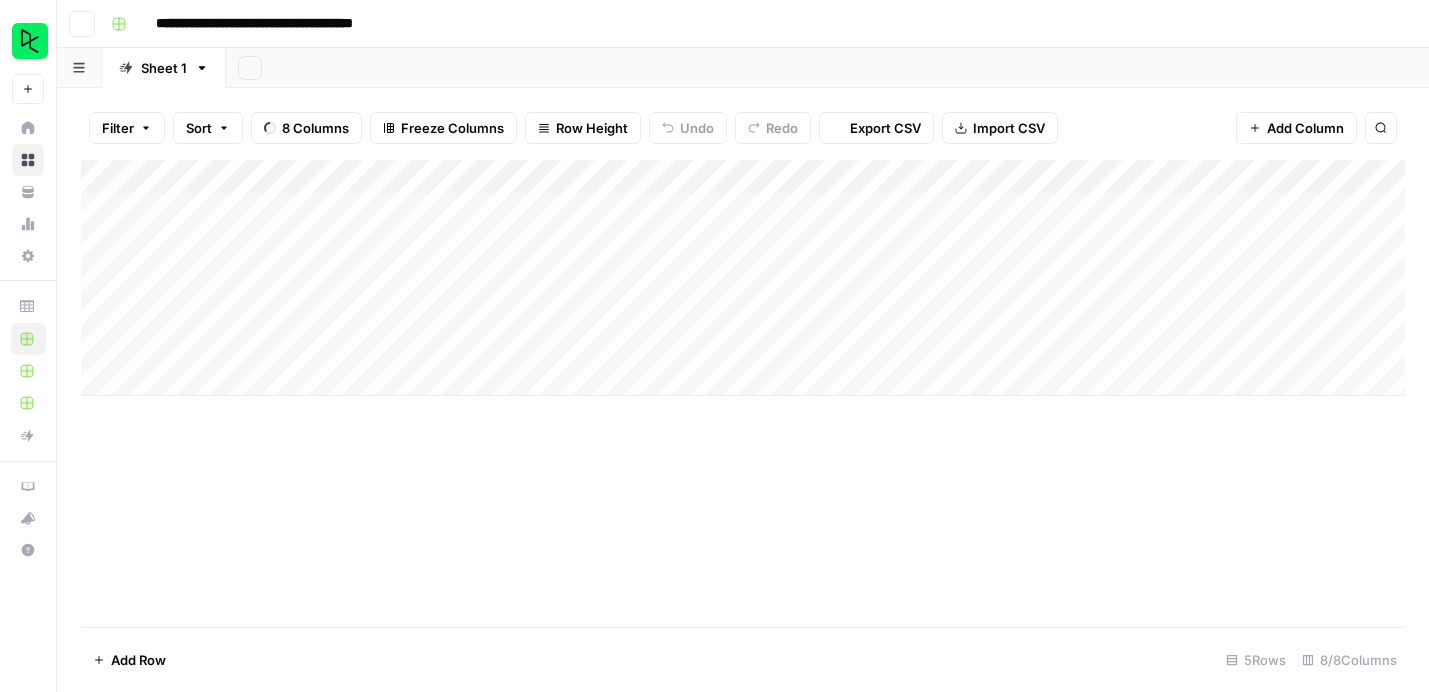 scroll, scrollTop: 0, scrollLeft: 0, axis: both 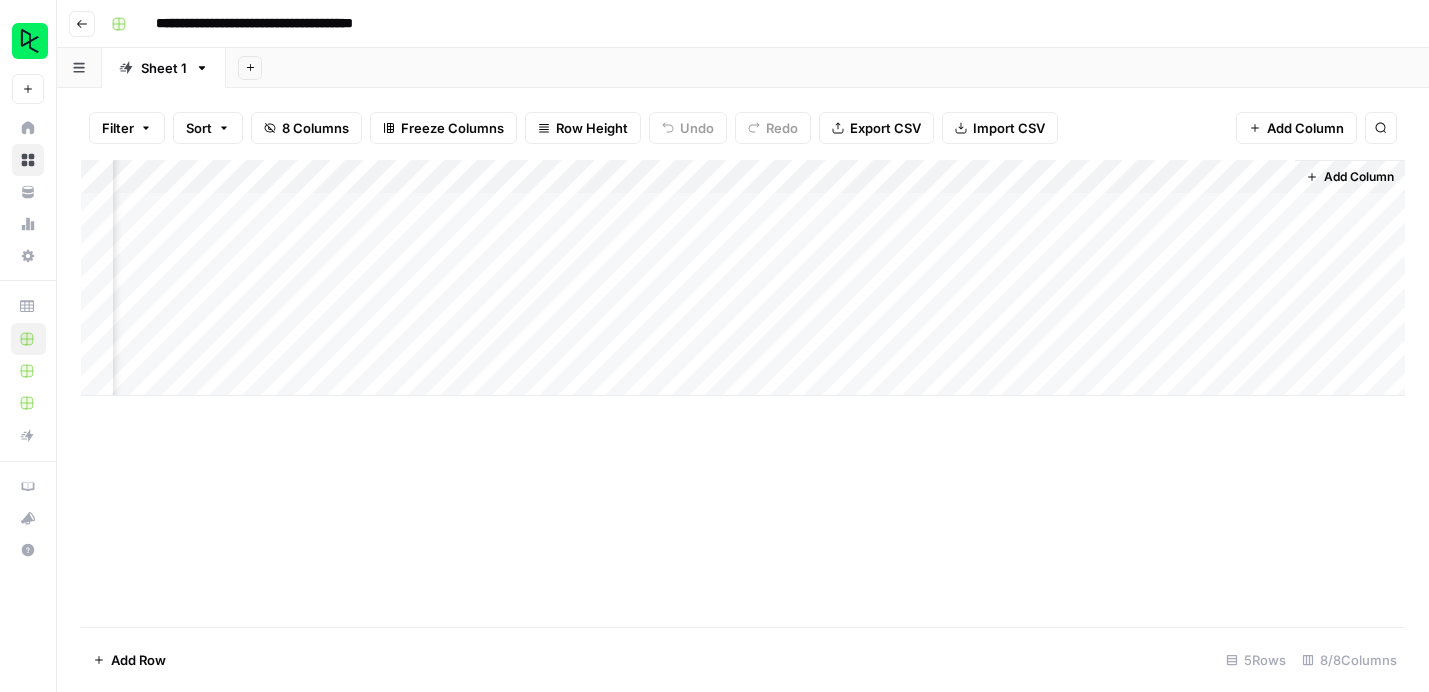 click on "Add Column" at bounding box center [743, 278] 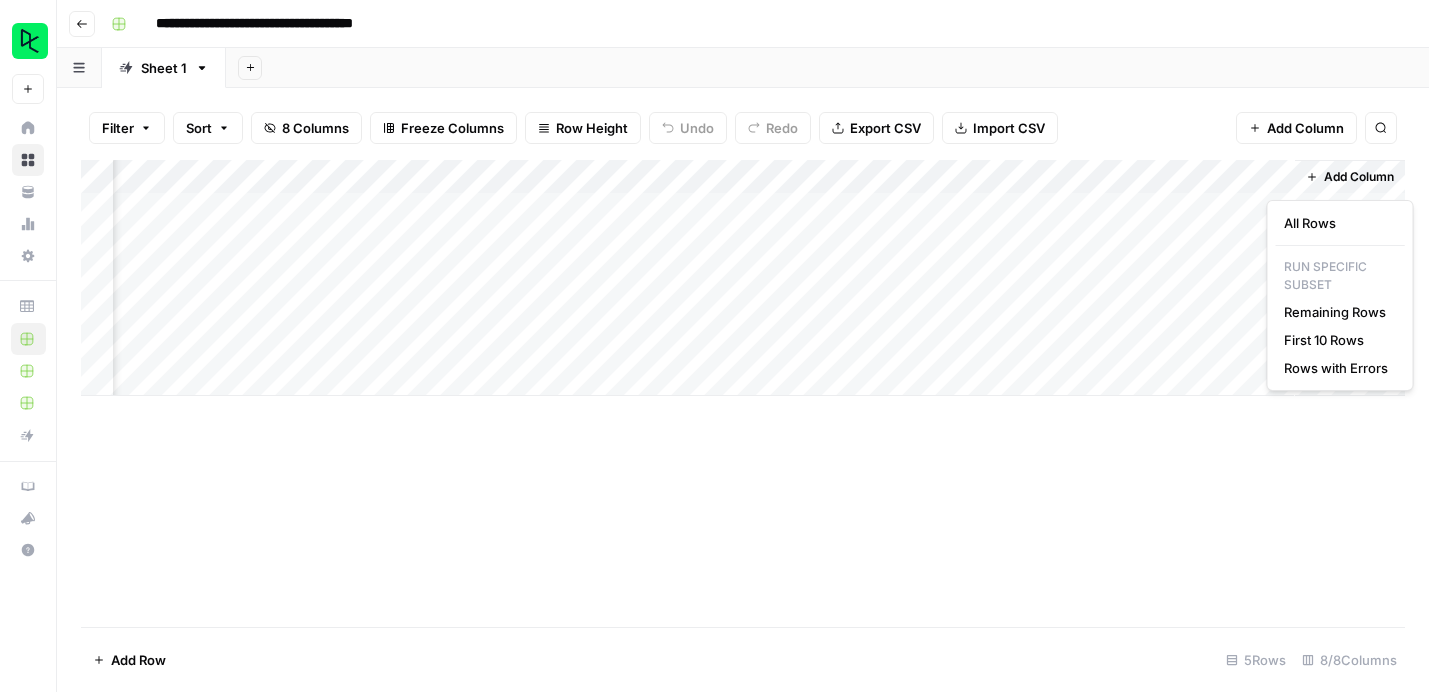 click on "Add Column" at bounding box center (743, 278) 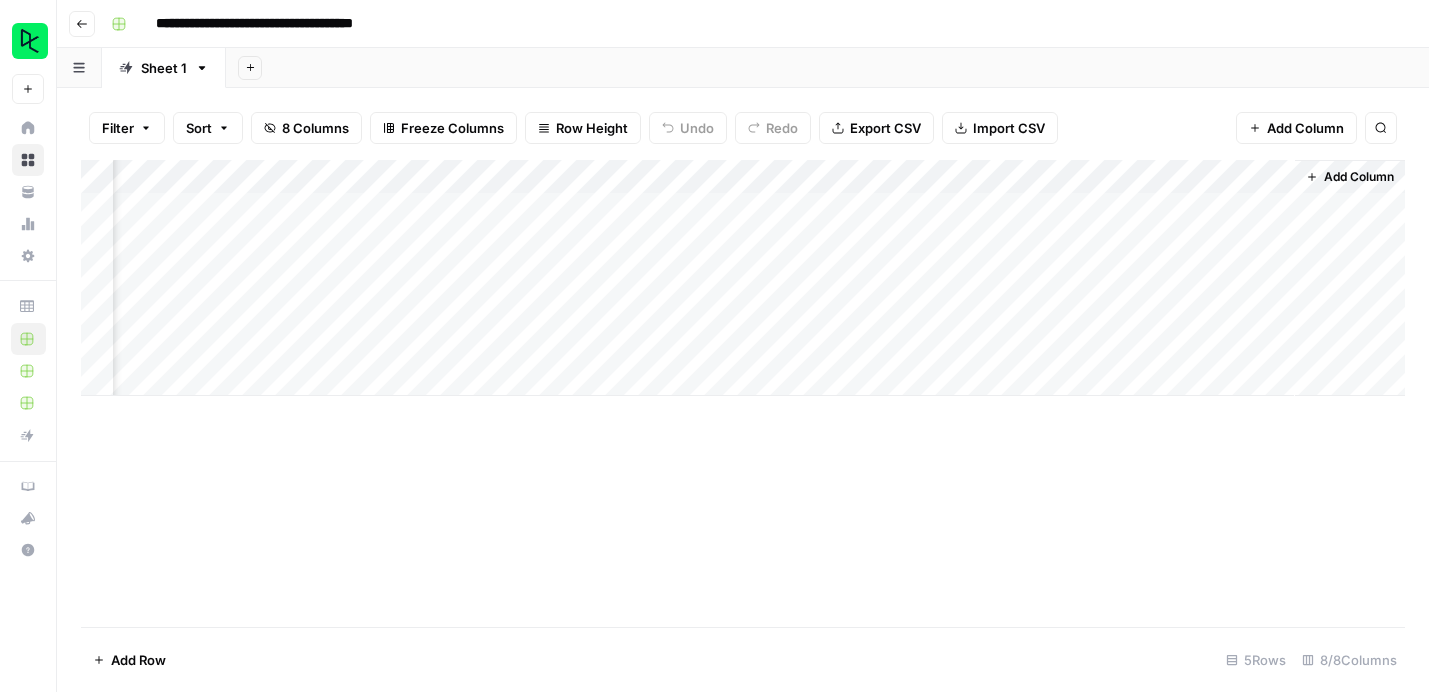 click on "Add Column" at bounding box center (743, 278) 